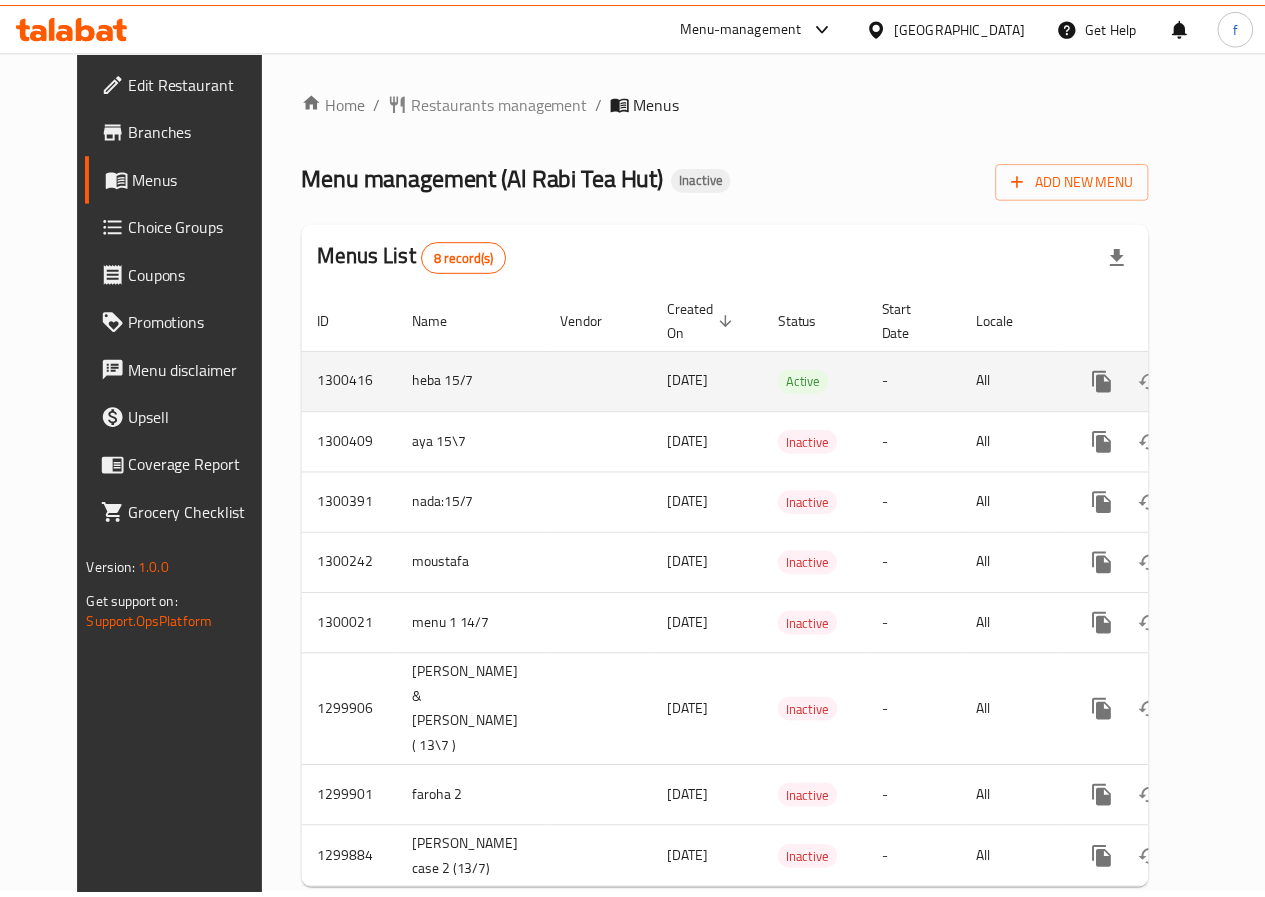 scroll, scrollTop: 0, scrollLeft: 0, axis: both 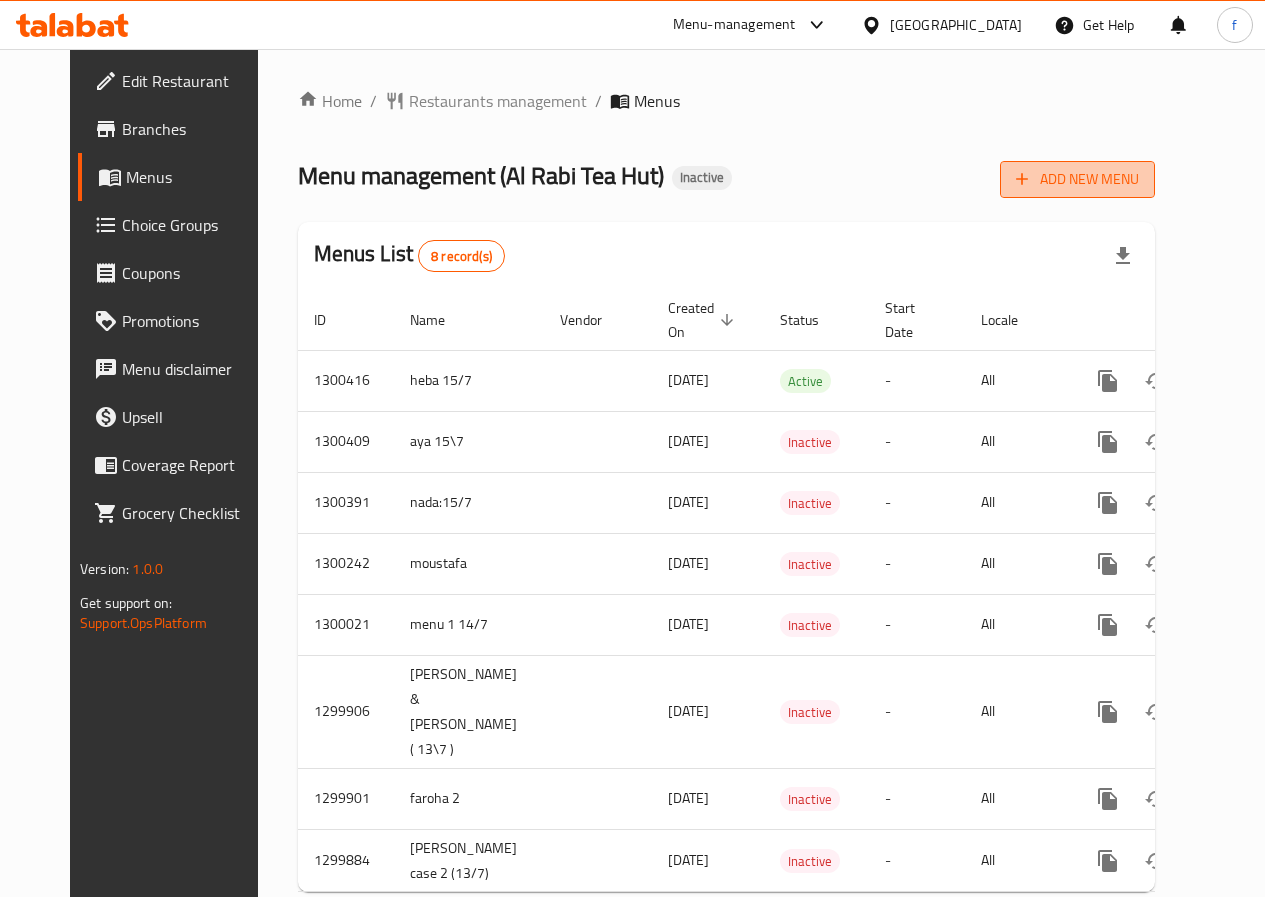 click on "Add New Menu" at bounding box center [1077, 179] 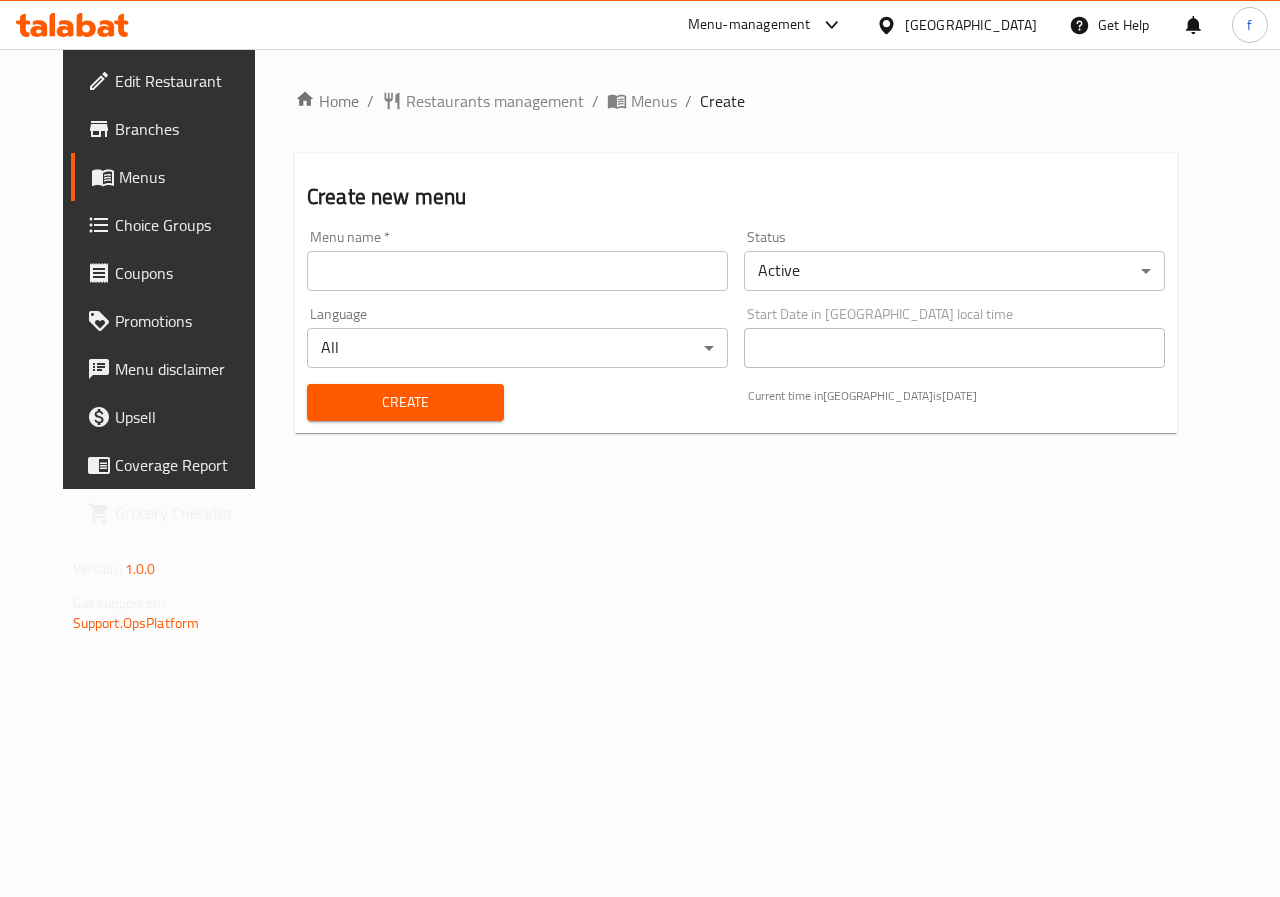 click at bounding box center (517, 271) 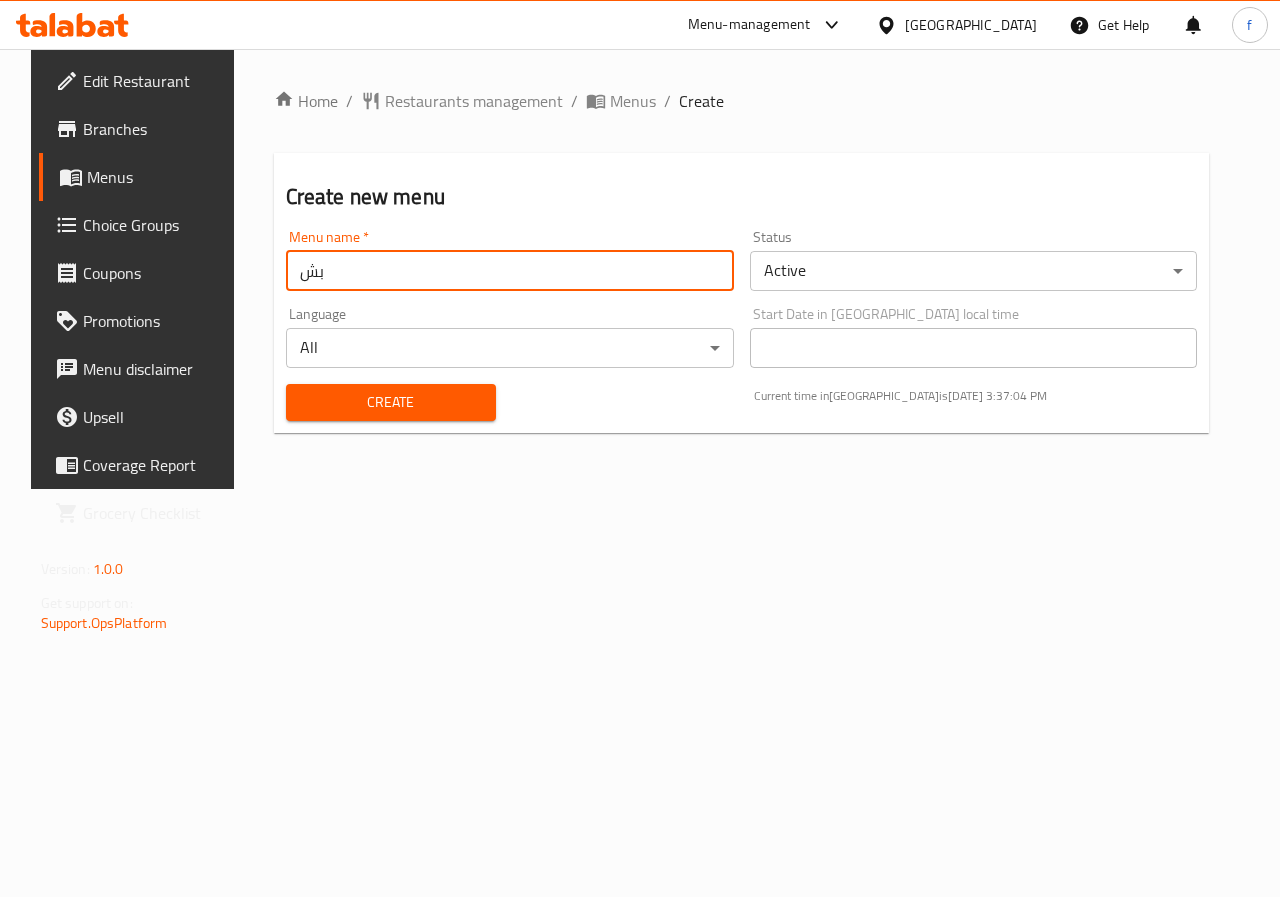 type on "ب" 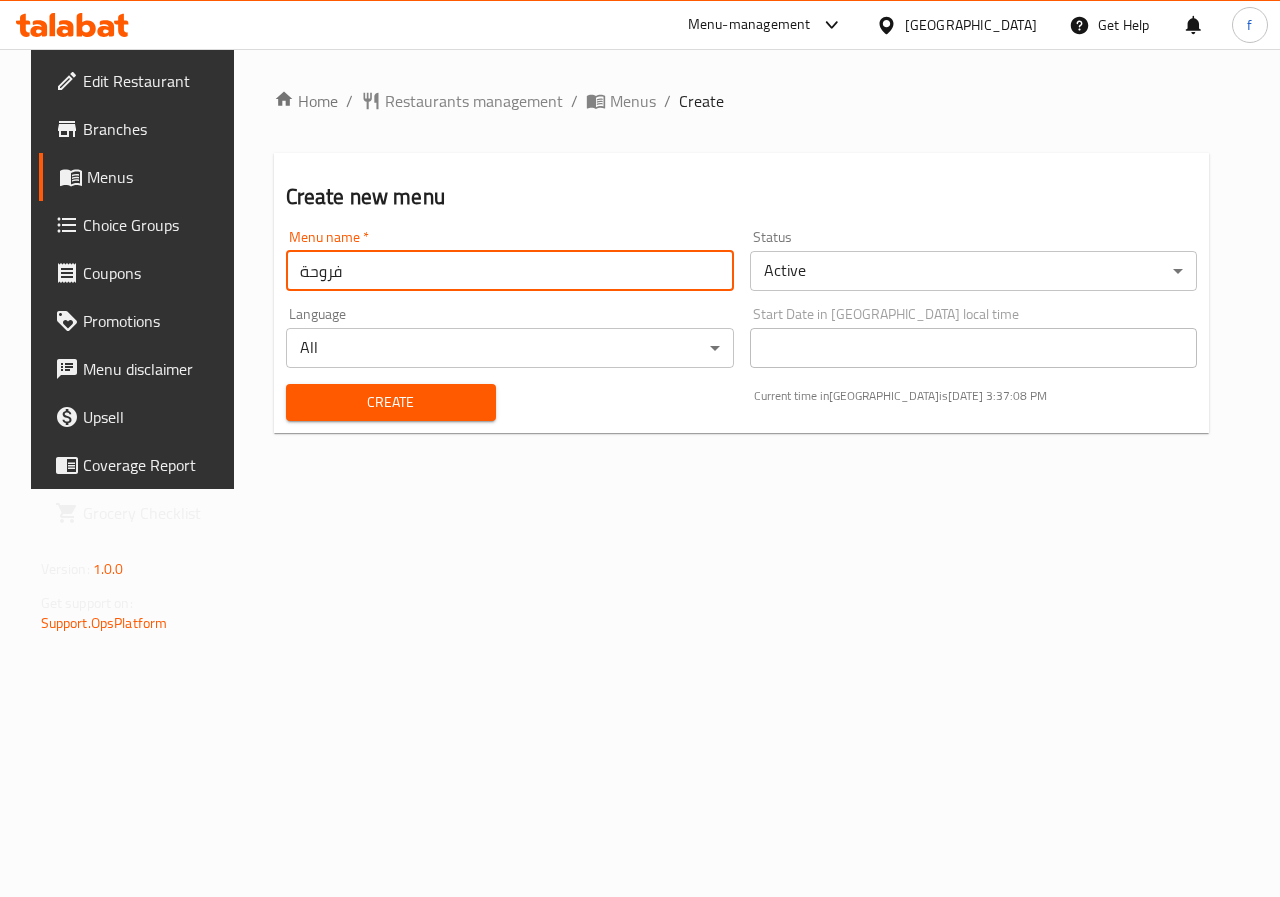 type on "فروحة" 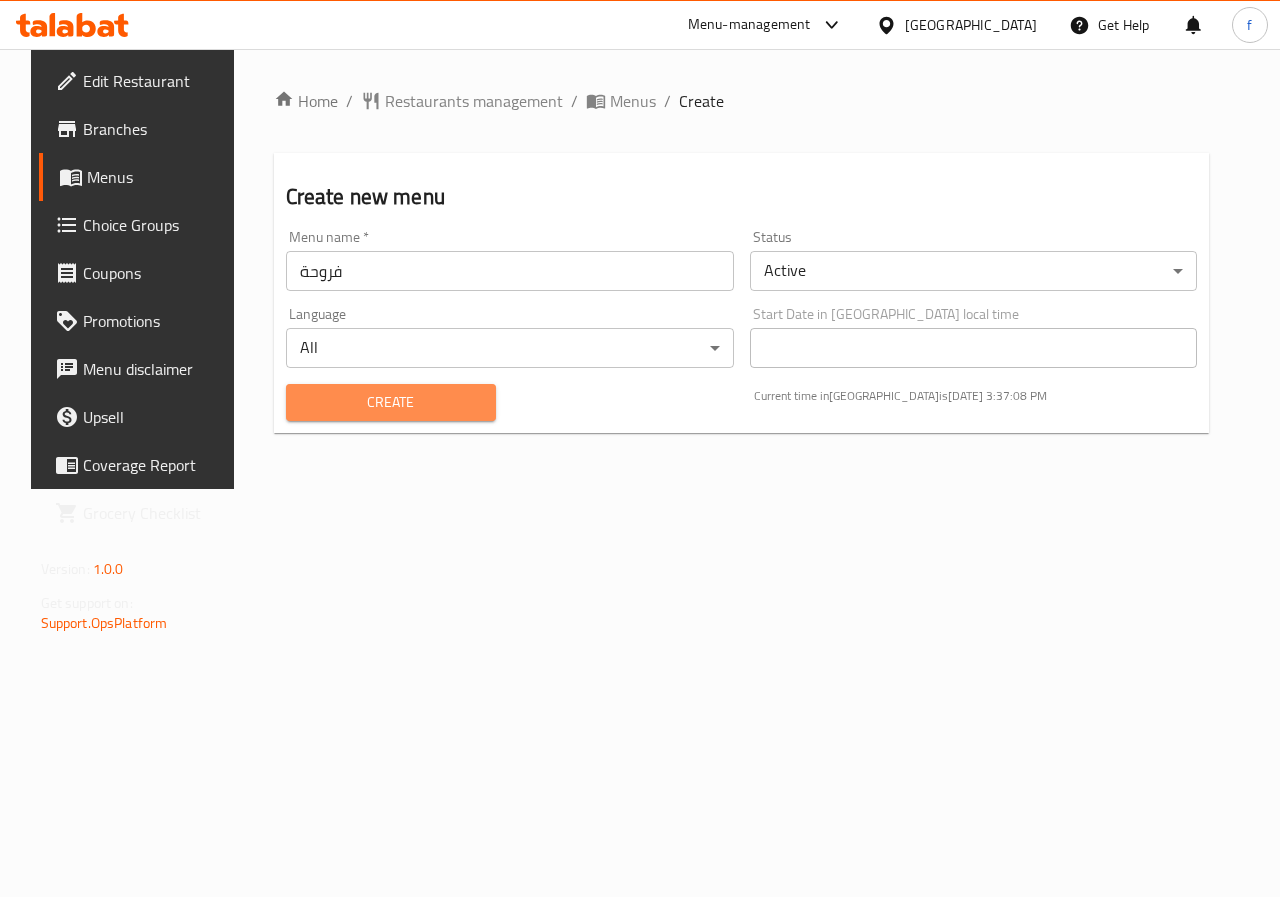 click on "Create" at bounding box center [391, 402] 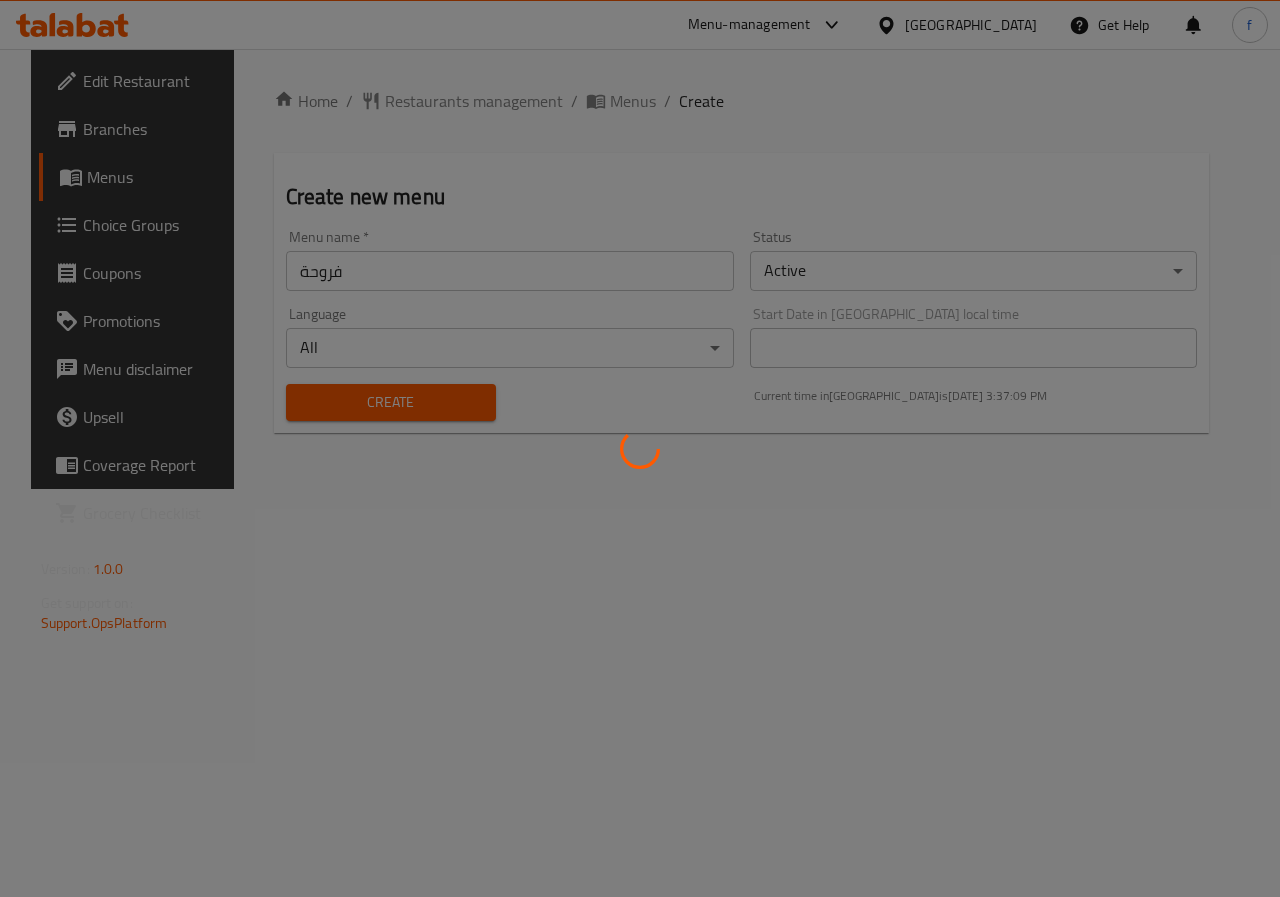 type 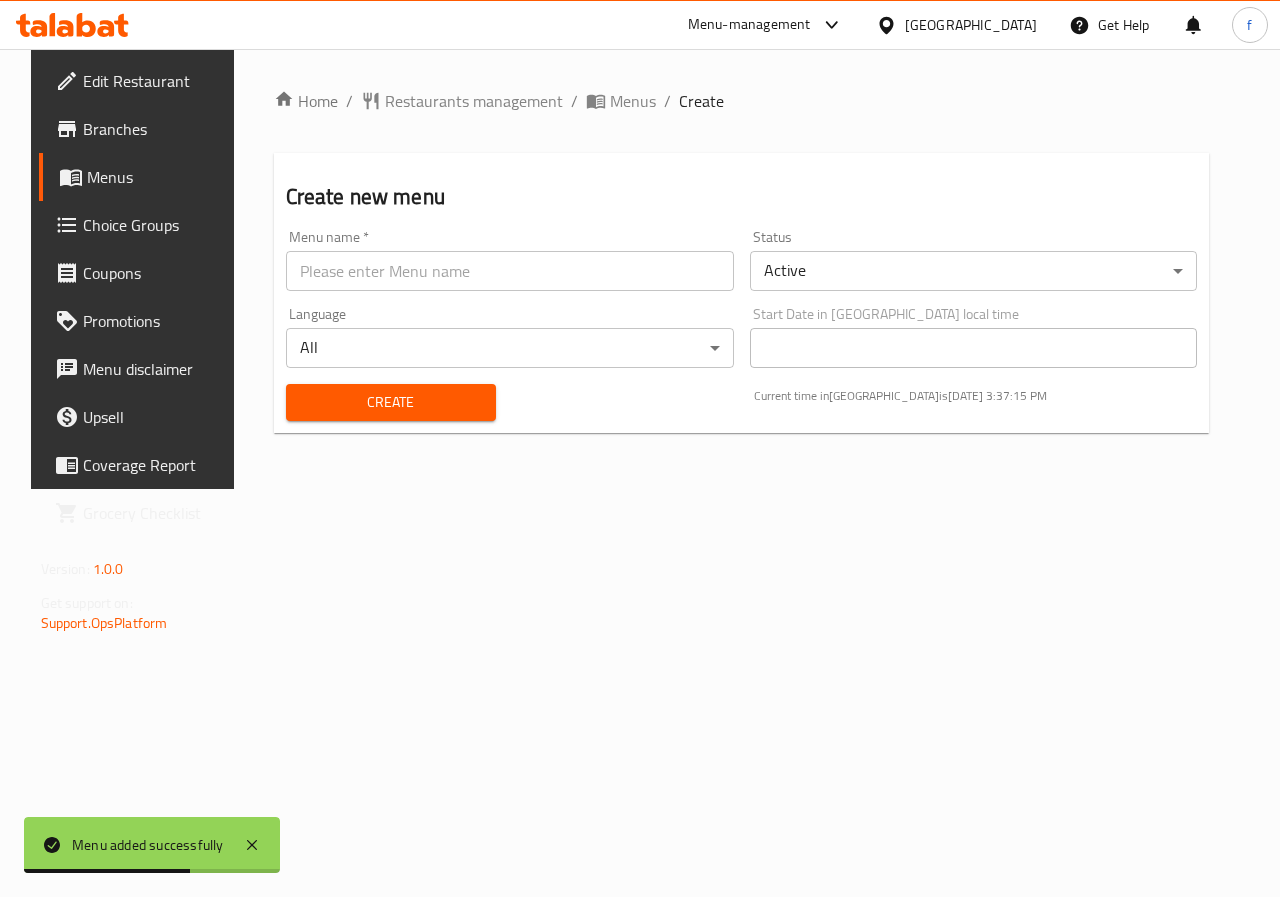 click on "Menus" at bounding box center (142, 177) 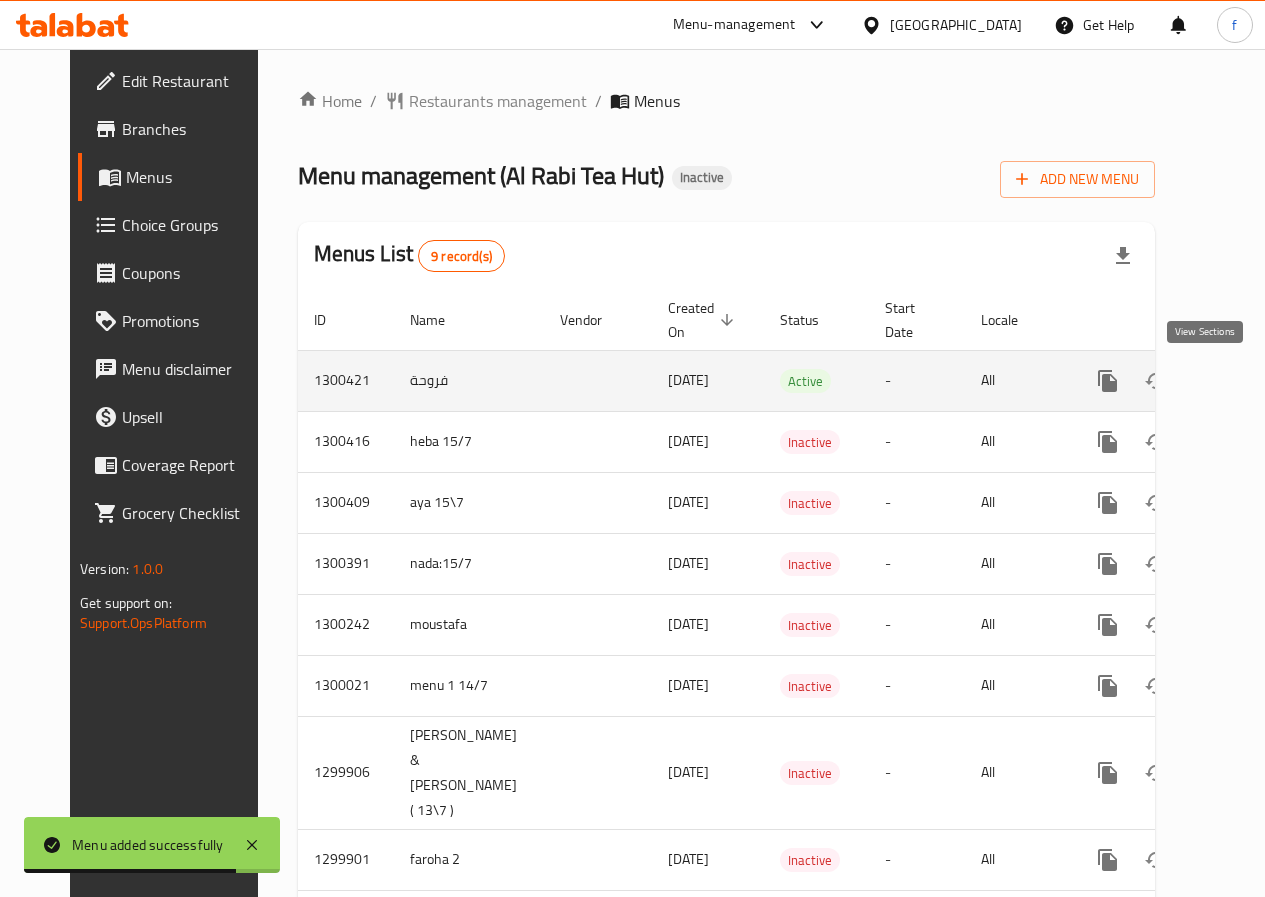 click at bounding box center [1252, 381] 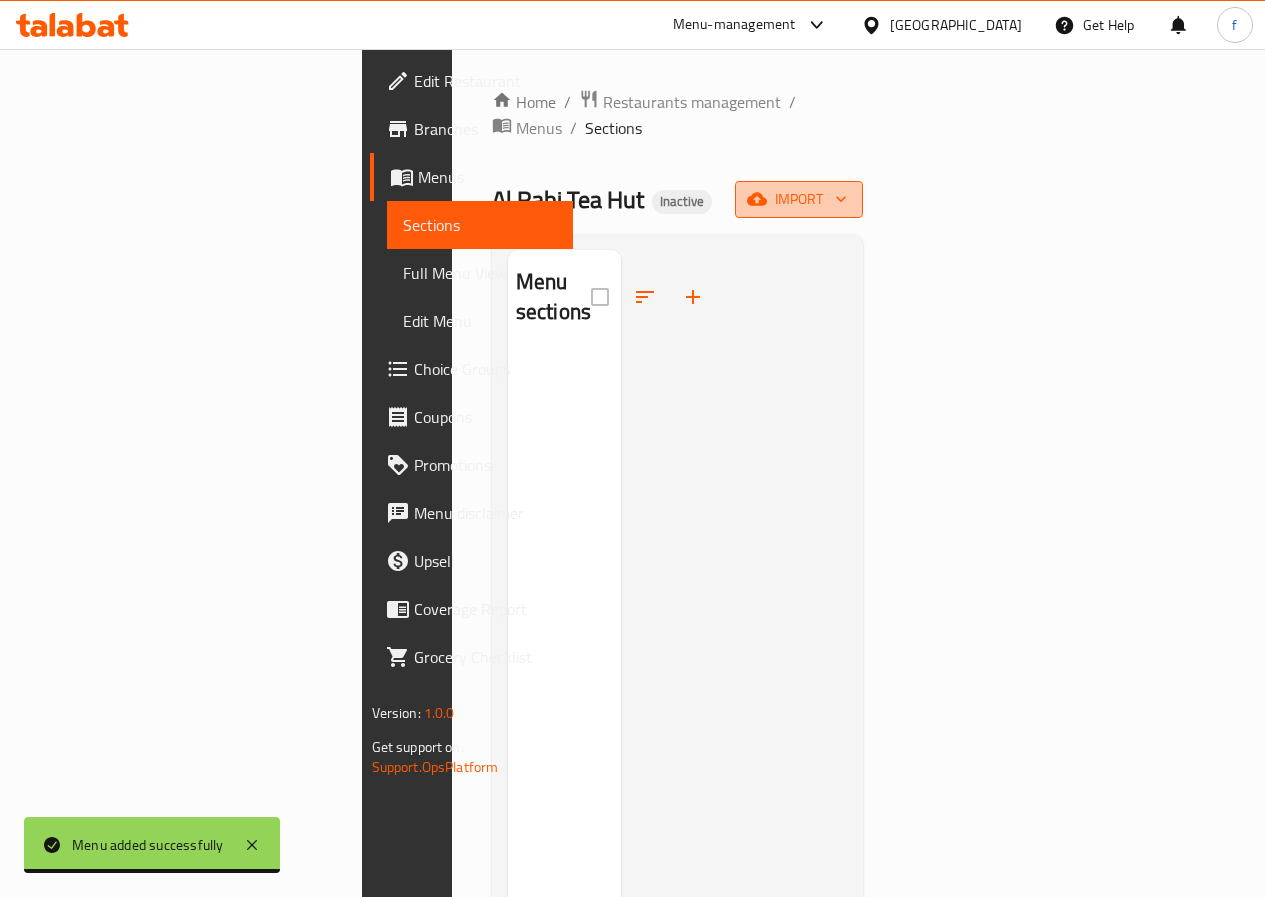 click on "import" at bounding box center (799, 199) 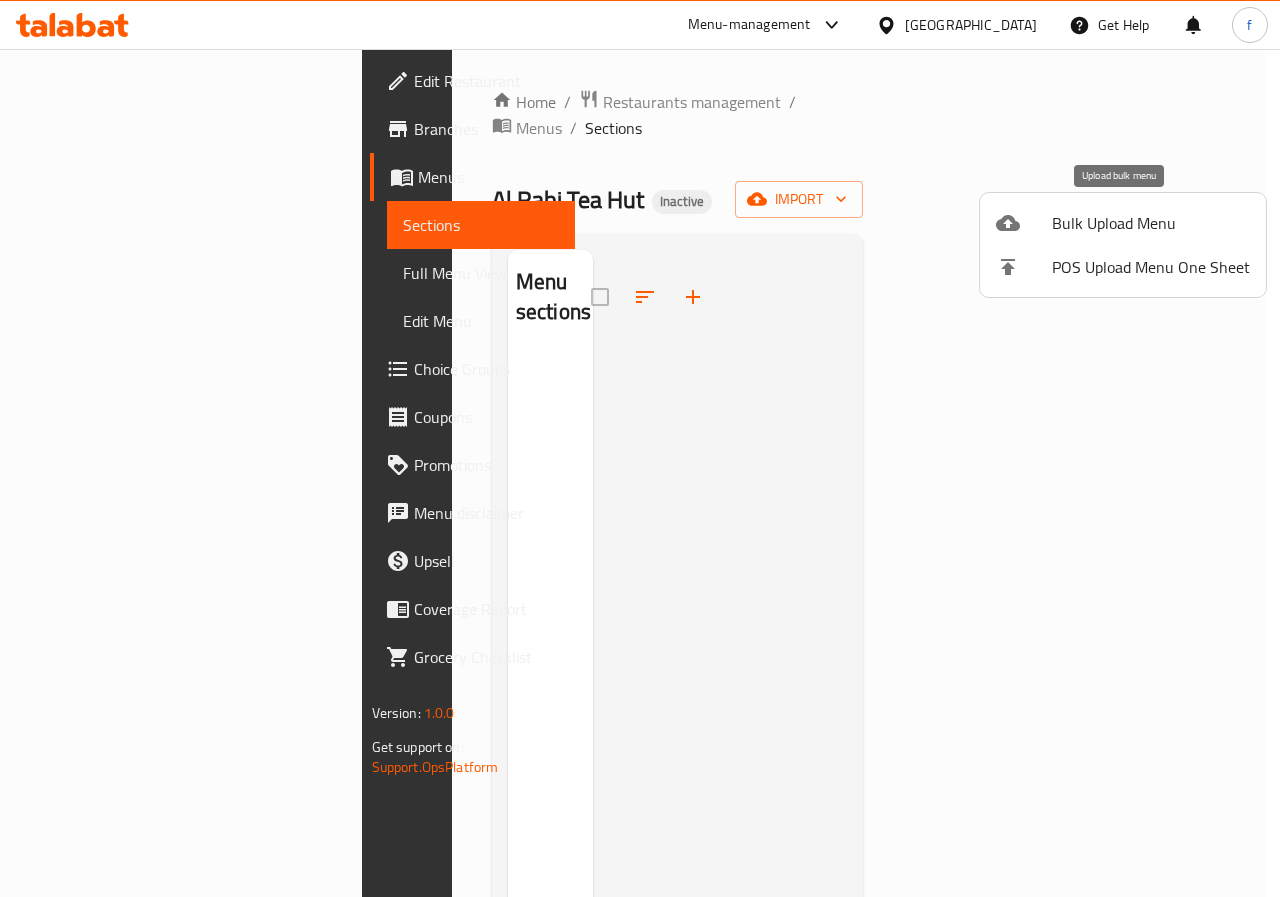 click on "Bulk Upload Menu" at bounding box center (1151, 223) 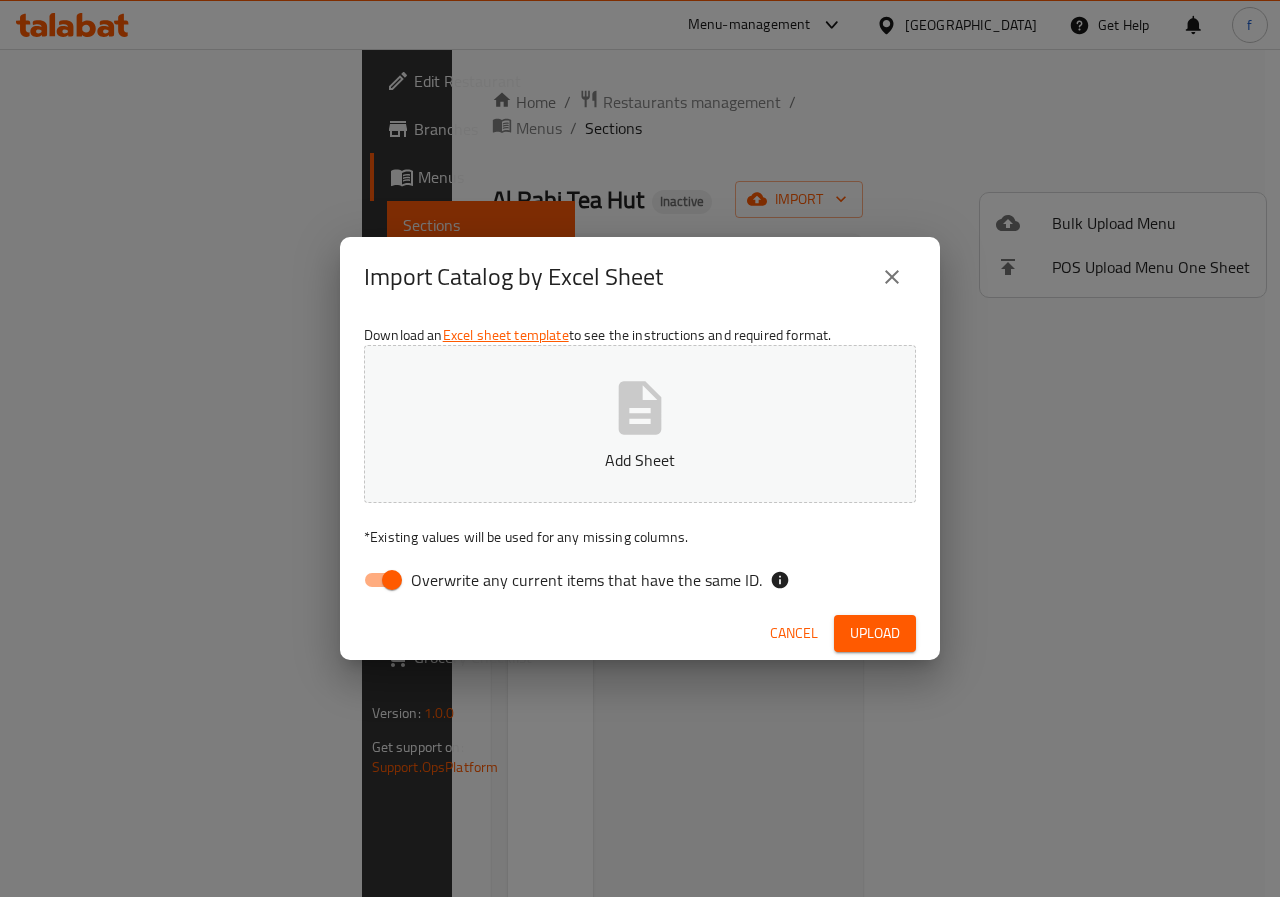 click on "Overwrite any current items that have the same ID." at bounding box center (392, 580) 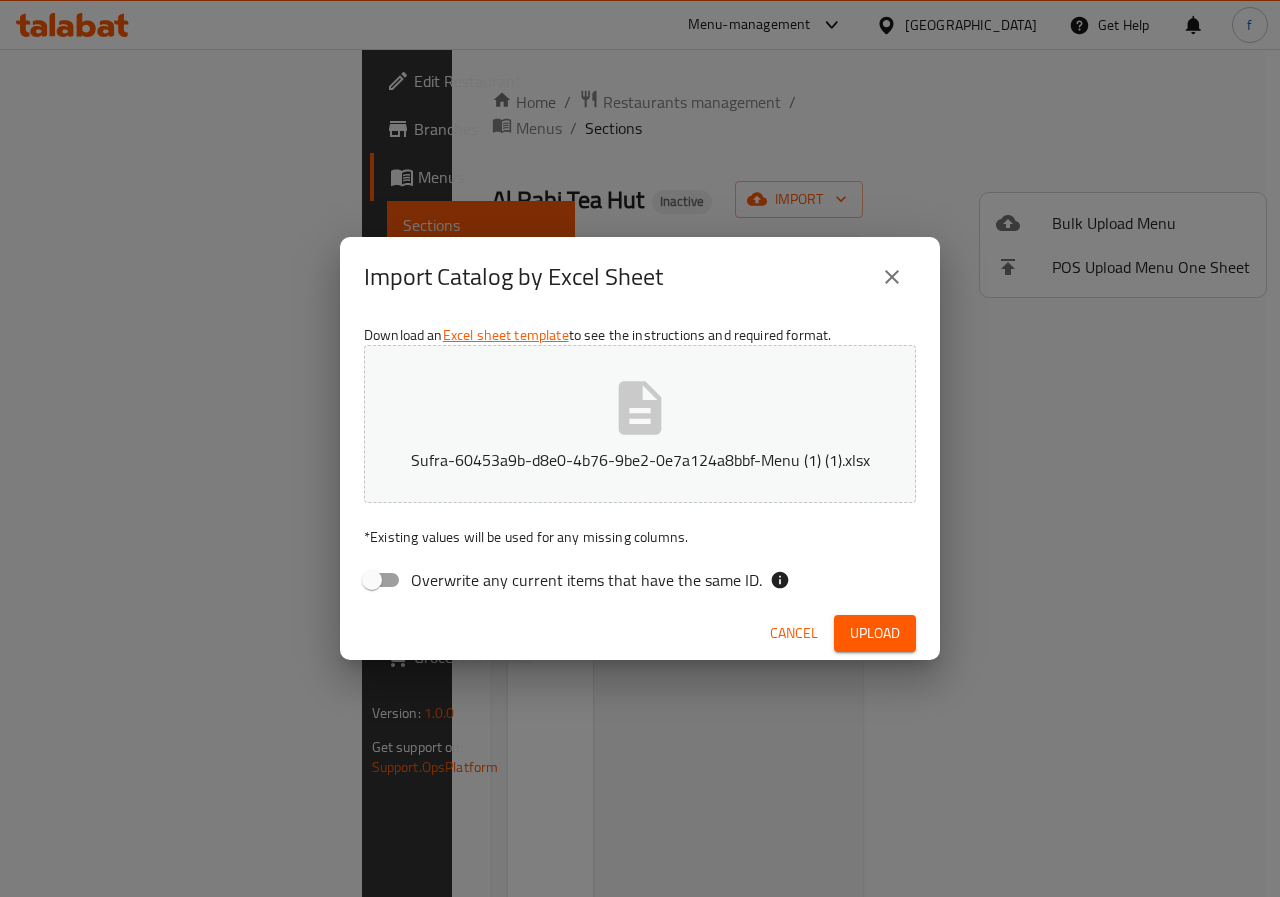 click on "Upload" at bounding box center [875, 633] 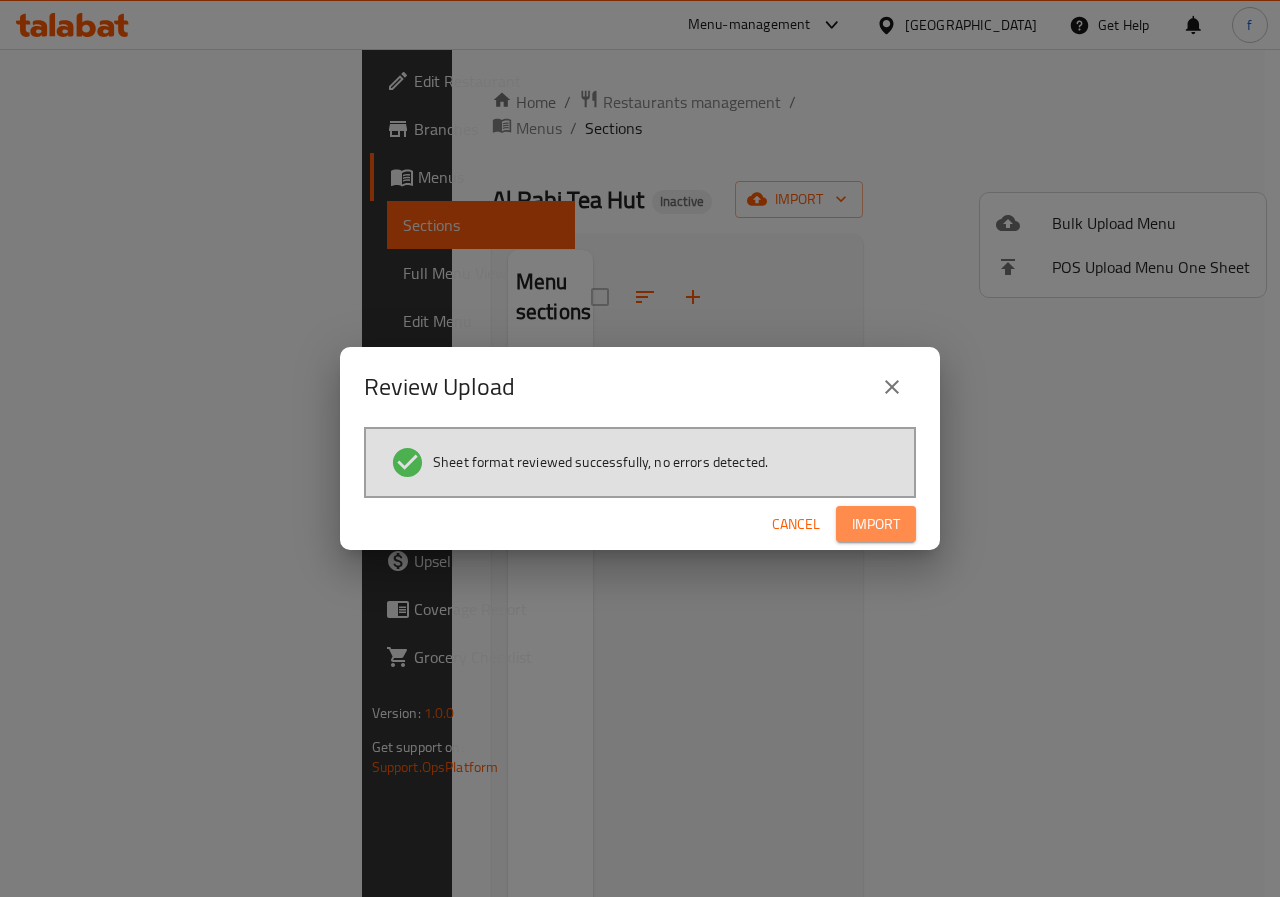 click on "Import" at bounding box center [876, 524] 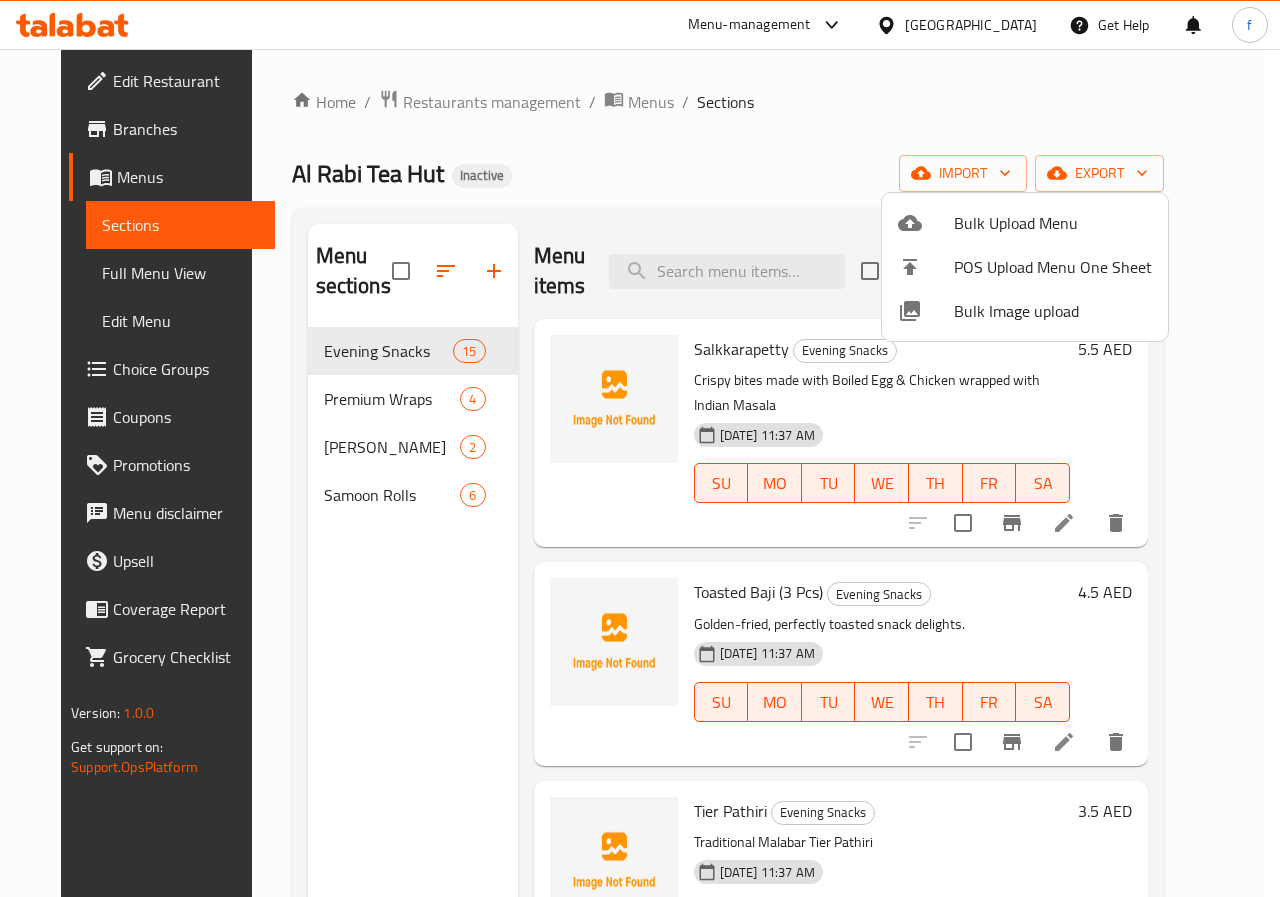 click at bounding box center [640, 448] 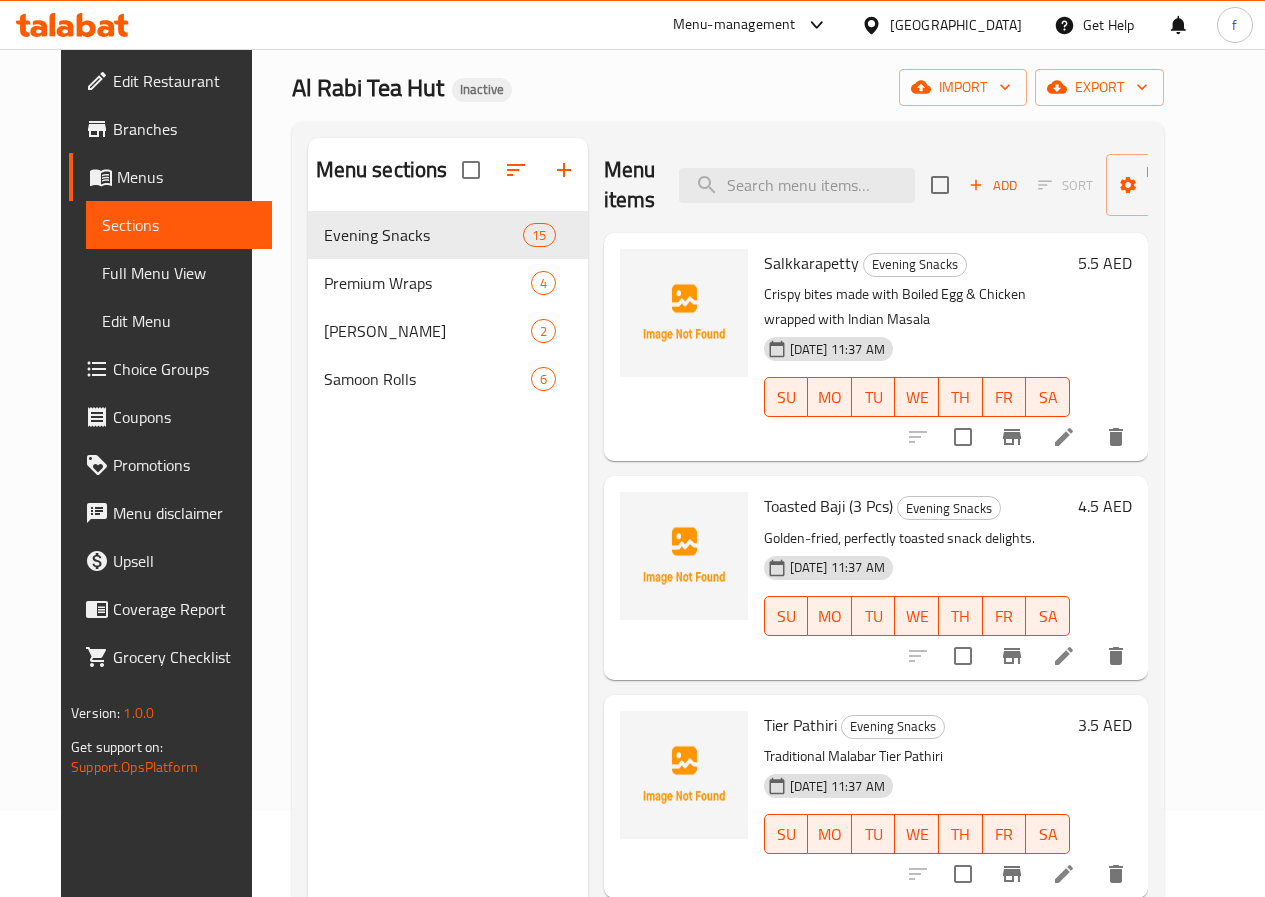 scroll, scrollTop: 200, scrollLeft: 0, axis: vertical 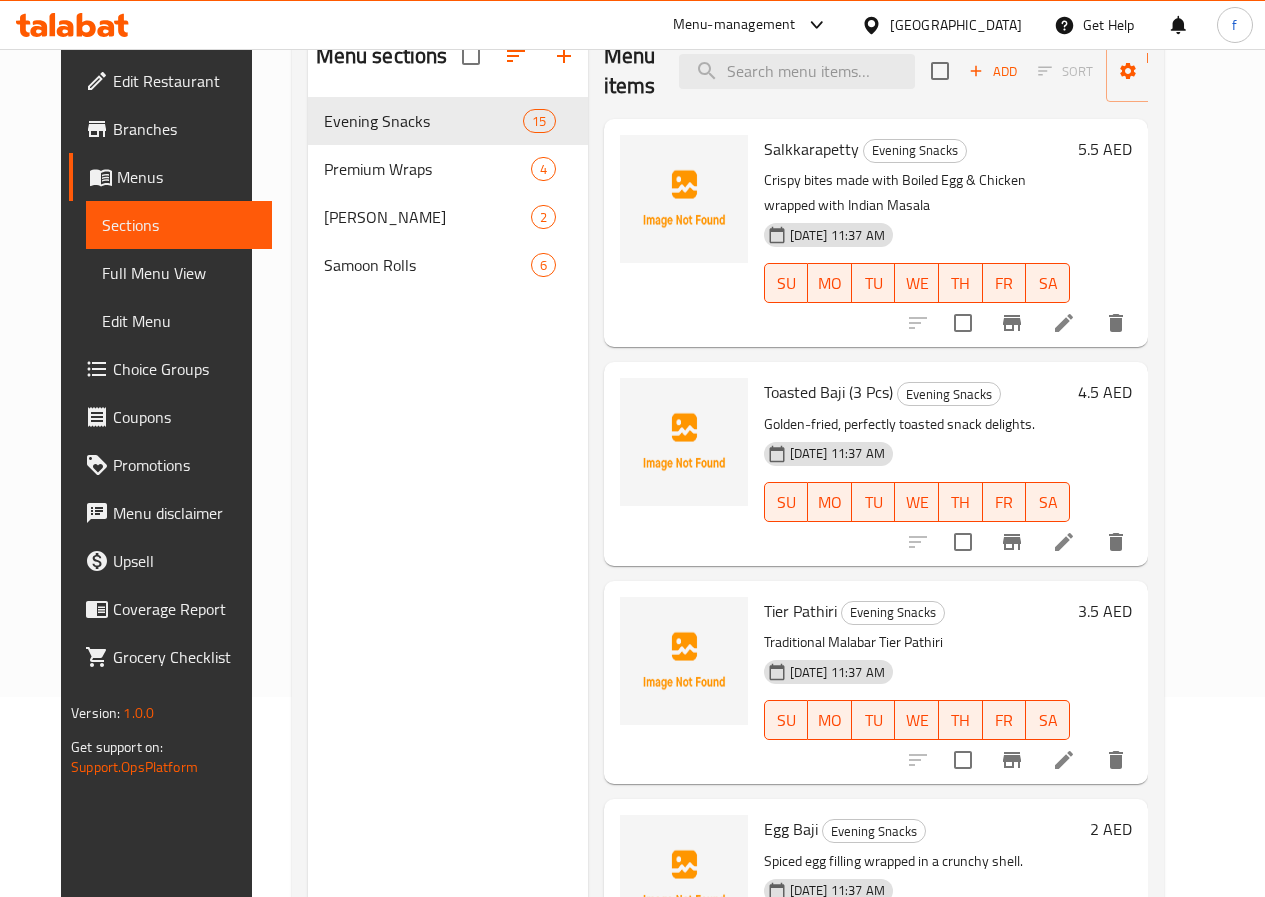 click 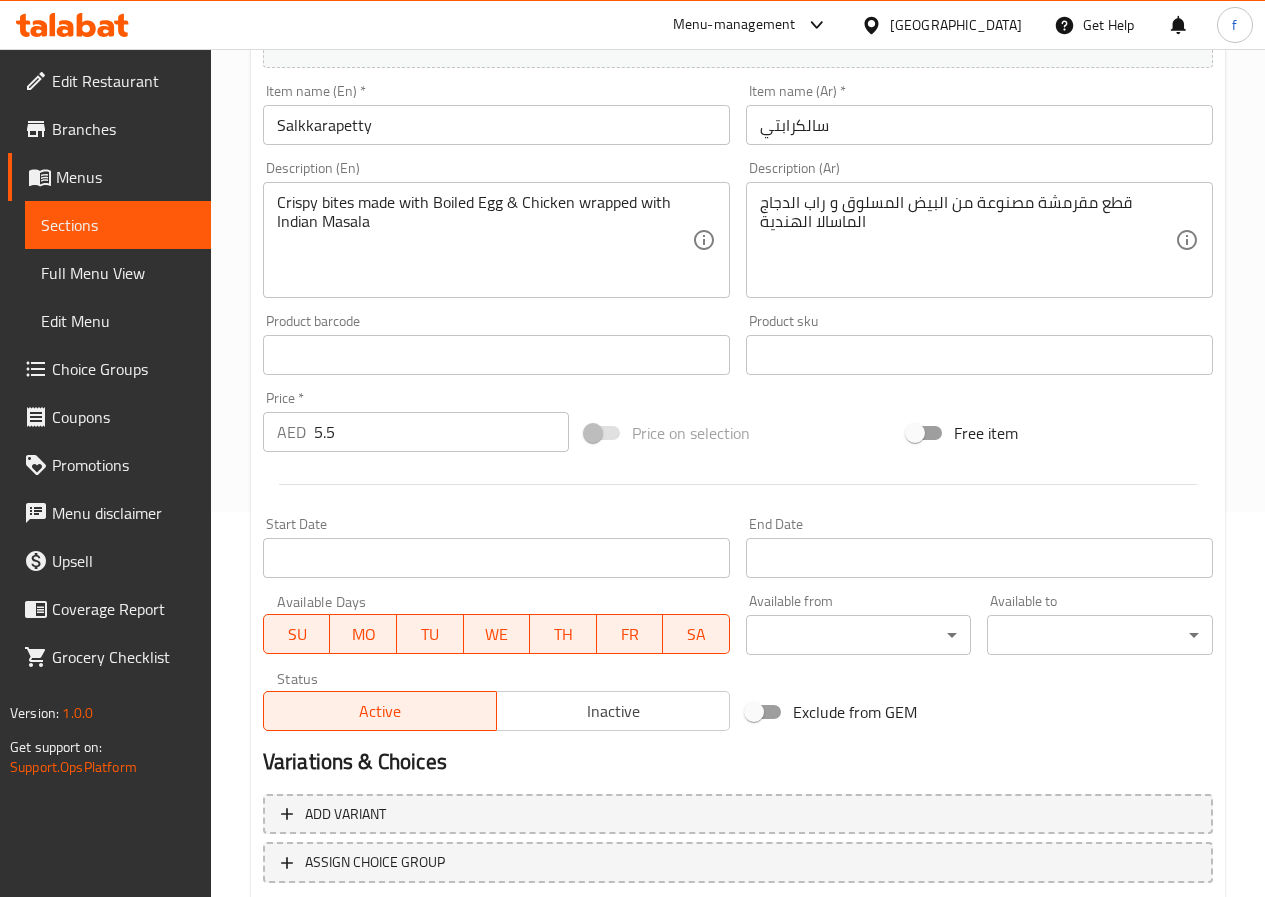 scroll, scrollTop: 316, scrollLeft: 0, axis: vertical 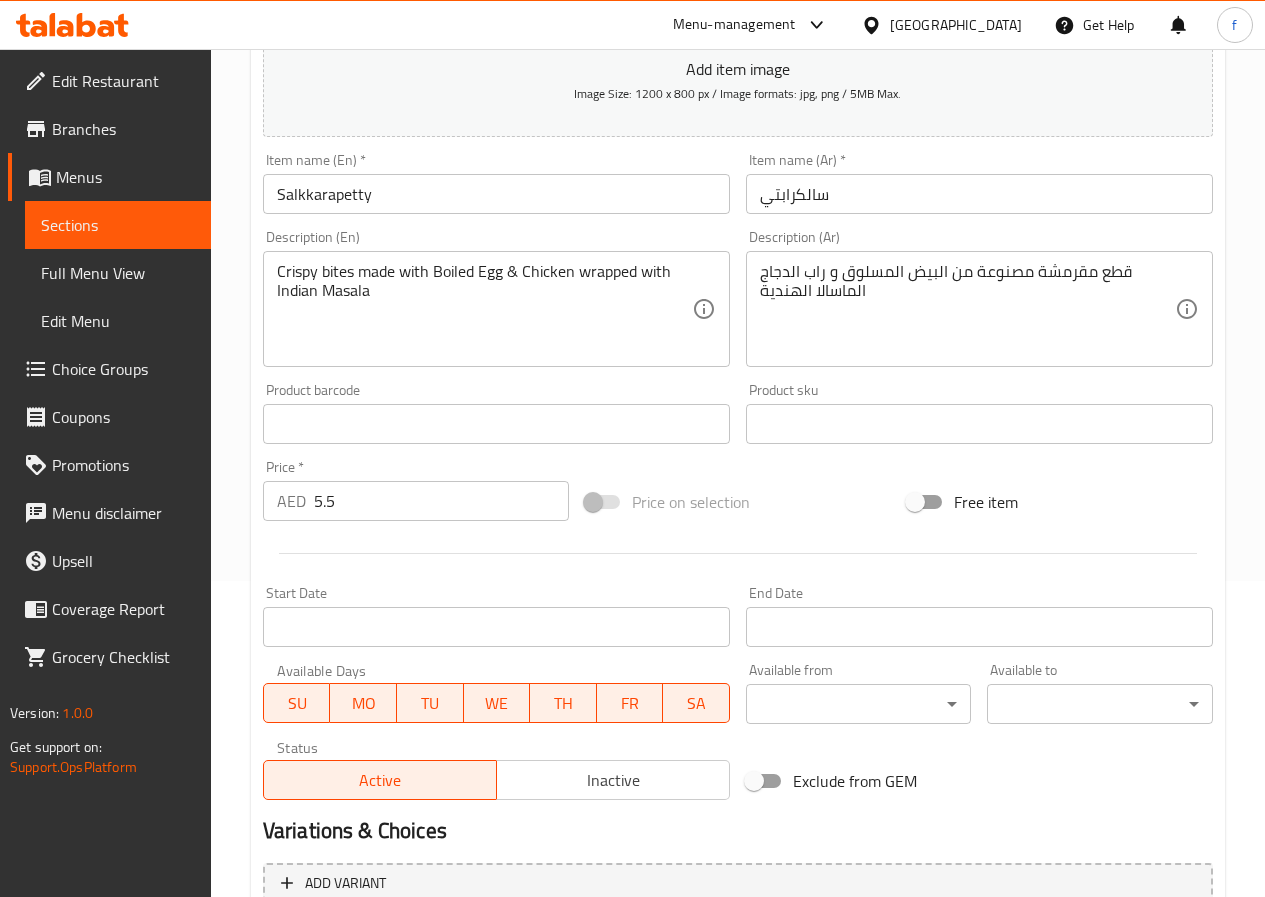 click on "5.5" at bounding box center [441, 501] 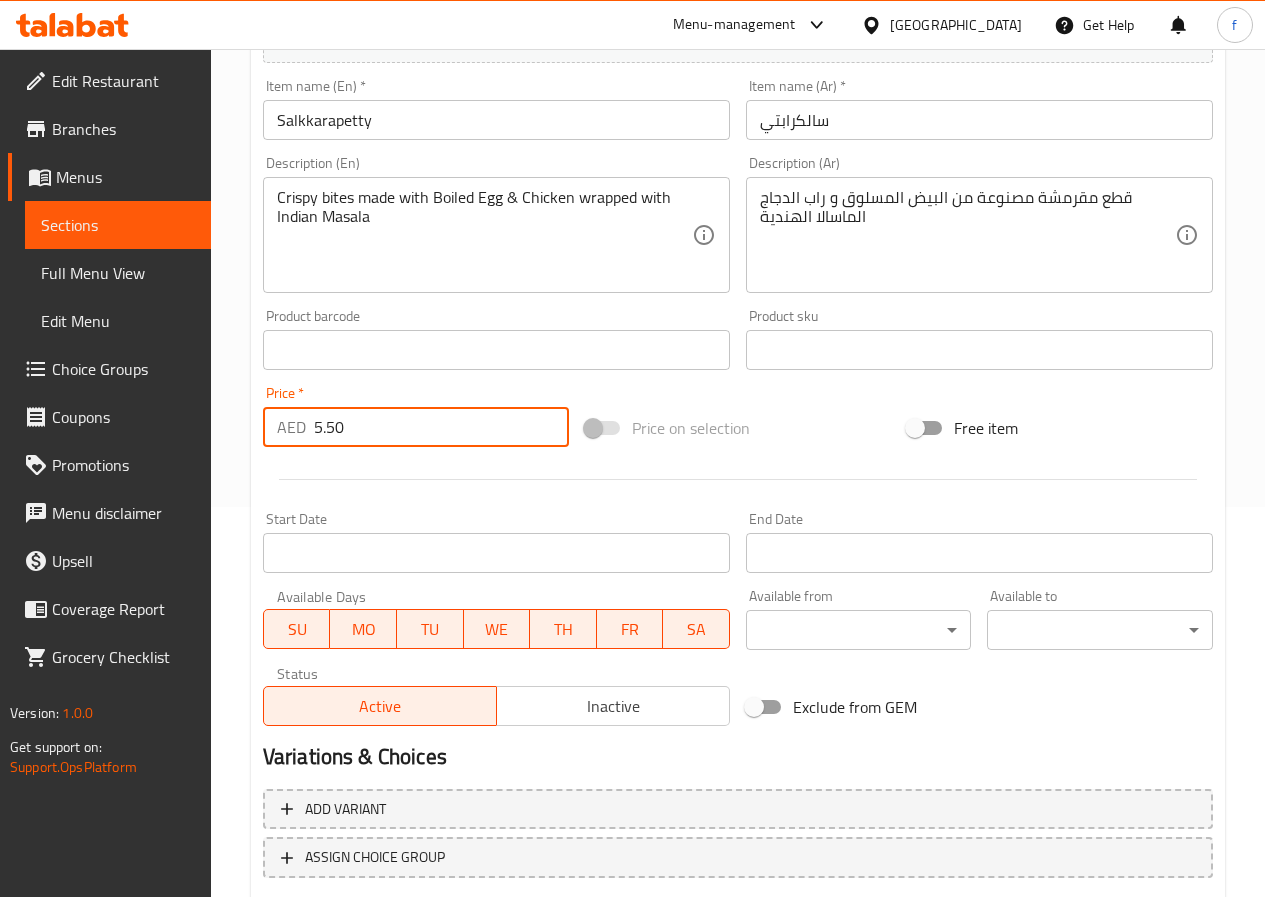 scroll, scrollTop: 516, scrollLeft: 0, axis: vertical 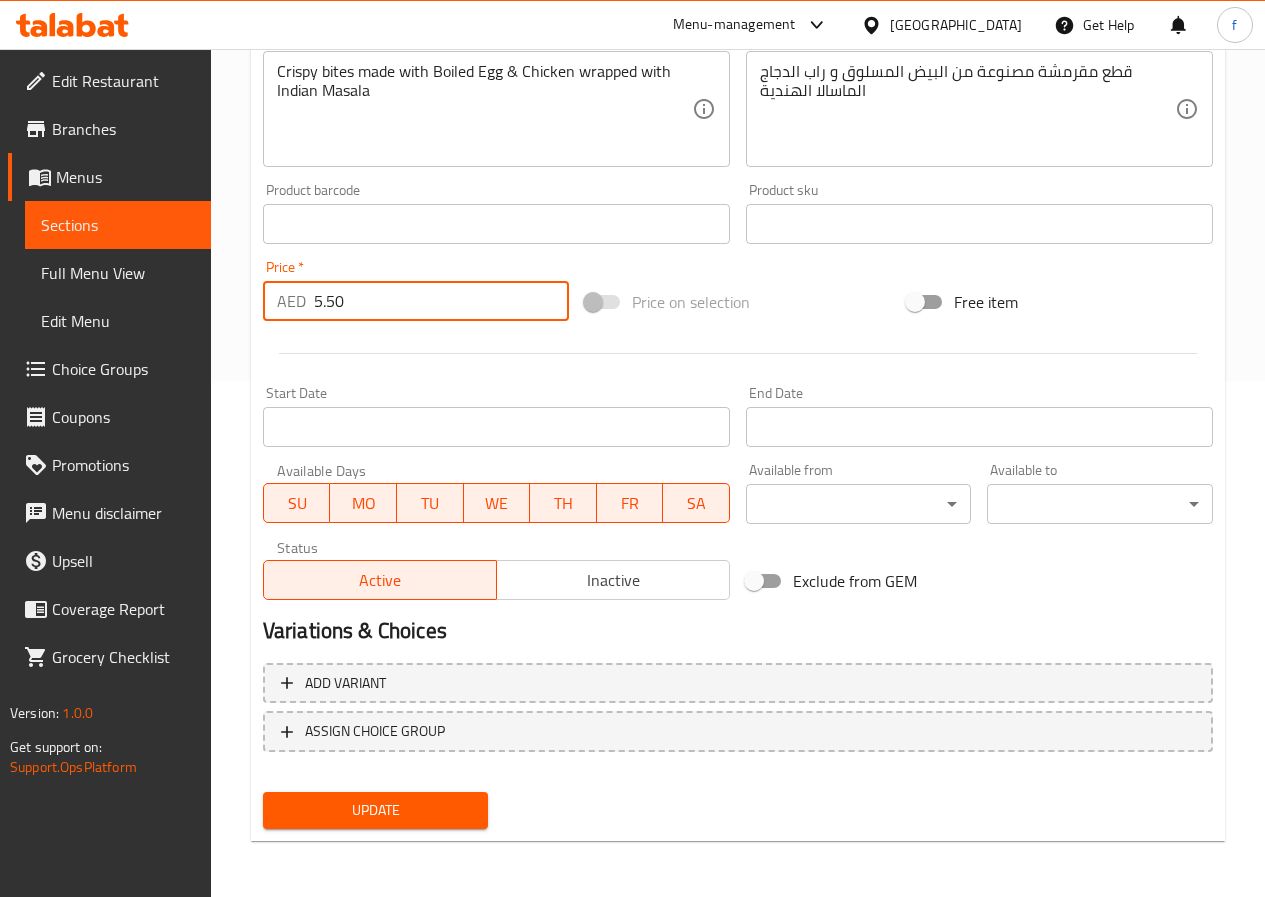 type on "5.50" 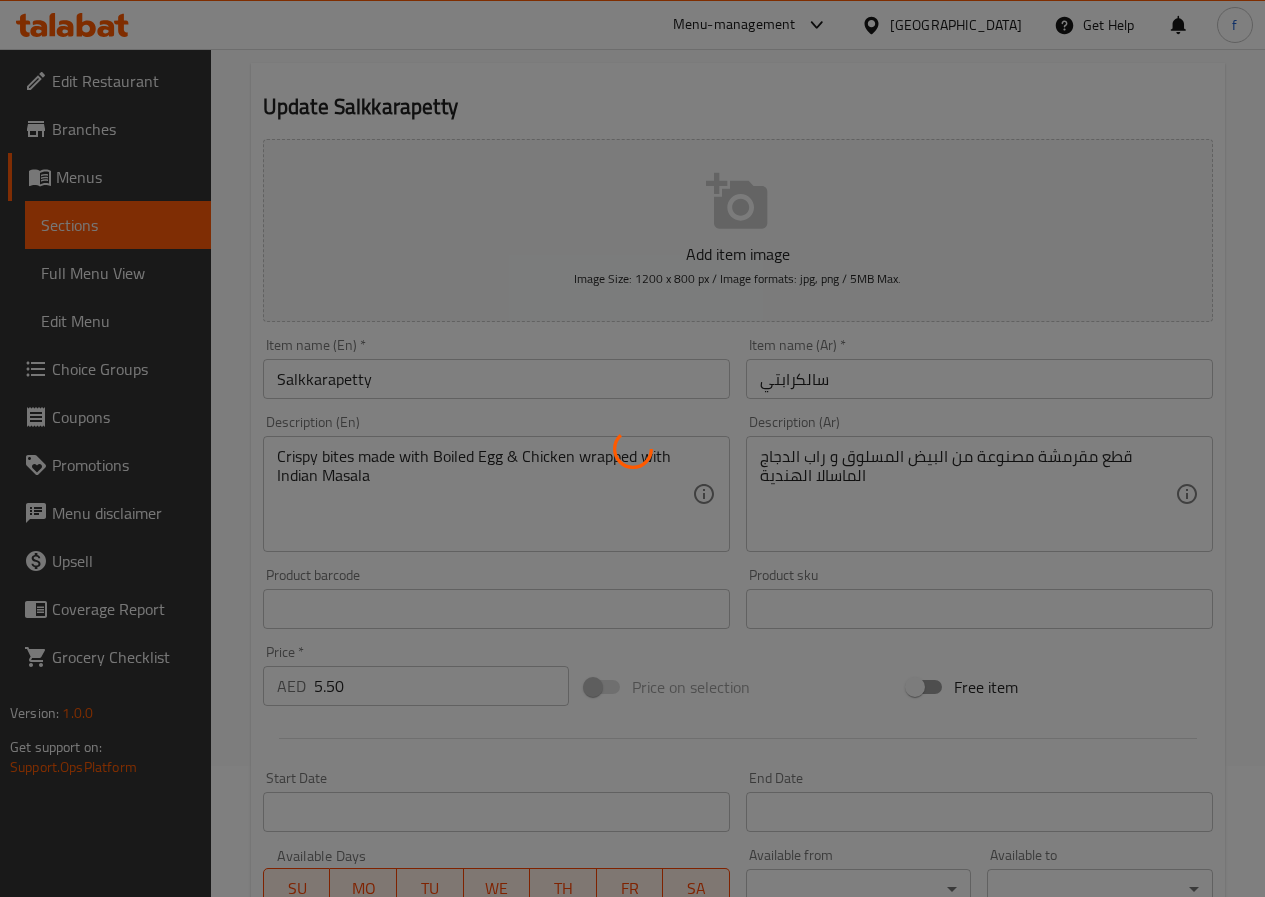 scroll, scrollTop: 0, scrollLeft: 0, axis: both 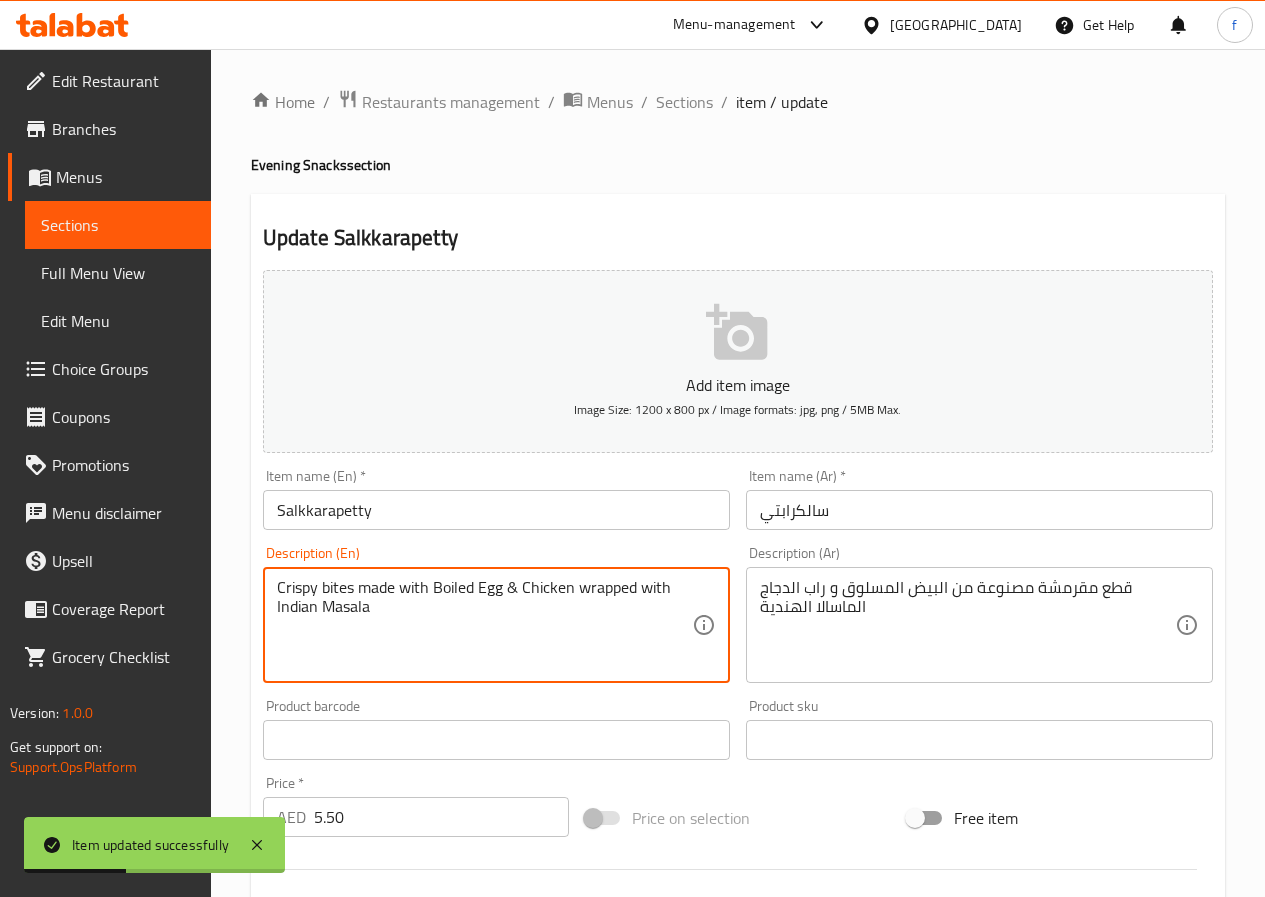 click on "Crispy bites made with Boiled Egg & Chicken wrapped with Indian Masala" at bounding box center (484, 625) 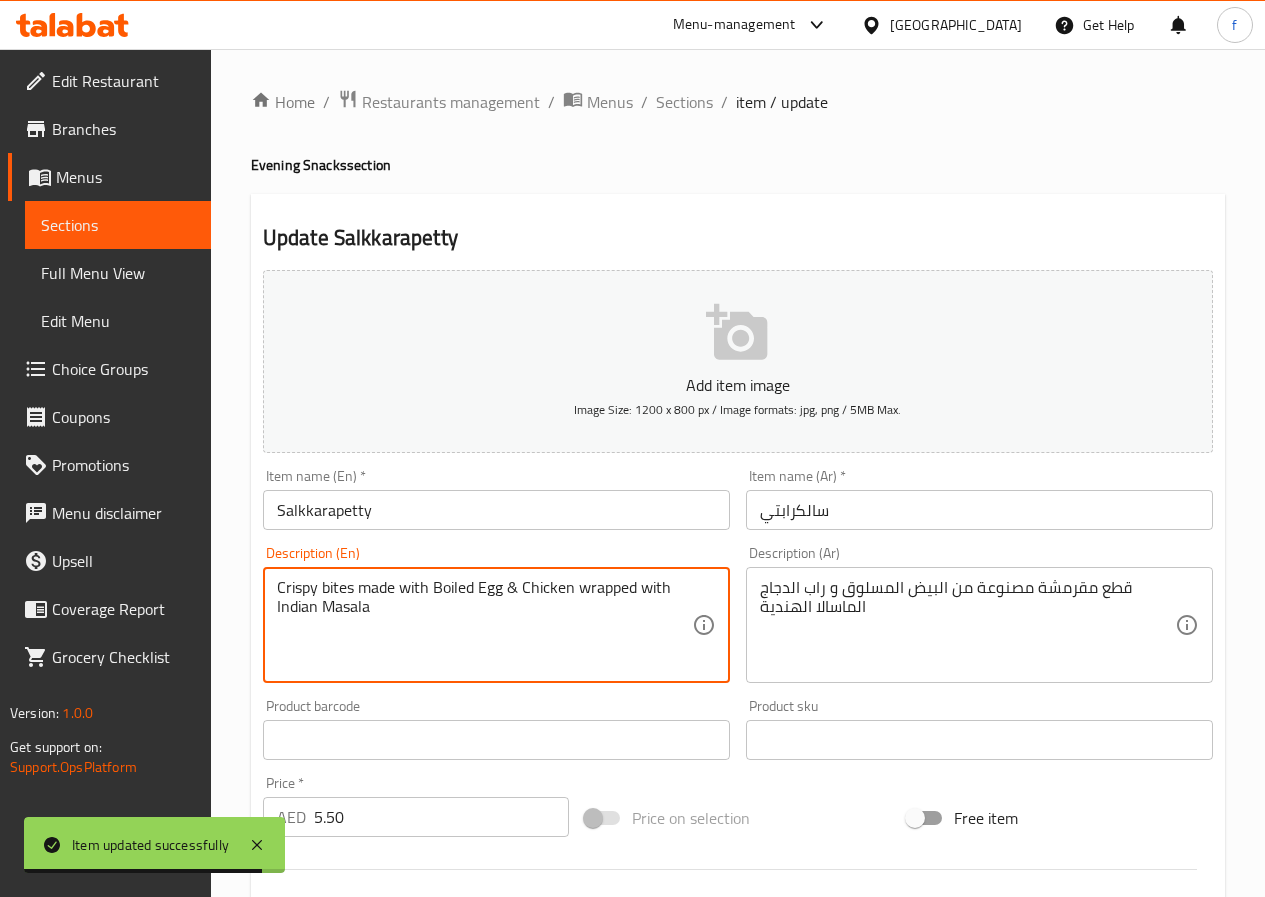 click on "Crispy bites made with Boiled Egg & Chicken wrapped with Indian Masala" at bounding box center [484, 625] 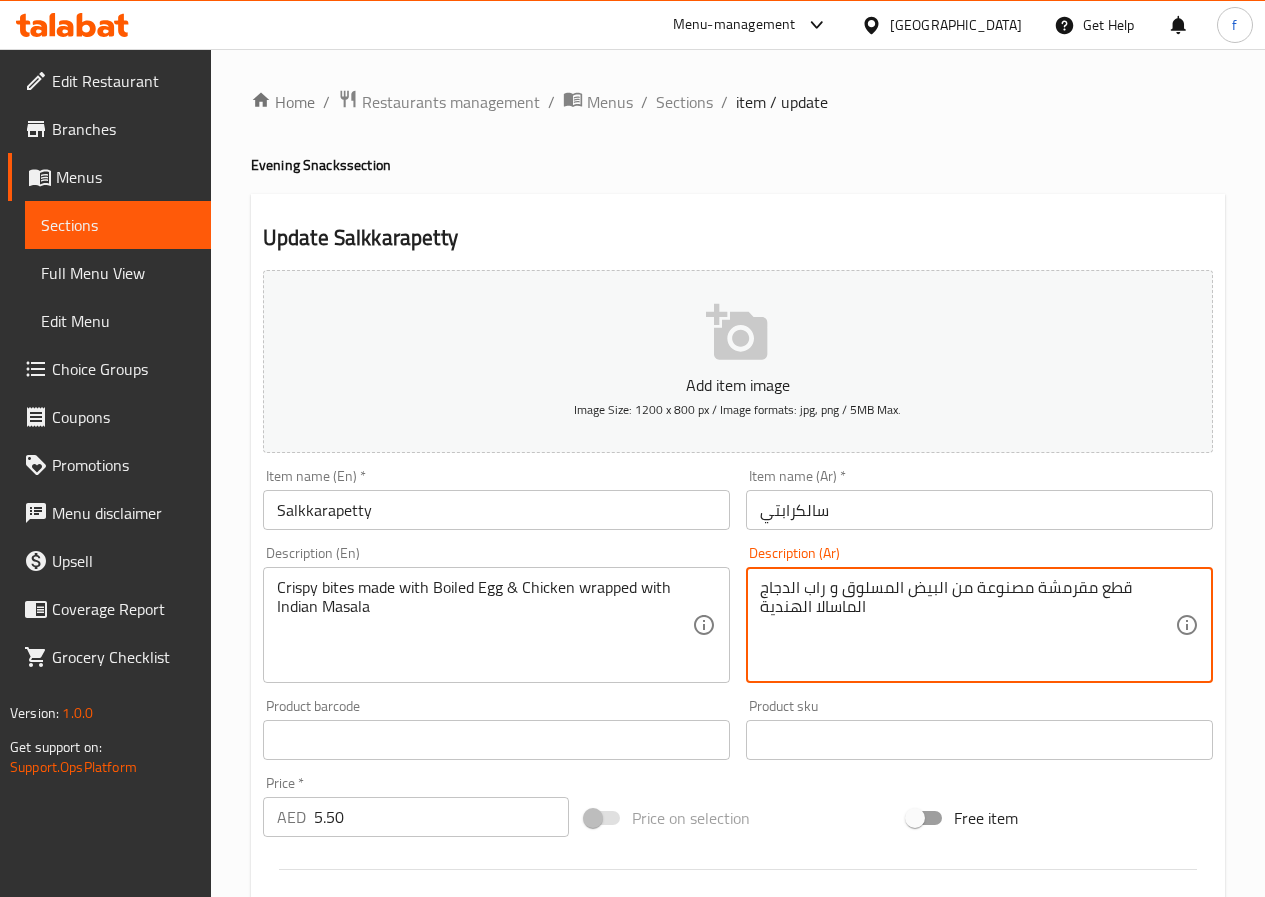 click on "قطع مقرمشة مصنوعة من البيض المسلوق و راب الدجاج الماسالا الهندية" at bounding box center (967, 625) 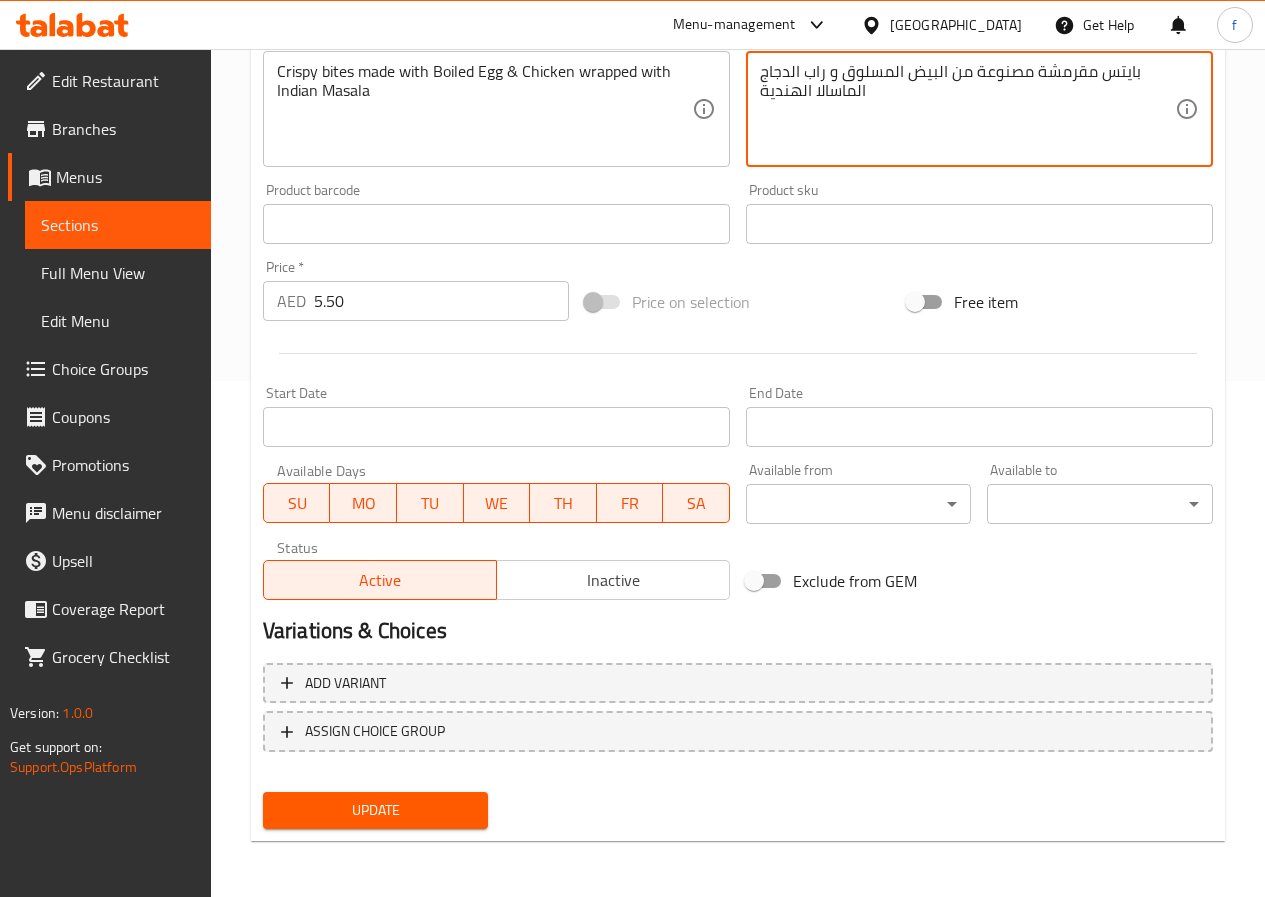 type on "بايتس مقرمشة مصنوعة من البيض المسلوق و راب الدجاج الماسالا الهندية" 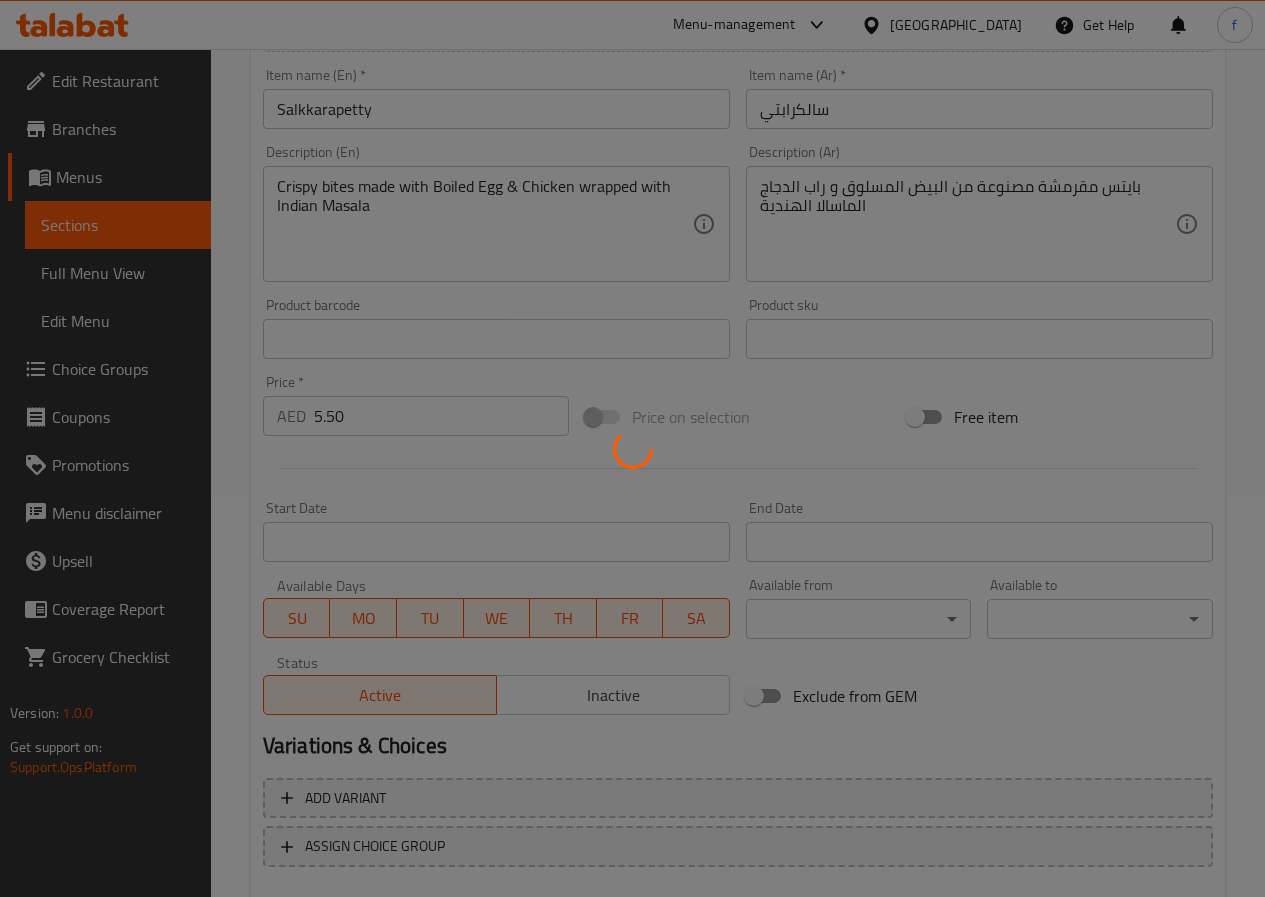 scroll, scrollTop: 0, scrollLeft: 0, axis: both 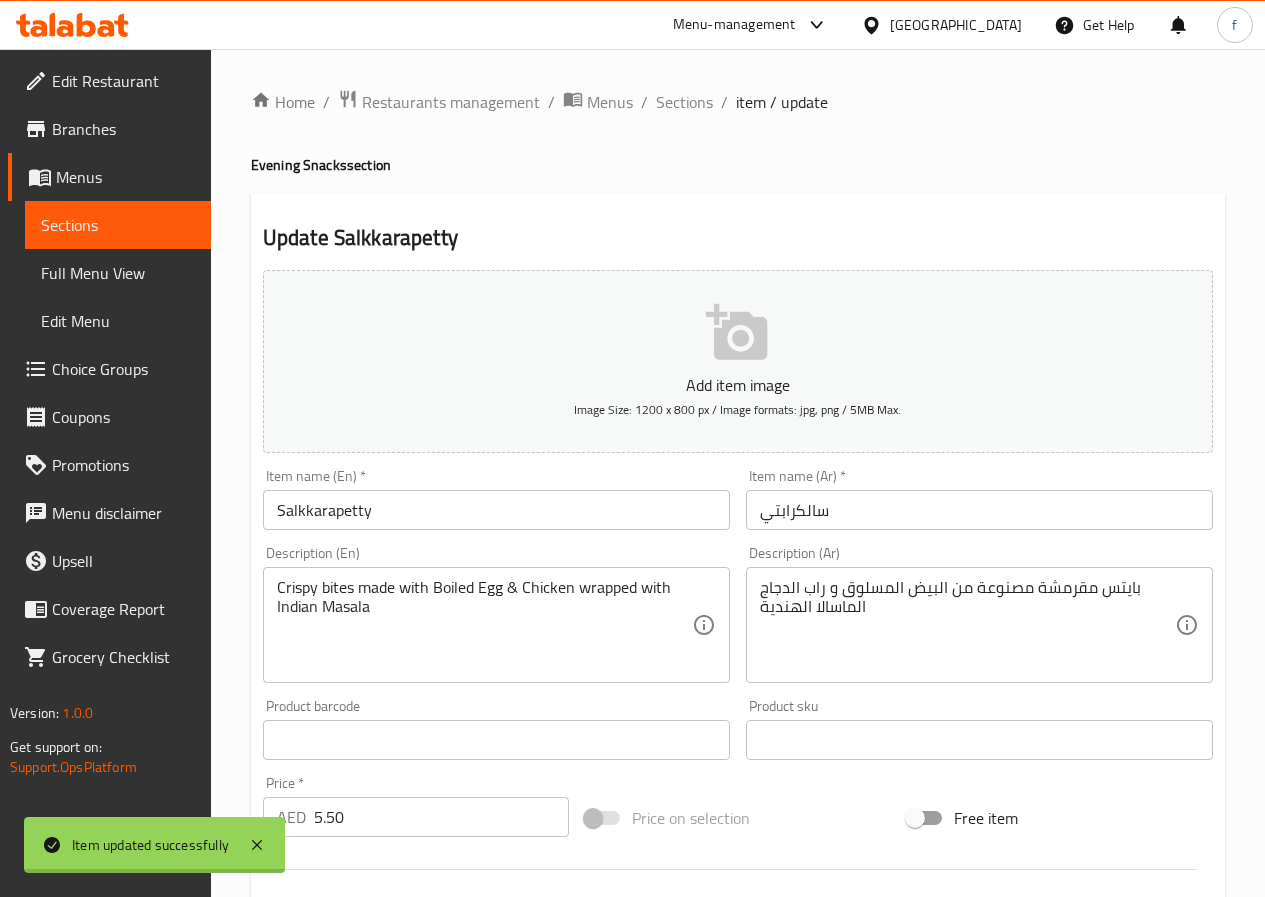 click on "Sections" at bounding box center (684, 102) 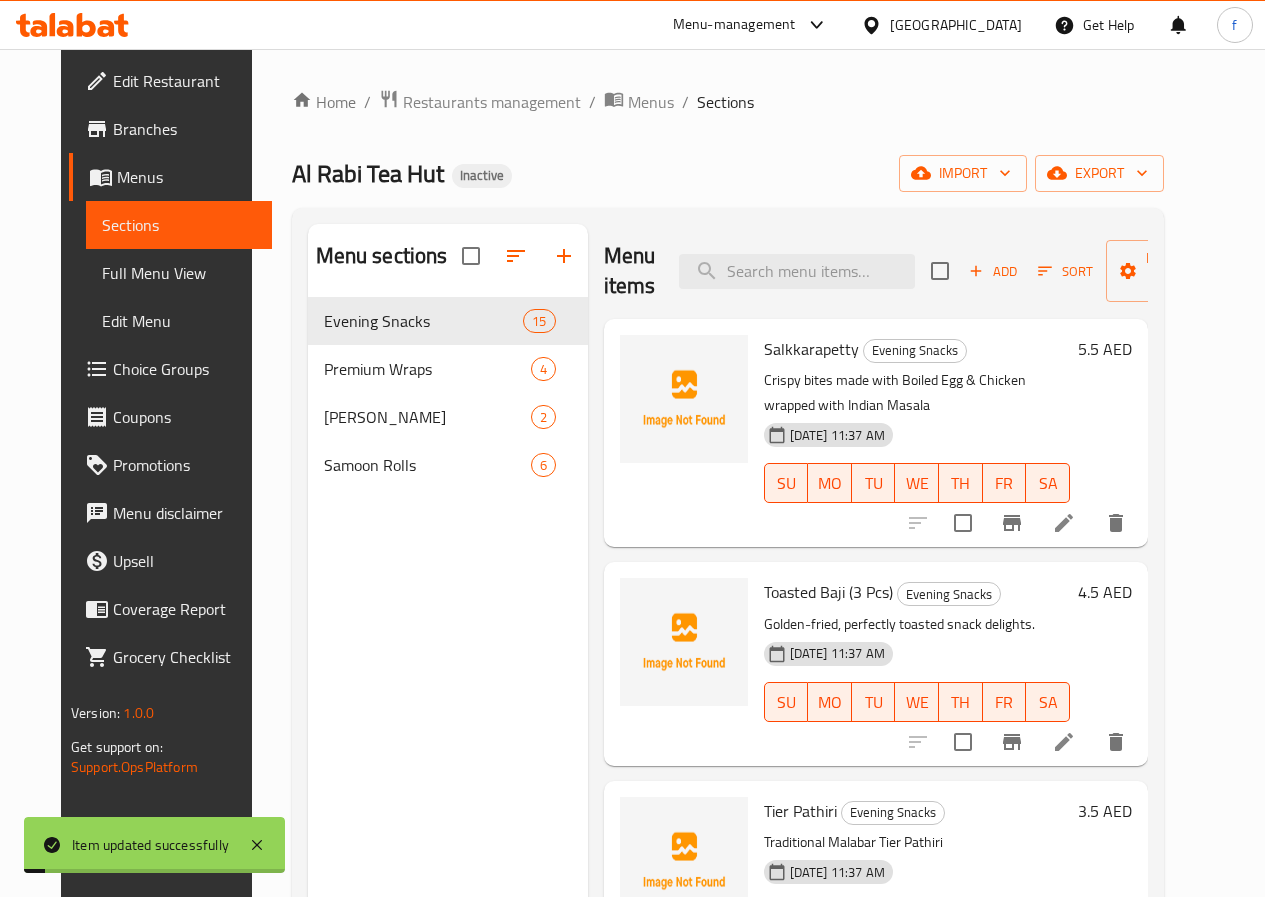 scroll, scrollTop: 100, scrollLeft: 0, axis: vertical 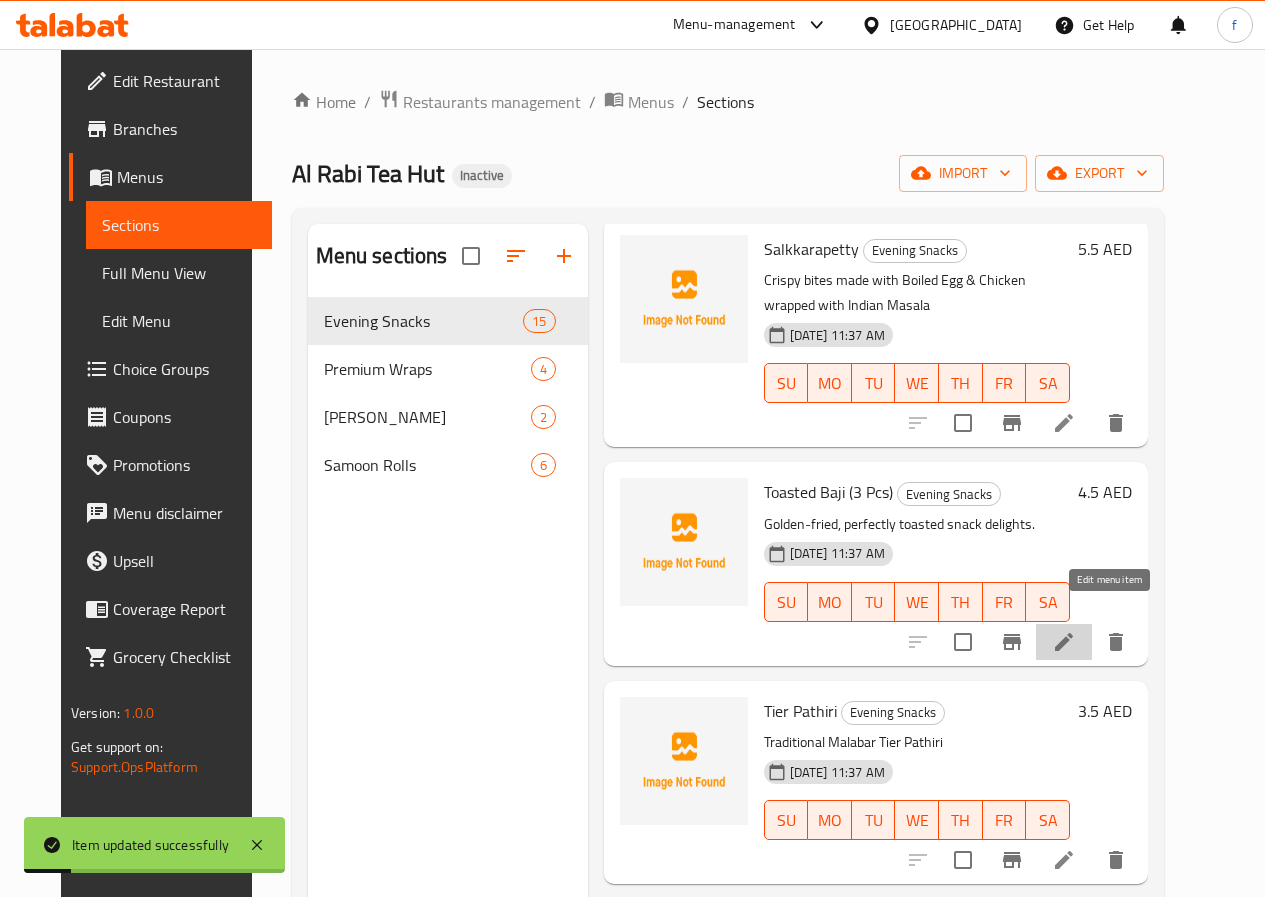 click 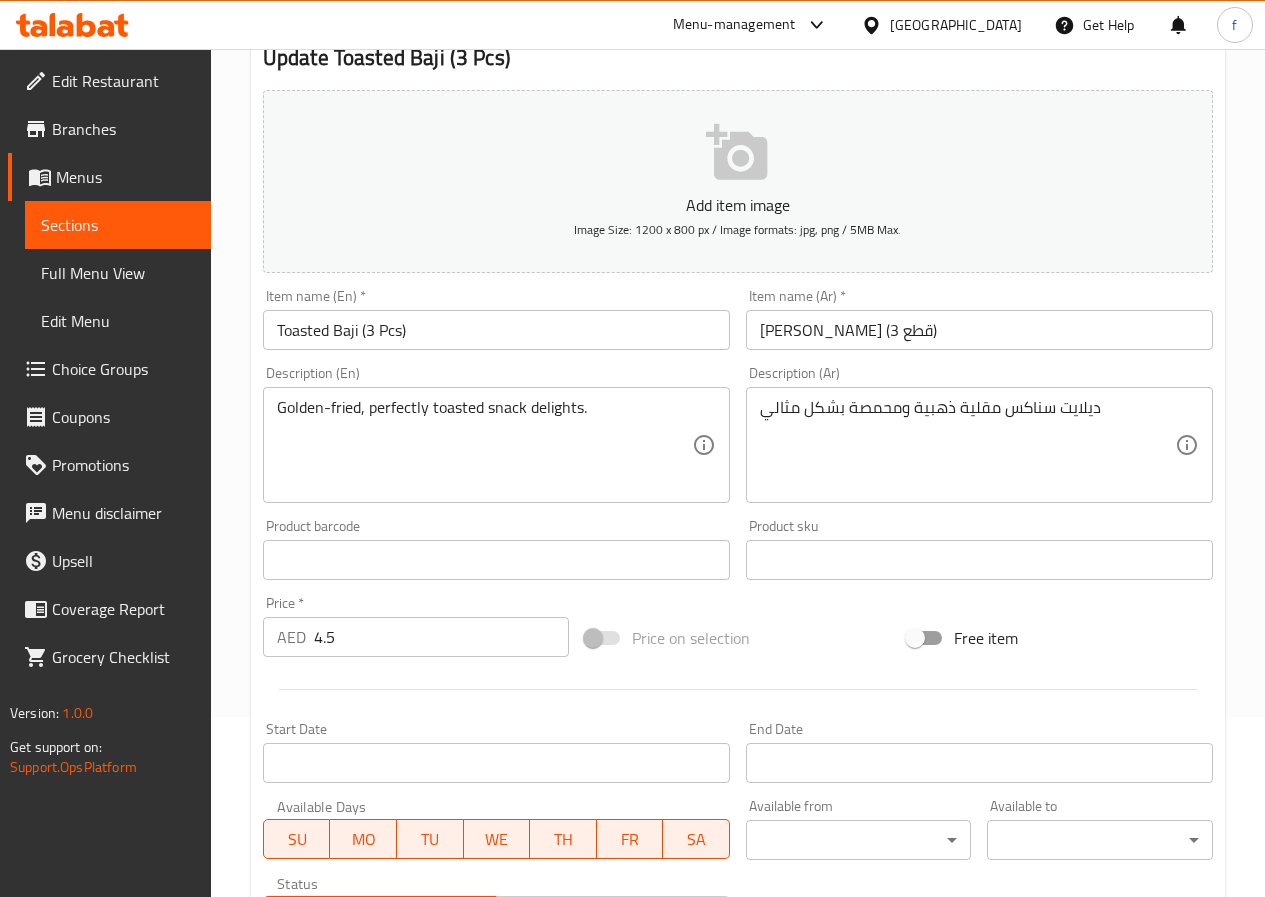 scroll, scrollTop: 200, scrollLeft: 0, axis: vertical 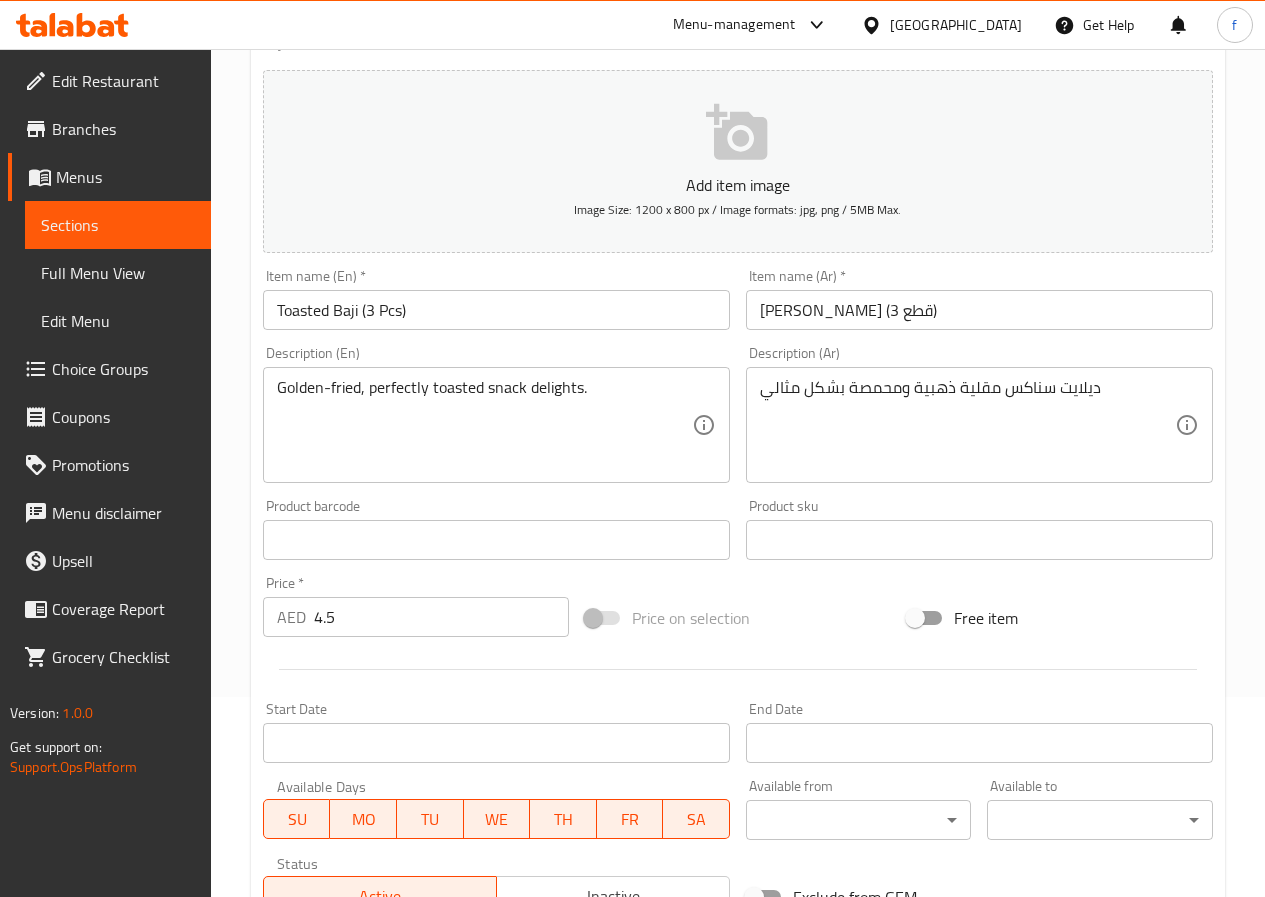click on "4.5" at bounding box center [441, 617] 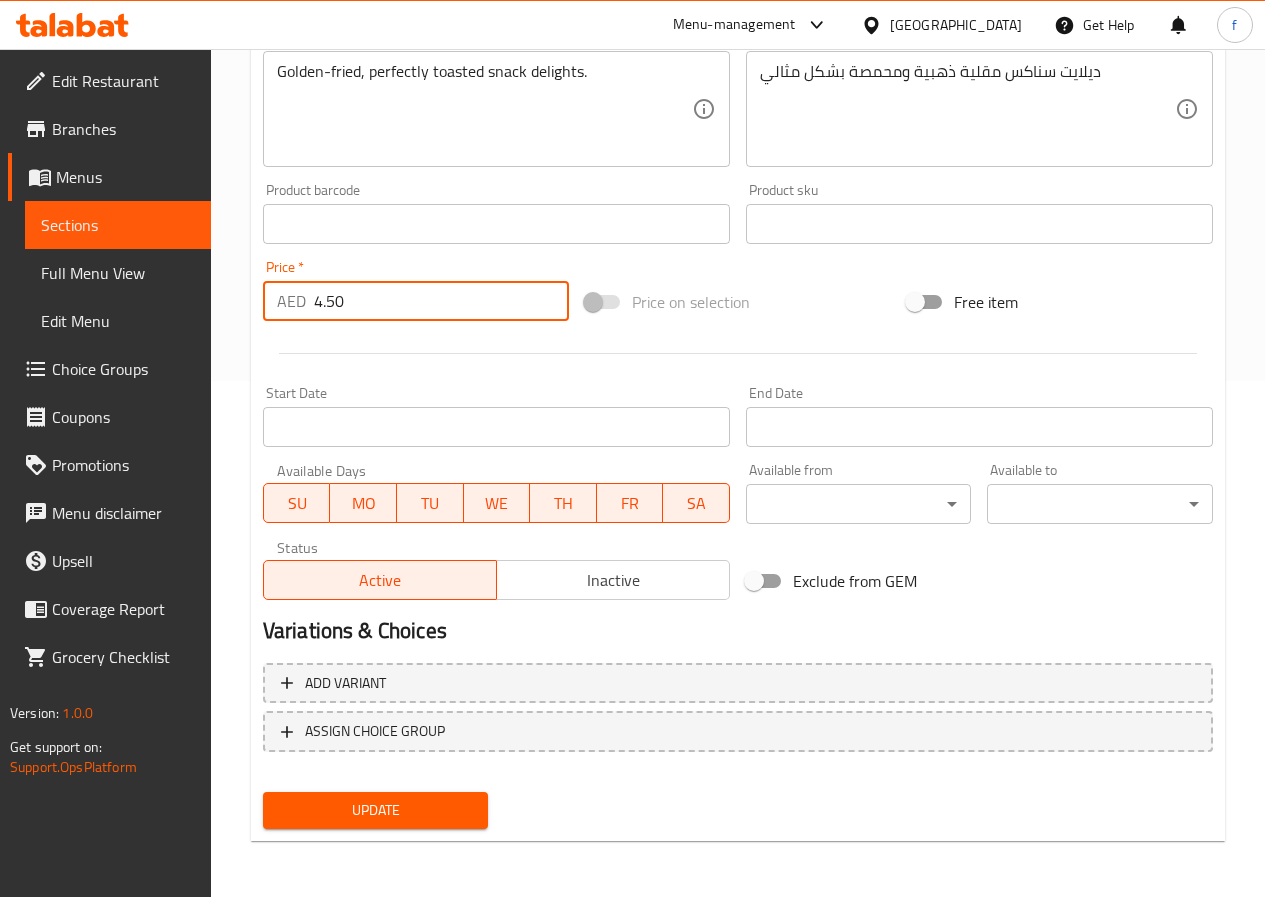 type on "4.50" 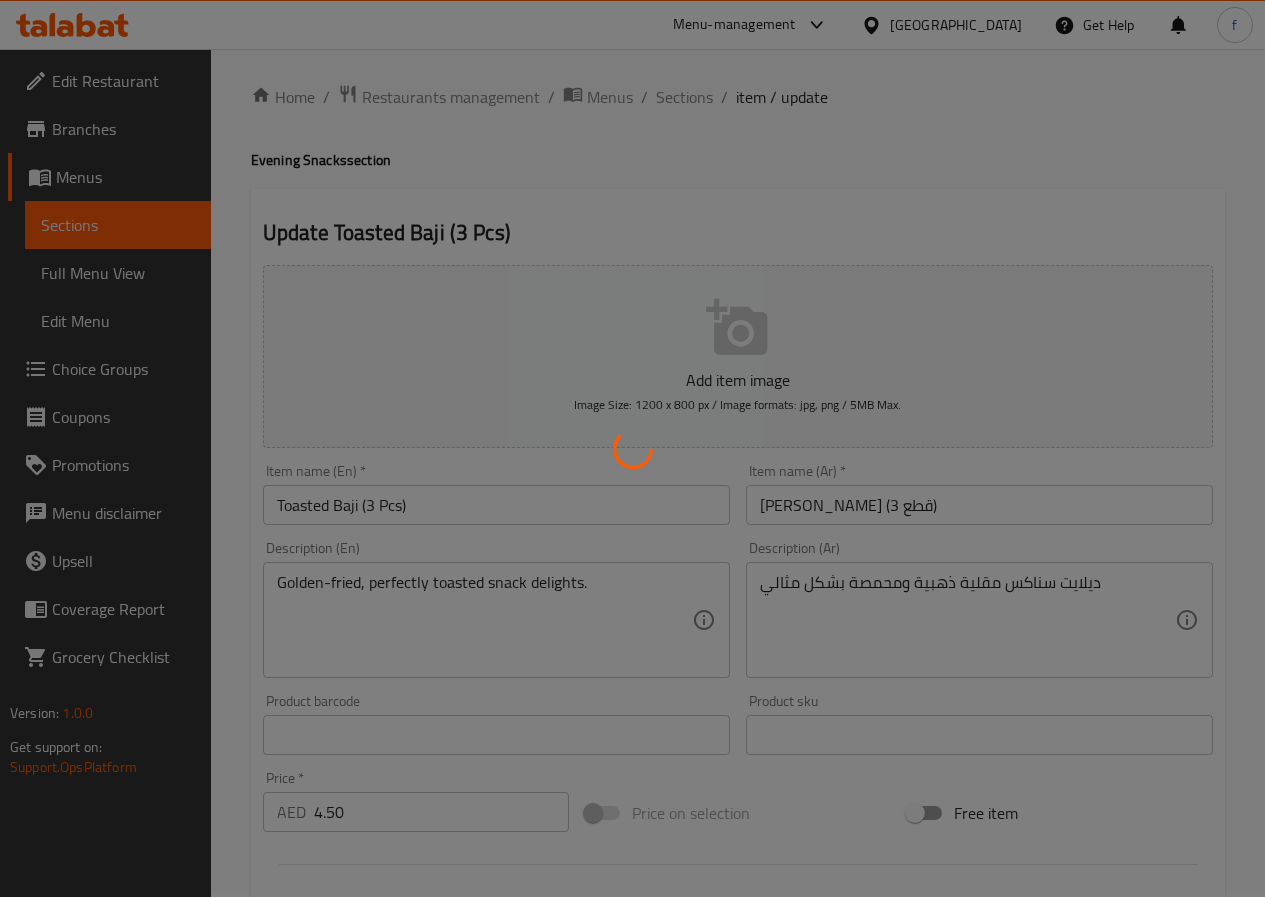 scroll, scrollTop: 0, scrollLeft: 0, axis: both 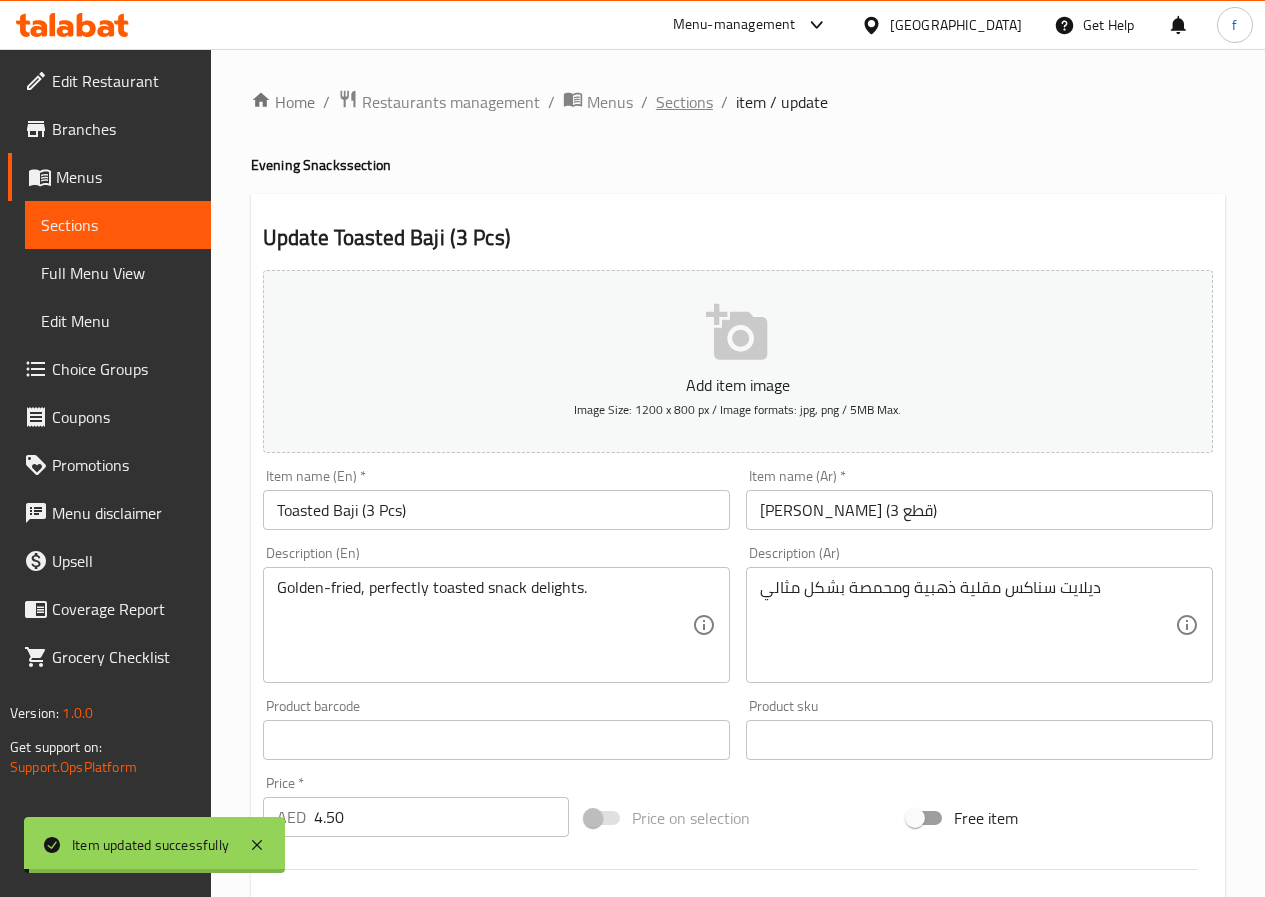 click on "Sections" at bounding box center (684, 102) 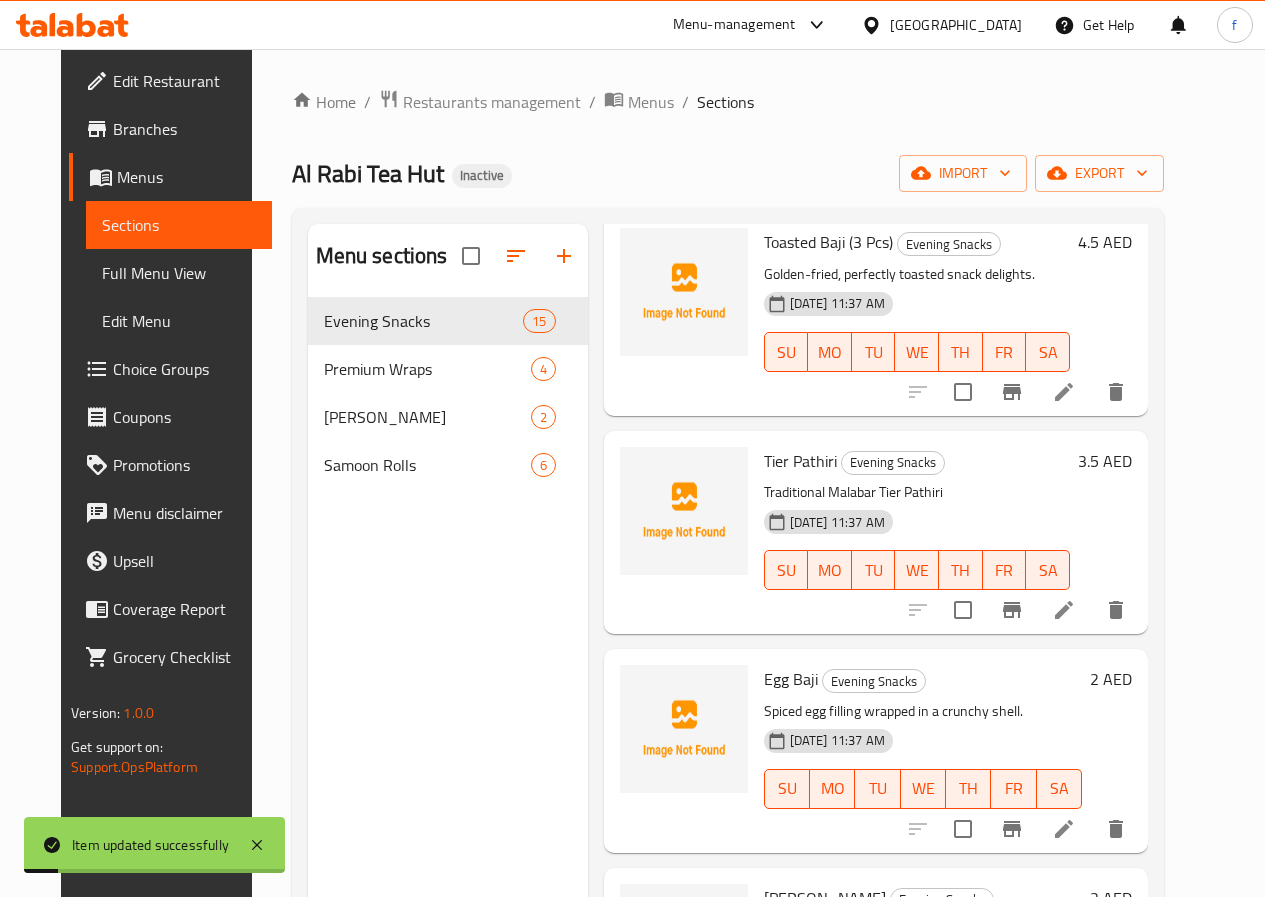 scroll, scrollTop: 500, scrollLeft: 0, axis: vertical 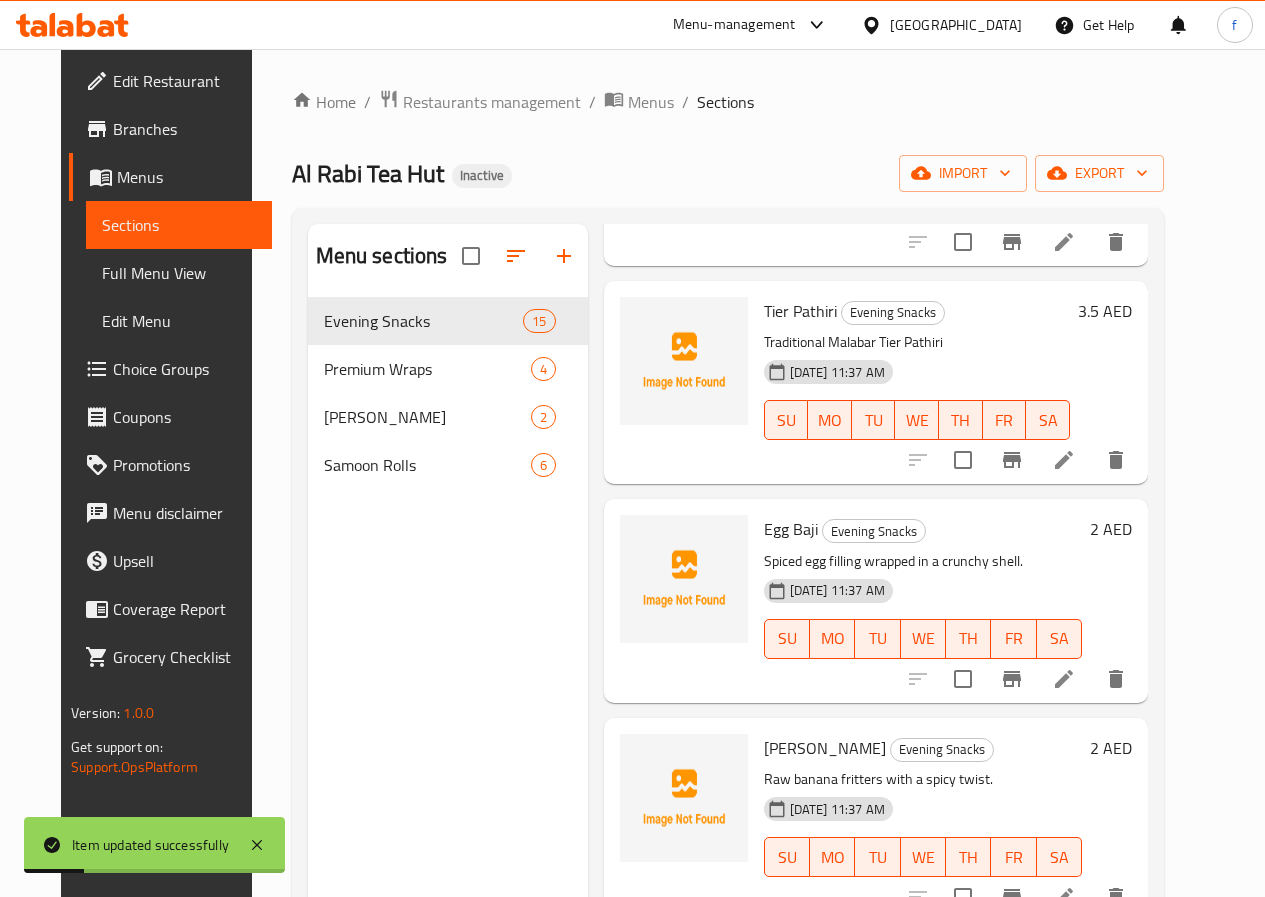 click 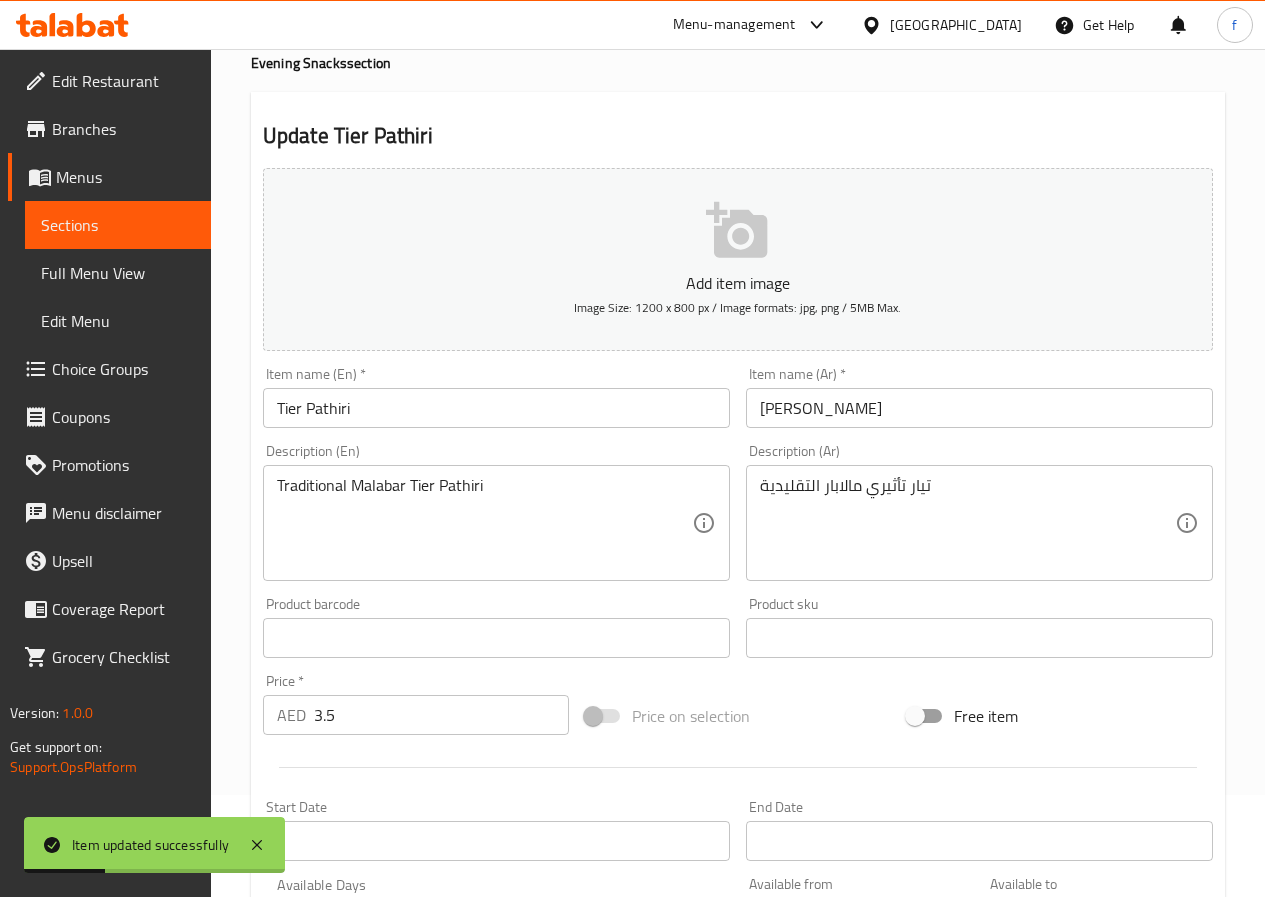 scroll, scrollTop: 200, scrollLeft: 0, axis: vertical 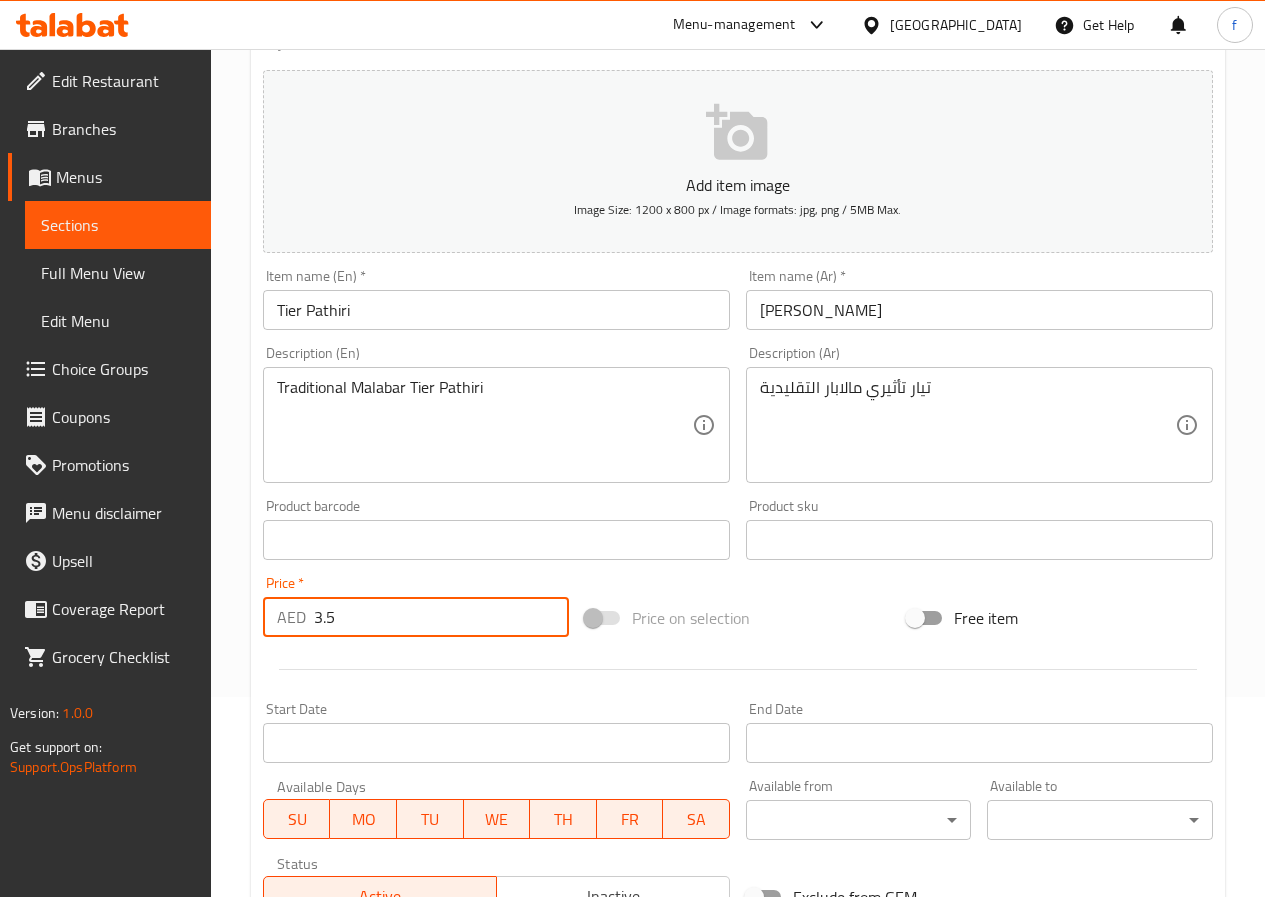 click on "3.5" at bounding box center (441, 617) 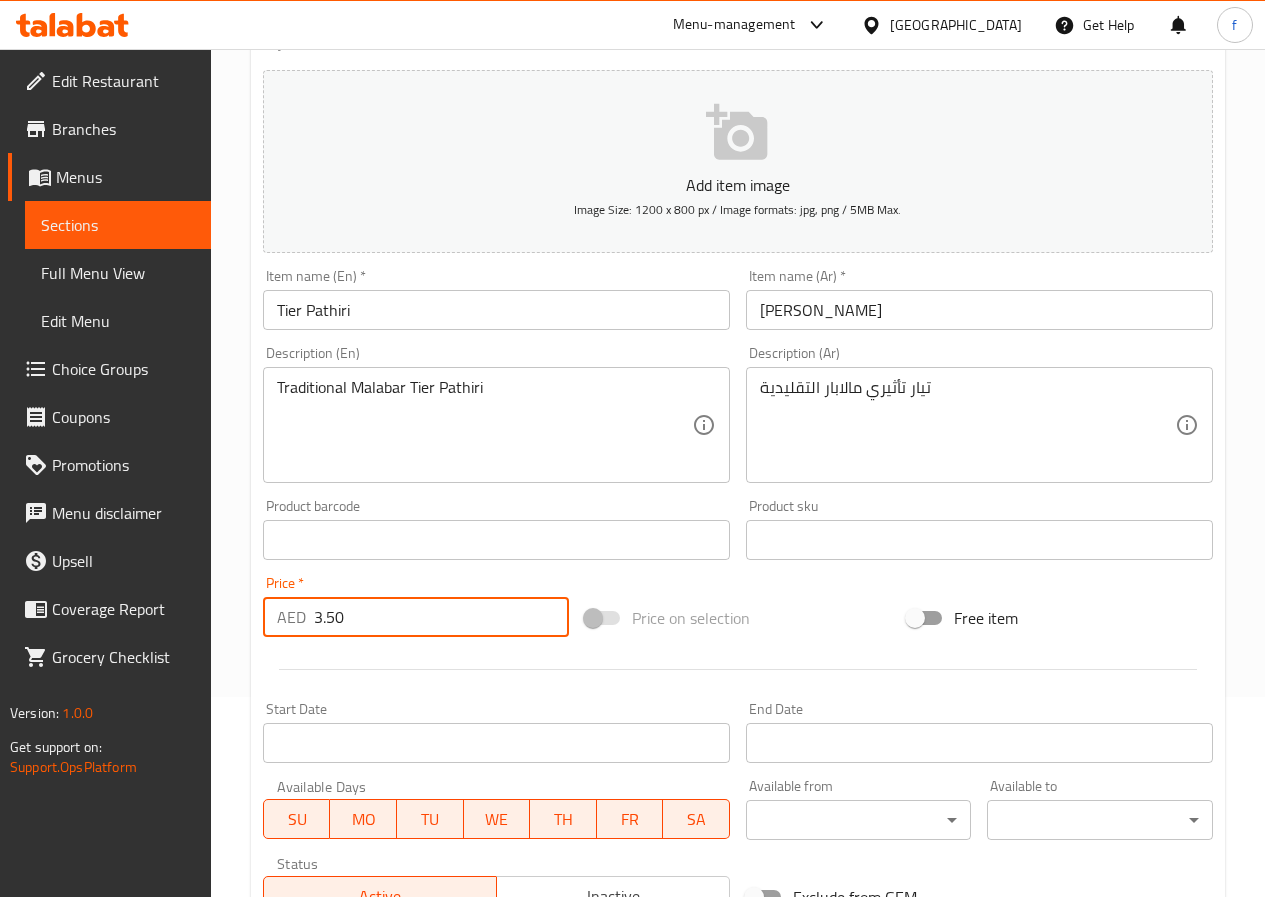 type on "3.50" 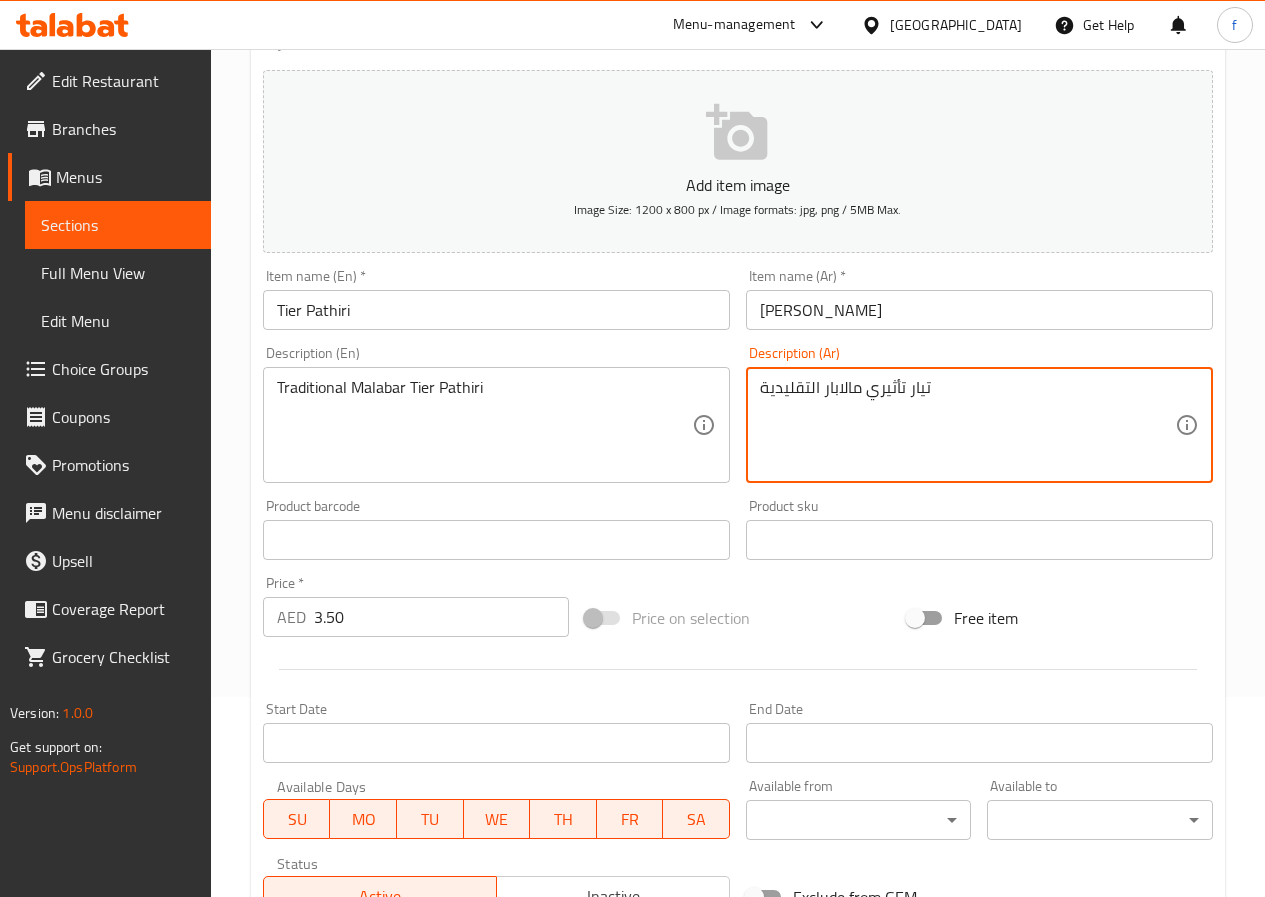 click on "تيار تأثيري مالابار التقليدية" at bounding box center [967, 425] 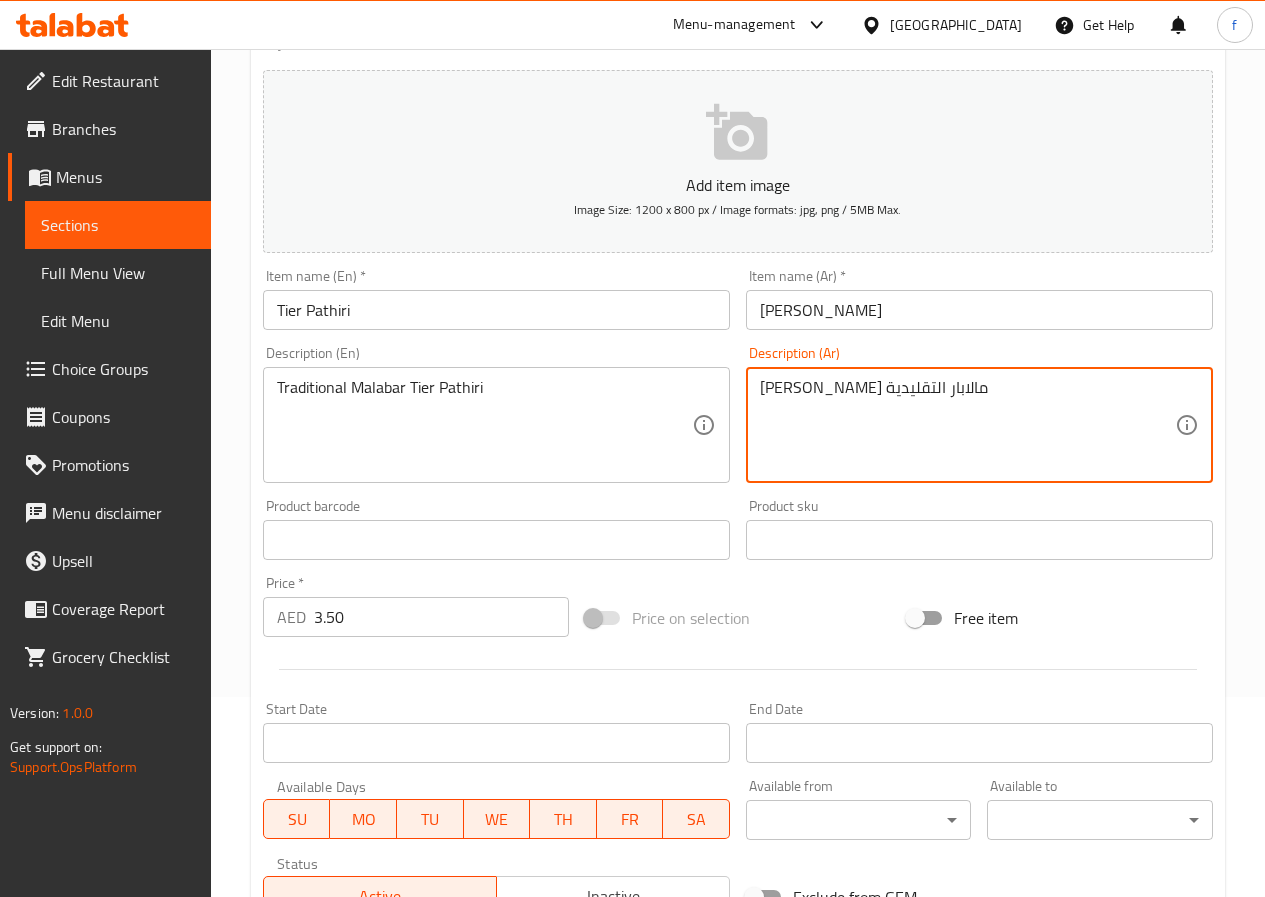 type on "[PERSON_NAME] مالابار التقليدية" 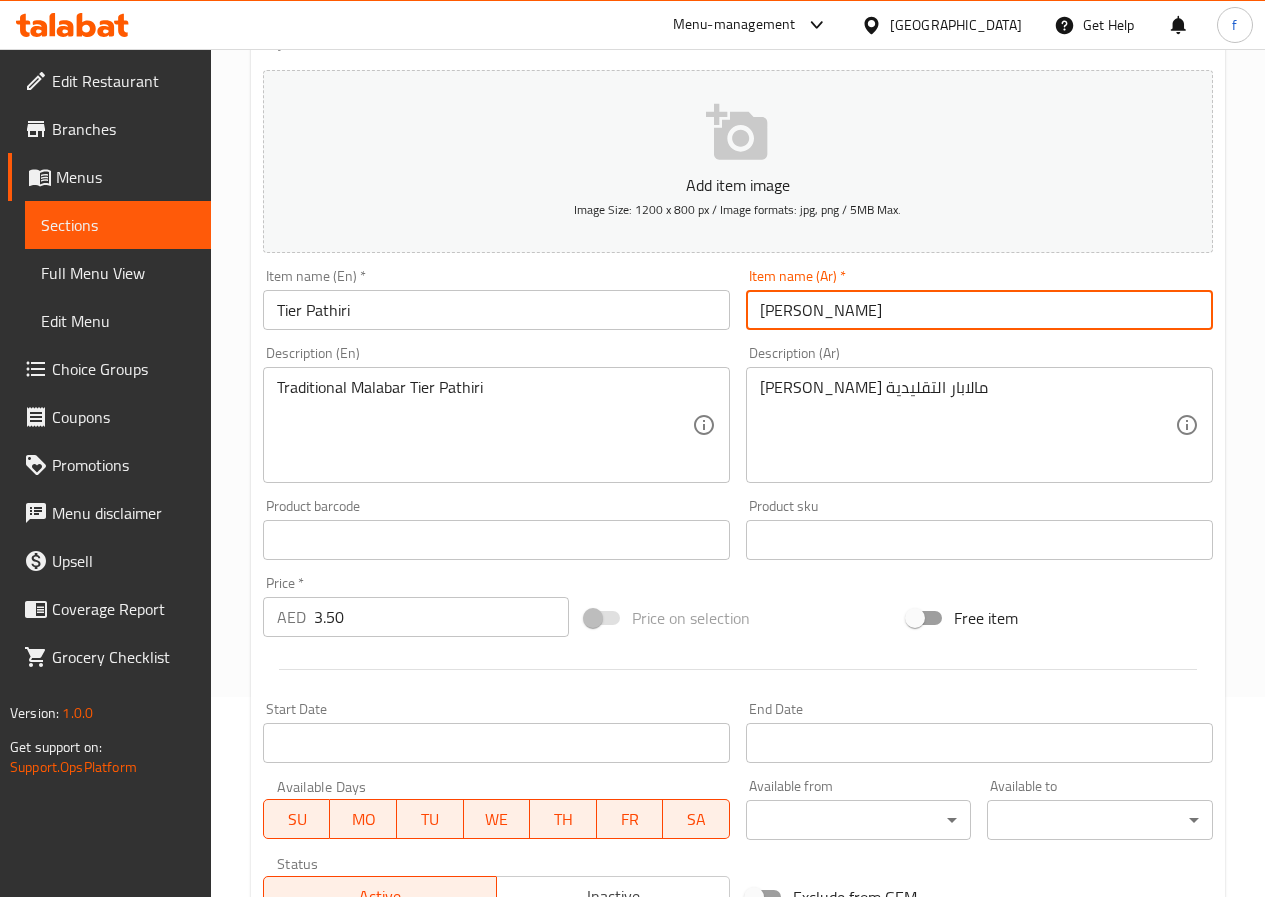 drag, startPoint x: 805, startPoint y: 311, endPoint x: 1244, endPoint y: 397, distance: 447.3444 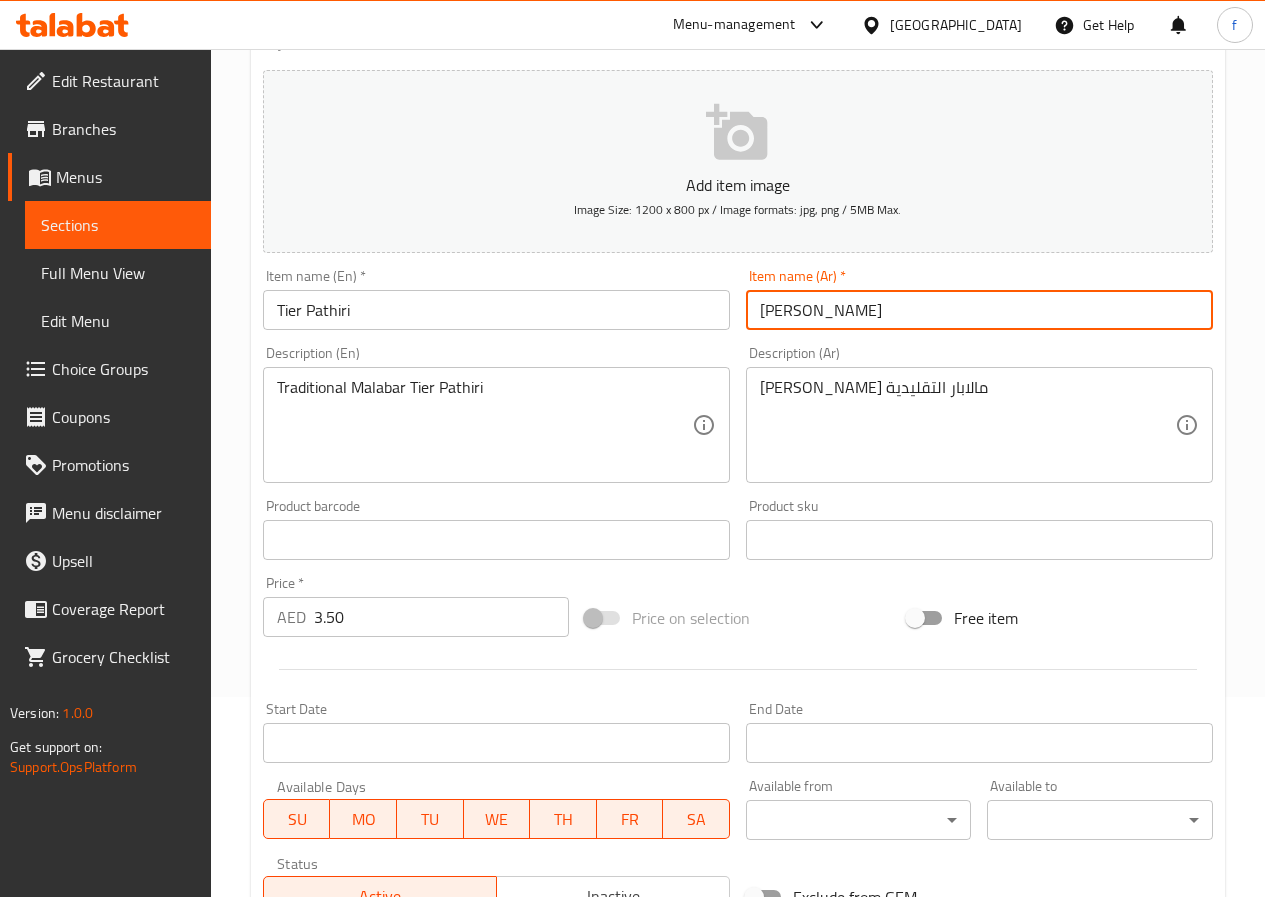 type on "[PERSON_NAME]" 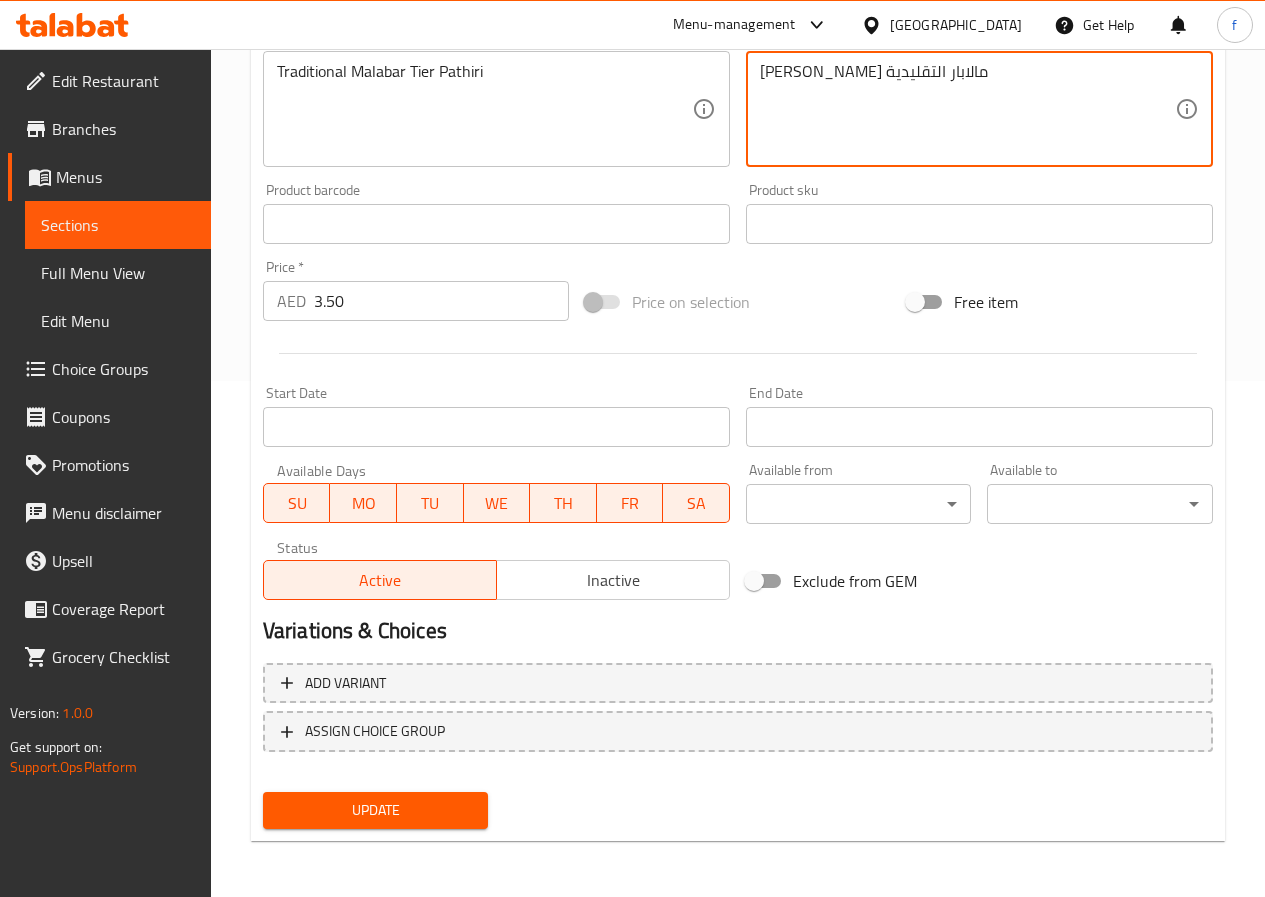 type on "[PERSON_NAME] مالابار التقليدية" 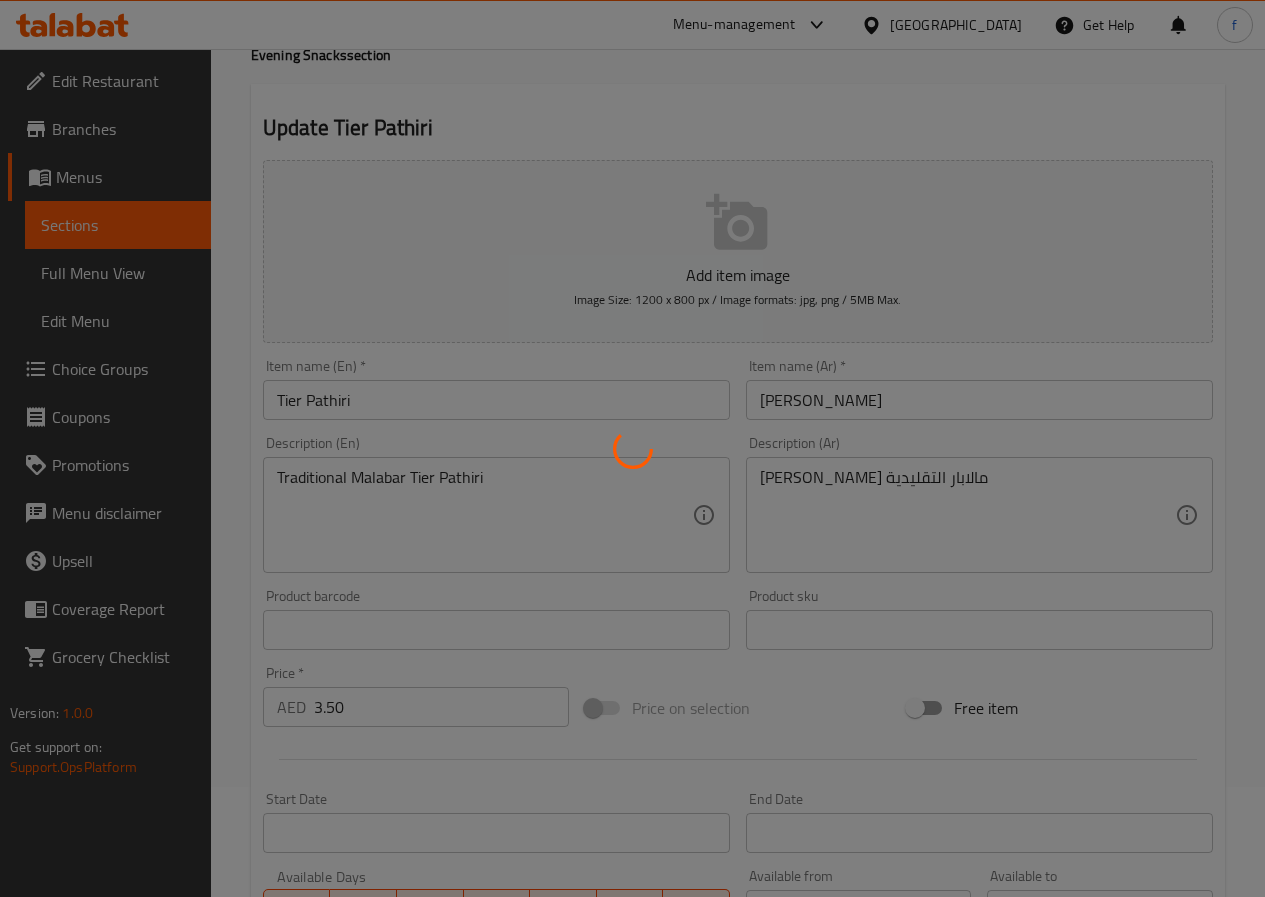 scroll, scrollTop: 0, scrollLeft: 0, axis: both 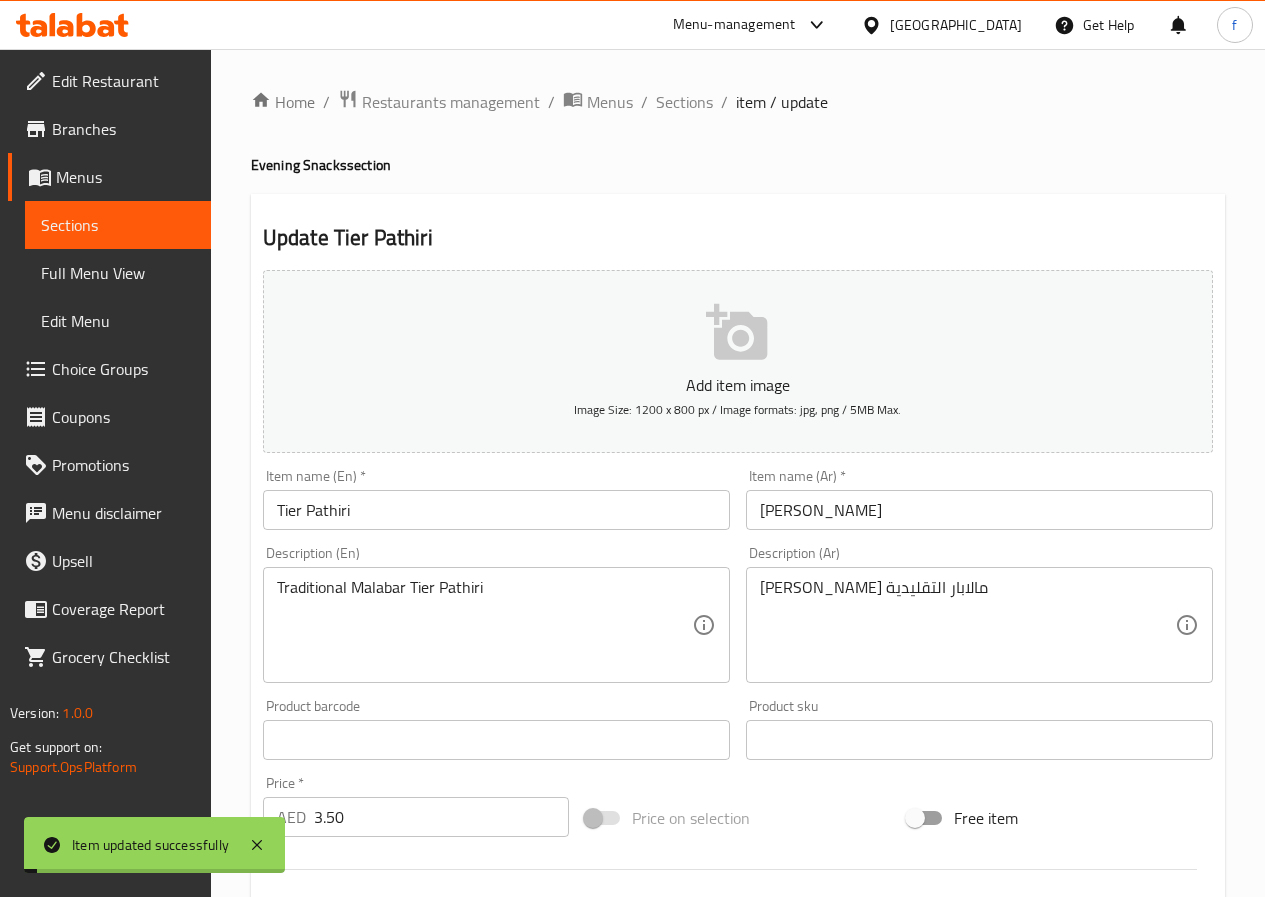 click on "Sections" at bounding box center [684, 102] 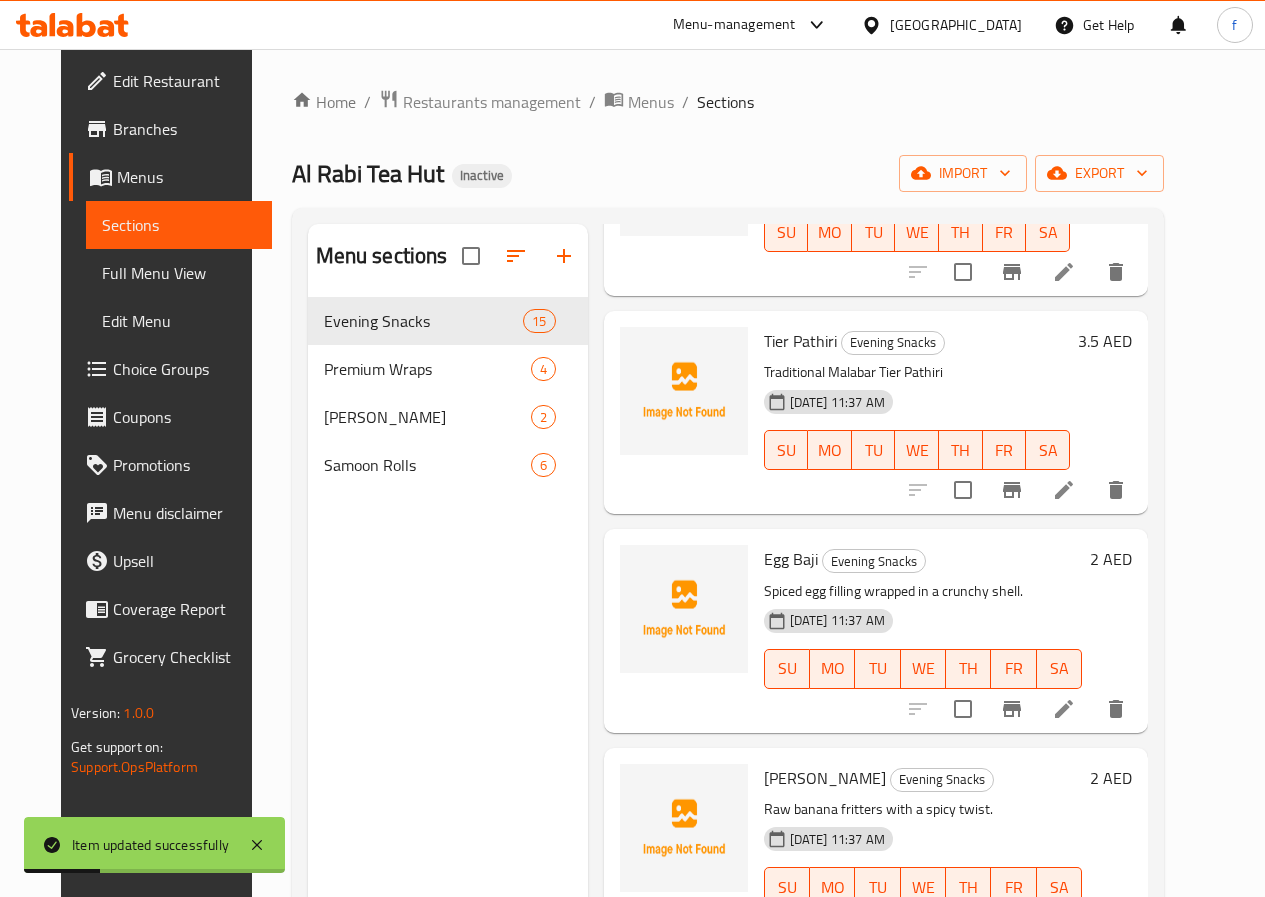 scroll, scrollTop: 600, scrollLeft: 0, axis: vertical 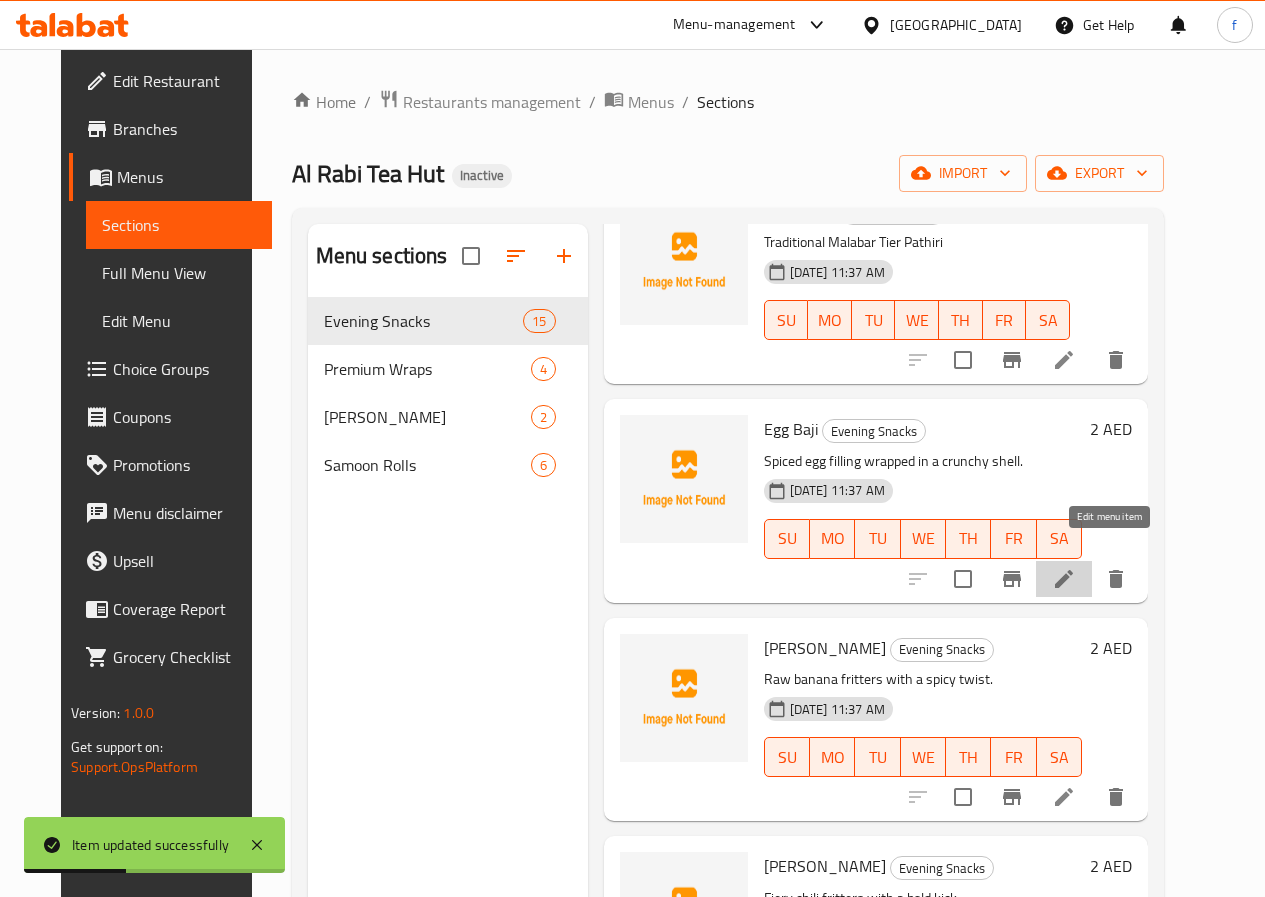 click 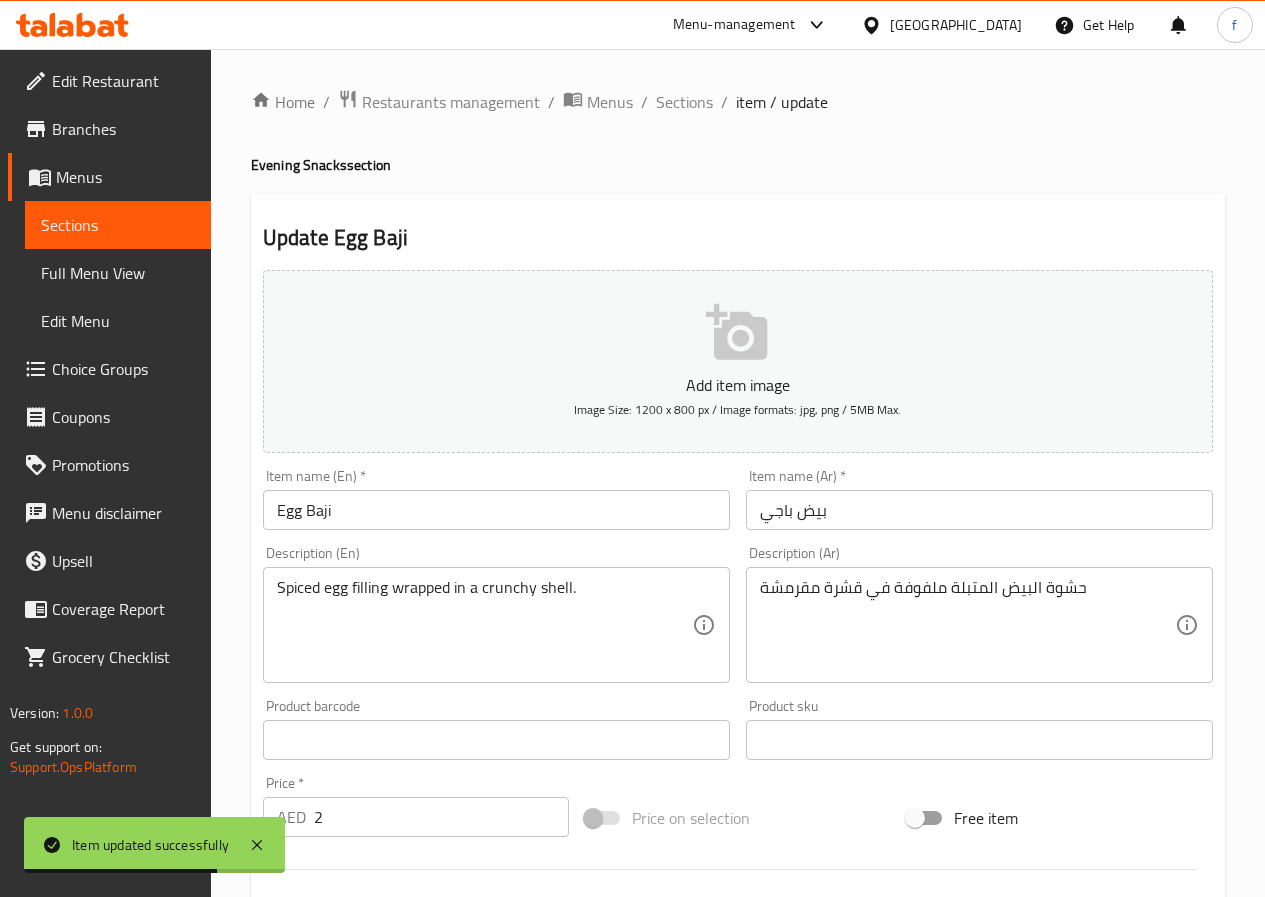 click on "Egg Baji" at bounding box center [496, 510] 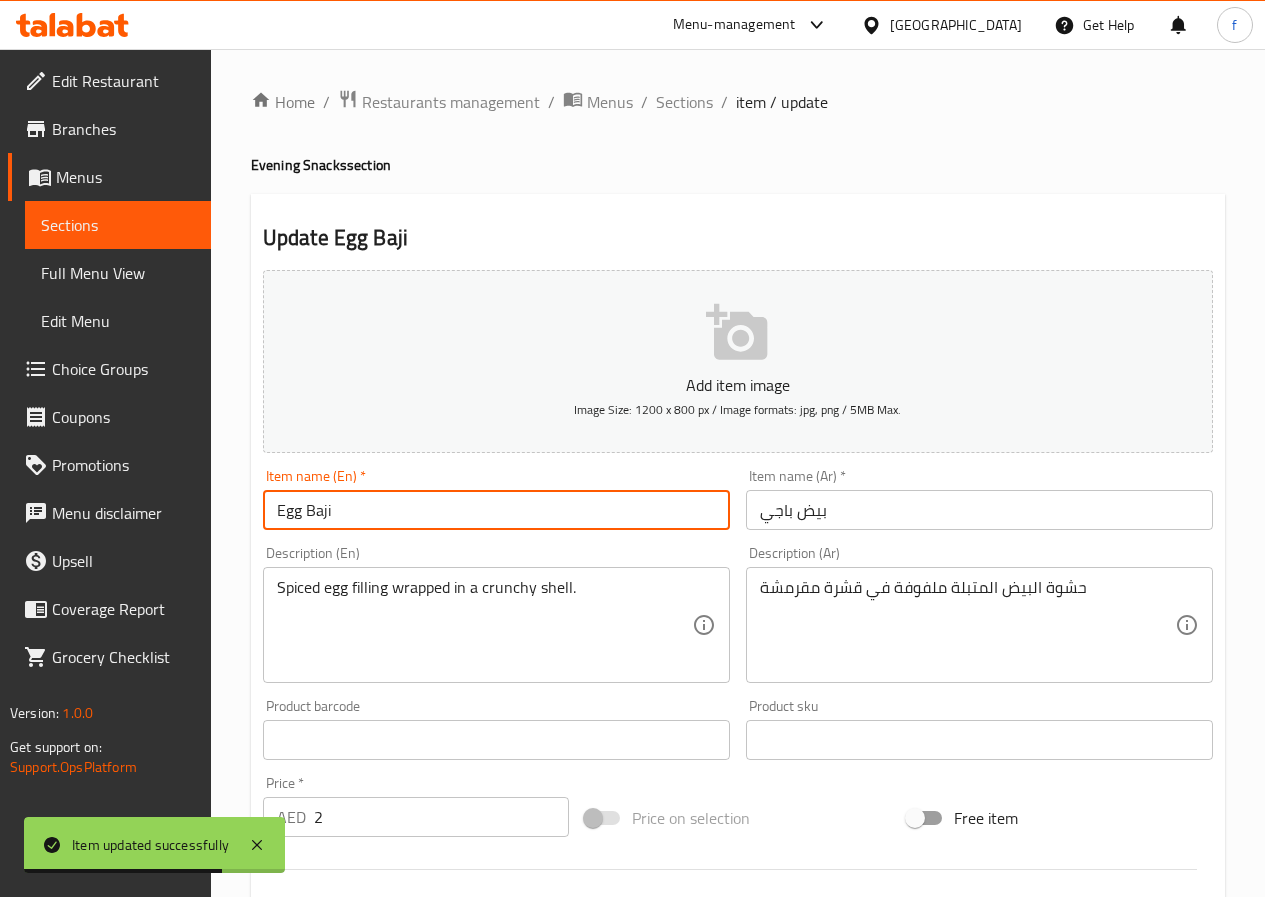 click on "Egg Baji" at bounding box center [496, 510] 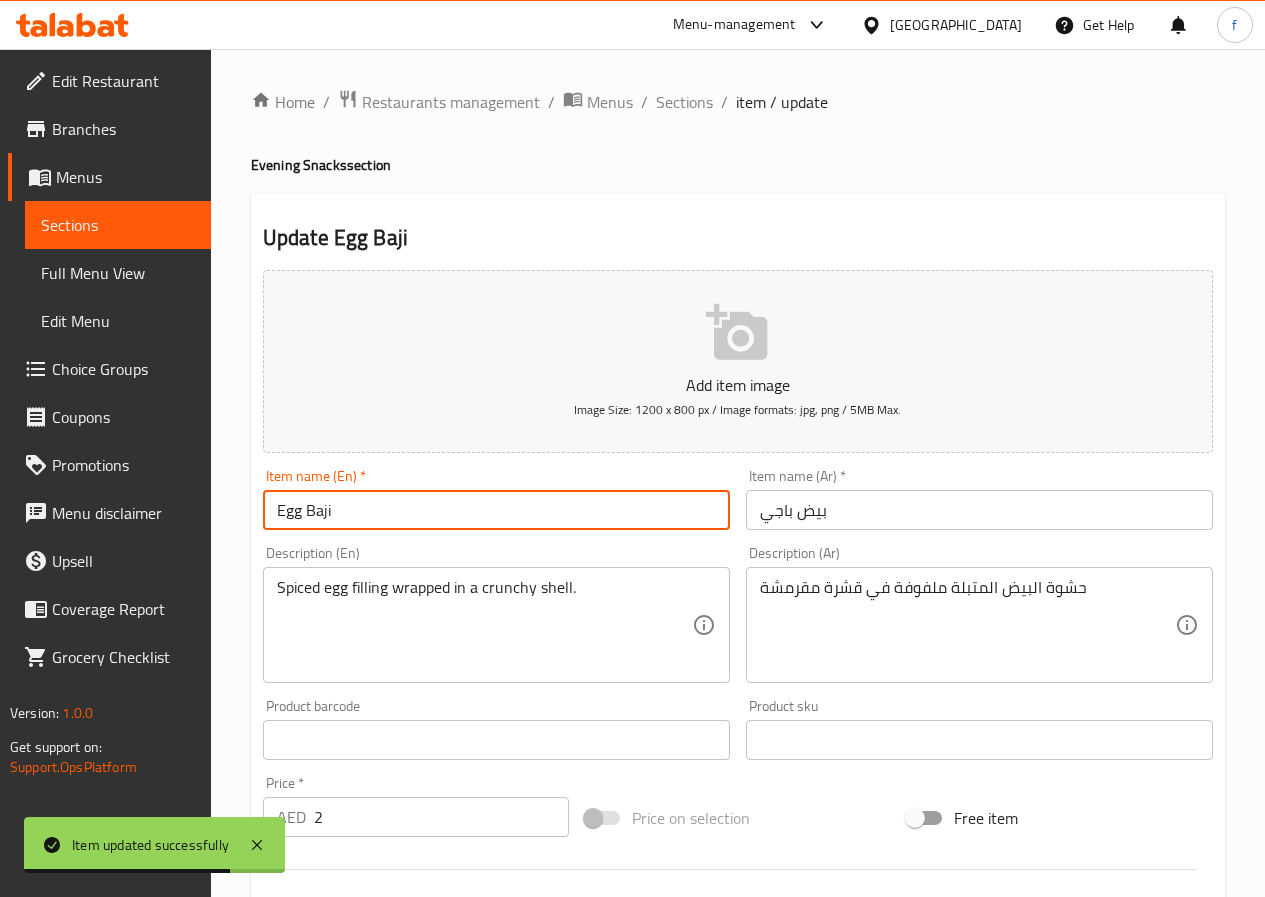 click on "Egg Baji" at bounding box center (496, 510) 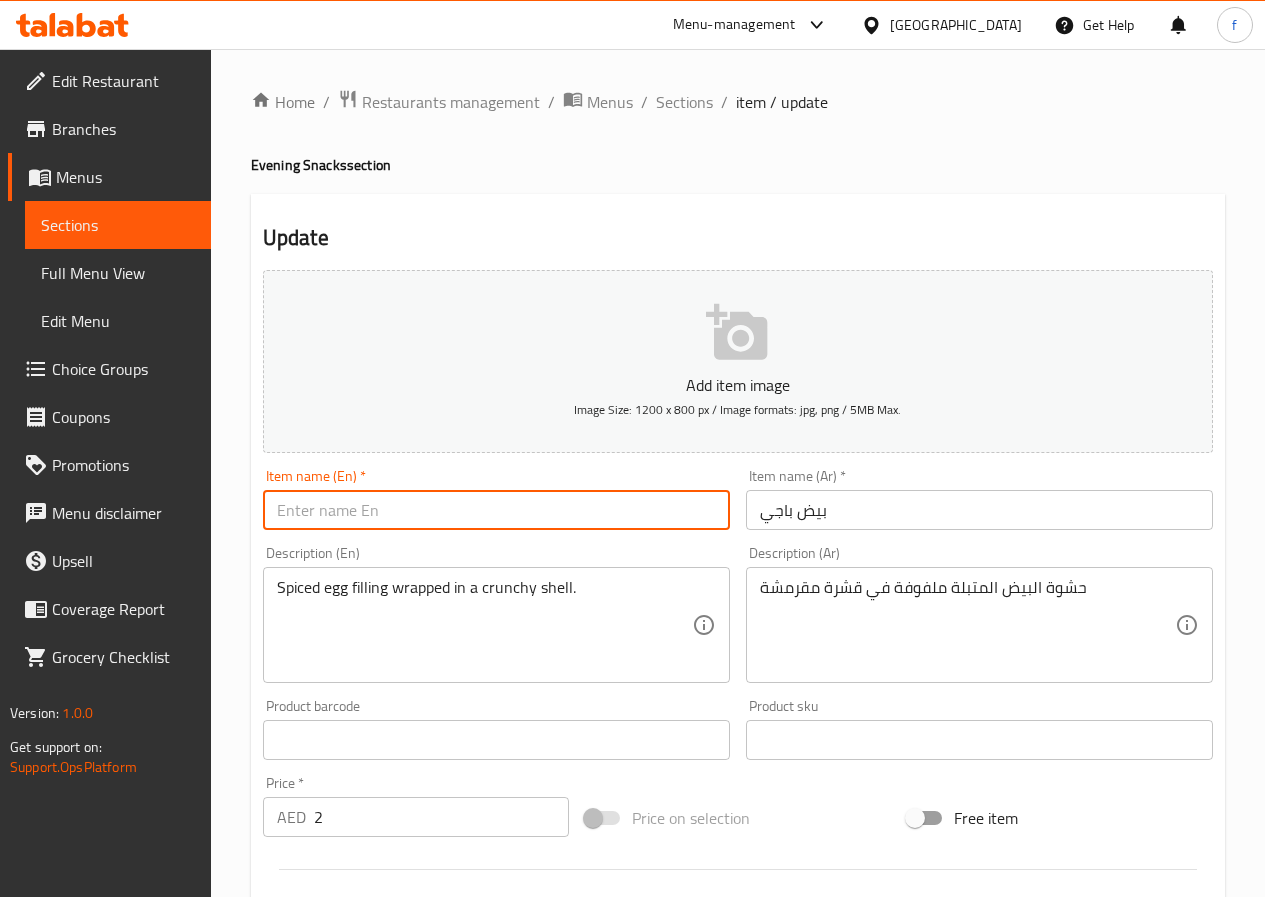 type on "Egg Baji" 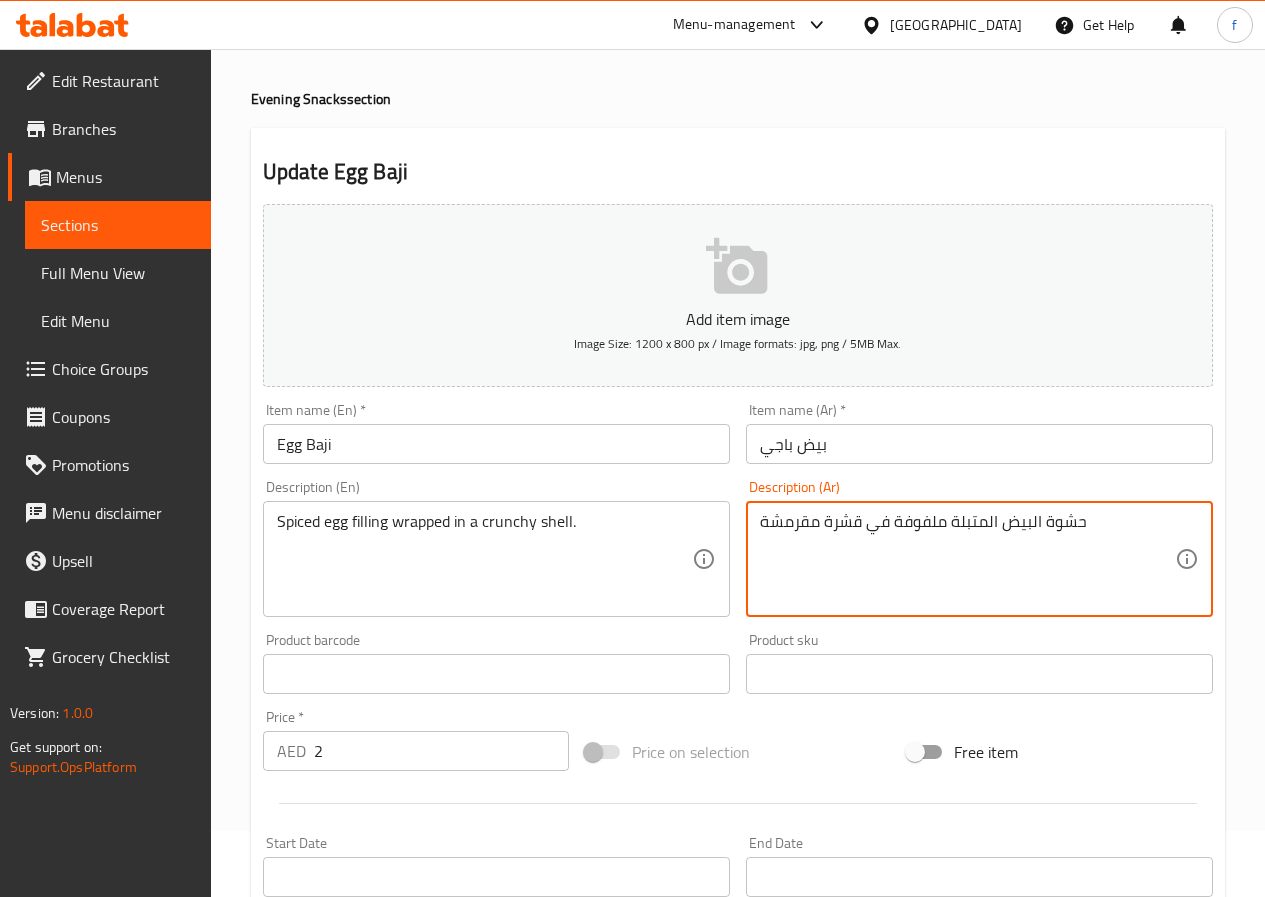 scroll, scrollTop: 100, scrollLeft: 0, axis: vertical 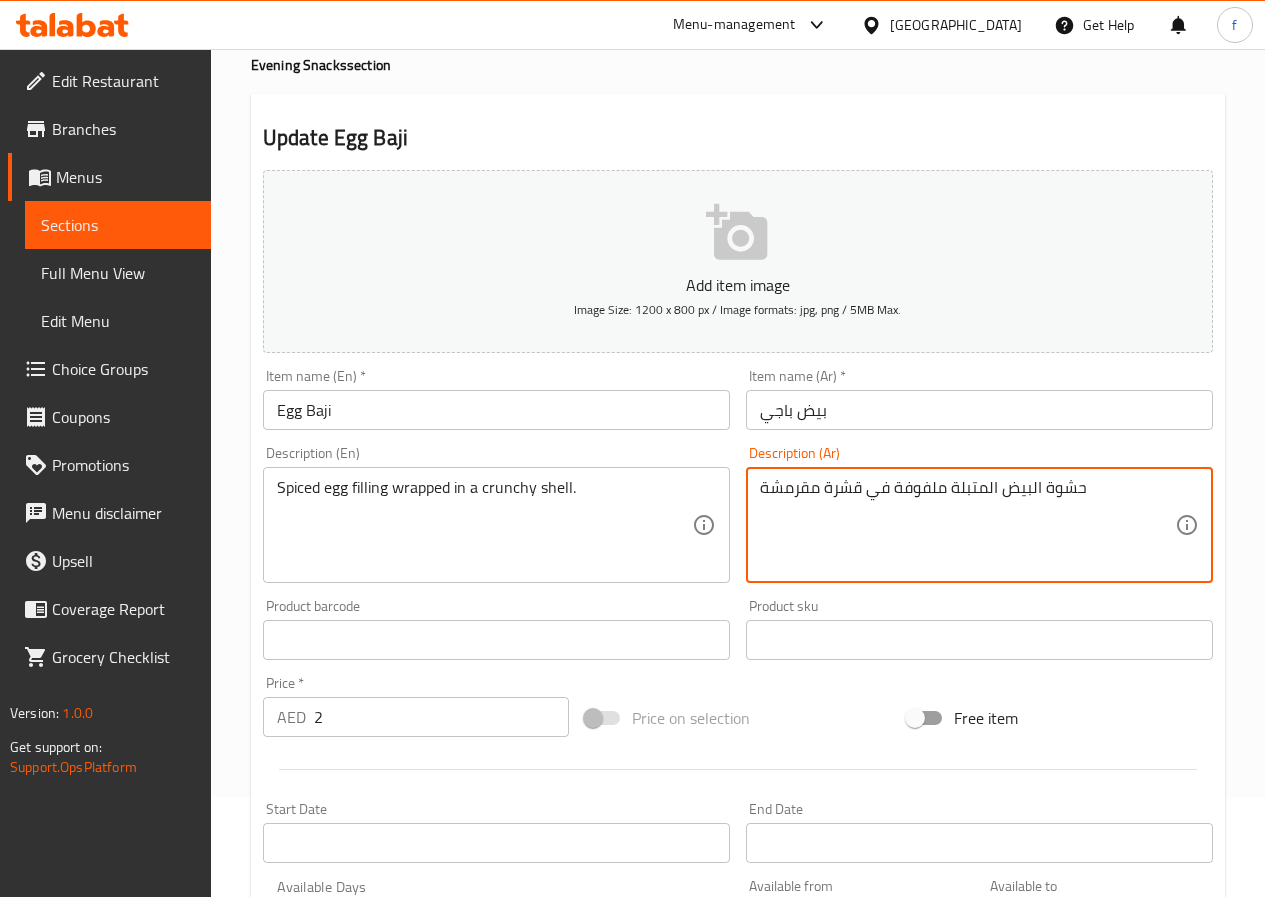 click on "2" at bounding box center [441, 717] 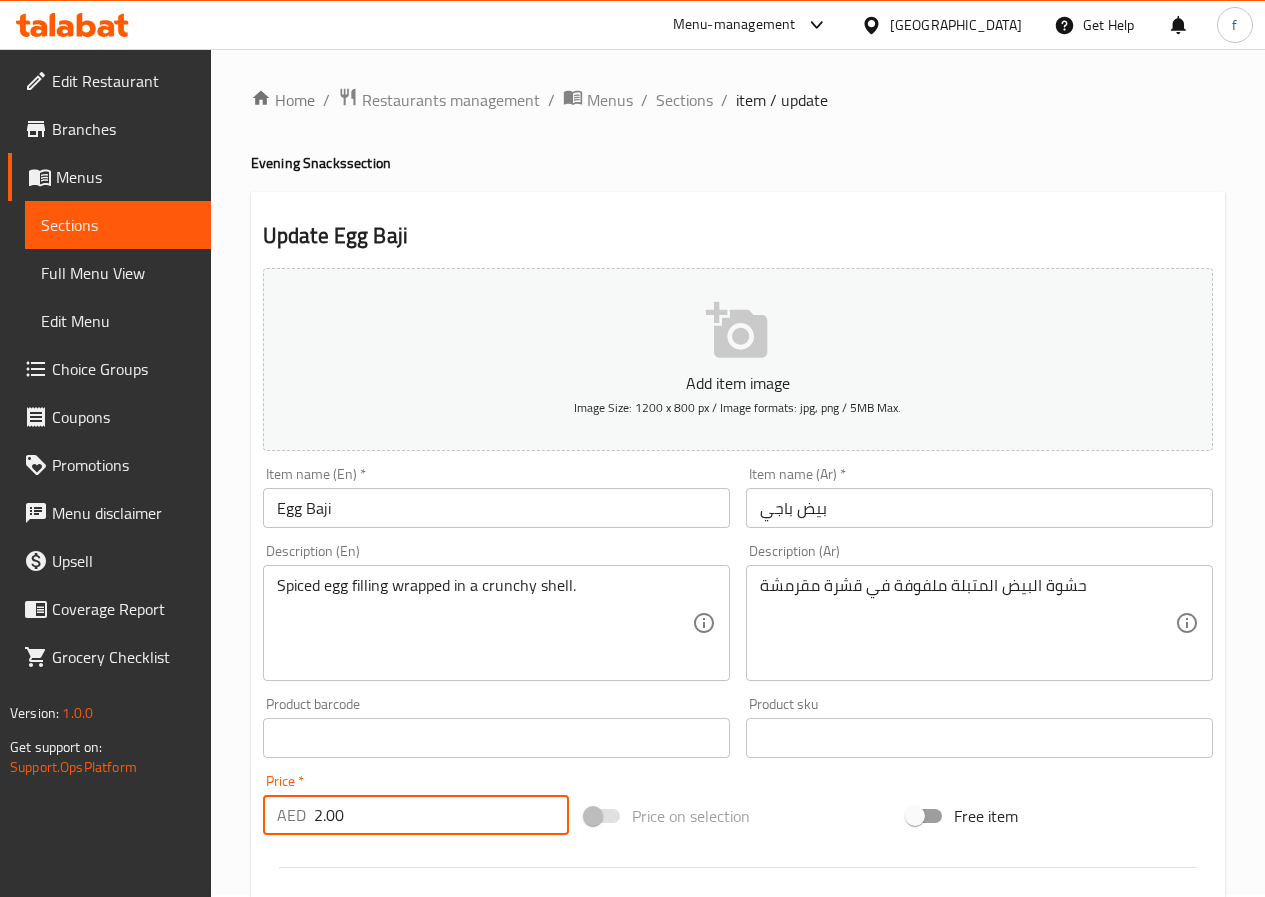scroll, scrollTop: 0, scrollLeft: 0, axis: both 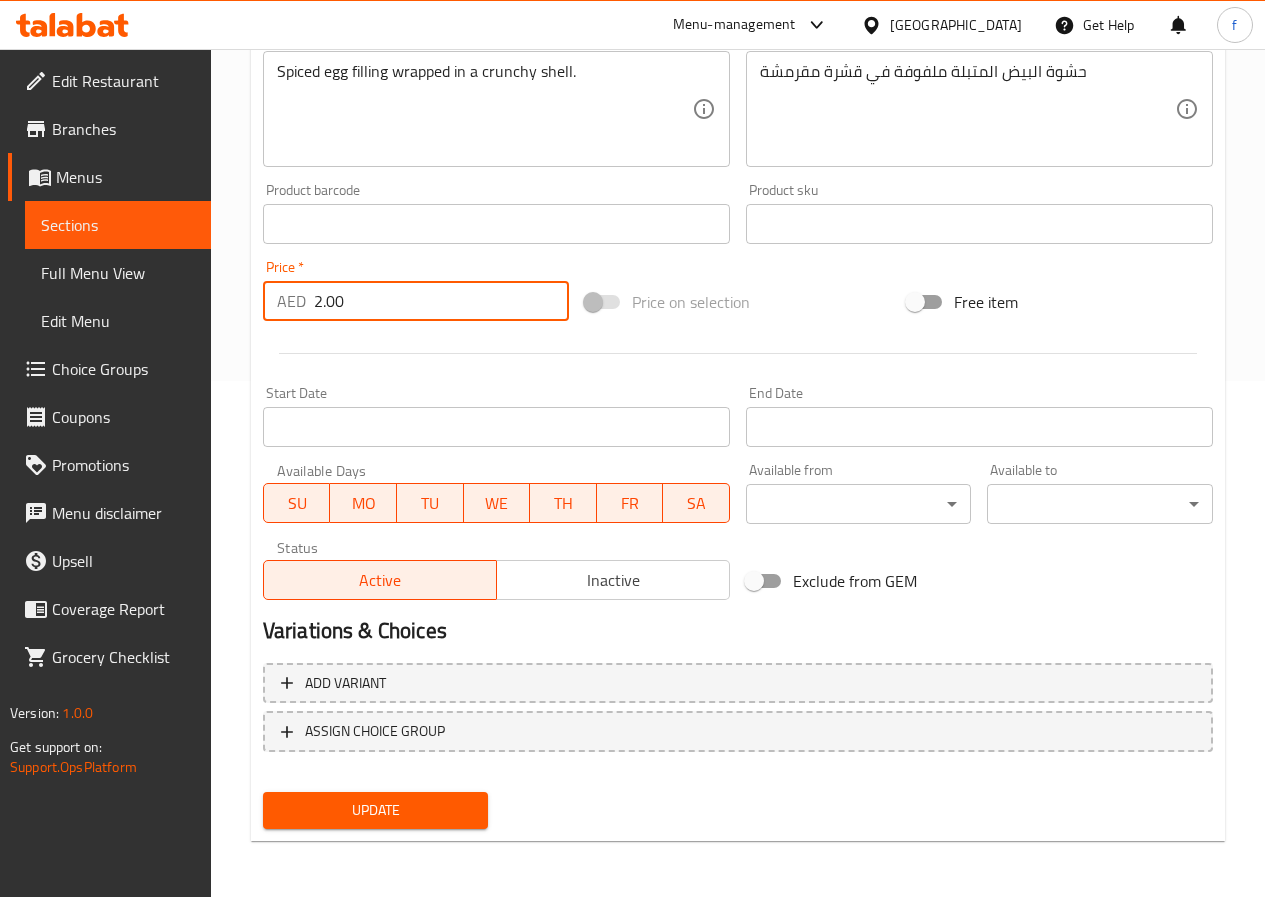 type on "2.00" 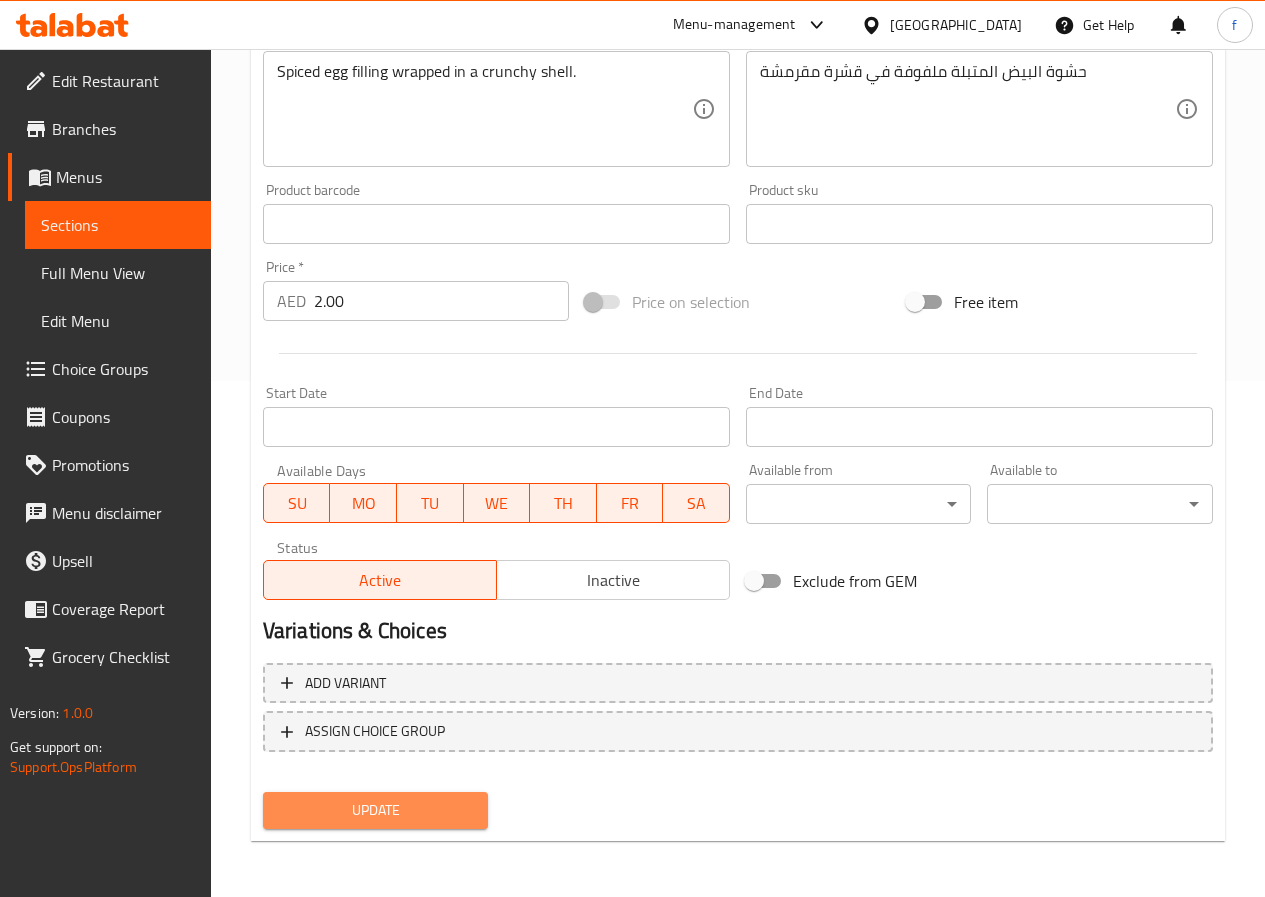 click on "Update" at bounding box center [376, 810] 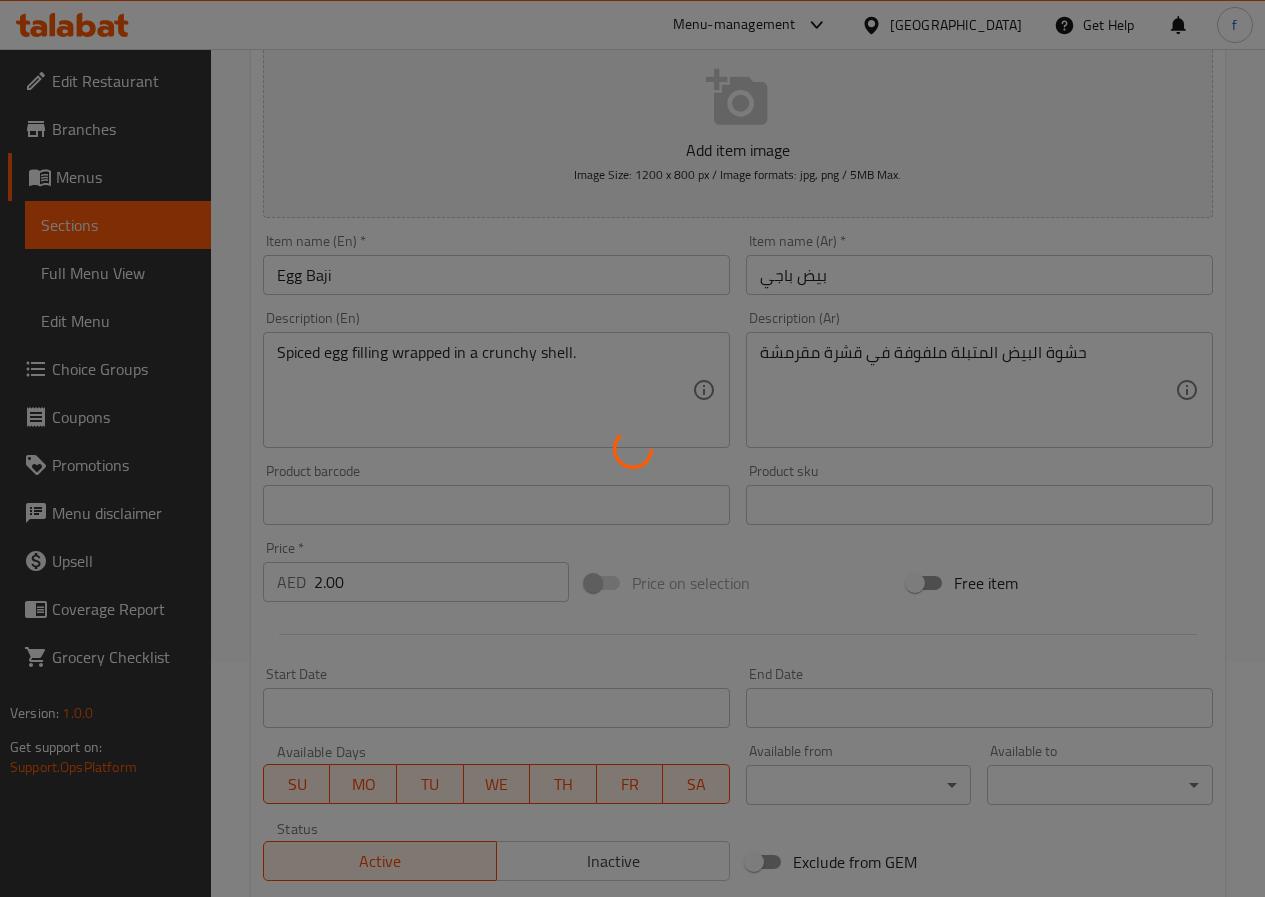 scroll, scrollTop: 0, scrollLeft: 0, axis: both 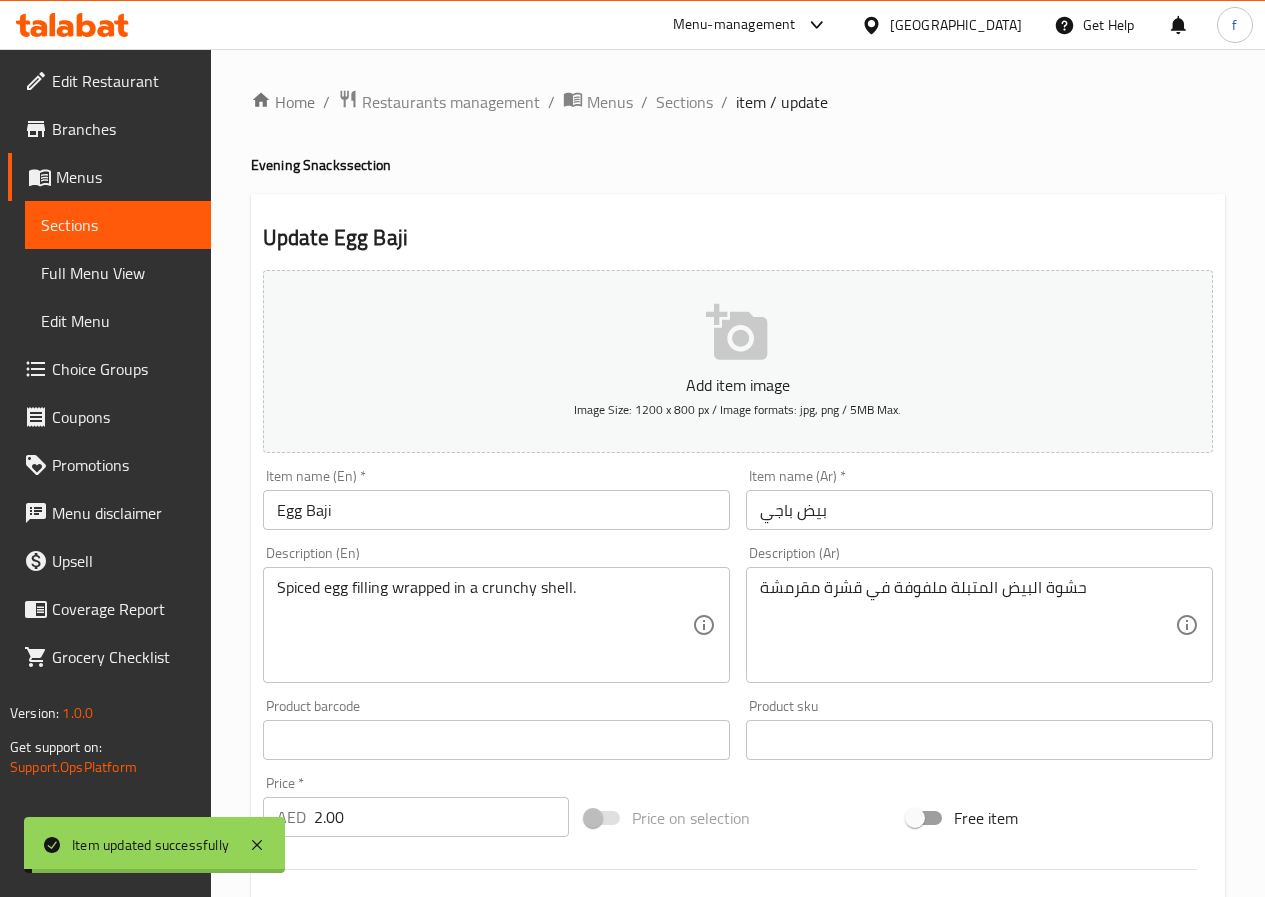 click on "Sections" at bounding box center [684, 102] 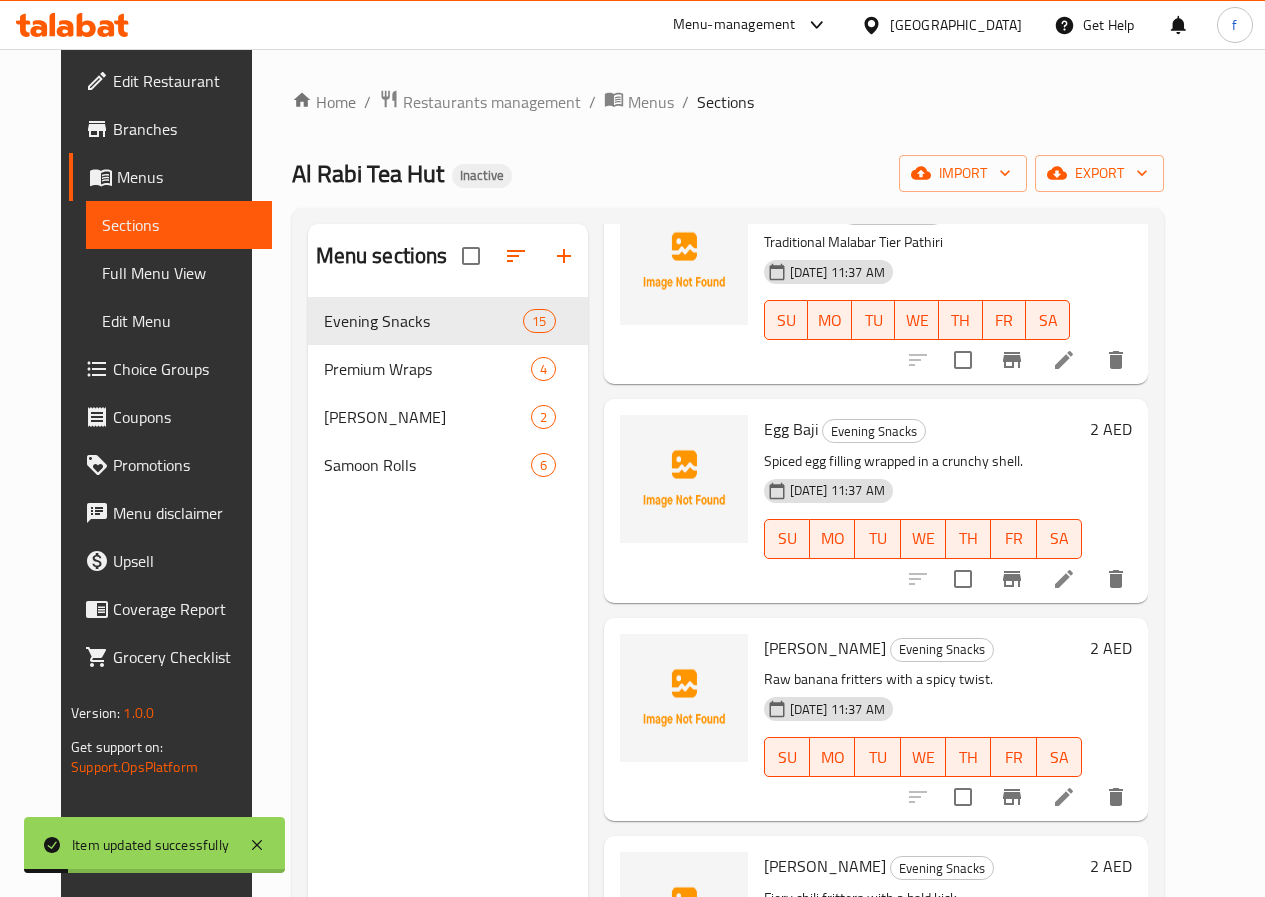 scroll, scrollTop: 700, scrollLeft: 0, axis: vertical 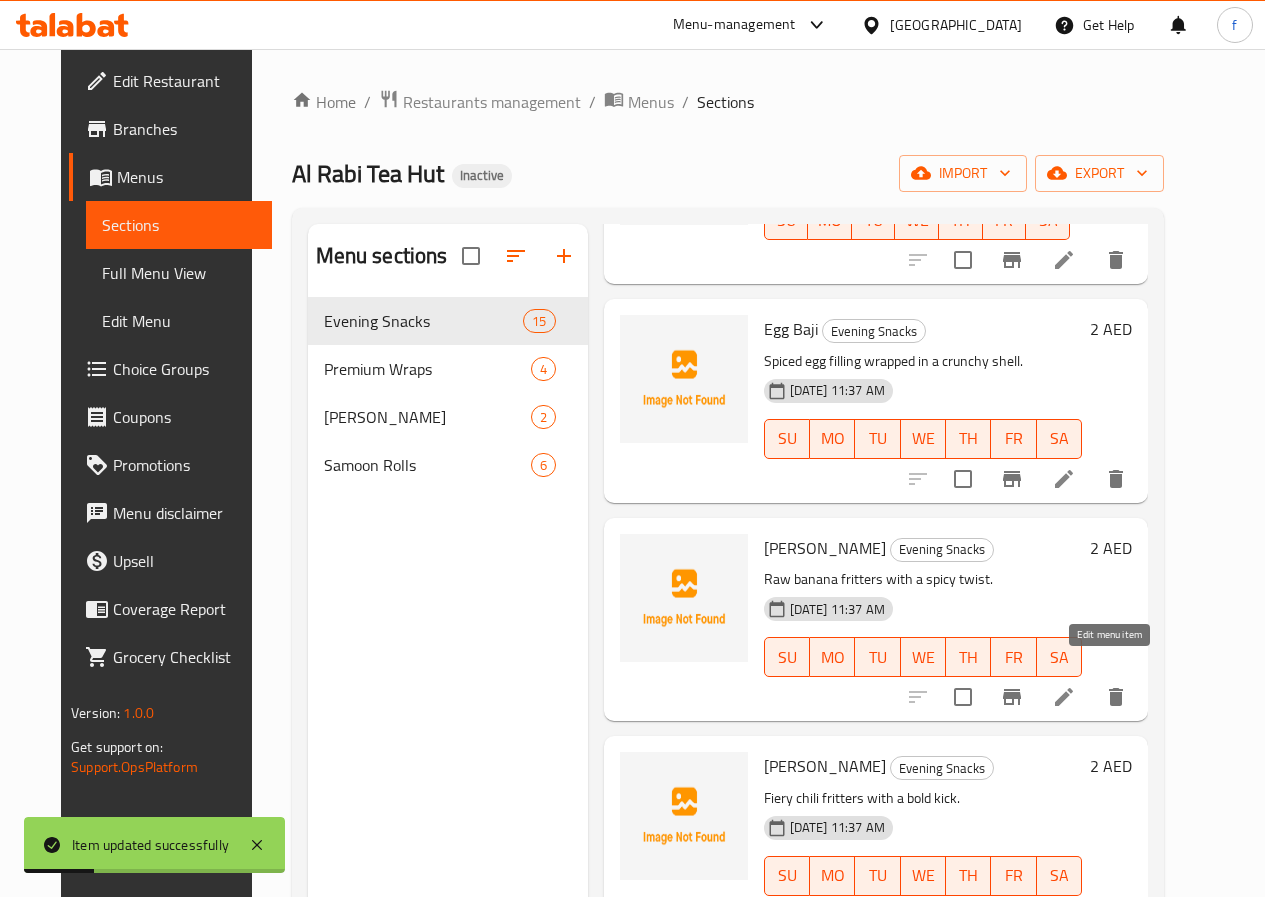 click 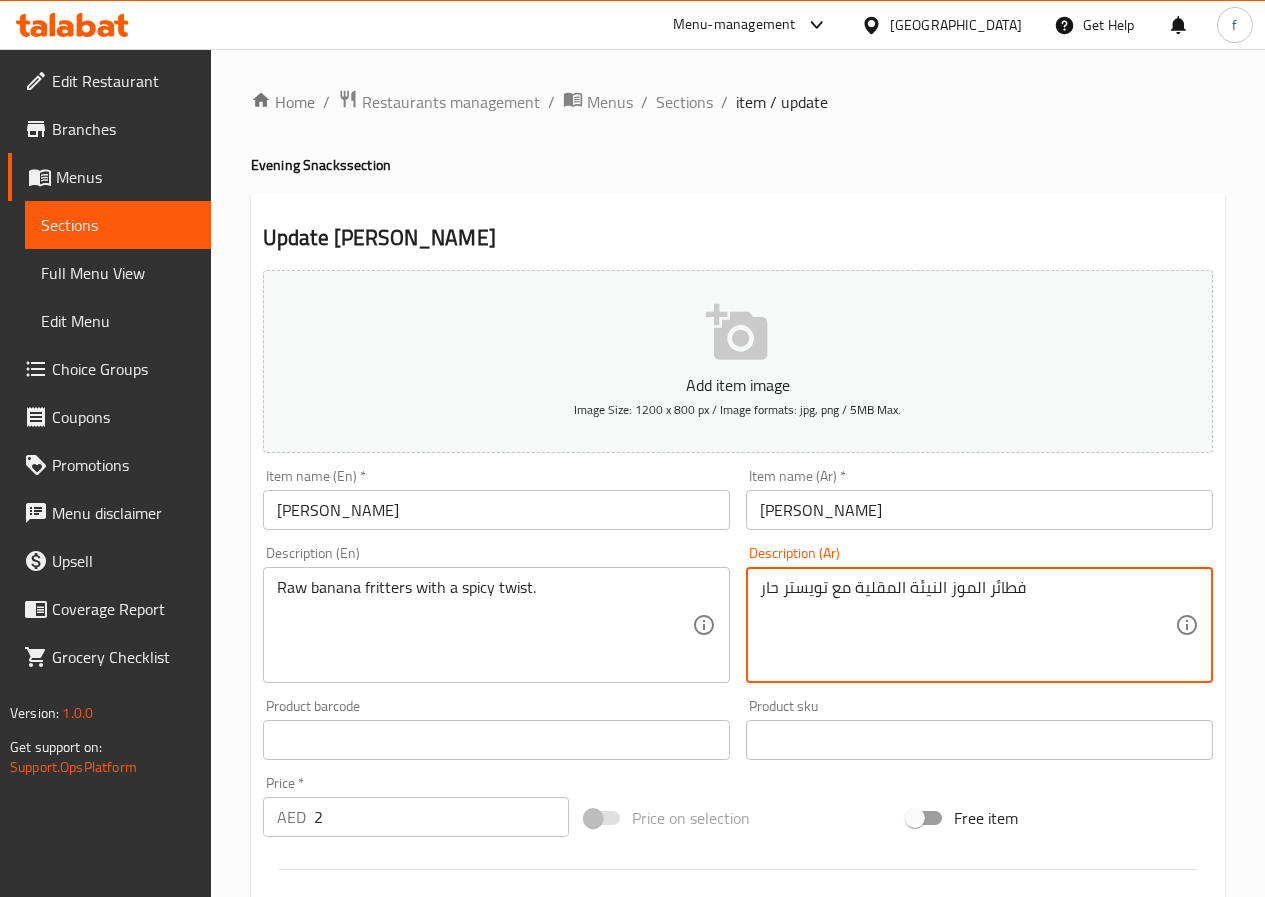 click on "فطائر الموز النيئة المقلية مع تويستر حار" at bounding box center (967, 625) 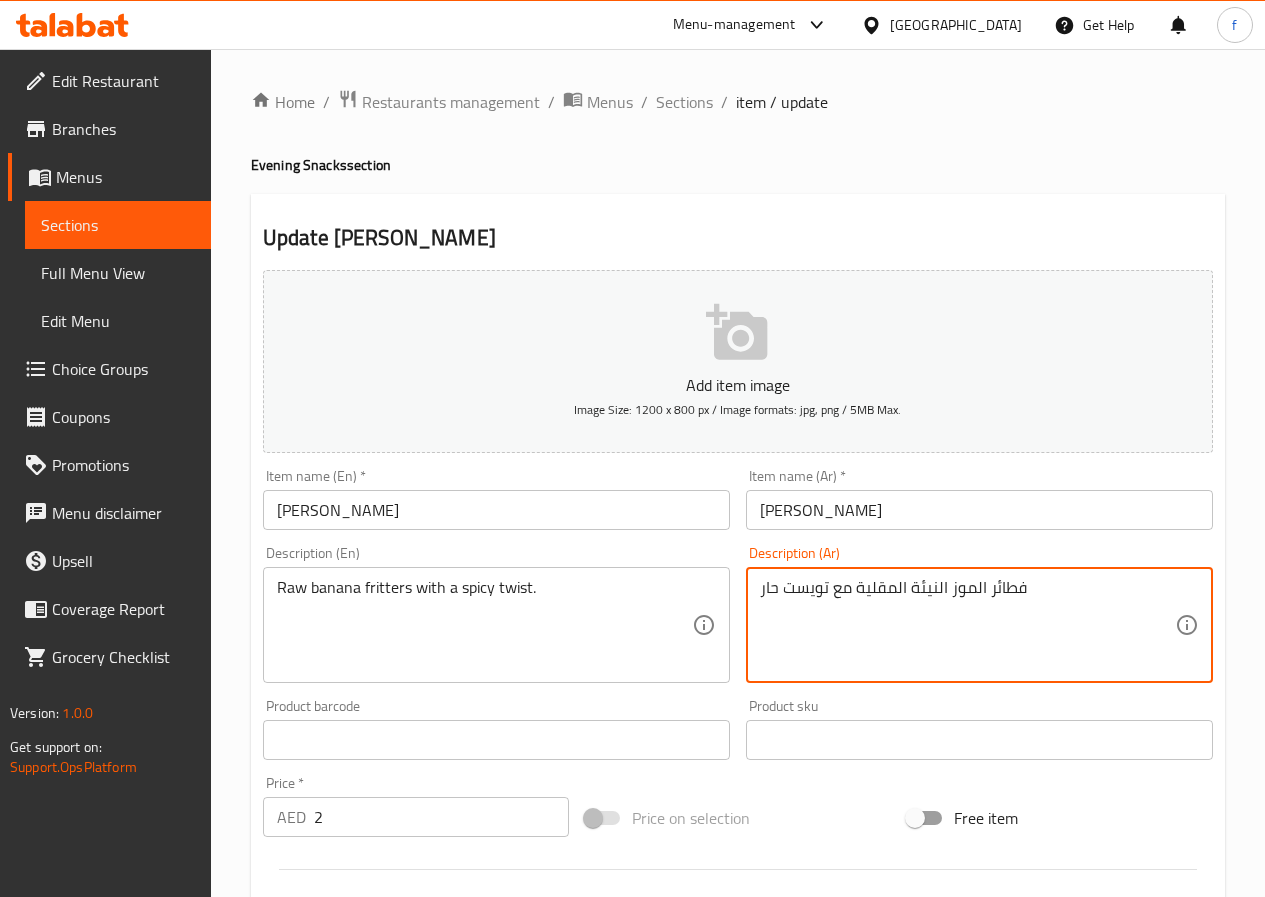type on "فطائر الموز النيئة المقلية مع تويست حار" 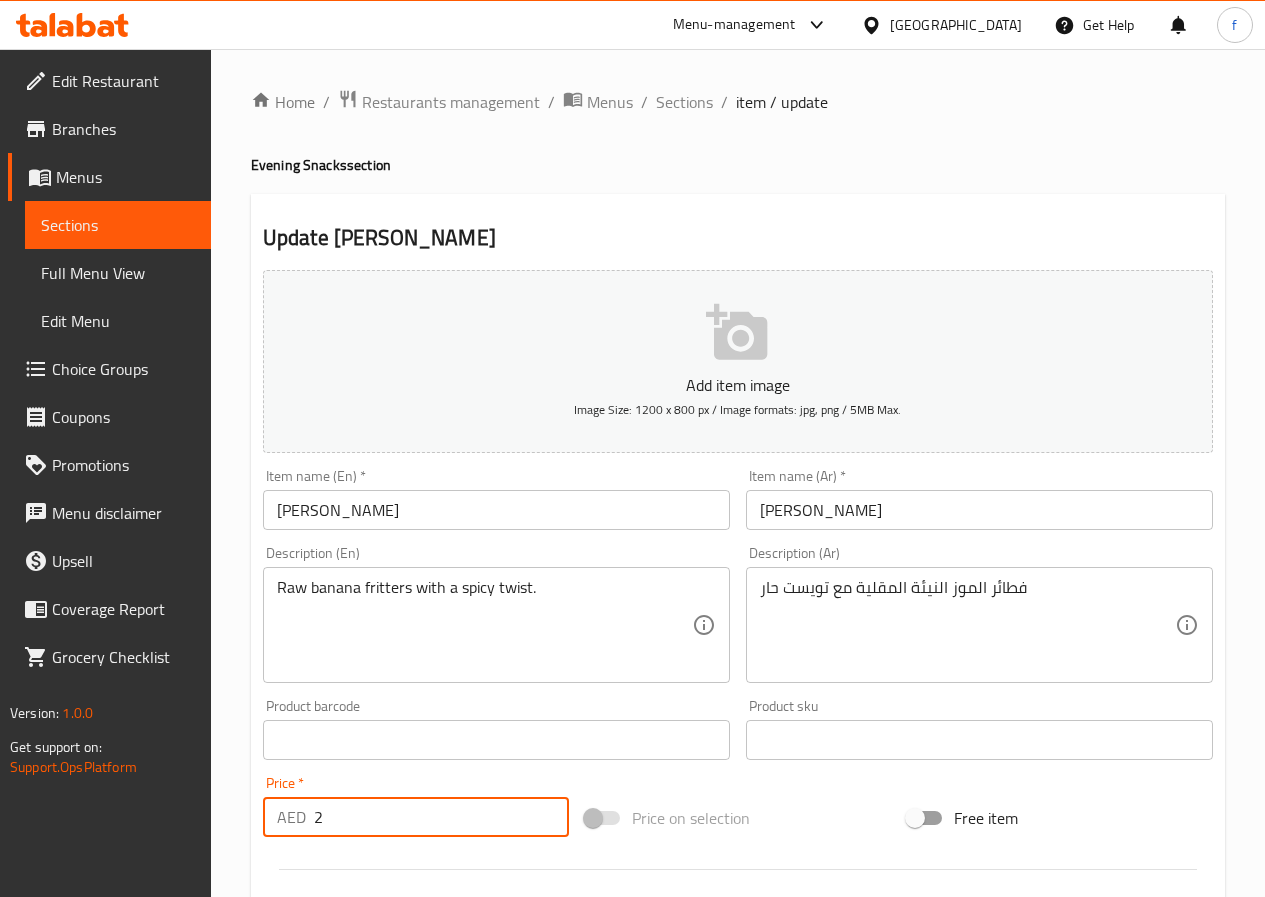 click on "2" at bounding box center (441, 817) 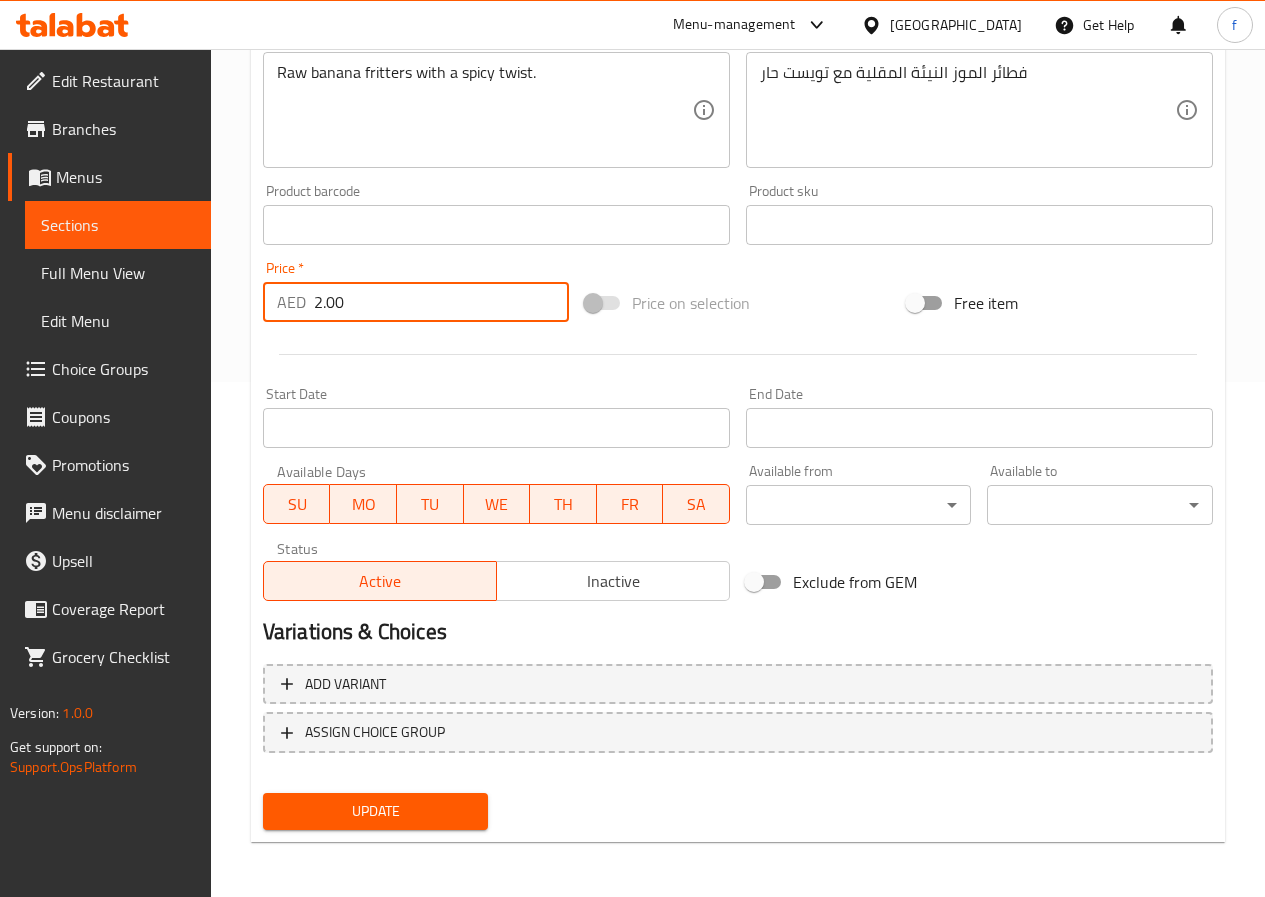 scroll, scrollTop: 516, scrollLeft: 0, axis: vertical 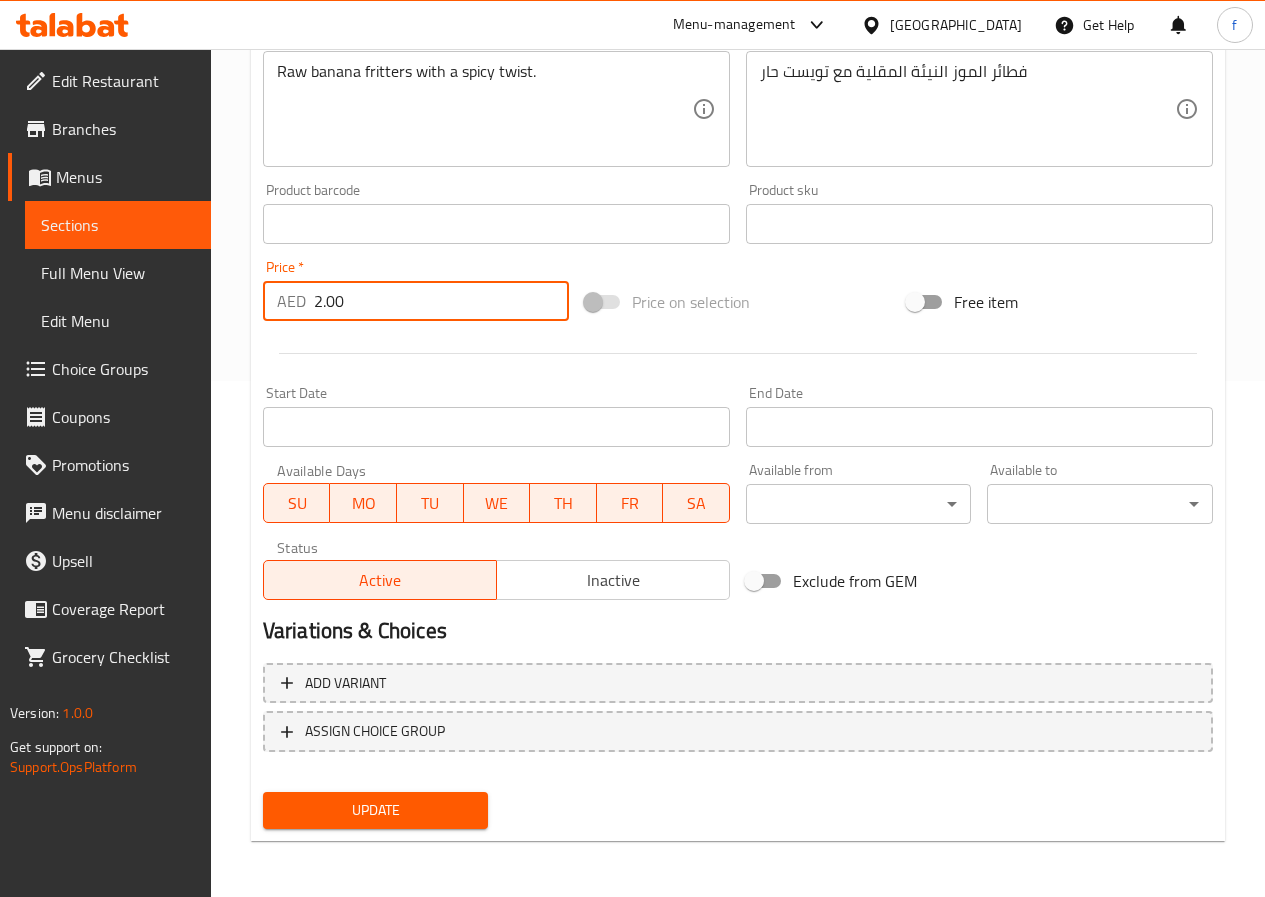 type on "2.00" 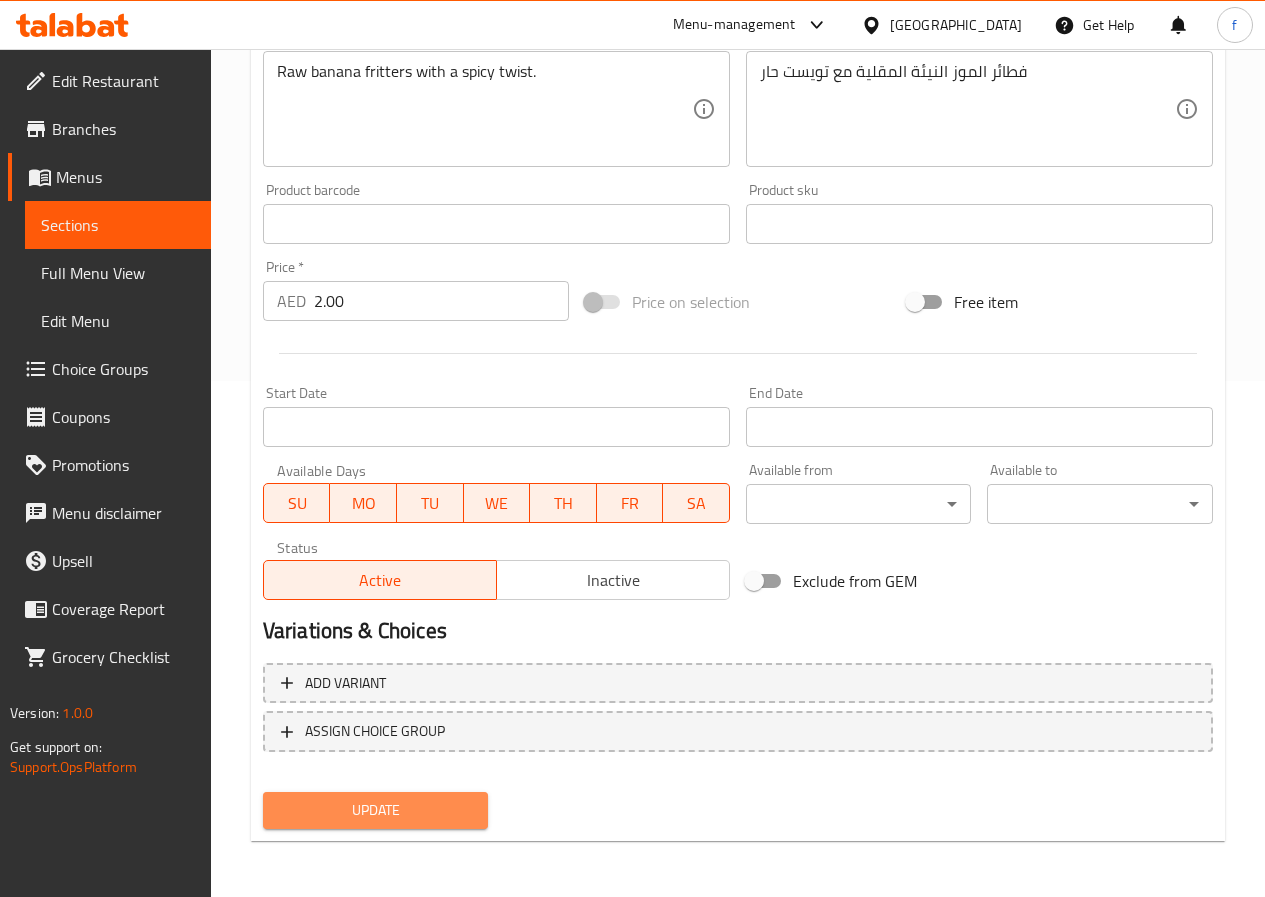 click on "Update" at bounding box center (376, 810) 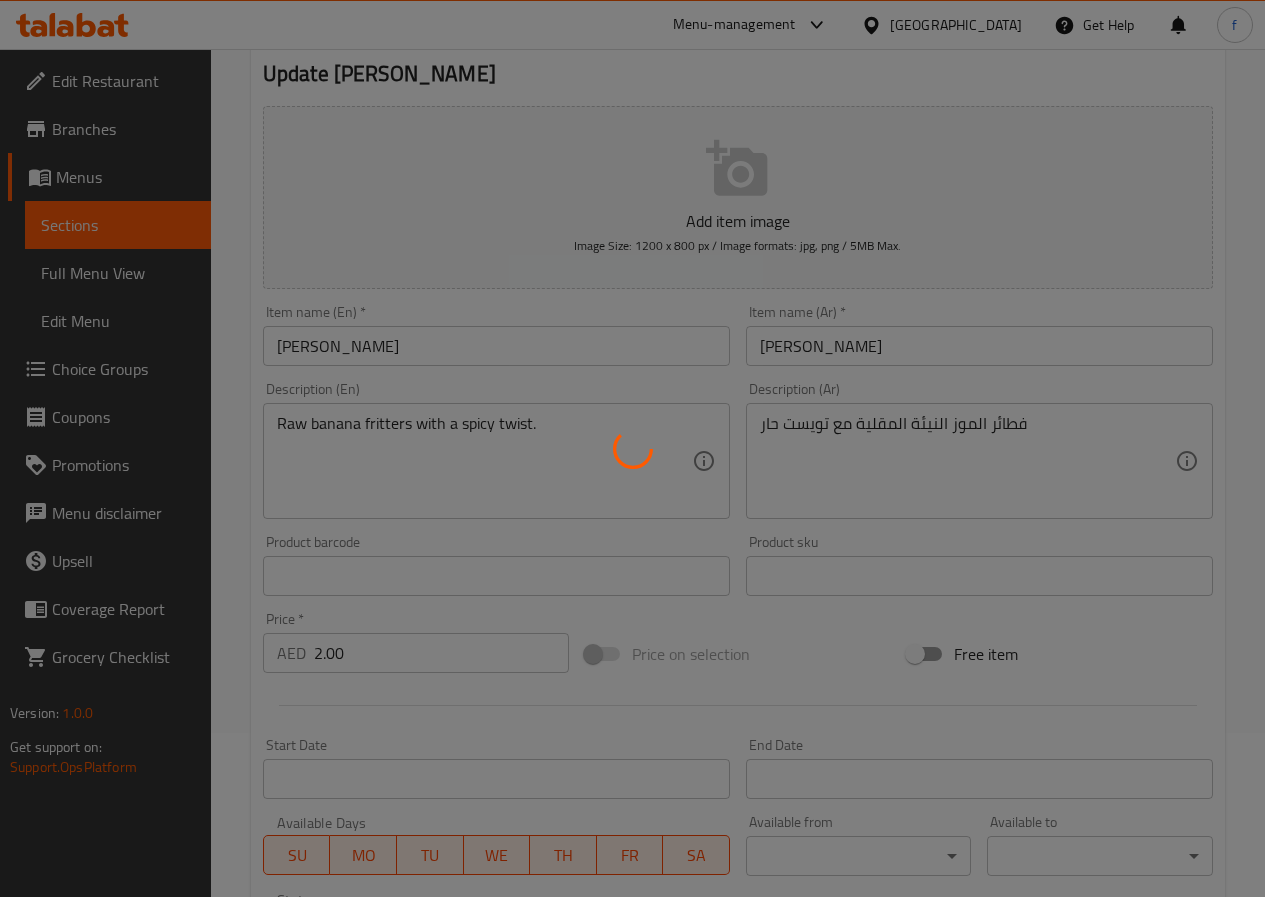 scroll, scrollTop: 0, scrollLeft: 0, axis: both 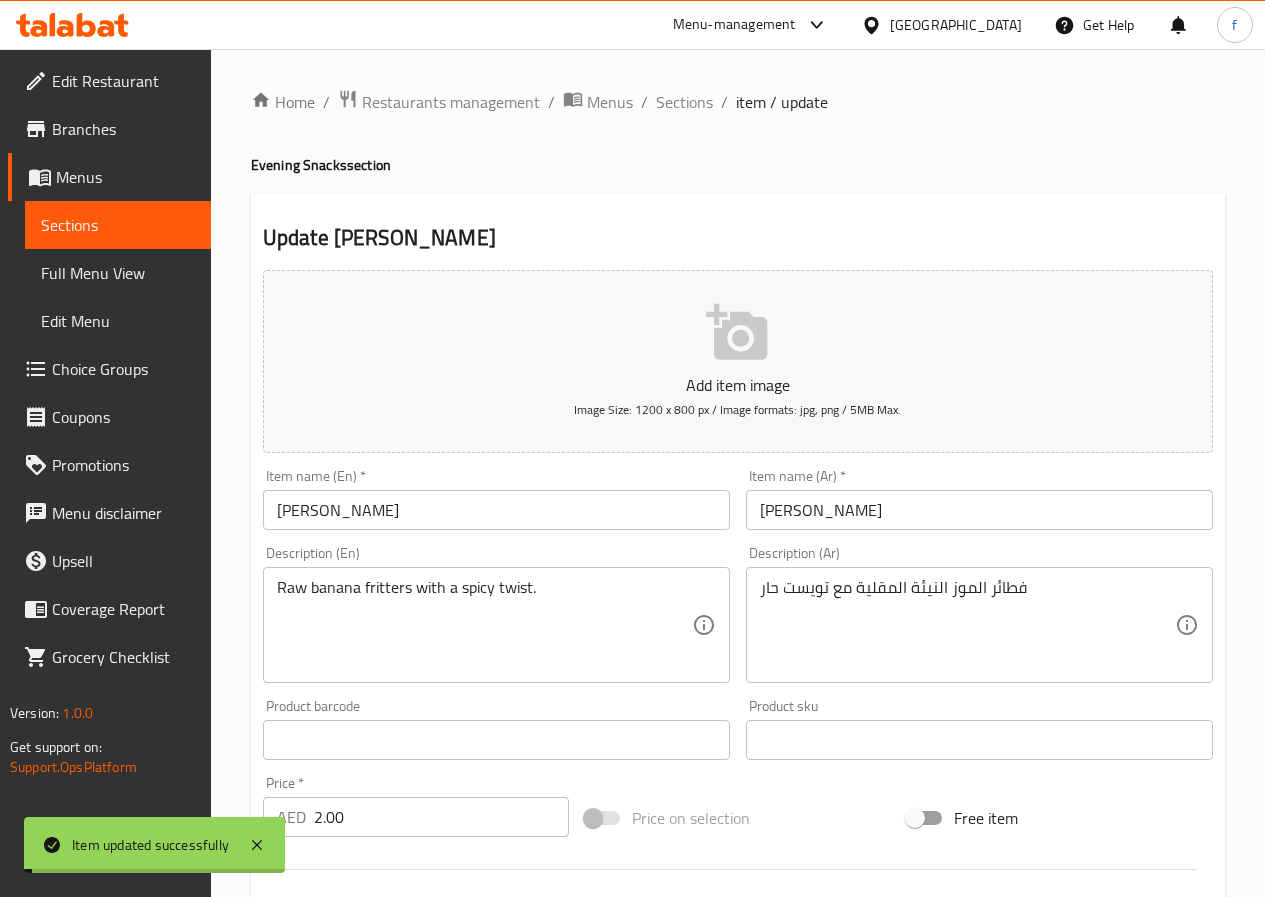 click on "Sections" at bounding box center (684, 102) 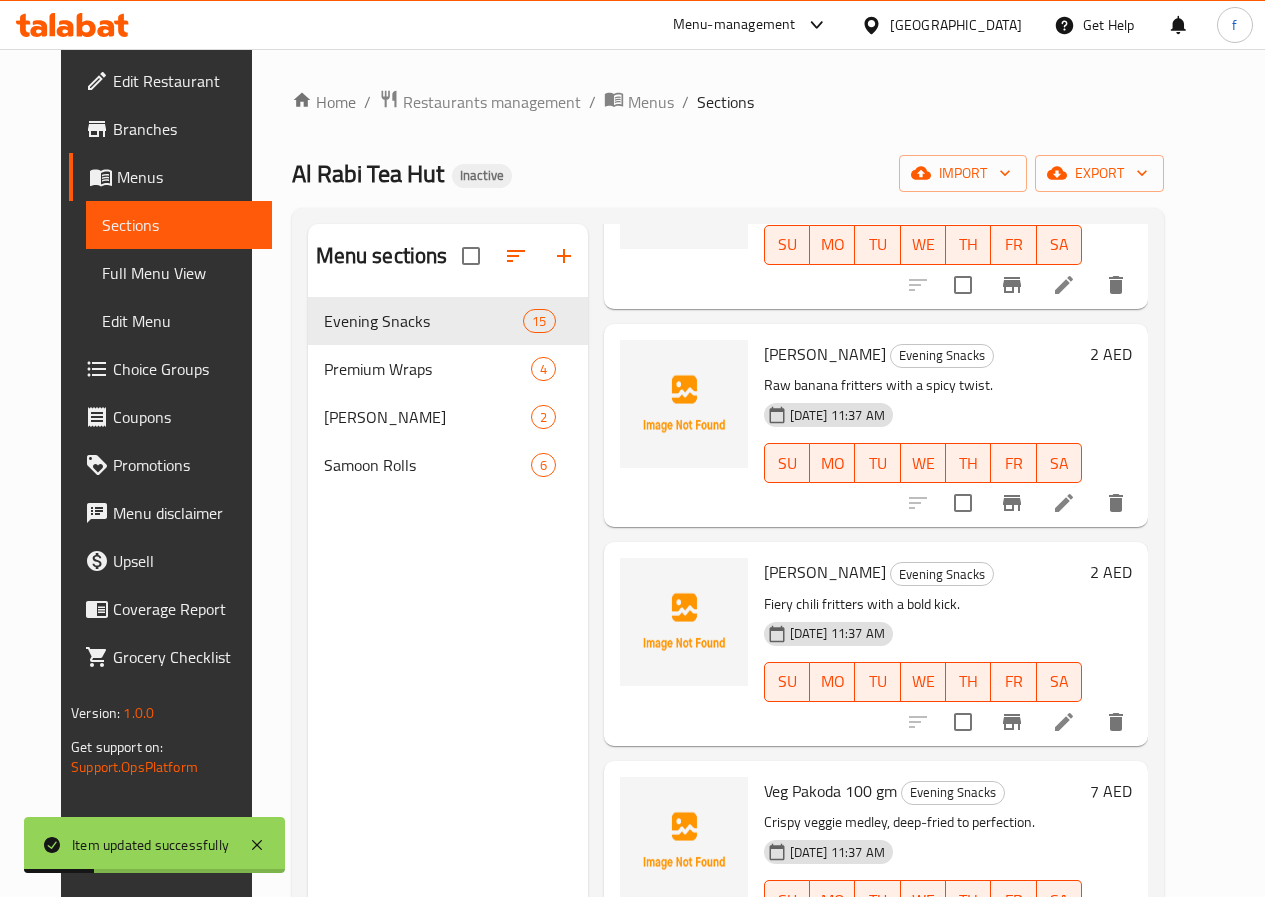 scroll, scrollTop: 900, scrollLeft: 0, axis: vertical 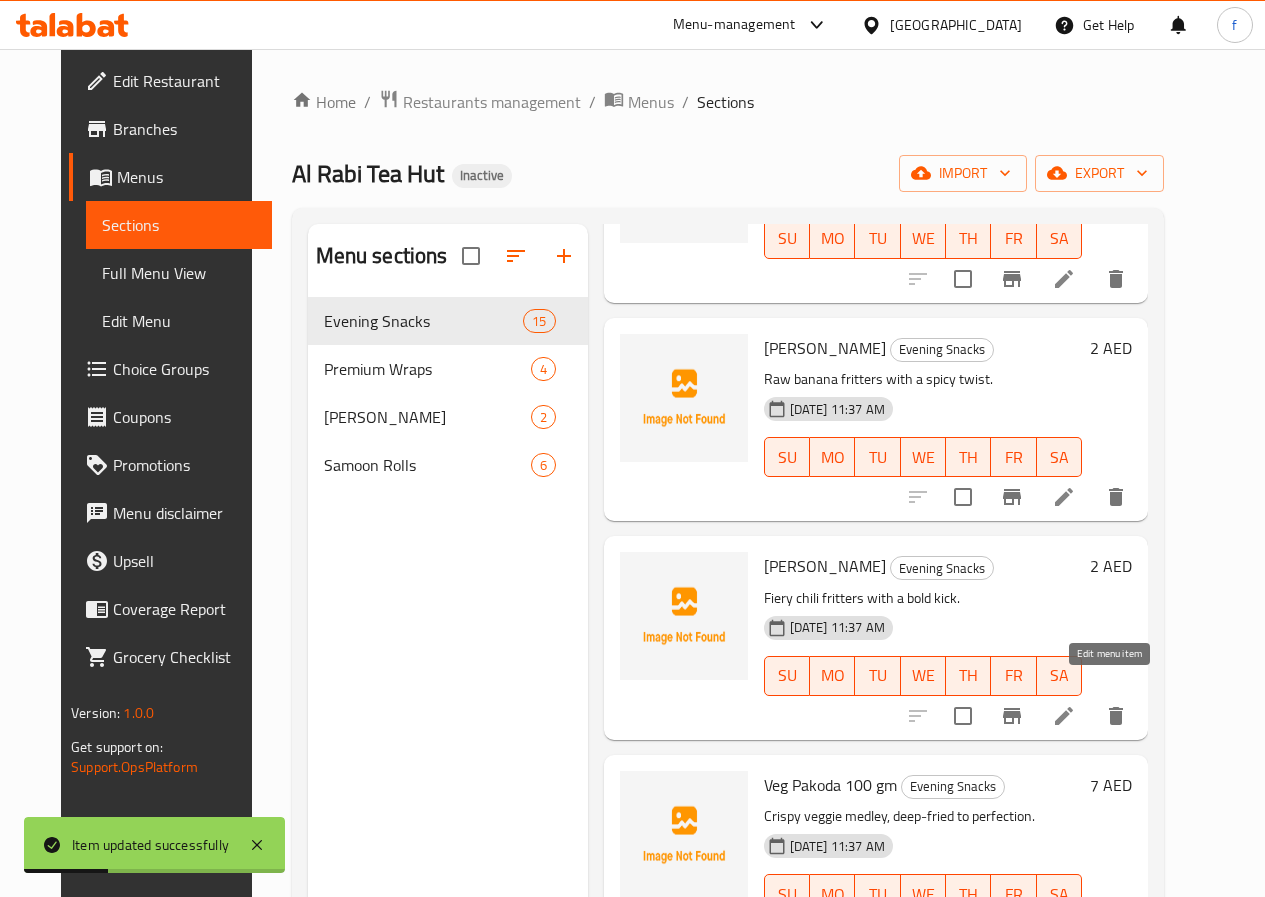 click 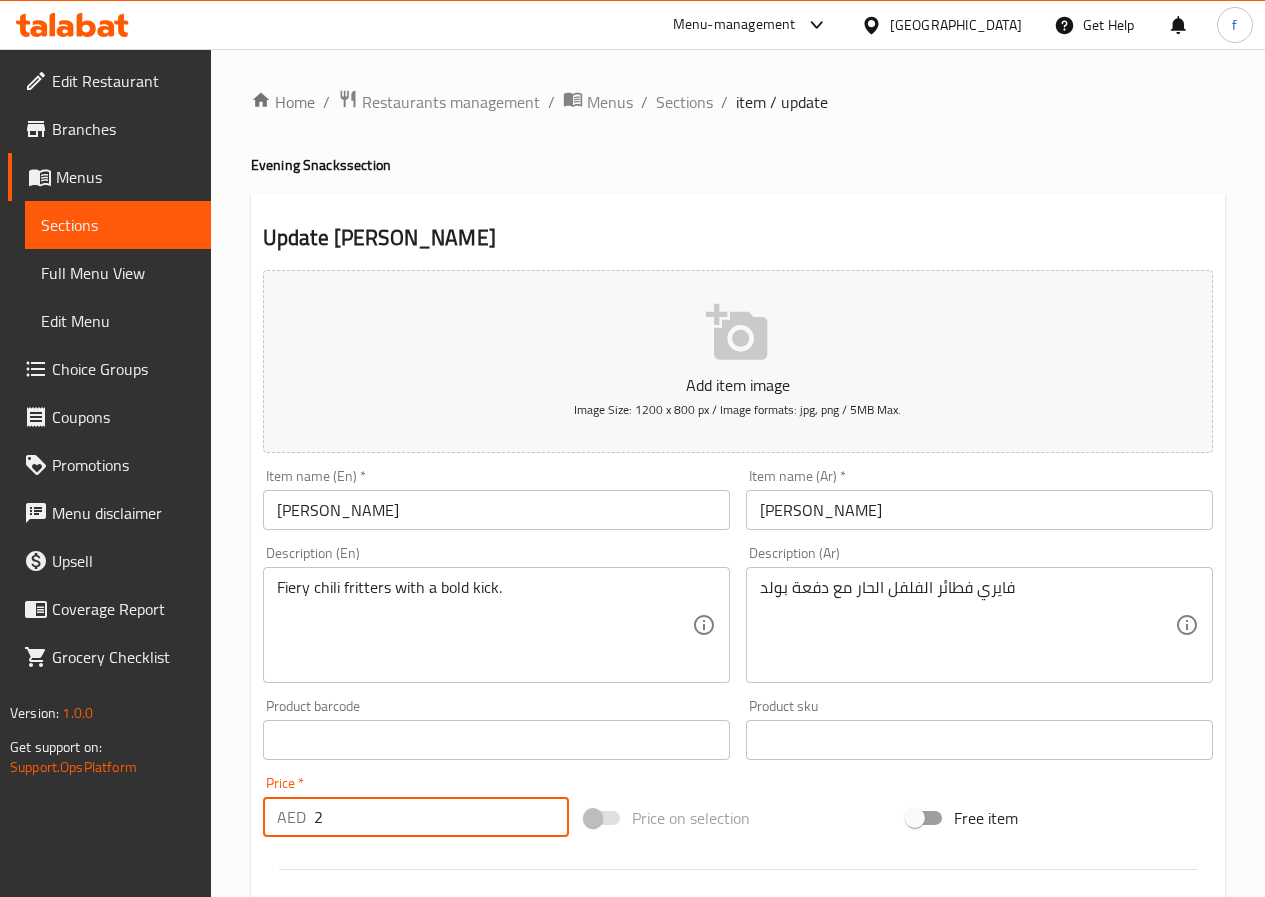 click on "2" at bounding box center [441, 817] 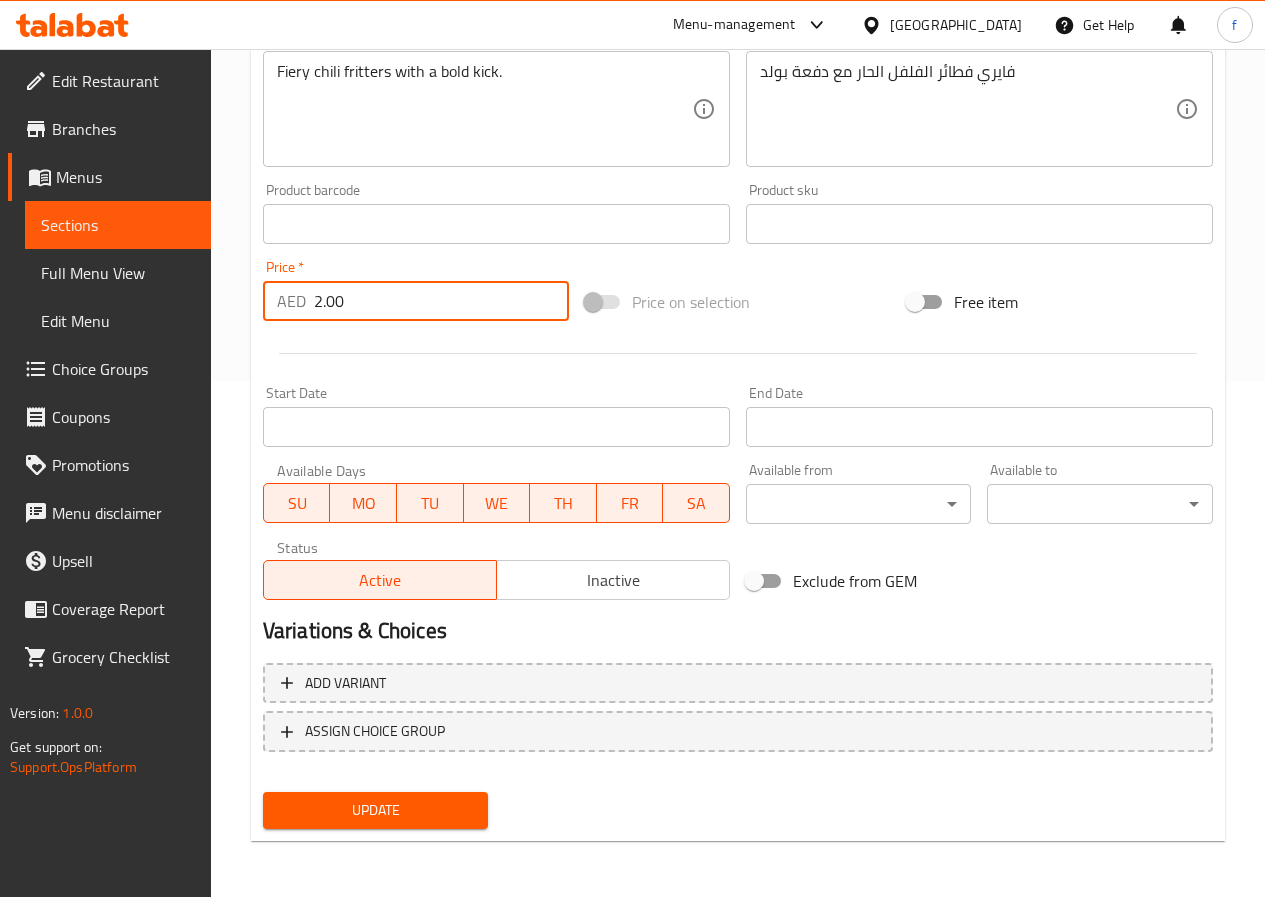 type on "2.00" 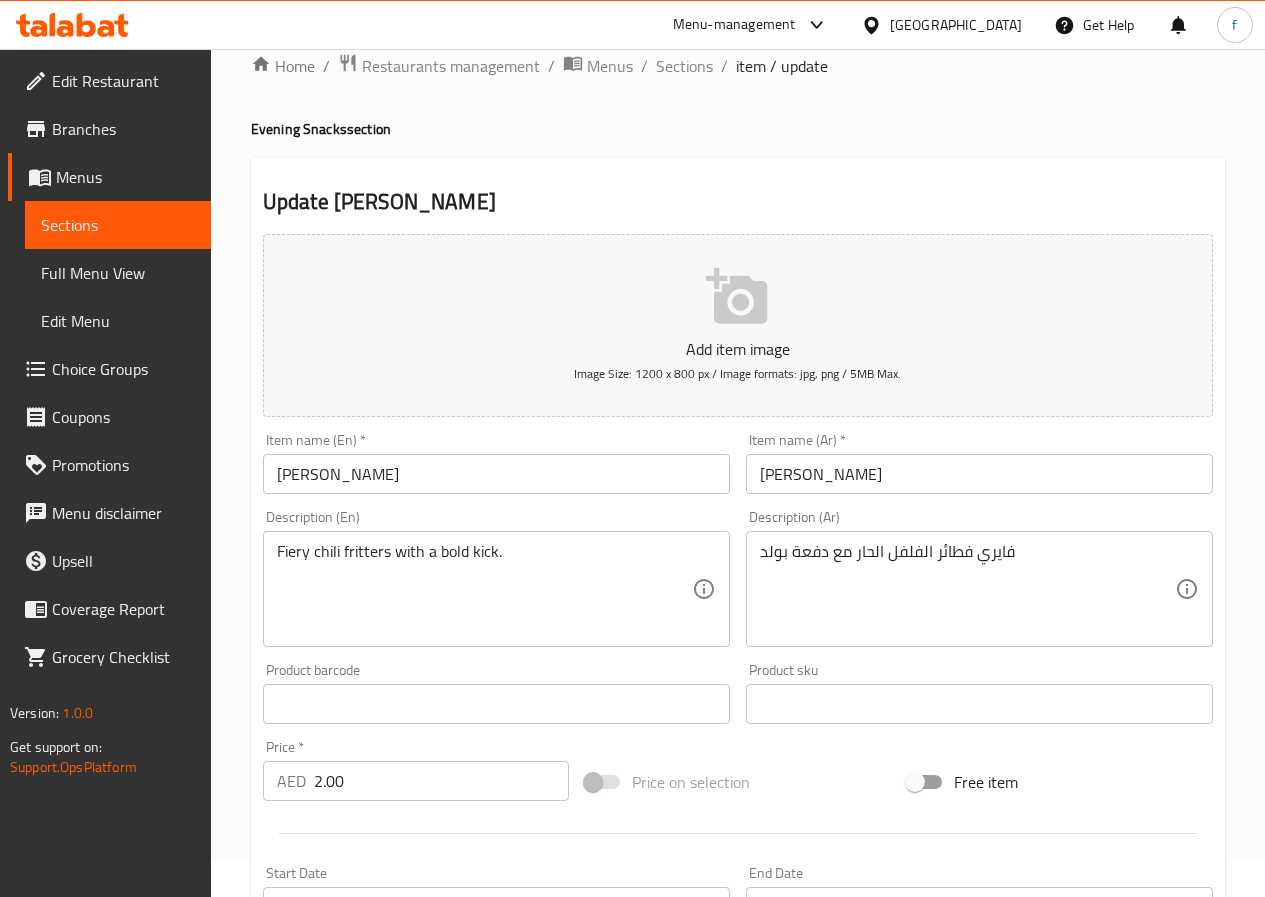 scroll, scrollTop: 0, scrollLeft: 0, axis: both 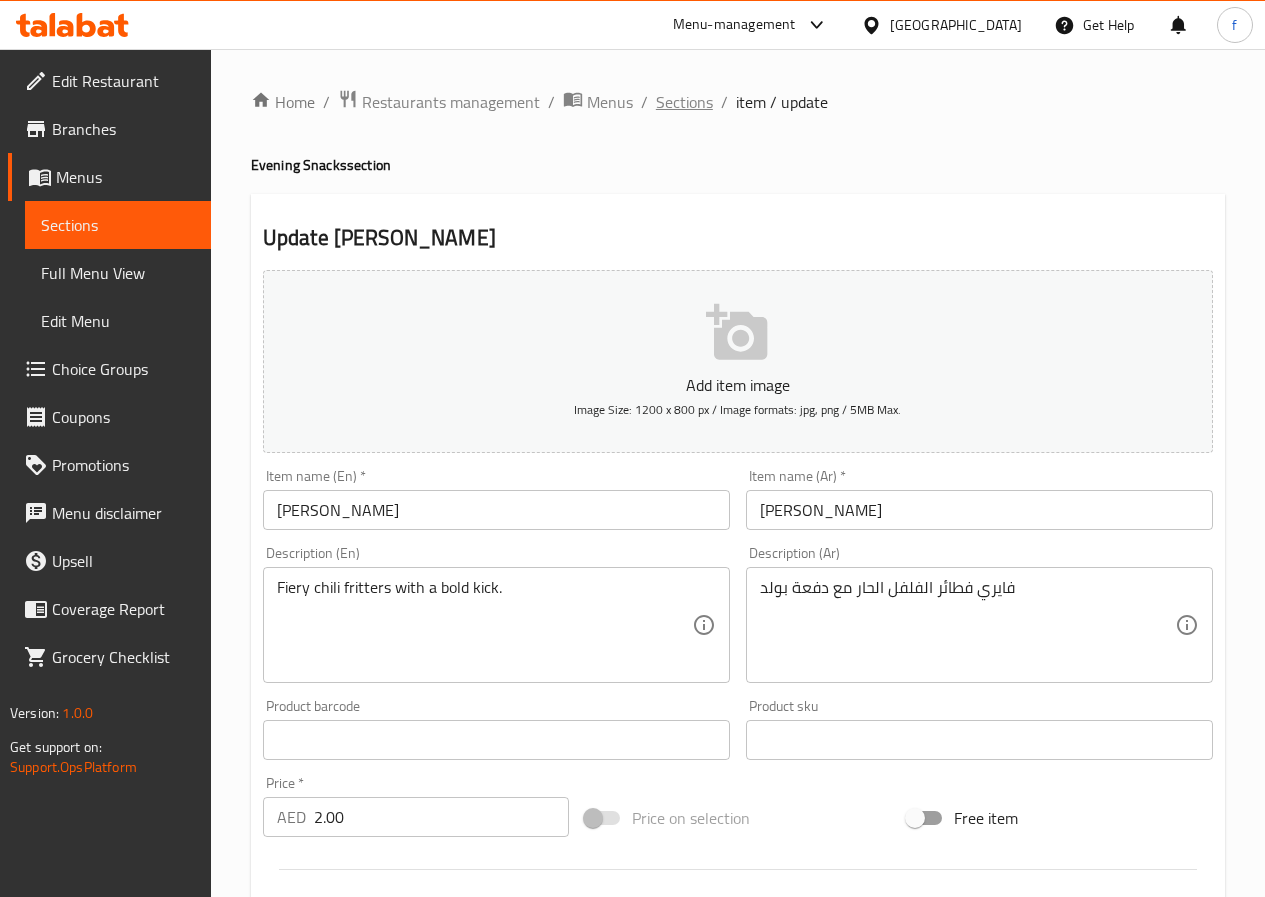 click on "Sections" at bounding box center [684, 102] 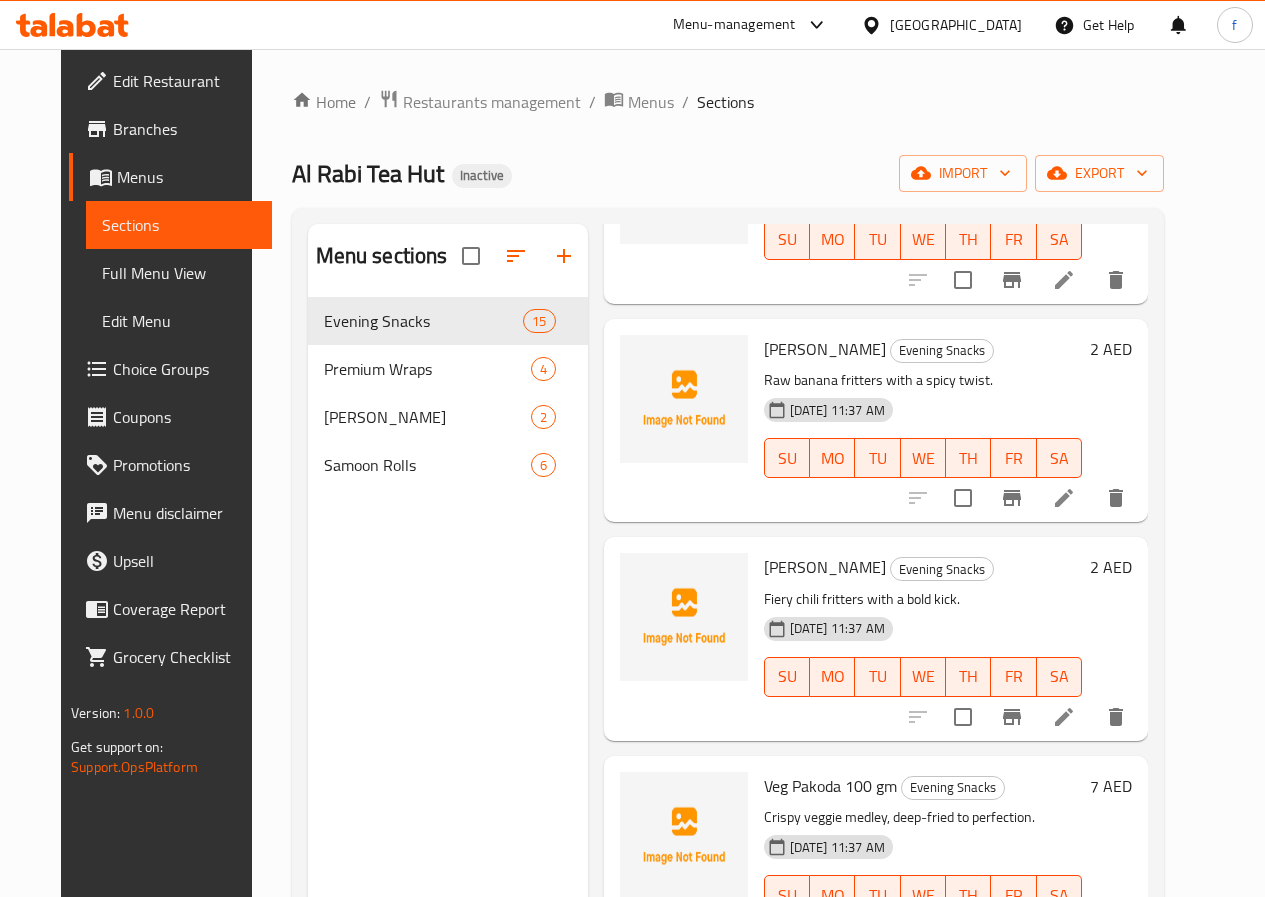 scroll, scrollTop: 900, scrollLeft: 0, axis: vertical 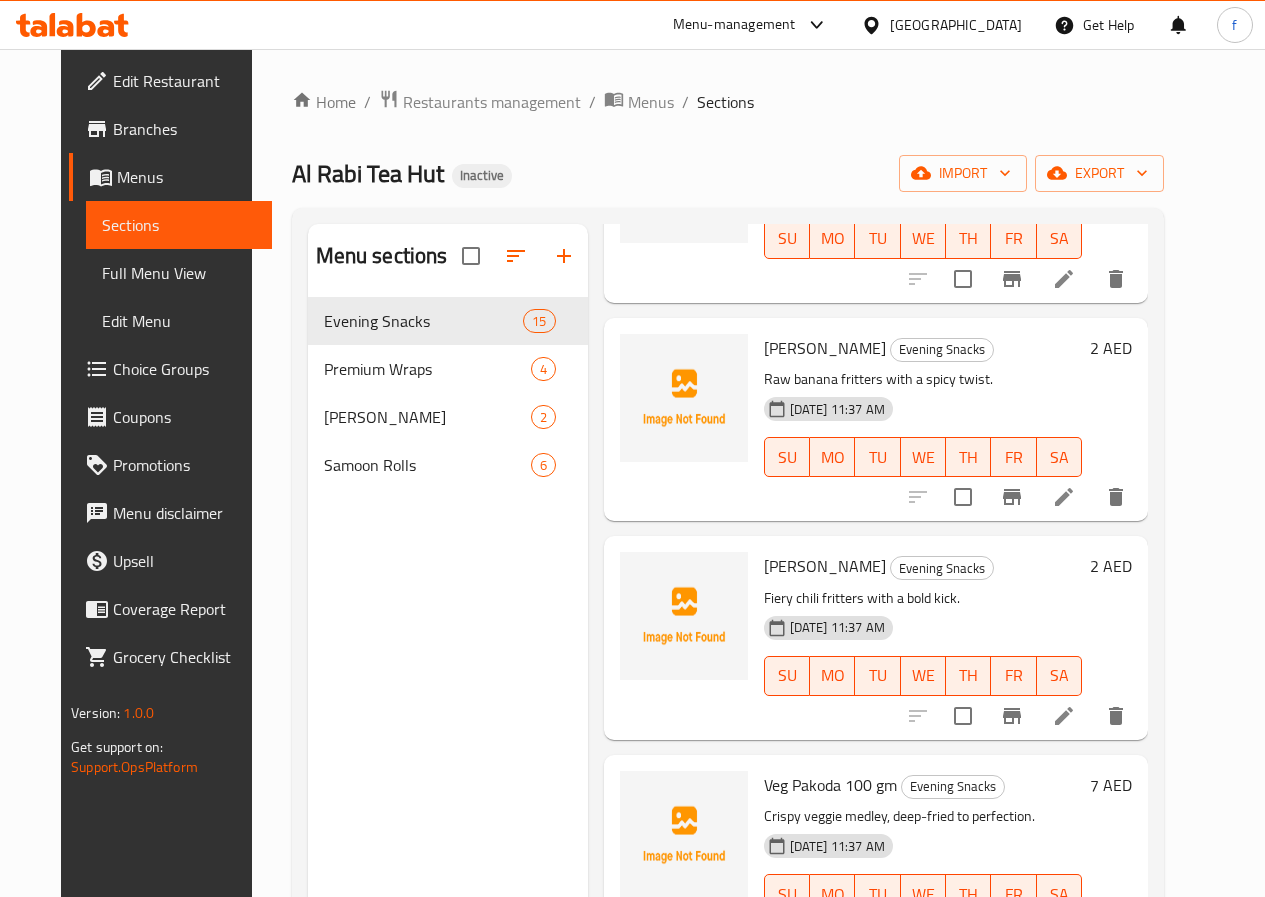 click 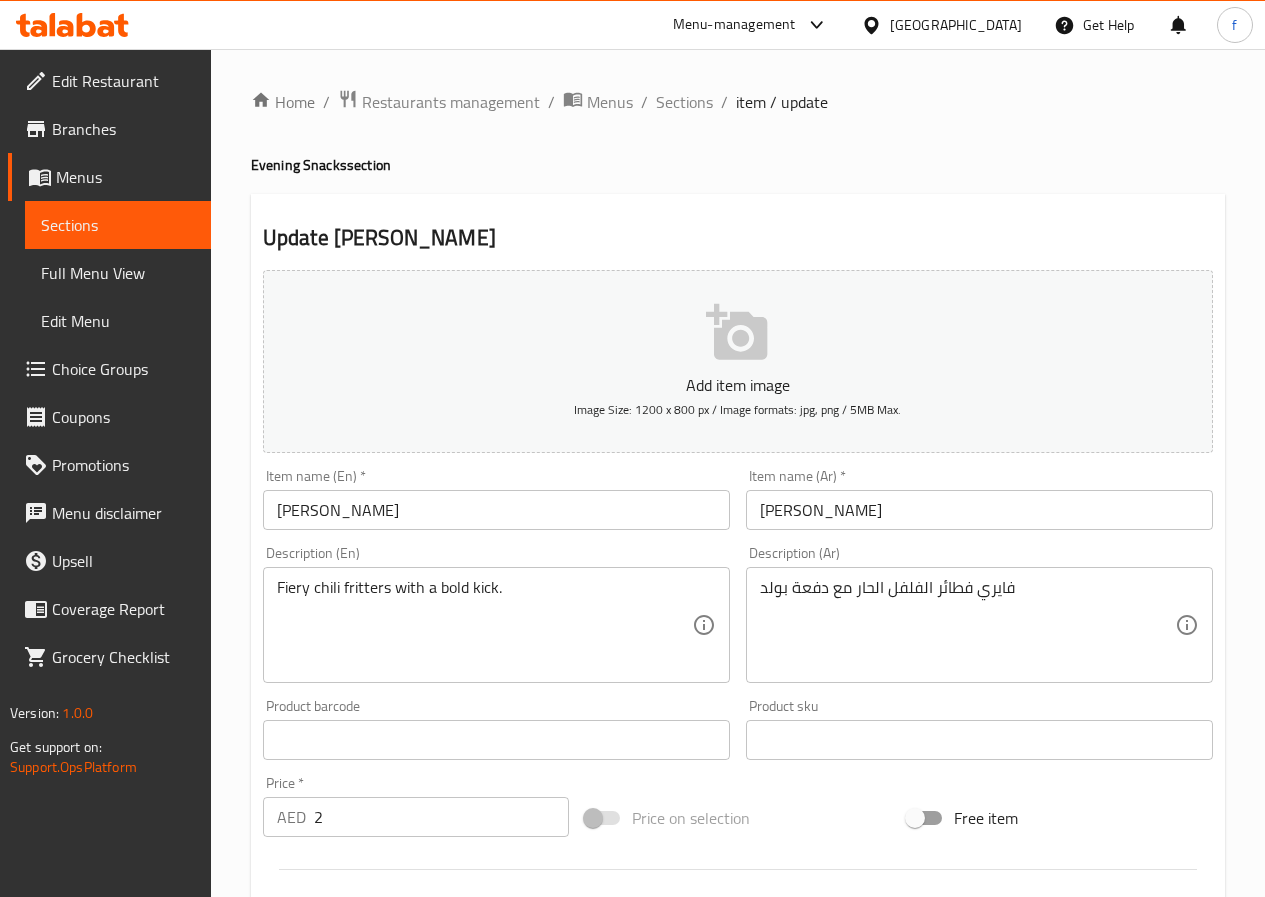click on "2" at bounding box center (441, 817) 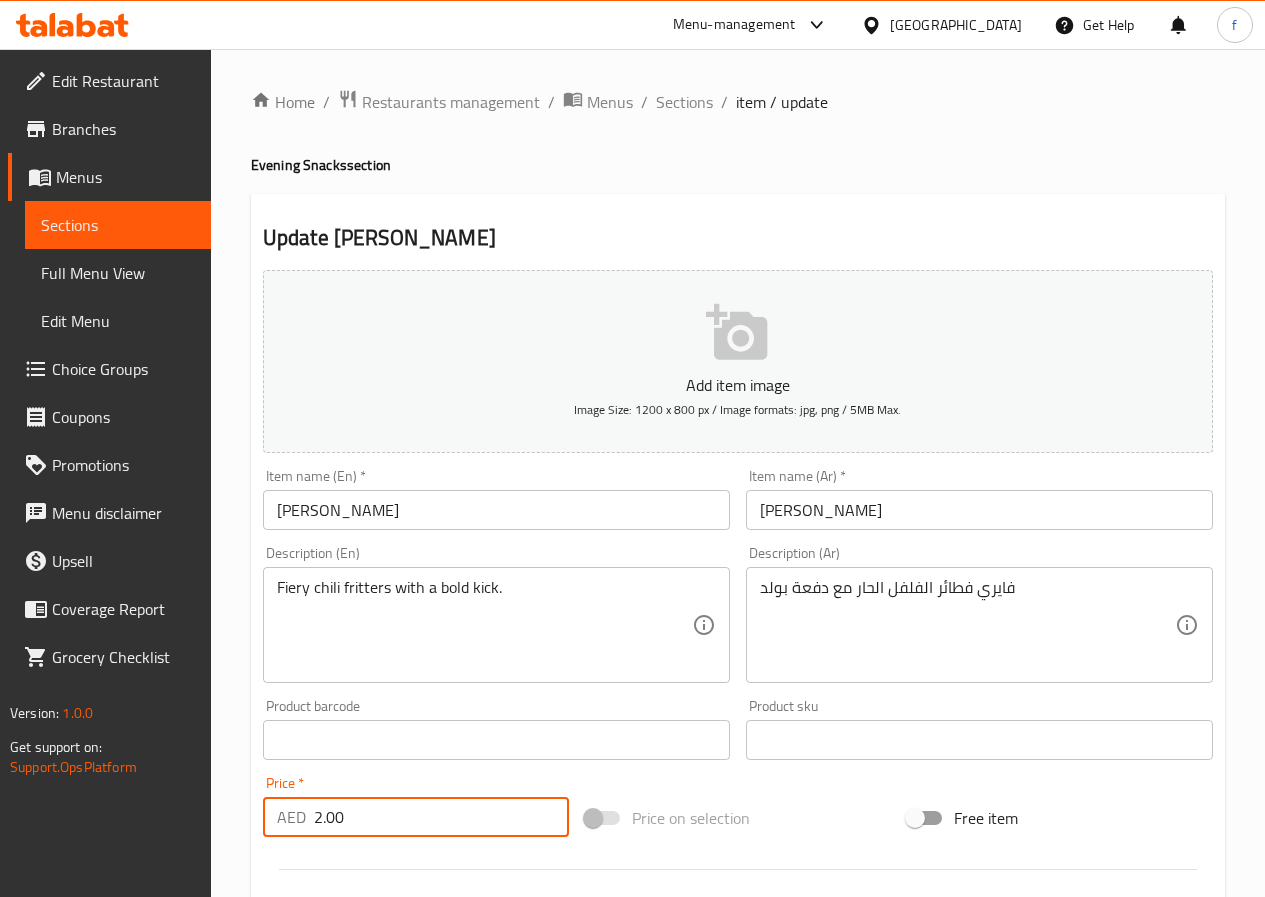 drag, startPoint x: 359, startPoint y: 802, endPoint x: 380, endPoint y: 825, distance: 31.144823 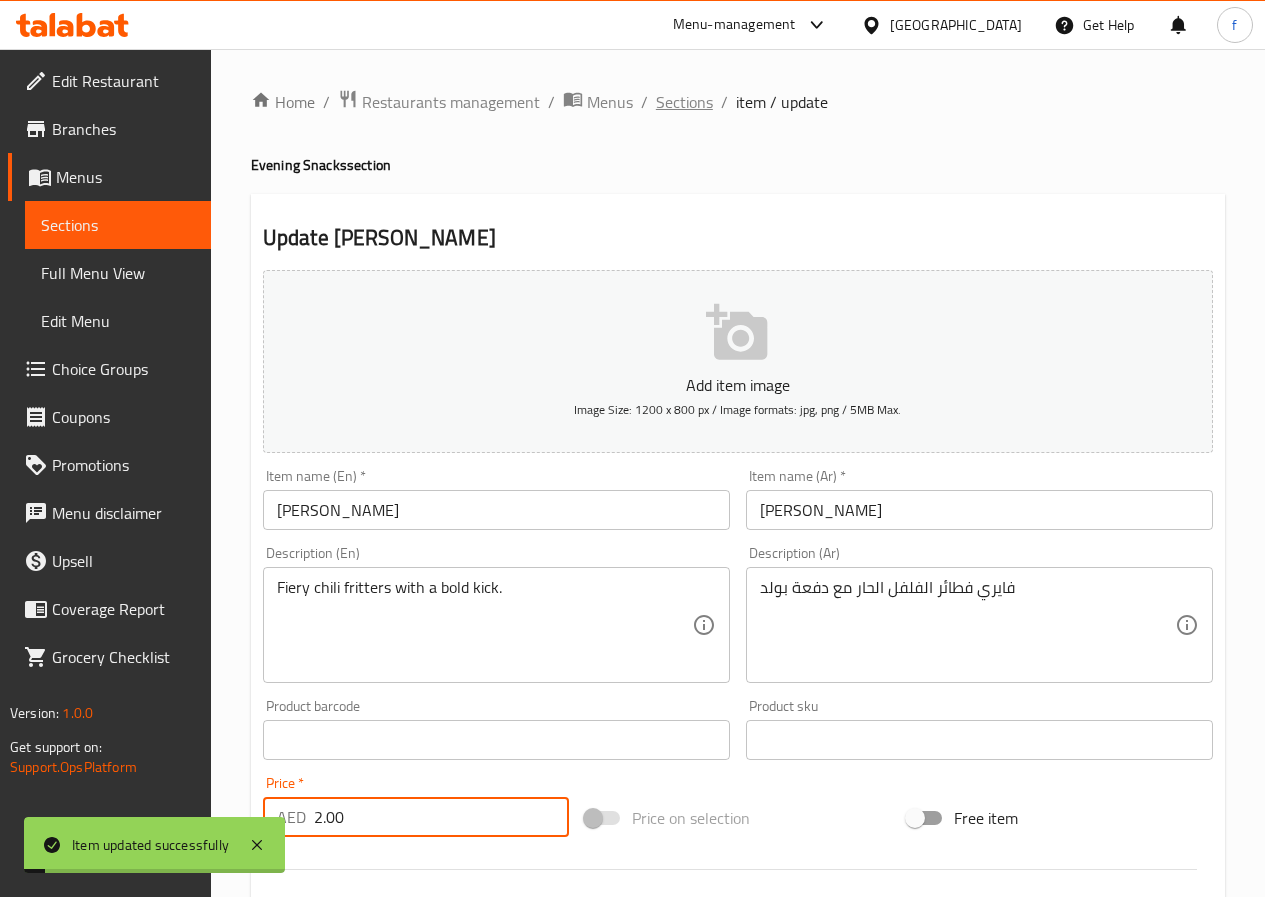 click on "Sections" at bounding box center (684, 102) 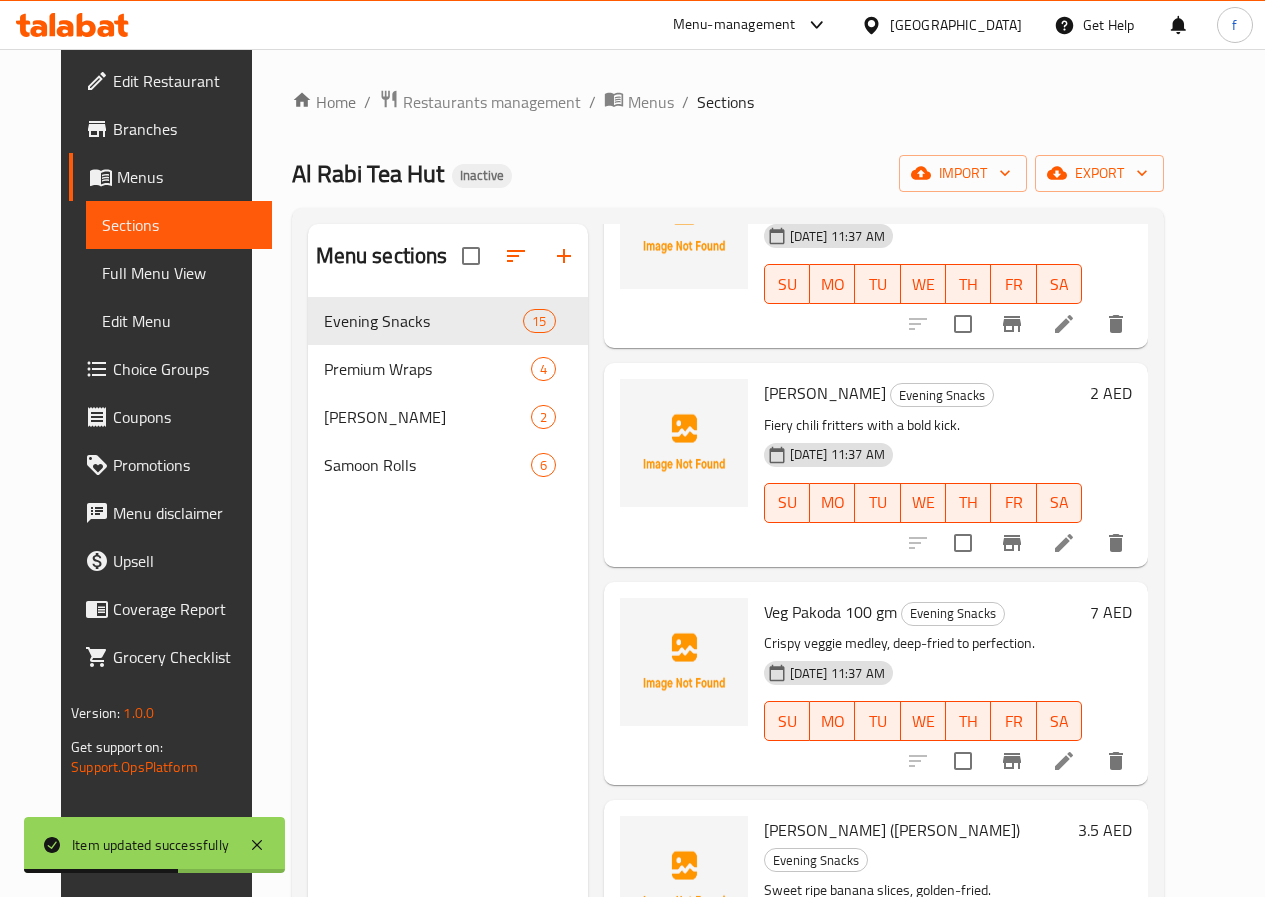 scroll, scrollTop: 1100, scrollLeft: 0, axis: vertical 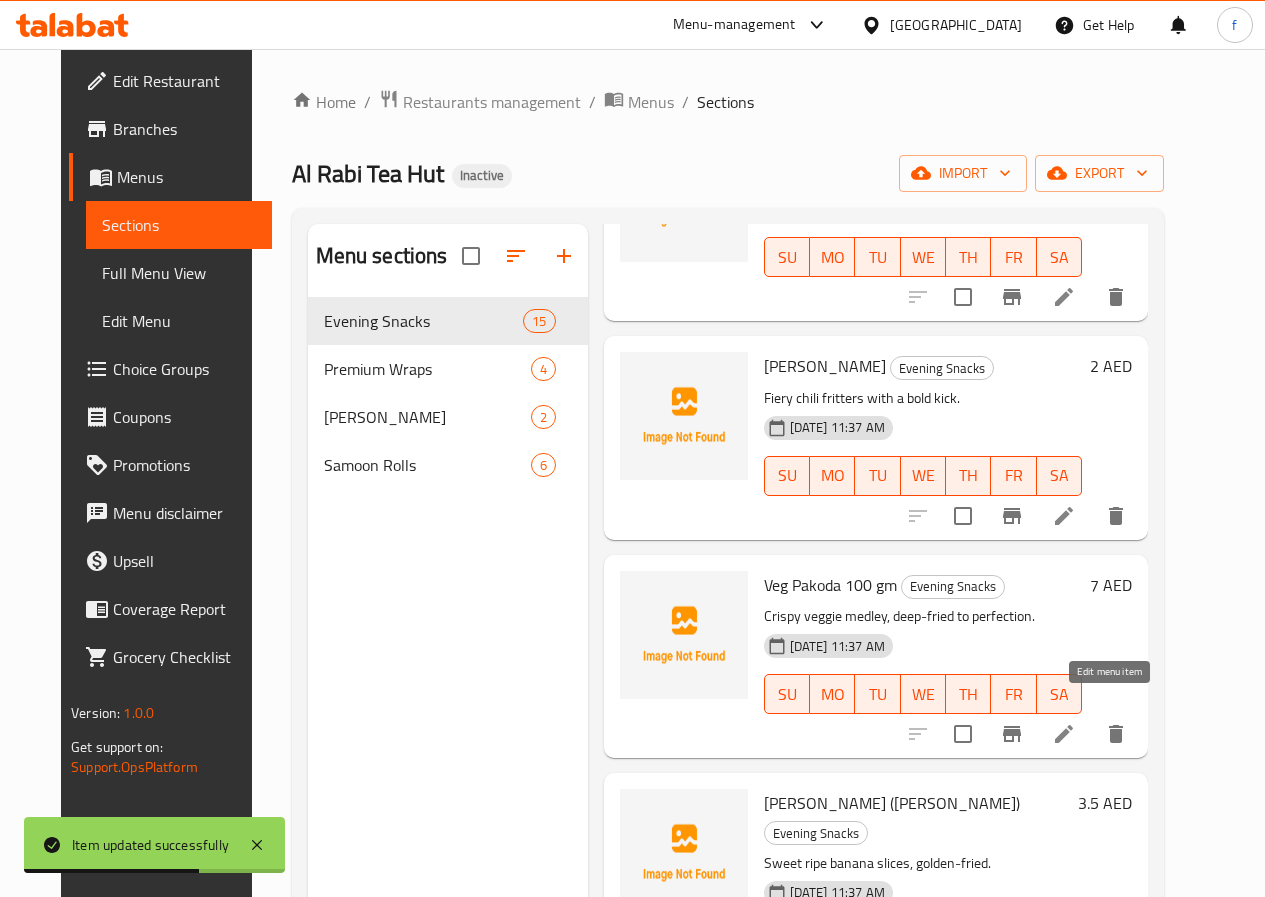 click 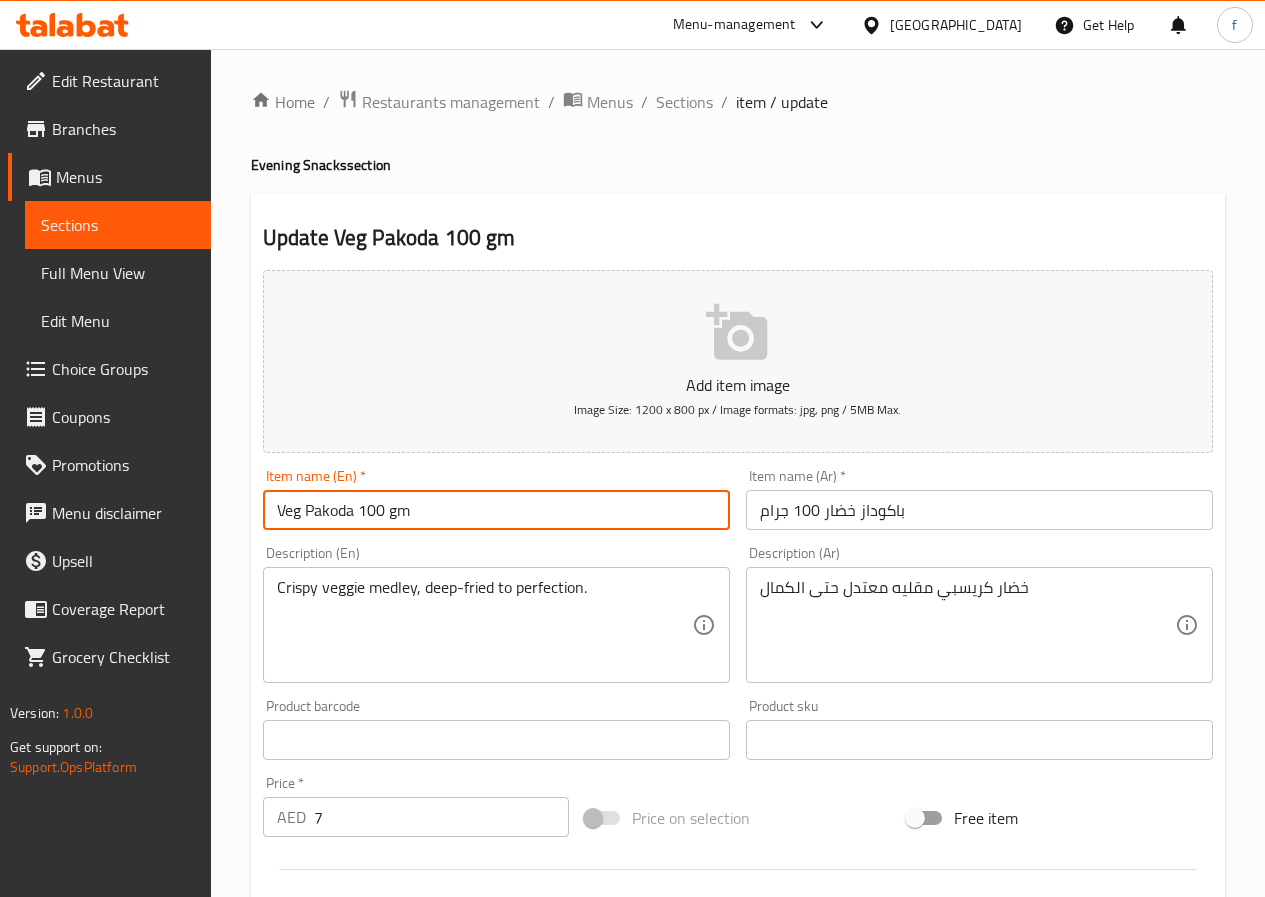 click on "Veg Pakoda 100 gm" at bounding box center (496, 510) 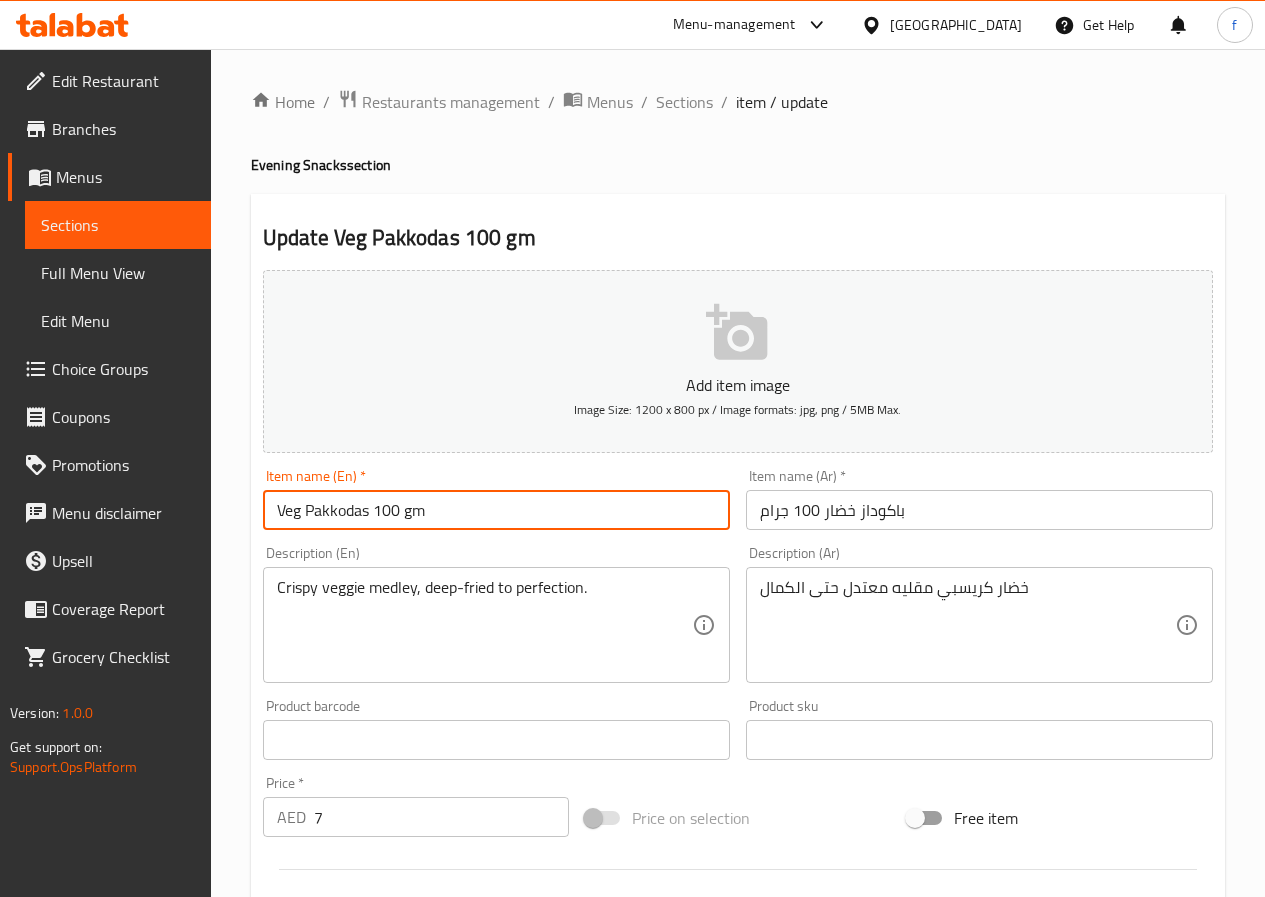 type on "Veg Pakkodas 100 gm" 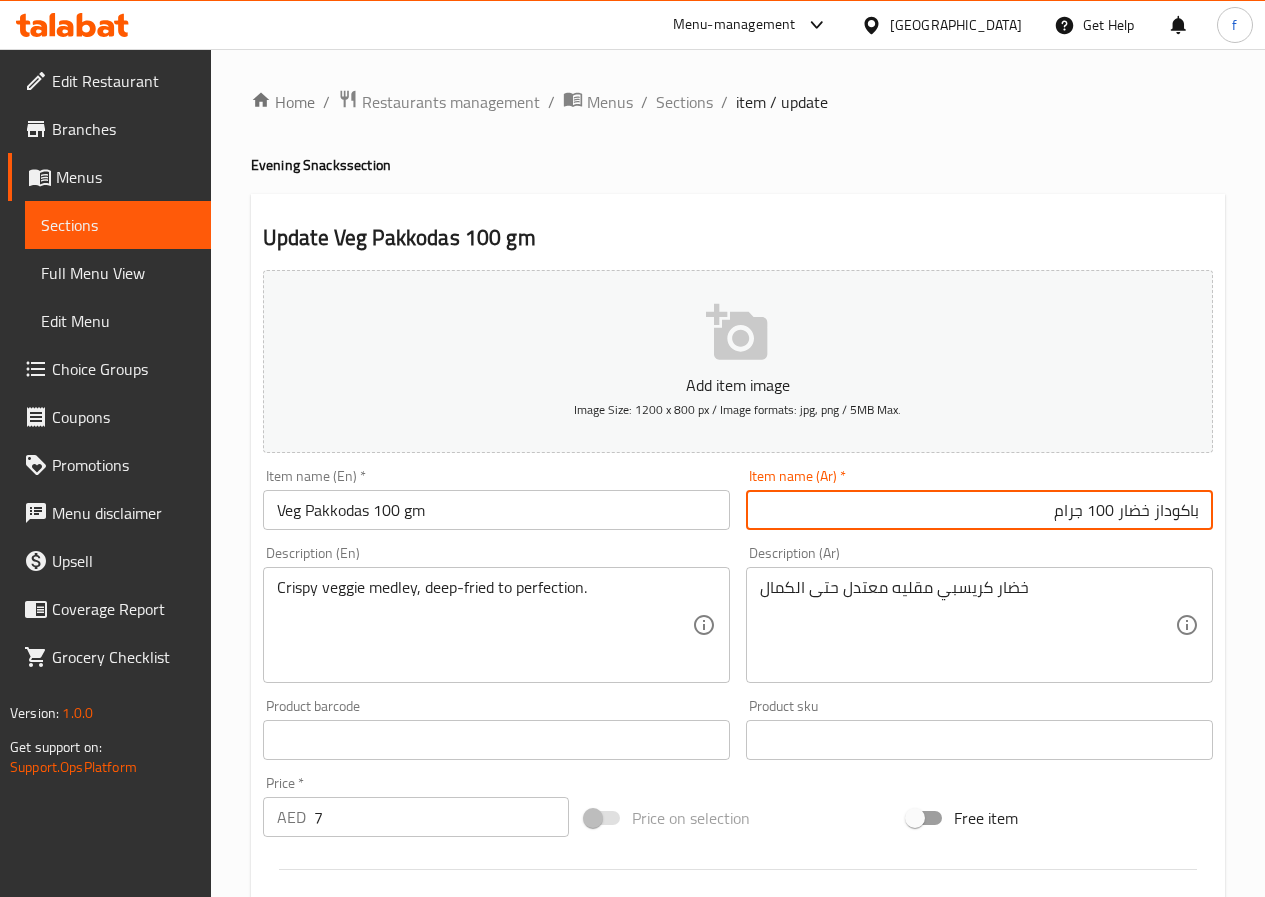 click on "باكوداز خضار 100 جرام" at bounding box center [979, 510] 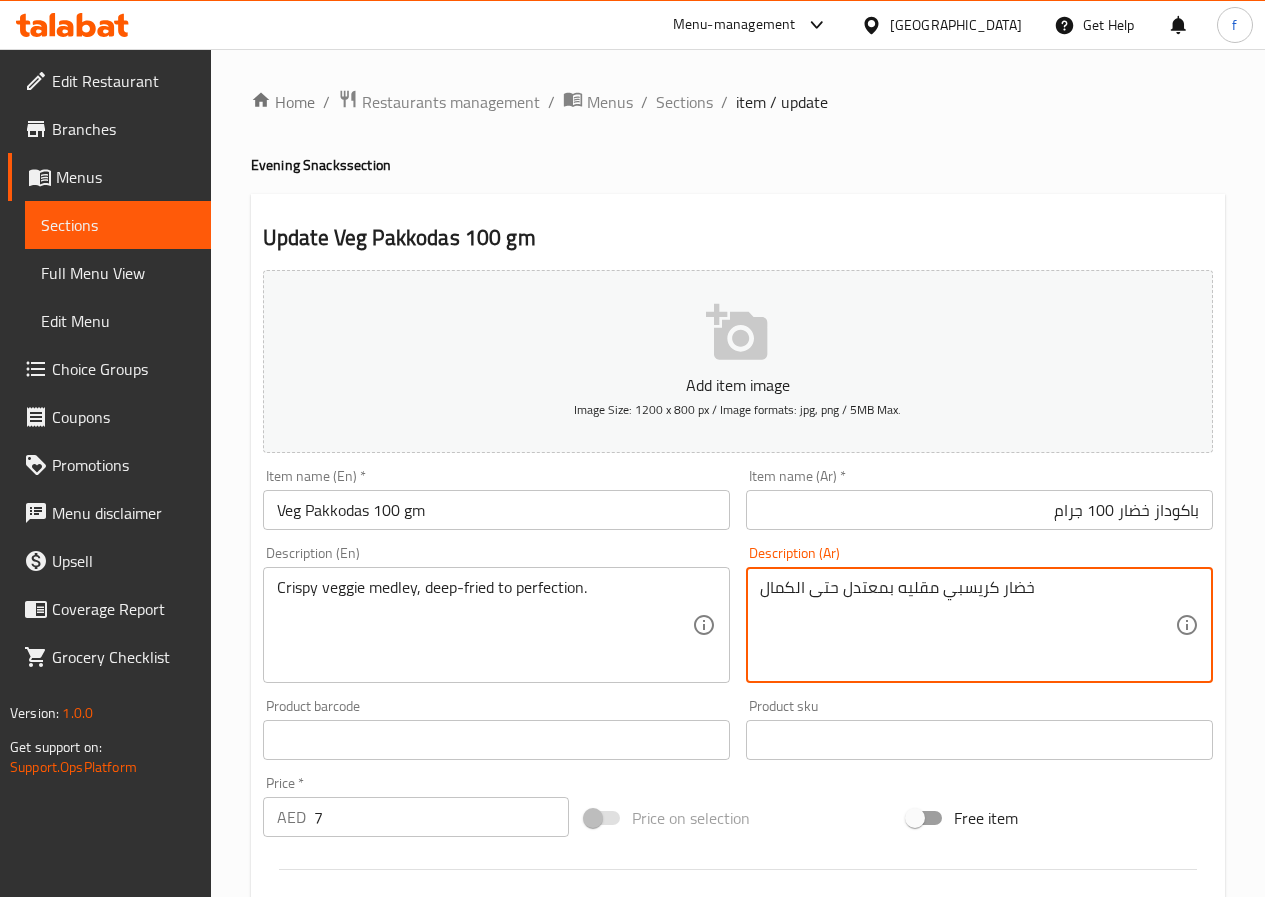 type on "خضار كريسبي مقليه معتدل حتى الكمال" 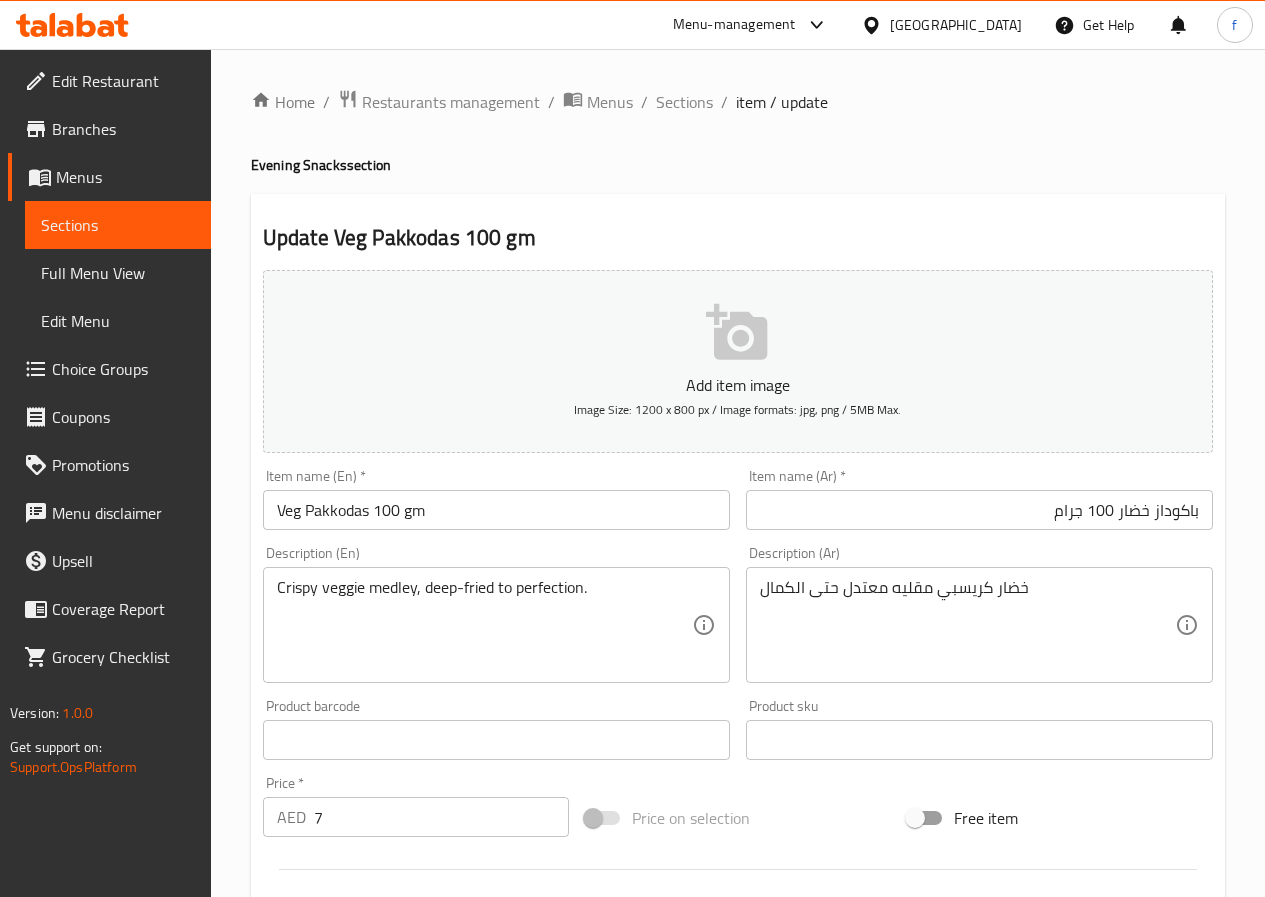 click on "Item name (En)   * Veg Pakkodas 100 gm Item name (En)  *" at bounding box center (496, 499) 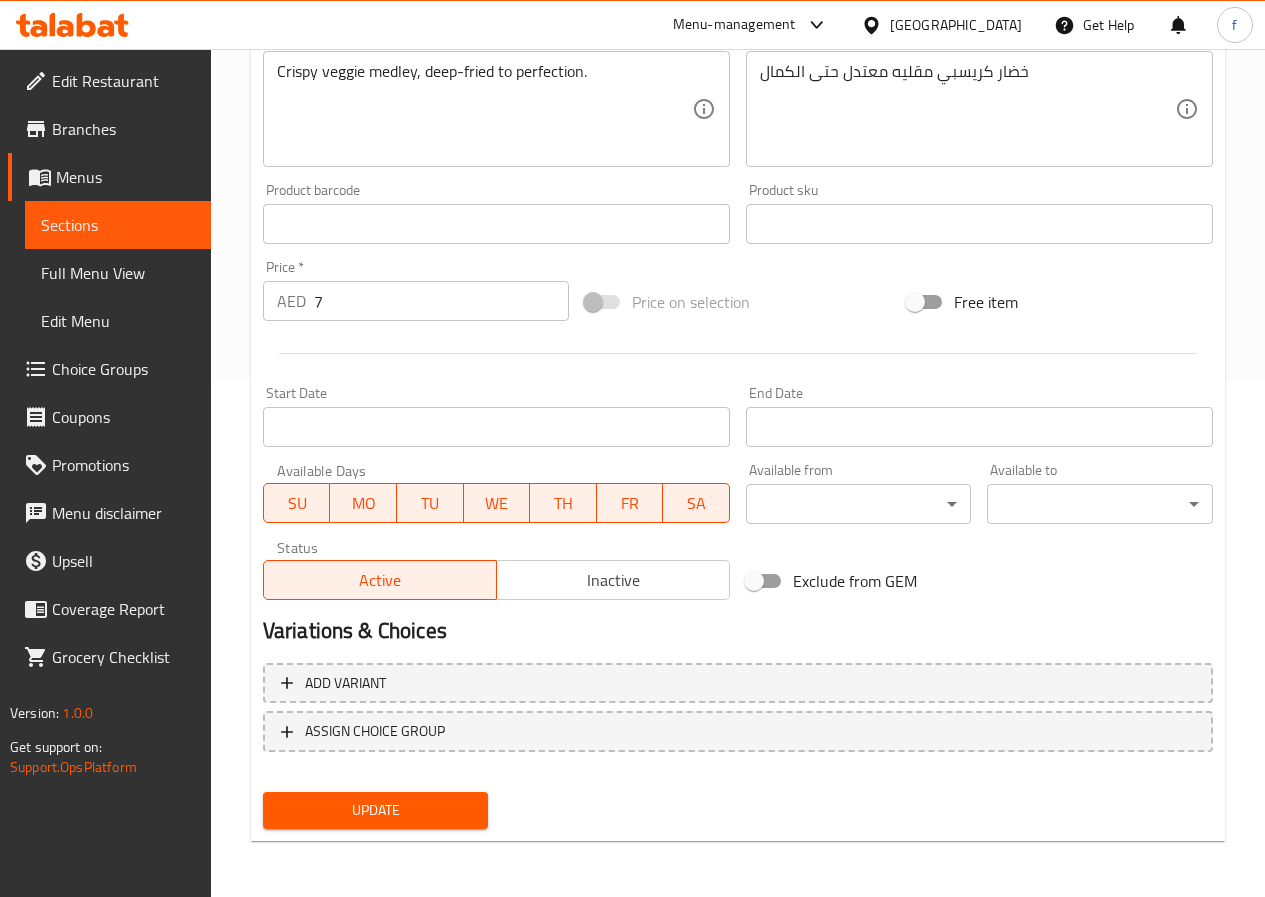 click on "Update" at bounding box center [376, 810] 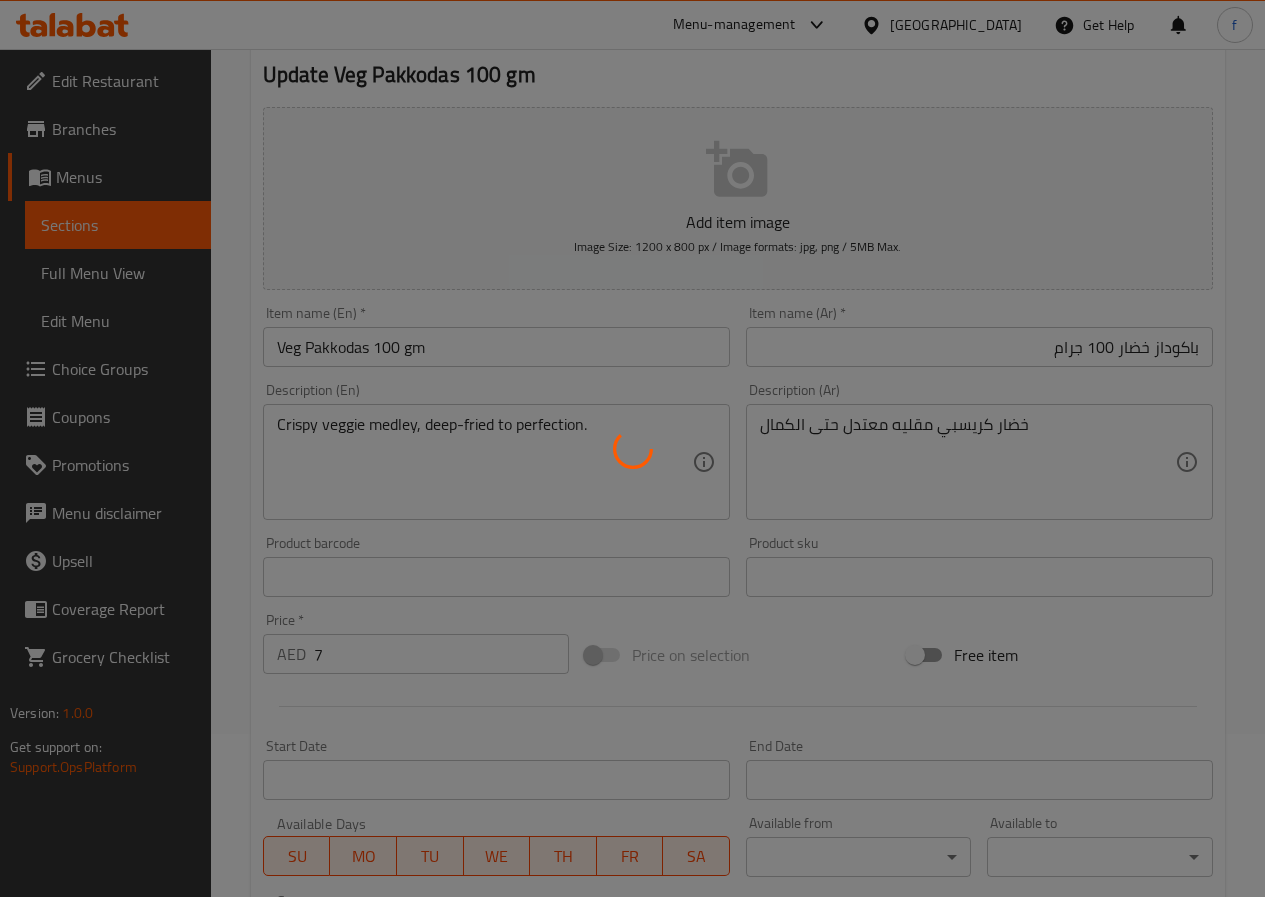 scroll, scrollTop: 0, scrollLeft: 0, axis: both 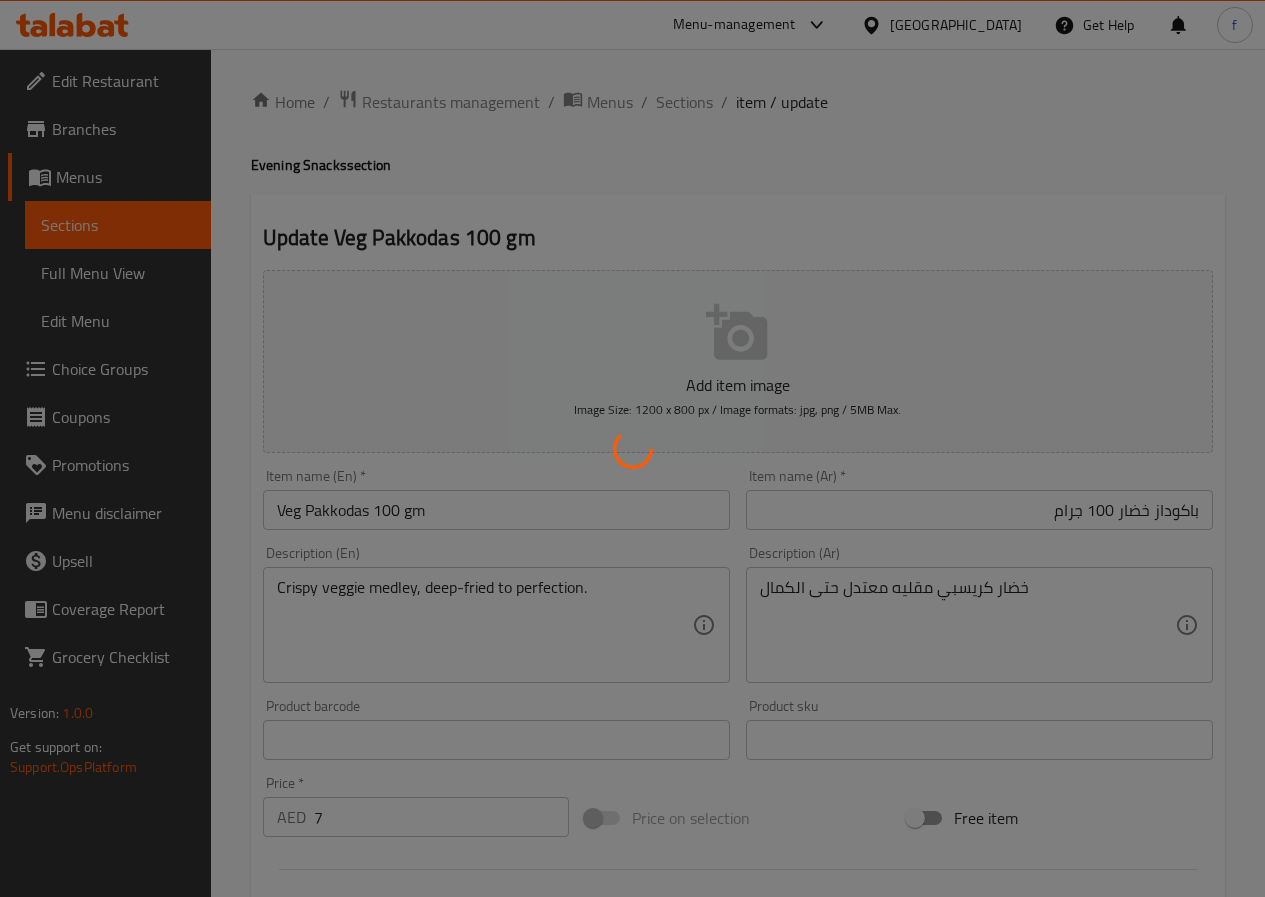 click at bounding box center (632, 448) 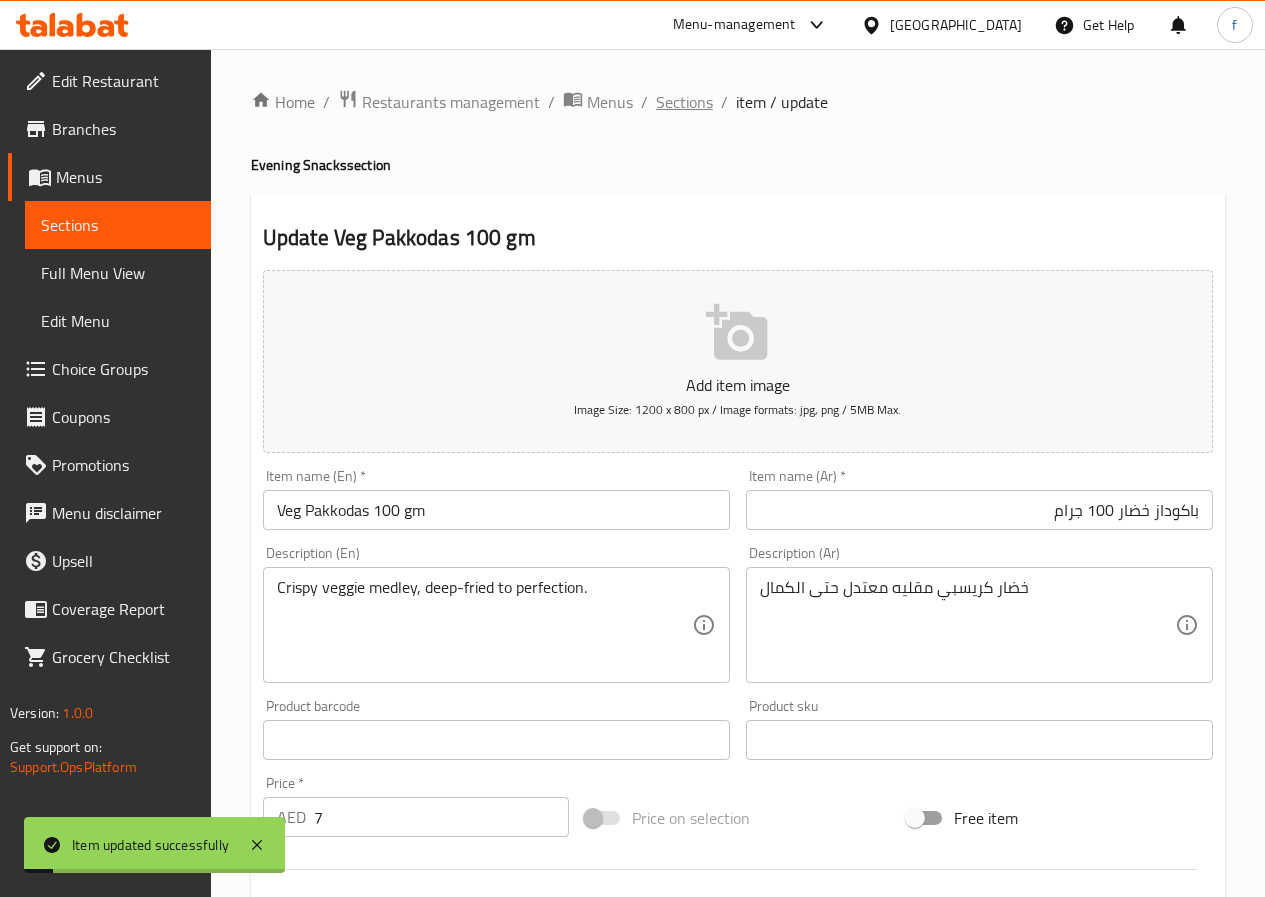 click on "Sections" at bounding box center [684, 102] 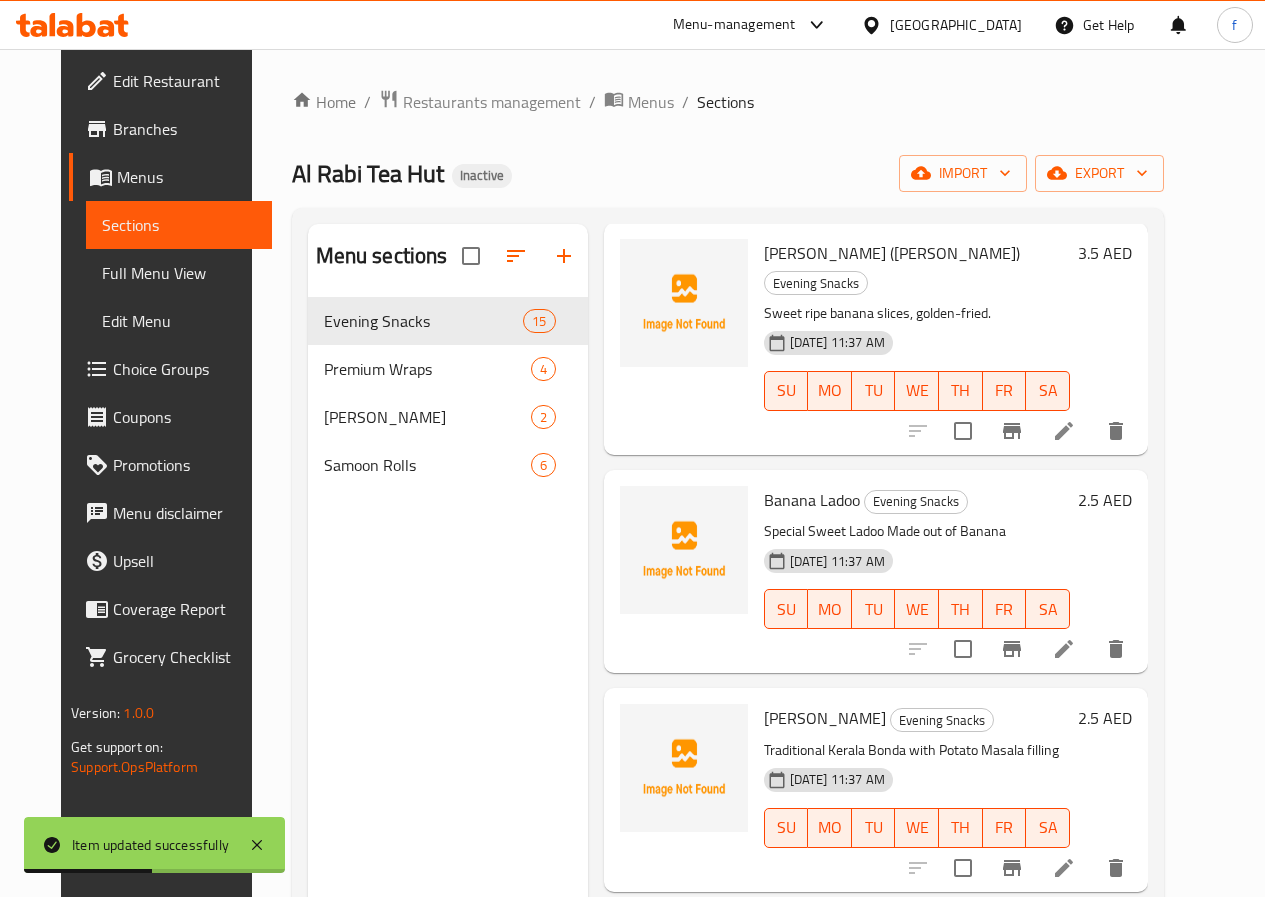 scroll, scrollTop: 1700, scrollLeft: 0, axis: vertical 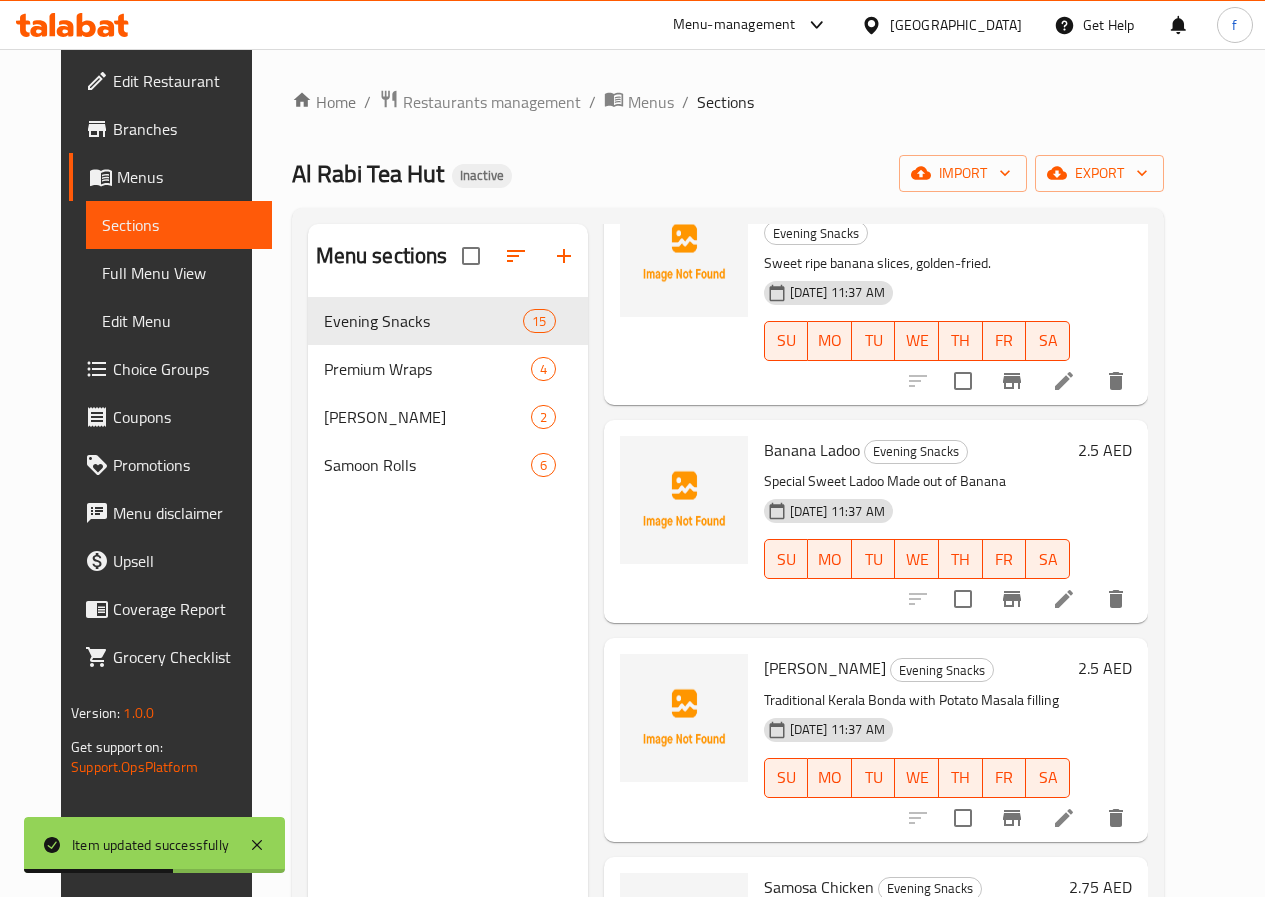 click at bounding box center [1064, 381] 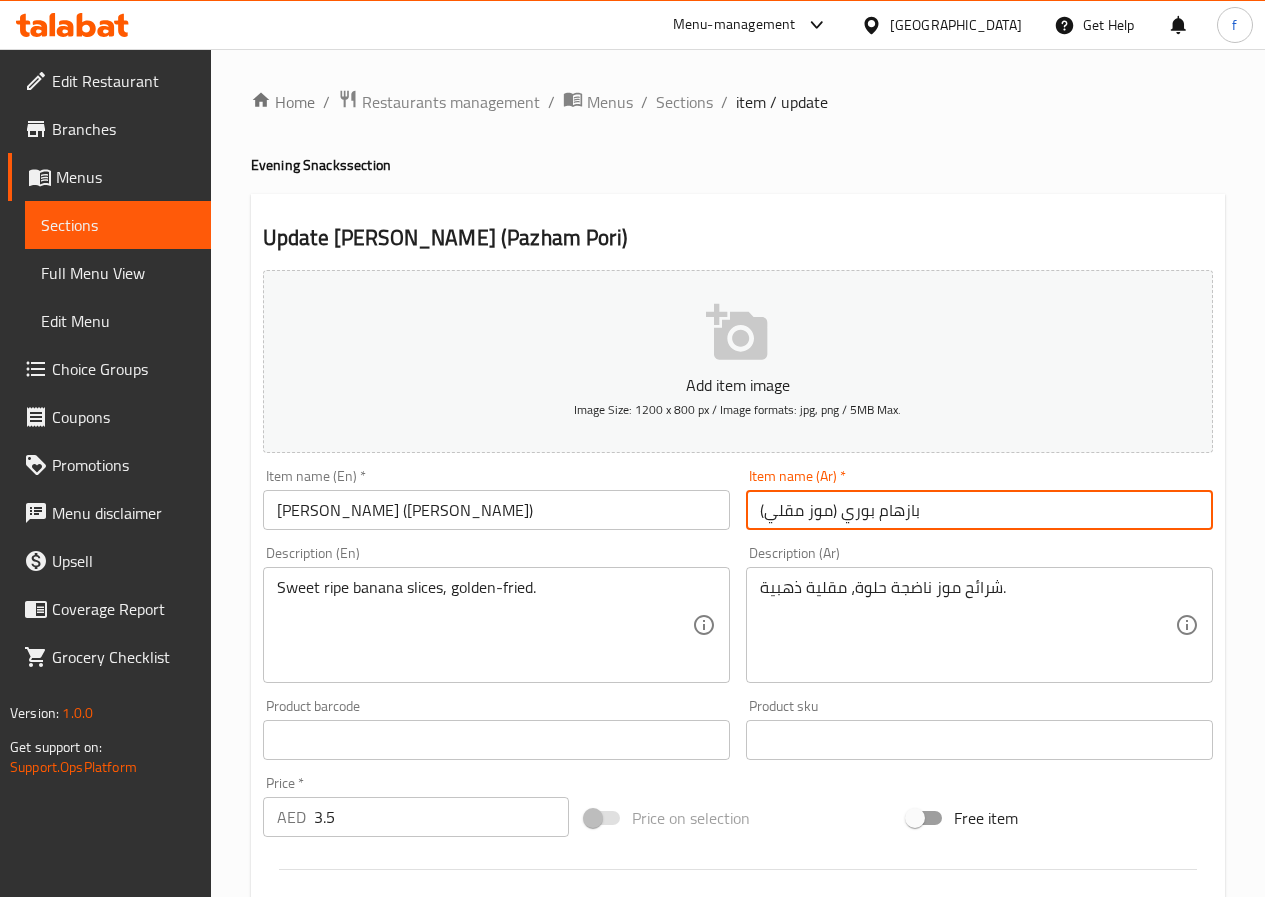 drag, startPoint x: 919, startPoint y: 510, endPoint x: 841, endPoint y: 513, distance: 78.05767 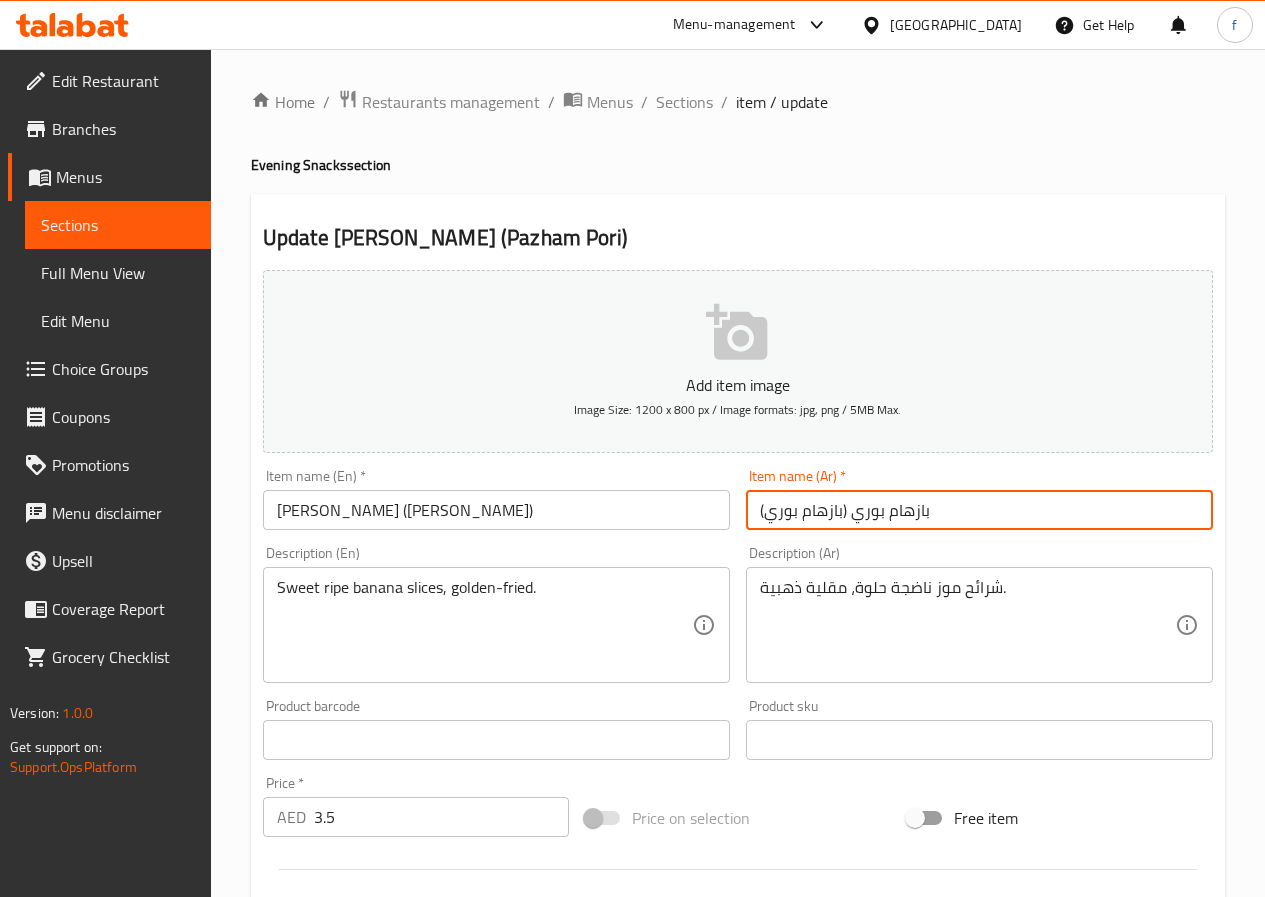 click on "بازهام بوري (بازهام بوري)" at bounding box center [979, 510] 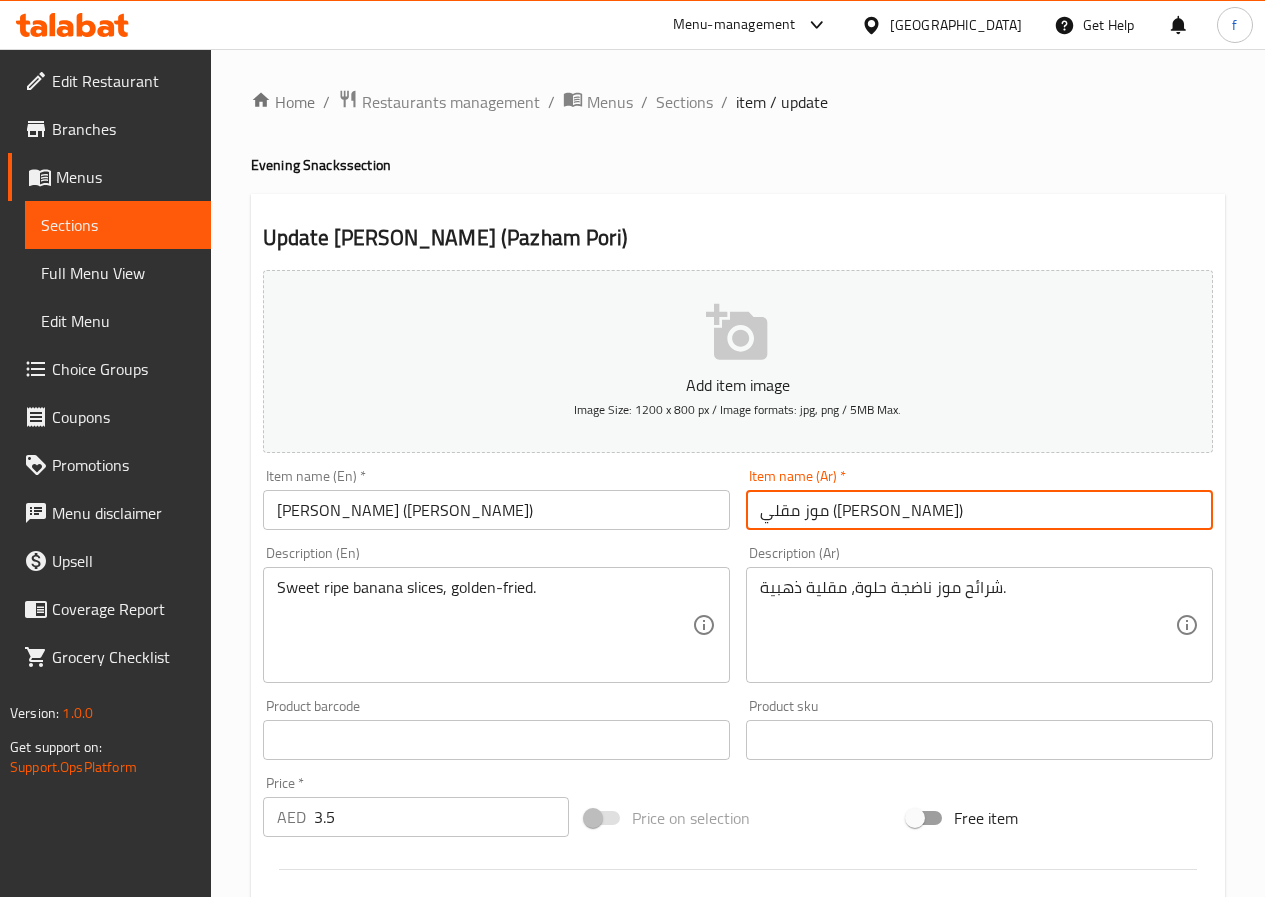 type on "موز مقلي ([PERSON_NAME])" 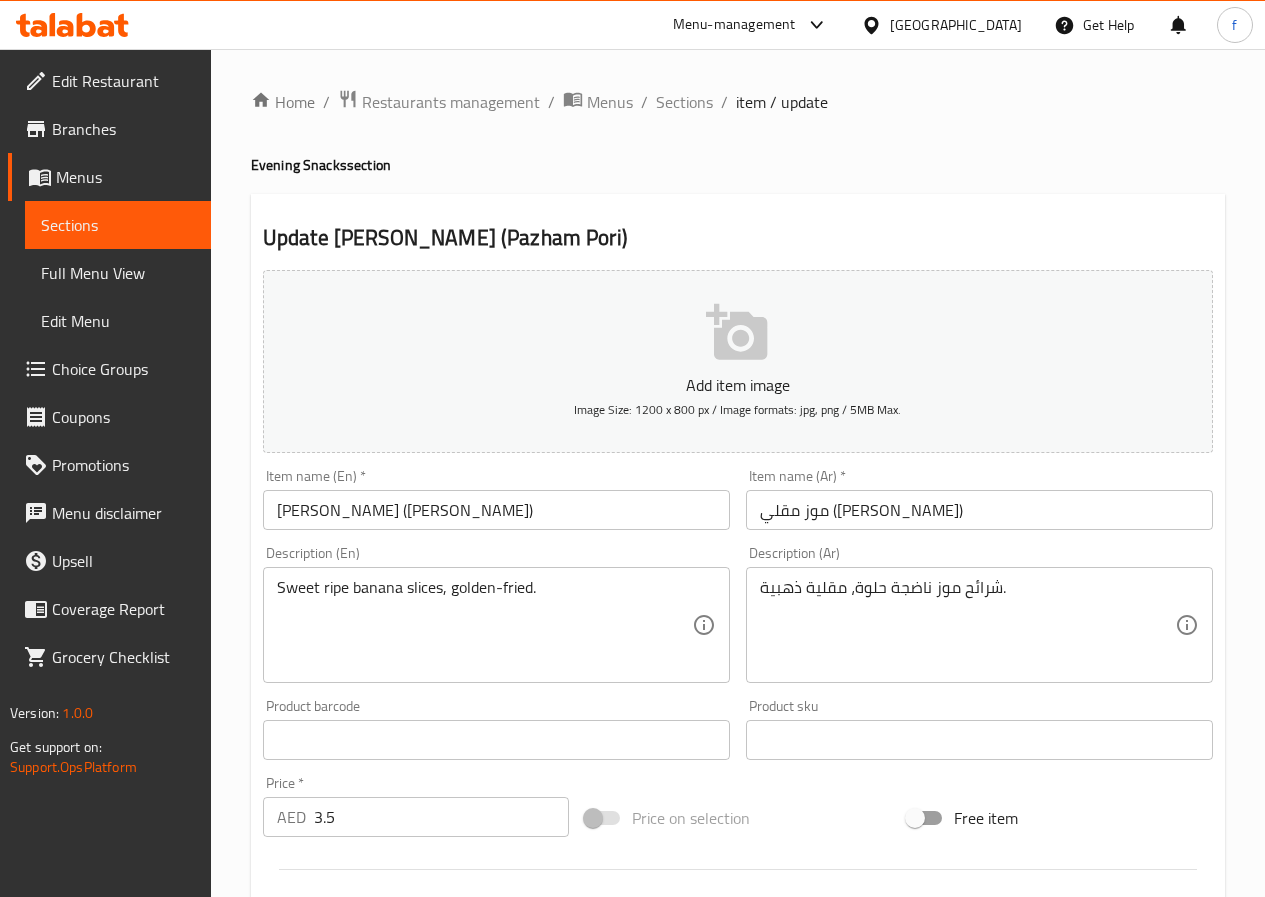 click on "3.5" at bounding box center (441, 817) 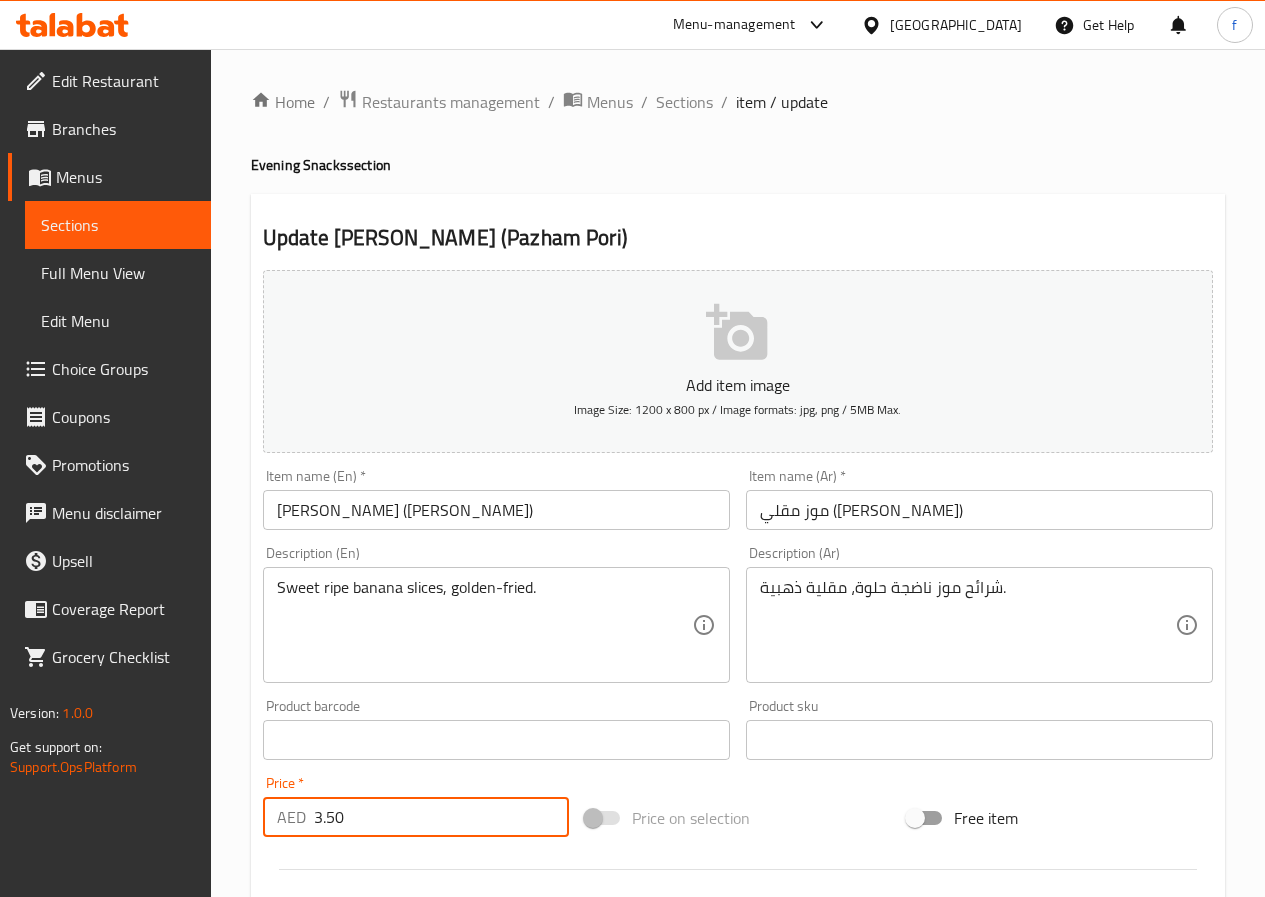 type on "3.50" 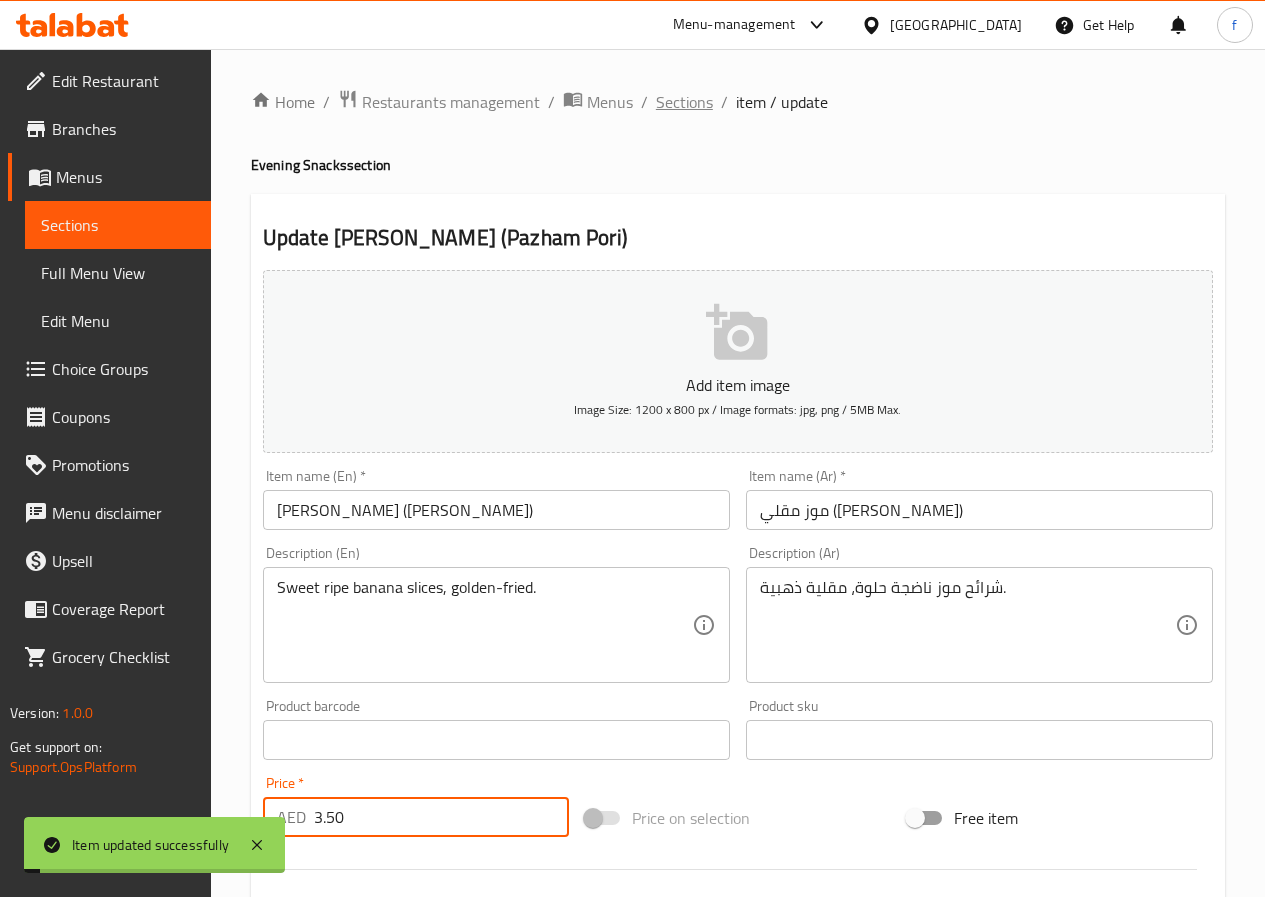 click on "Sections" at bounding box center [684, 102] 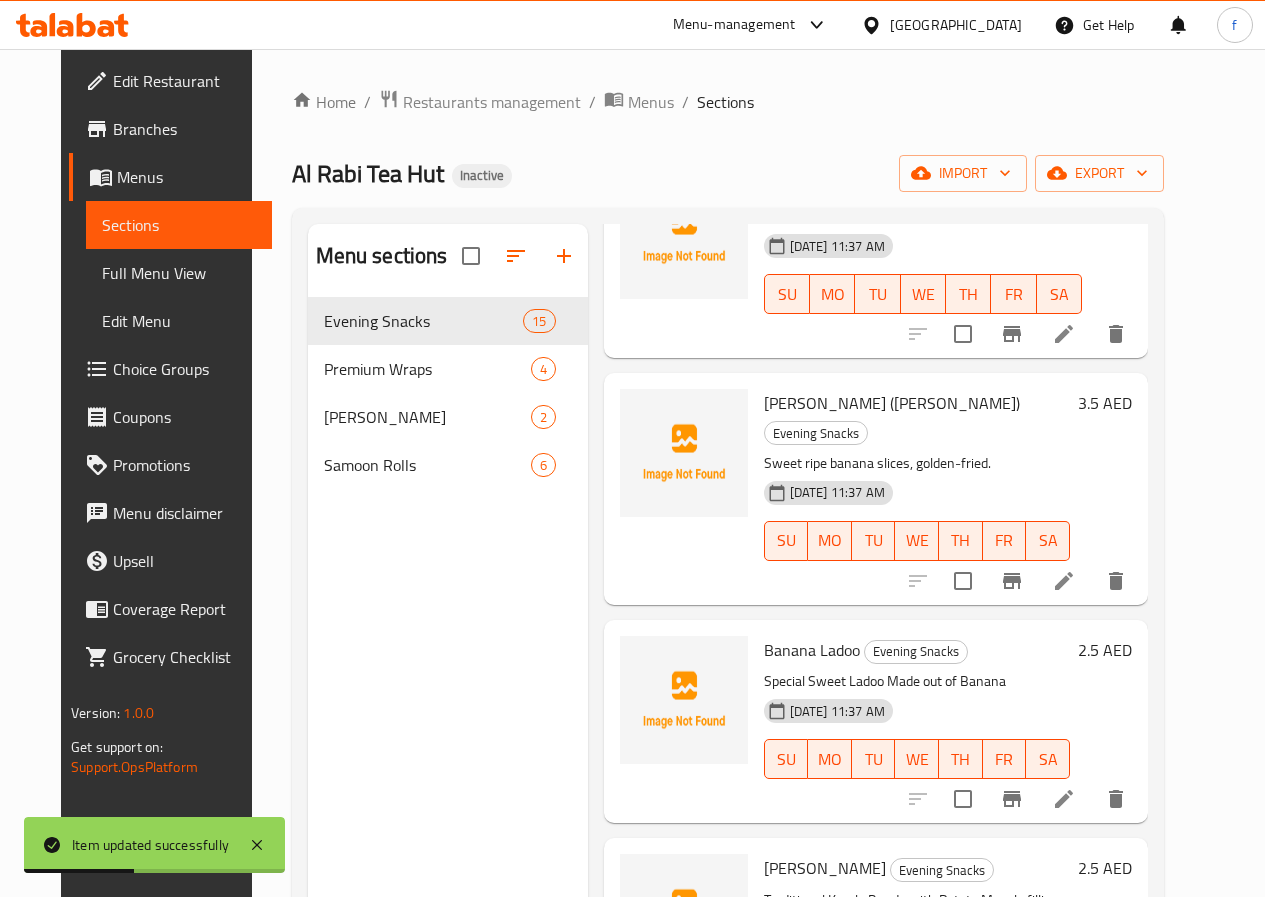scroll, scrollTop: 1600, scrollLeft: 0, axis: vertical 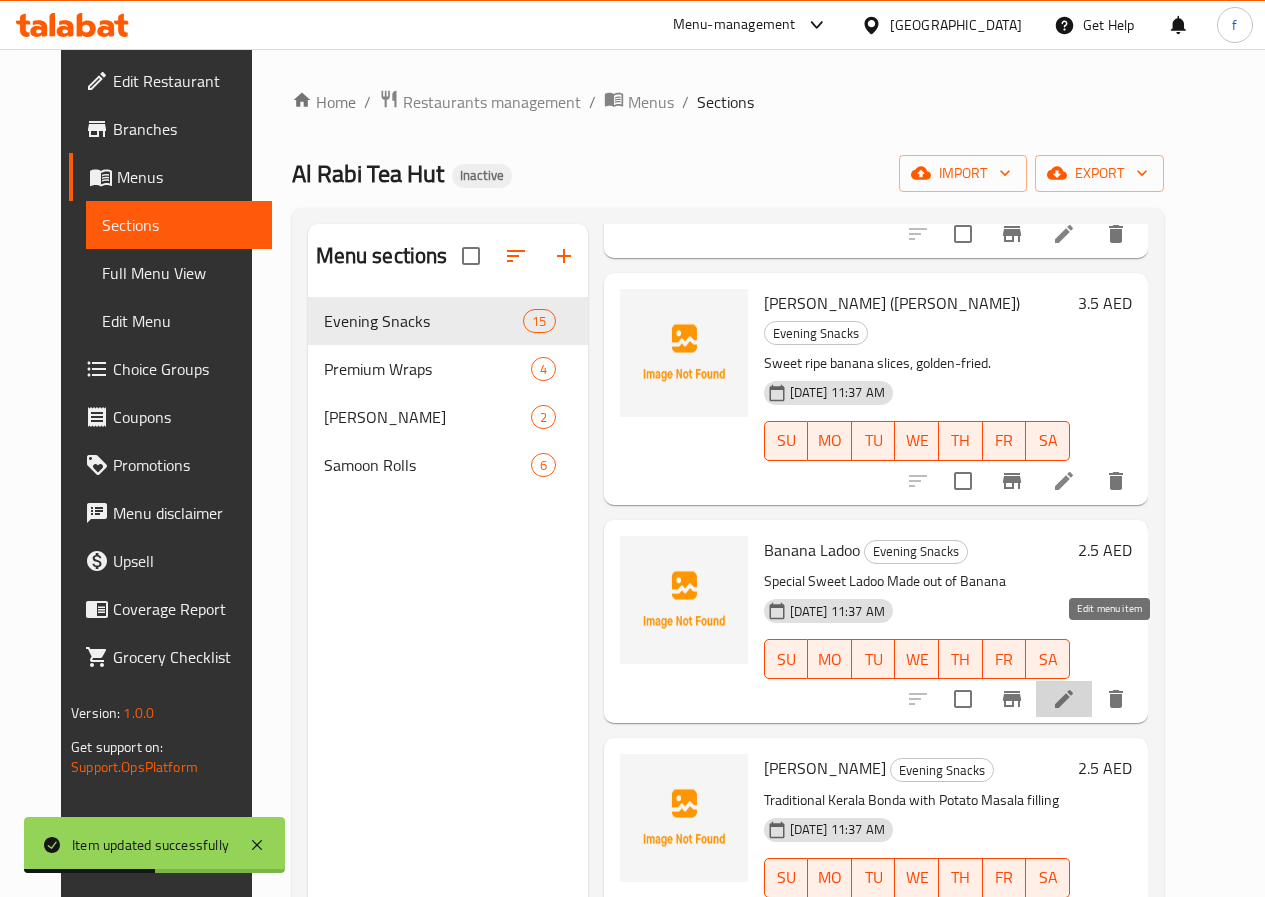click 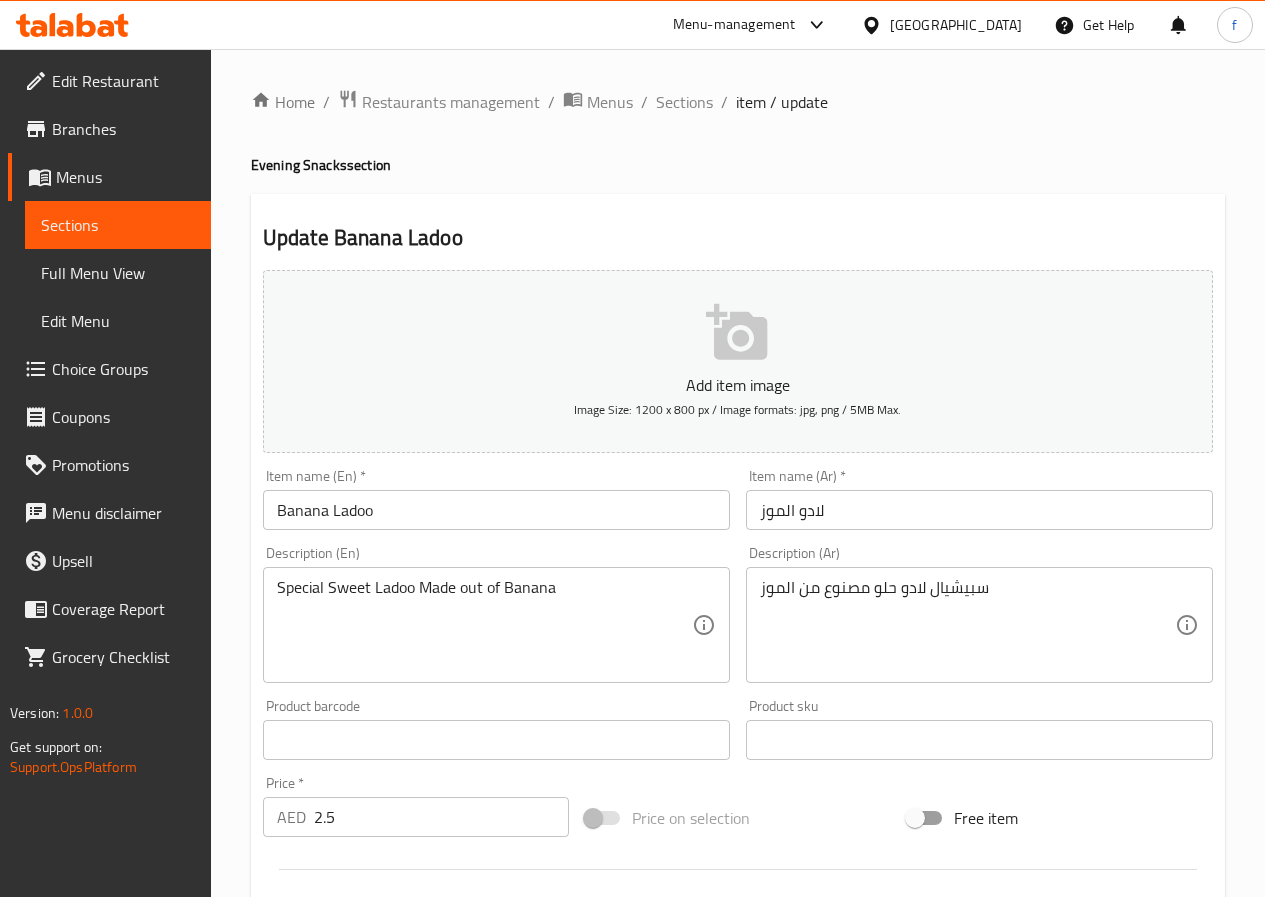 click on "2.5" at bounding box center [441, 817] 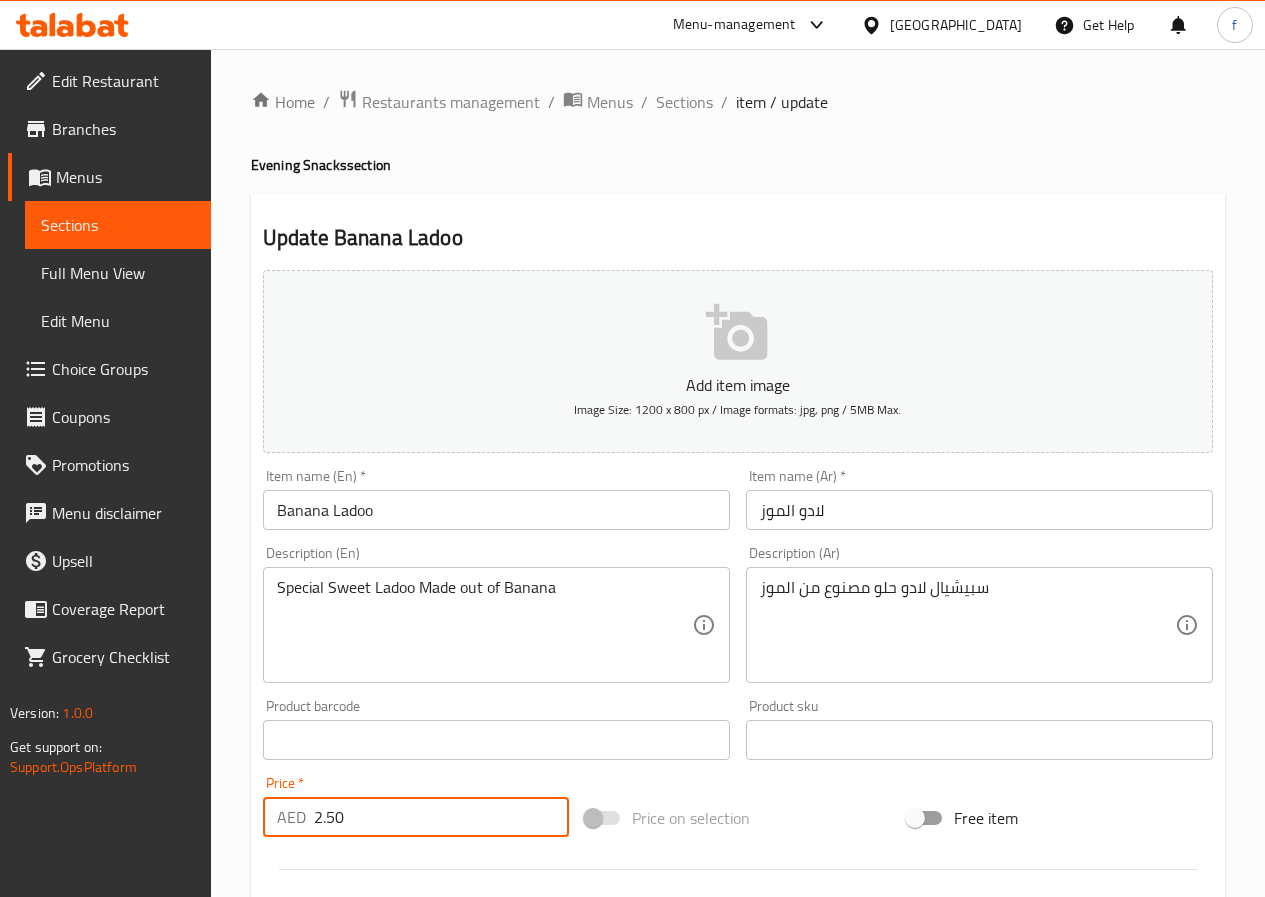 type on "2.50" 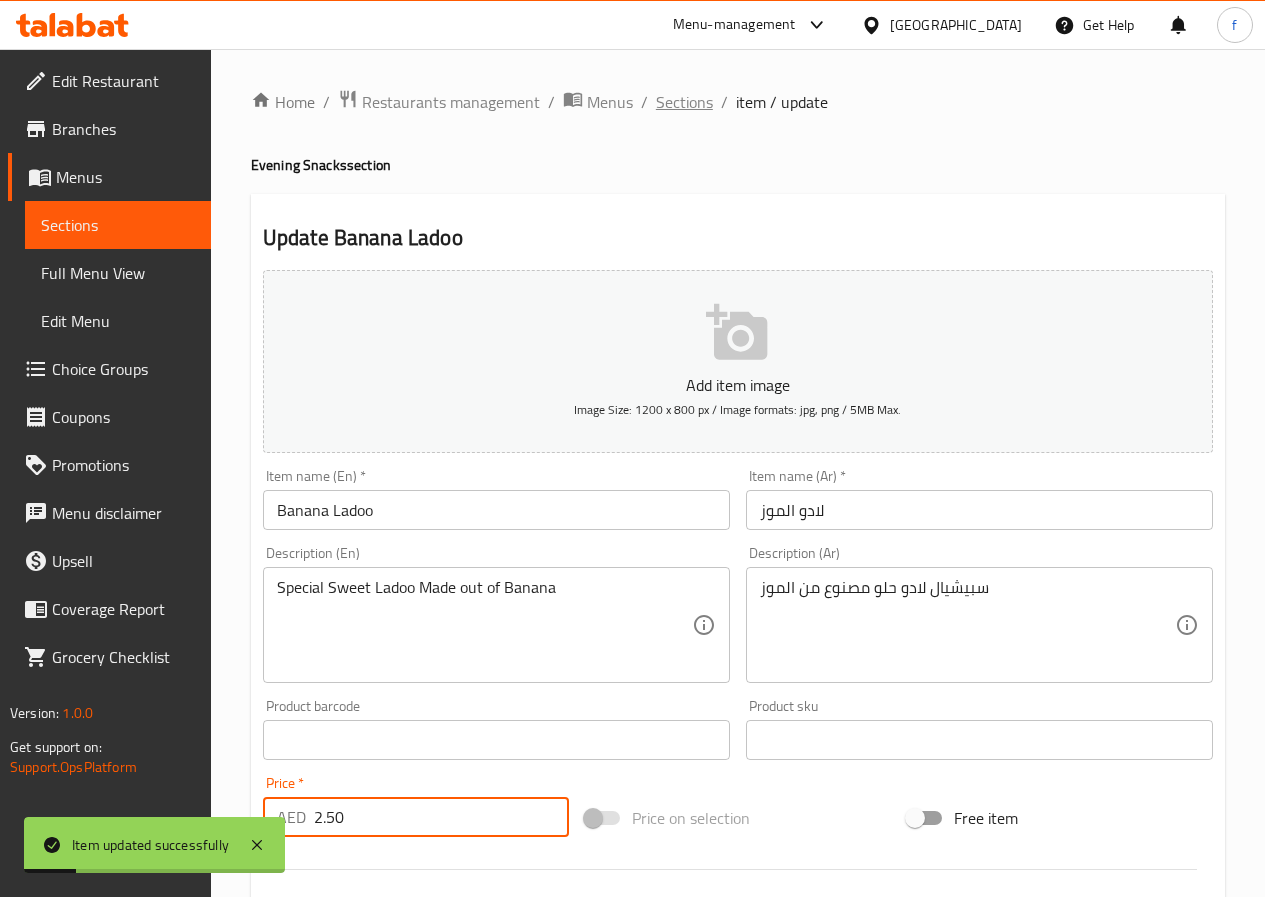 click on "Sections" at bounding box center (684, 102) 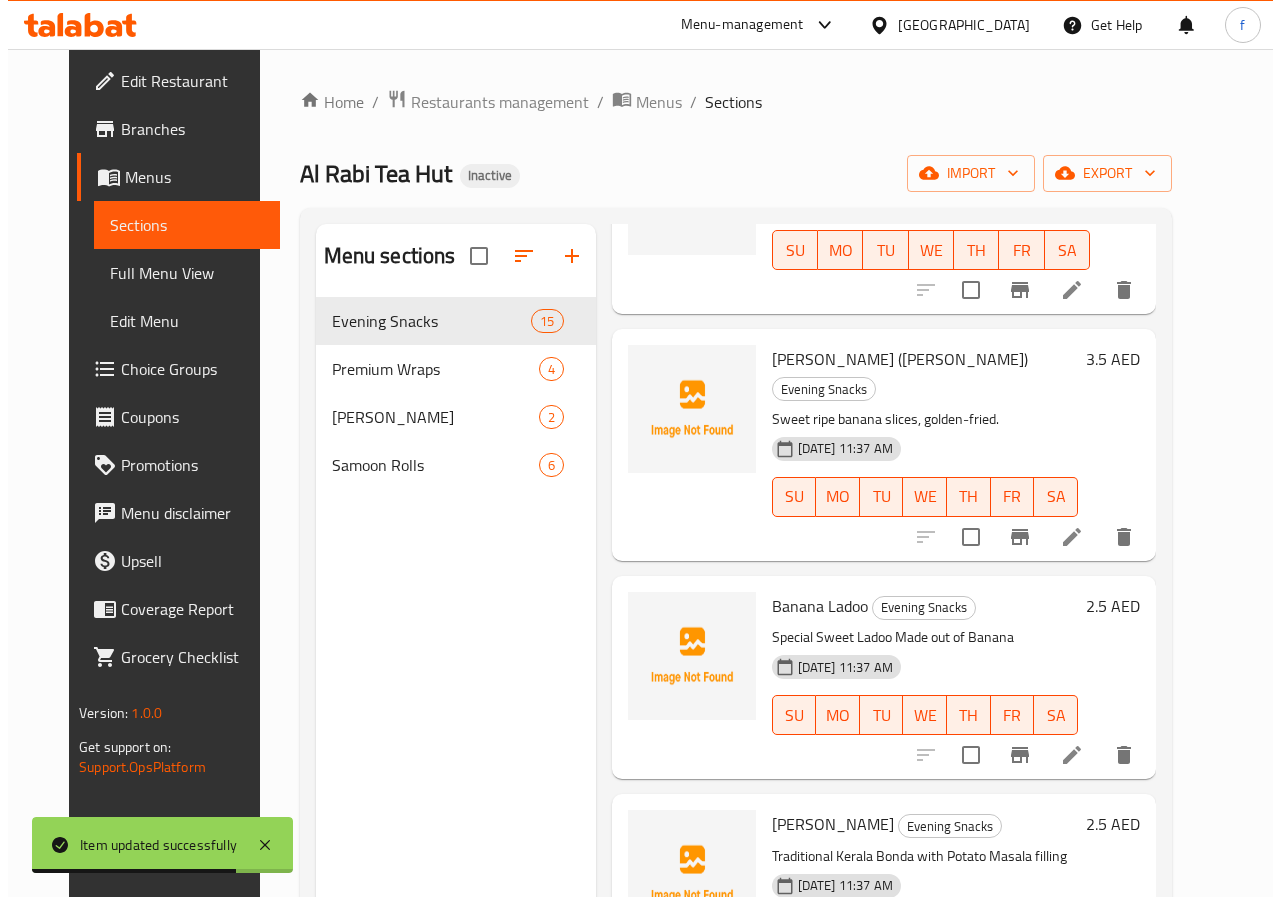 scroll, scrollTop: 1600, scrollLeft: 0, axis: vertical 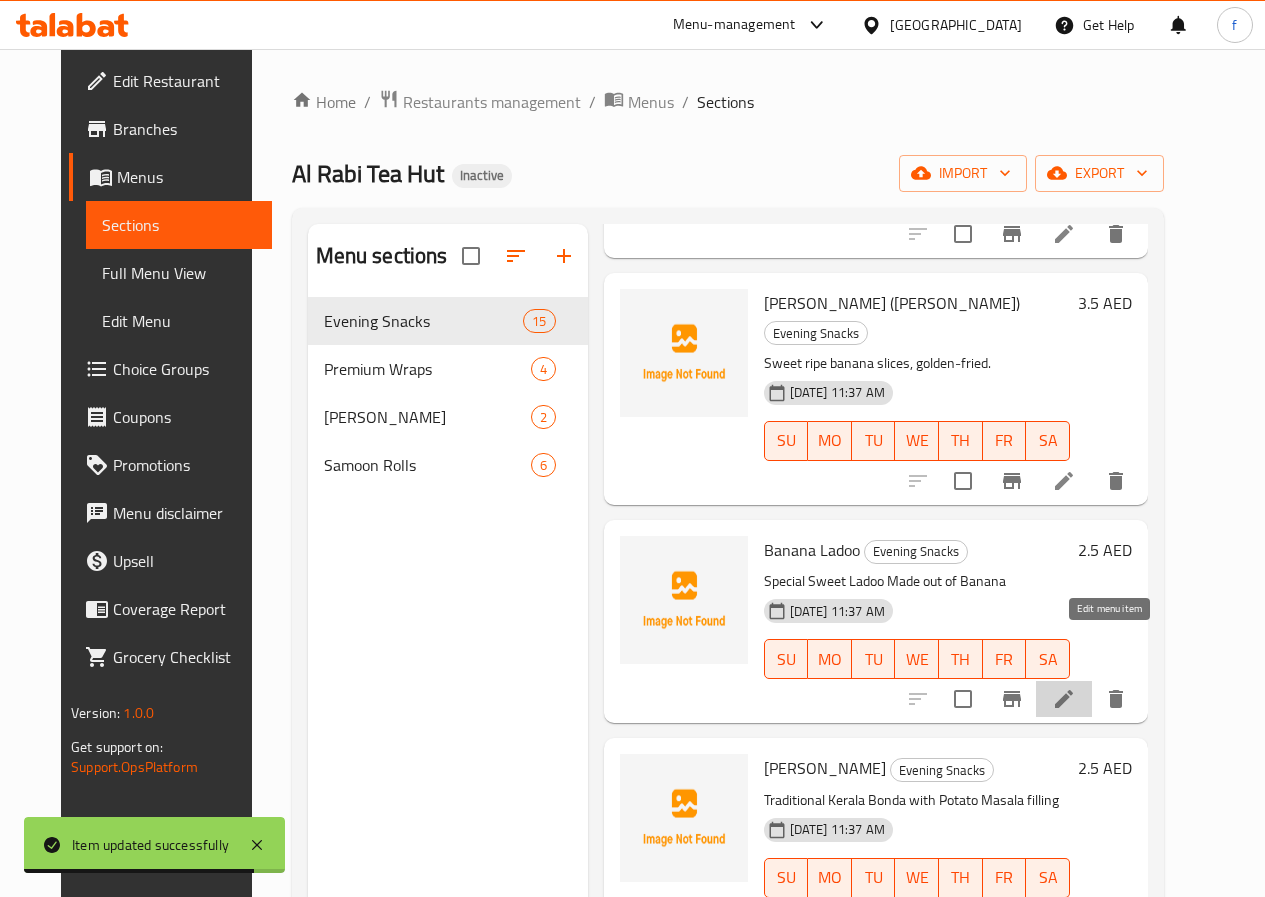 click 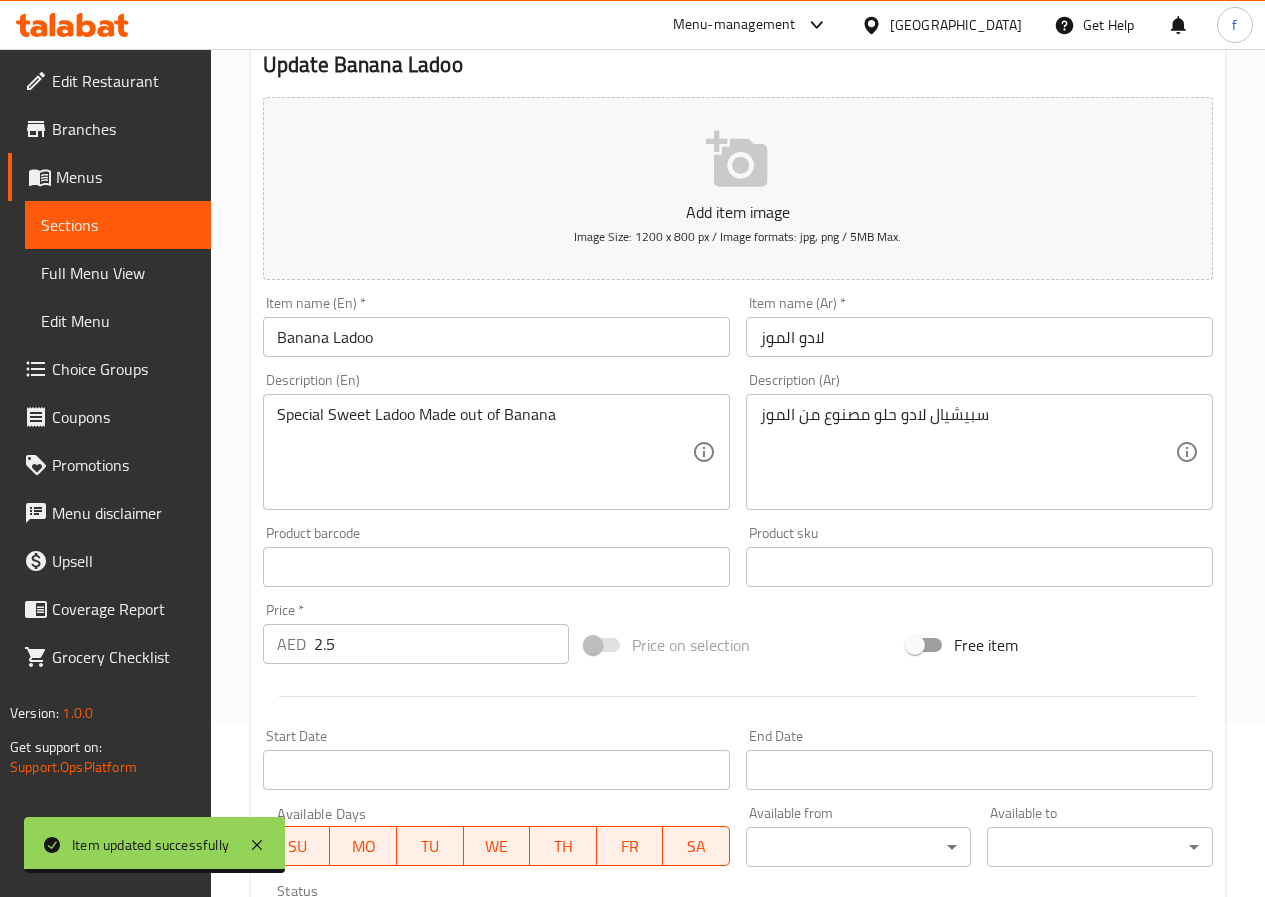 scroll, scrollTop: 0, scrollLeft: 0, axis: both 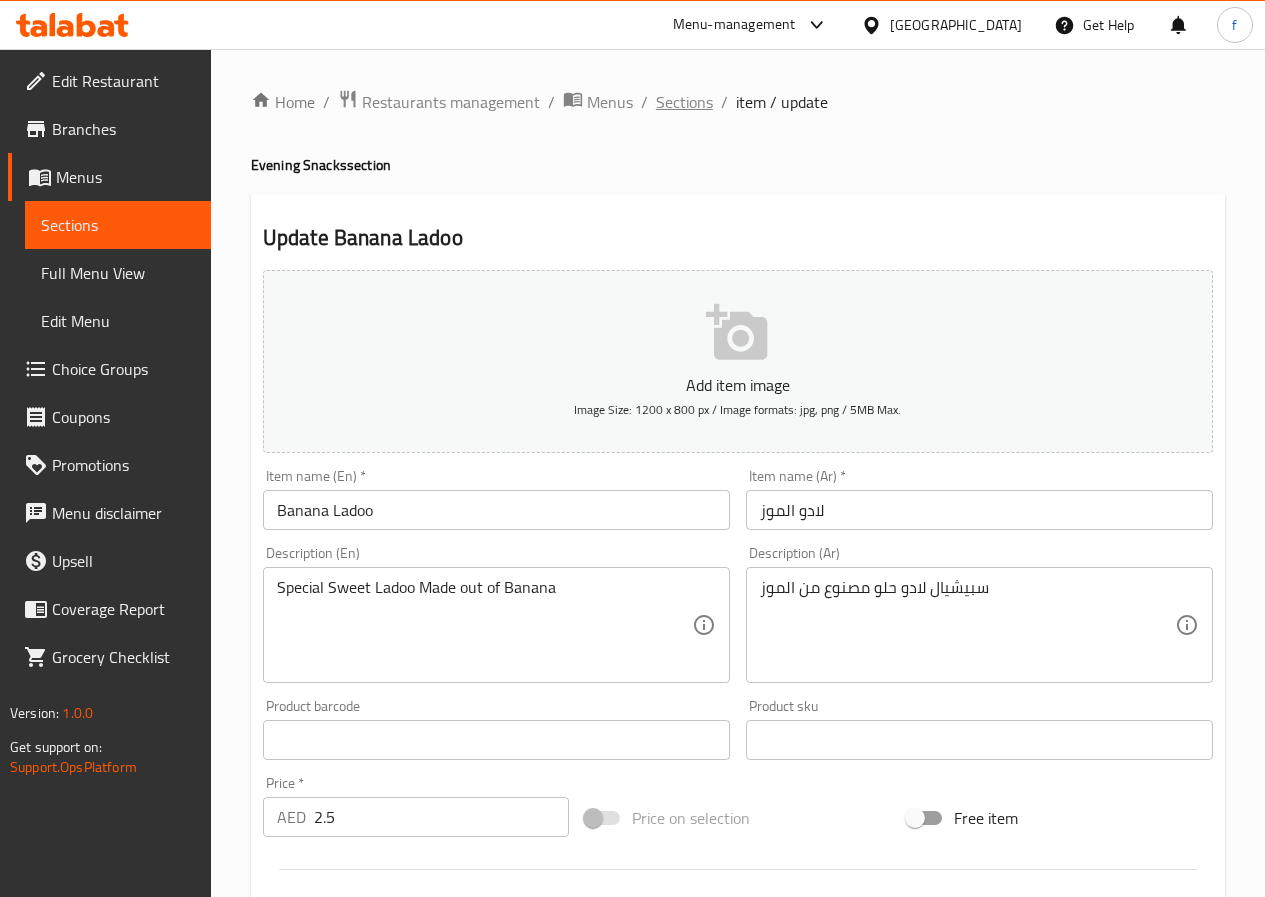 click on "Sections" at bounding box center (684, 102) 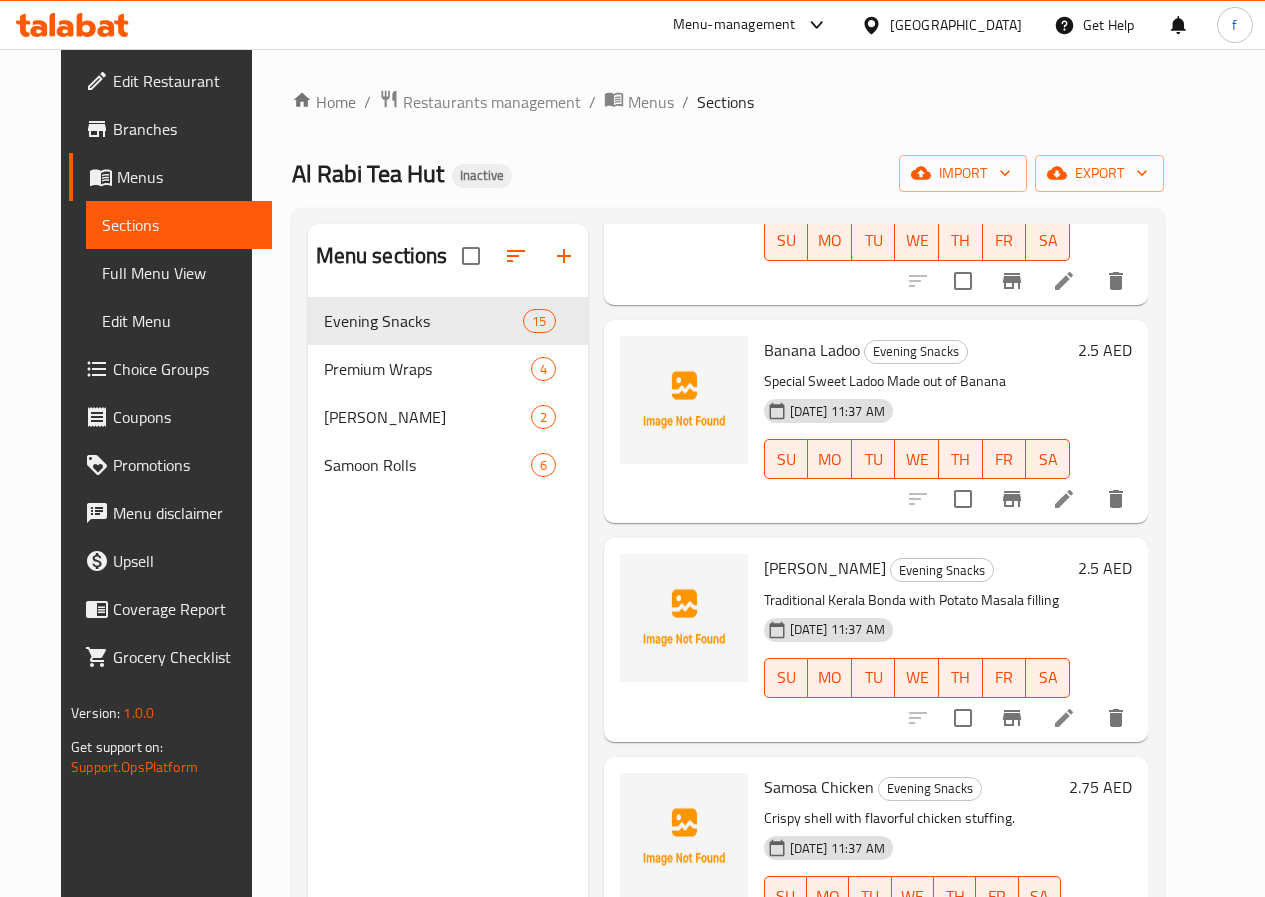 scroll, scrollTop: 2000, scrollLeft: 0, axis: vertical 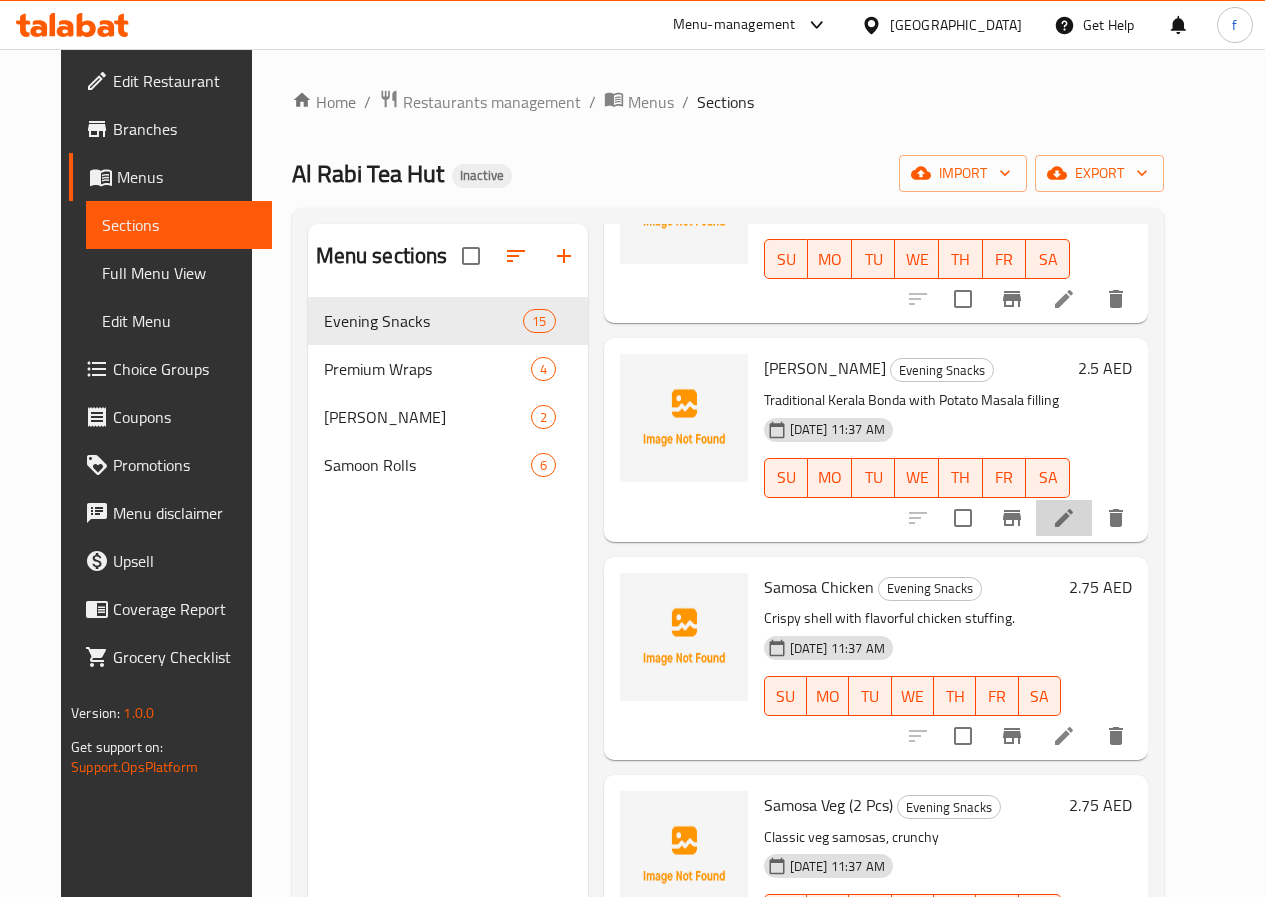click at bounding box center [1064, 518] 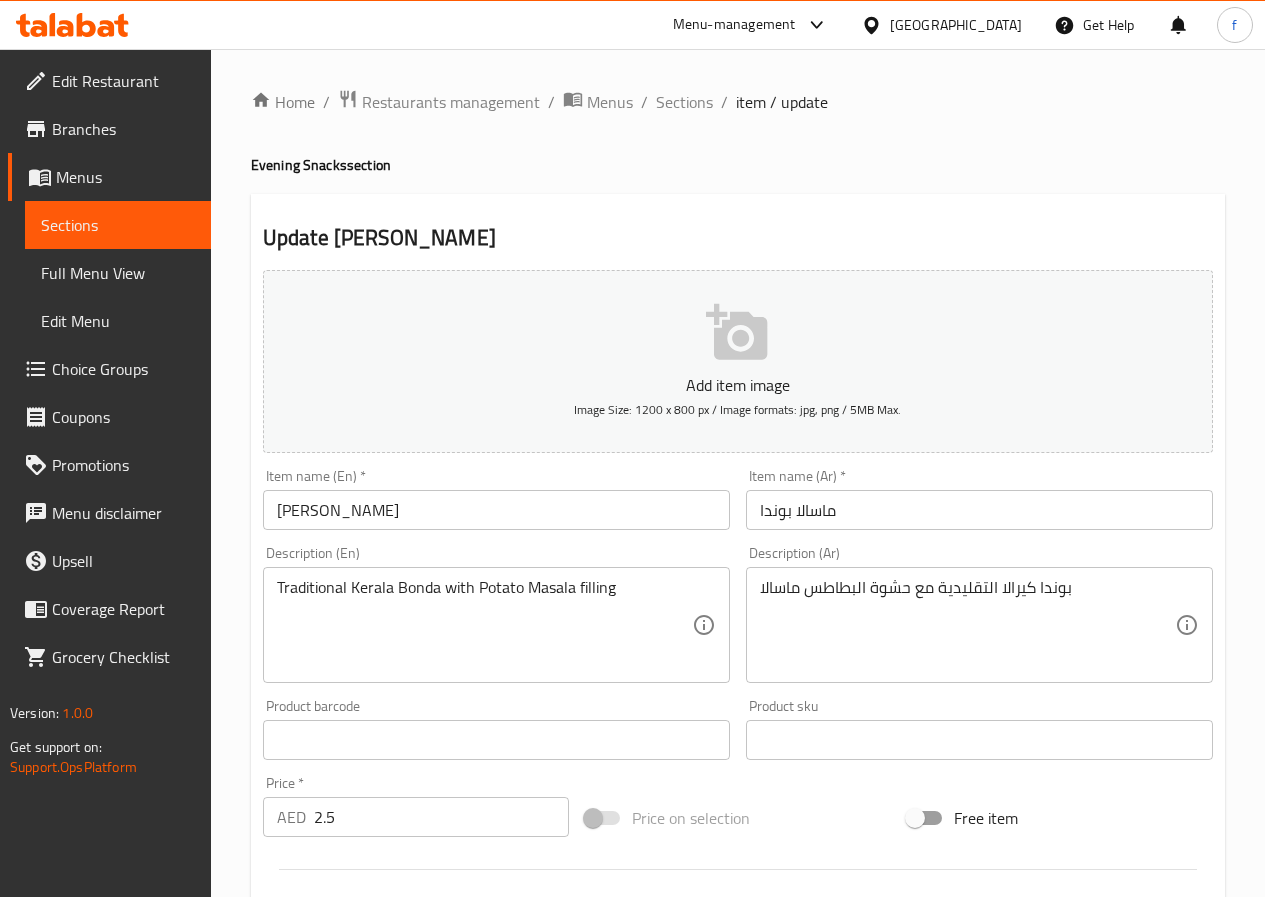 click on "[PERSON_NAME]" at bounding box center [496, 510] 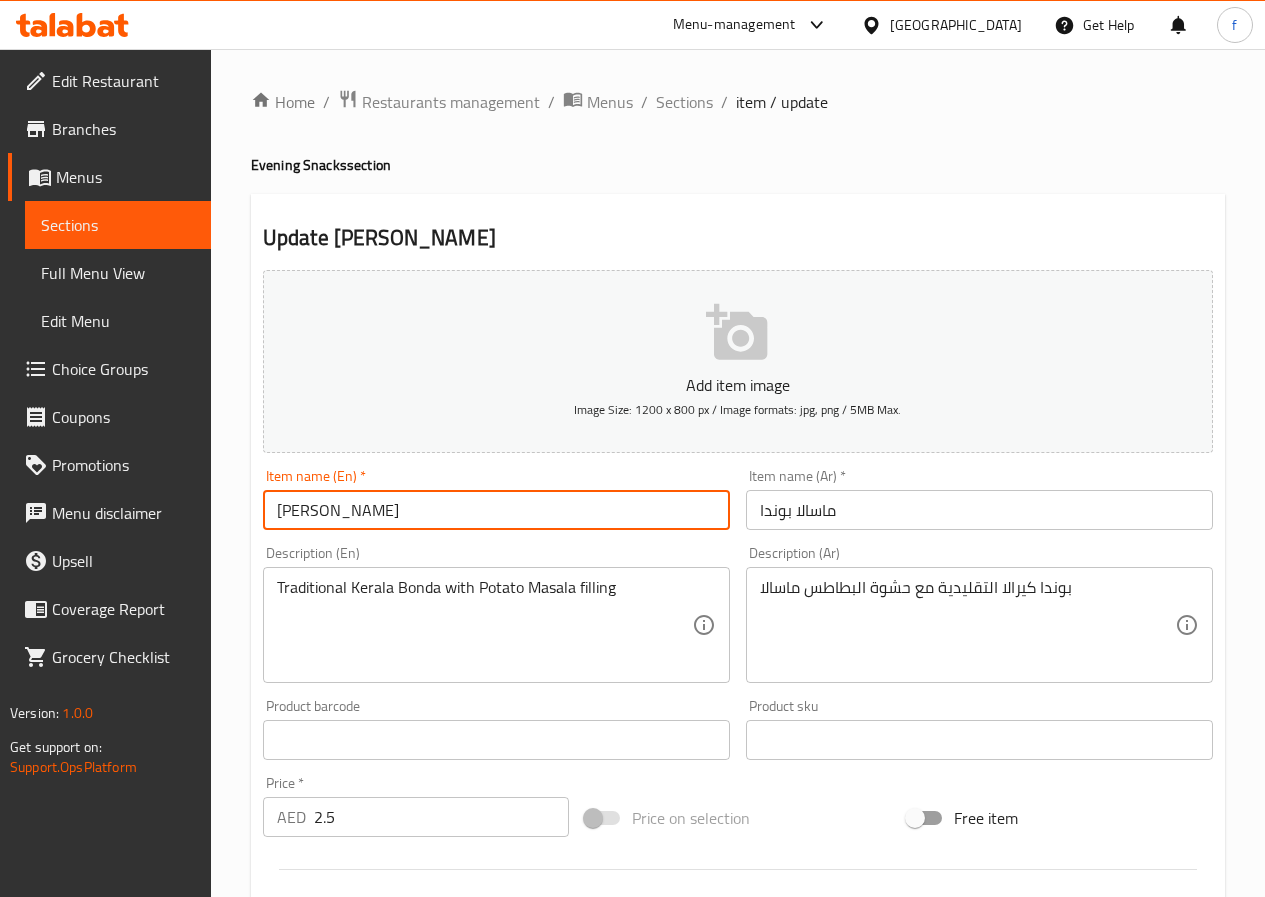 click on "[PERSON_NAME]" at bounding box center (496, 510) 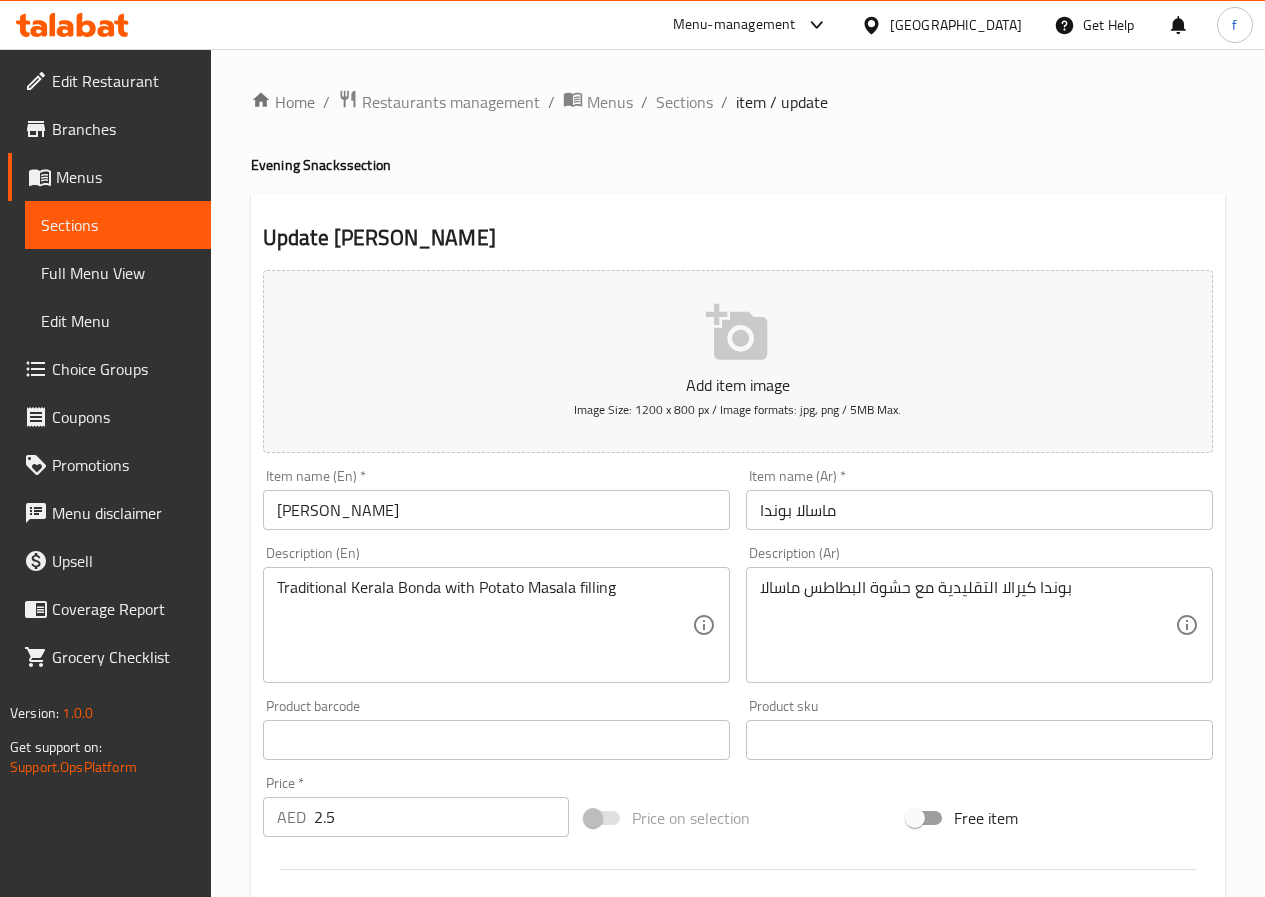click on "2.5" at bounding box center [441, 817] 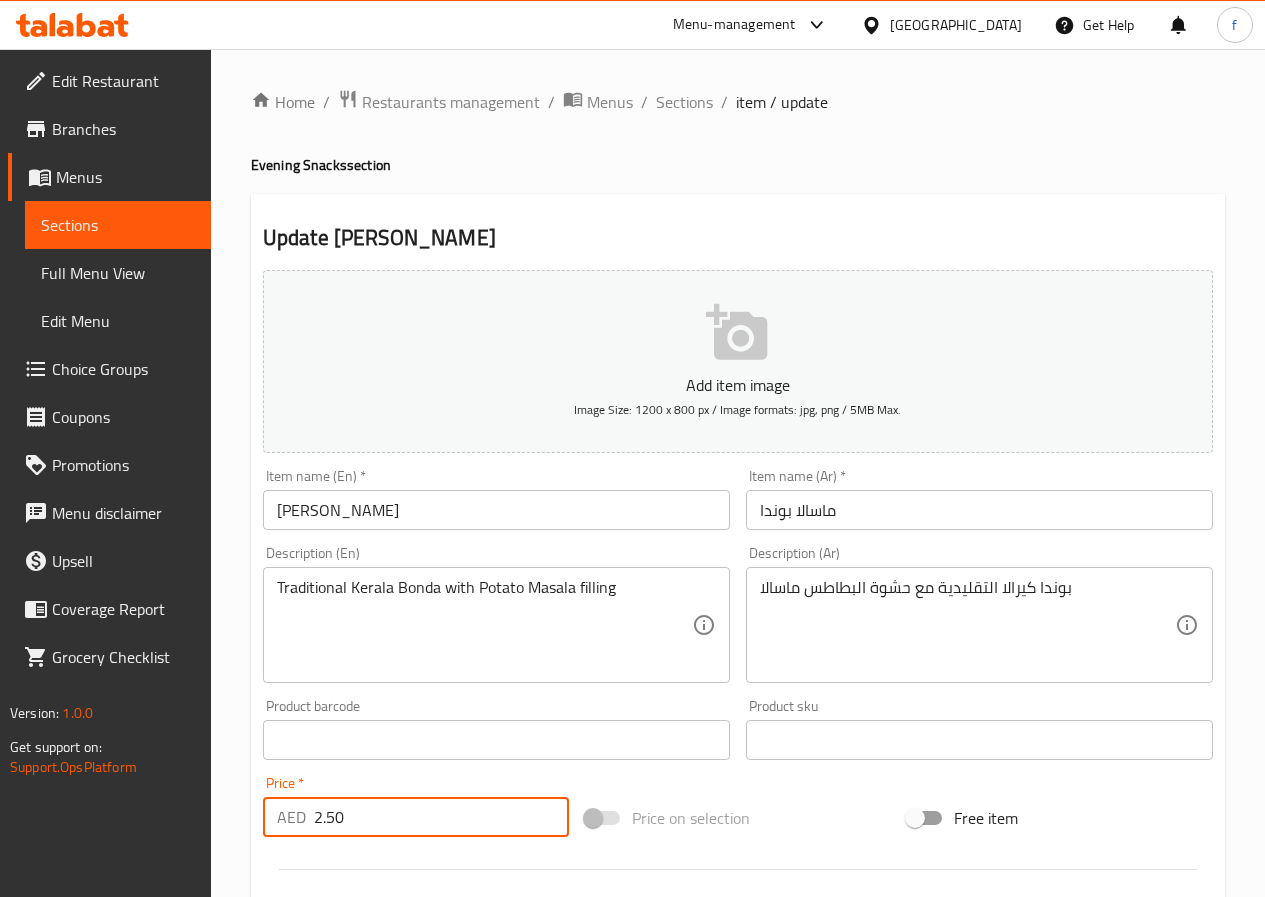 type on "2.50" 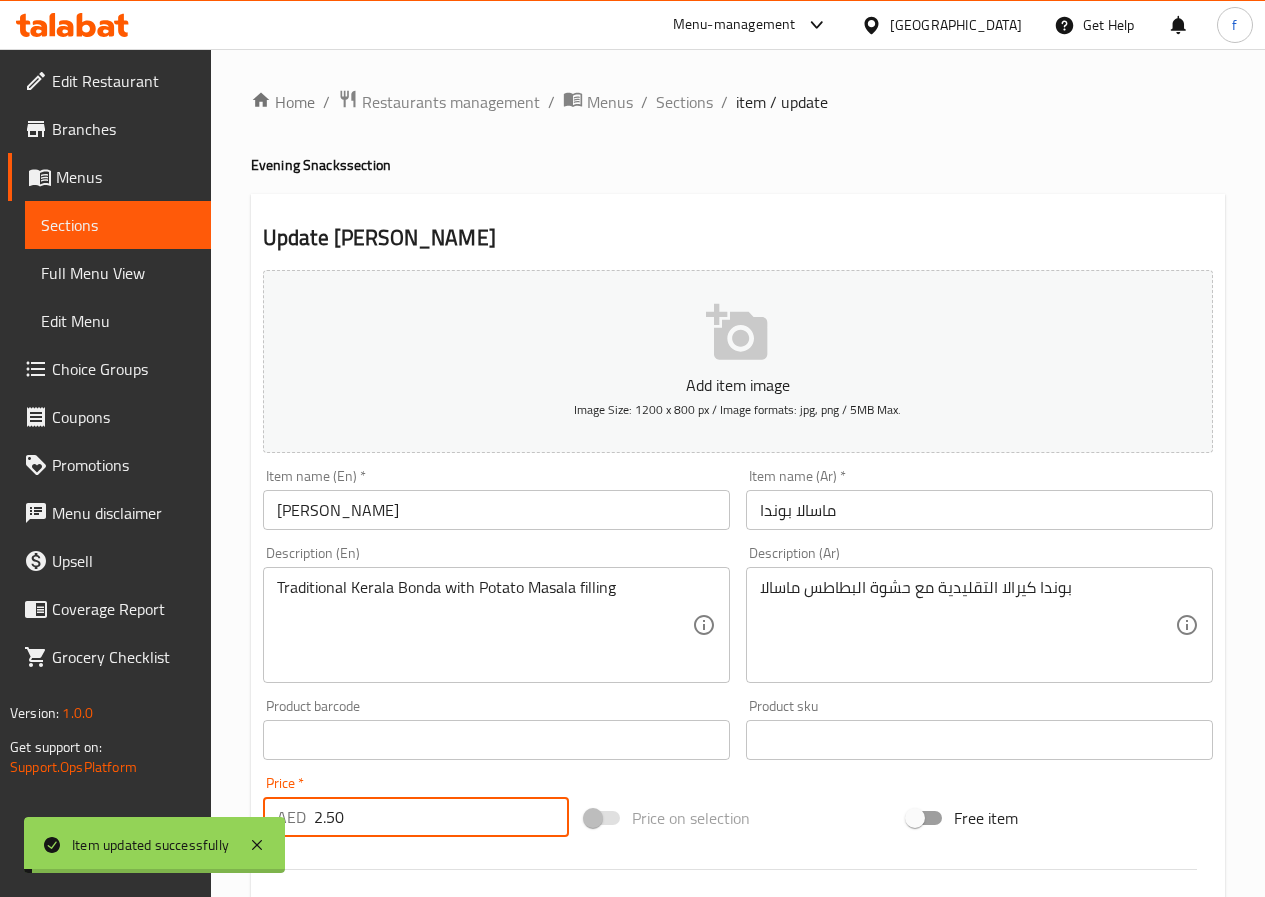 click on "Sections" at bounding box center [684, 102] 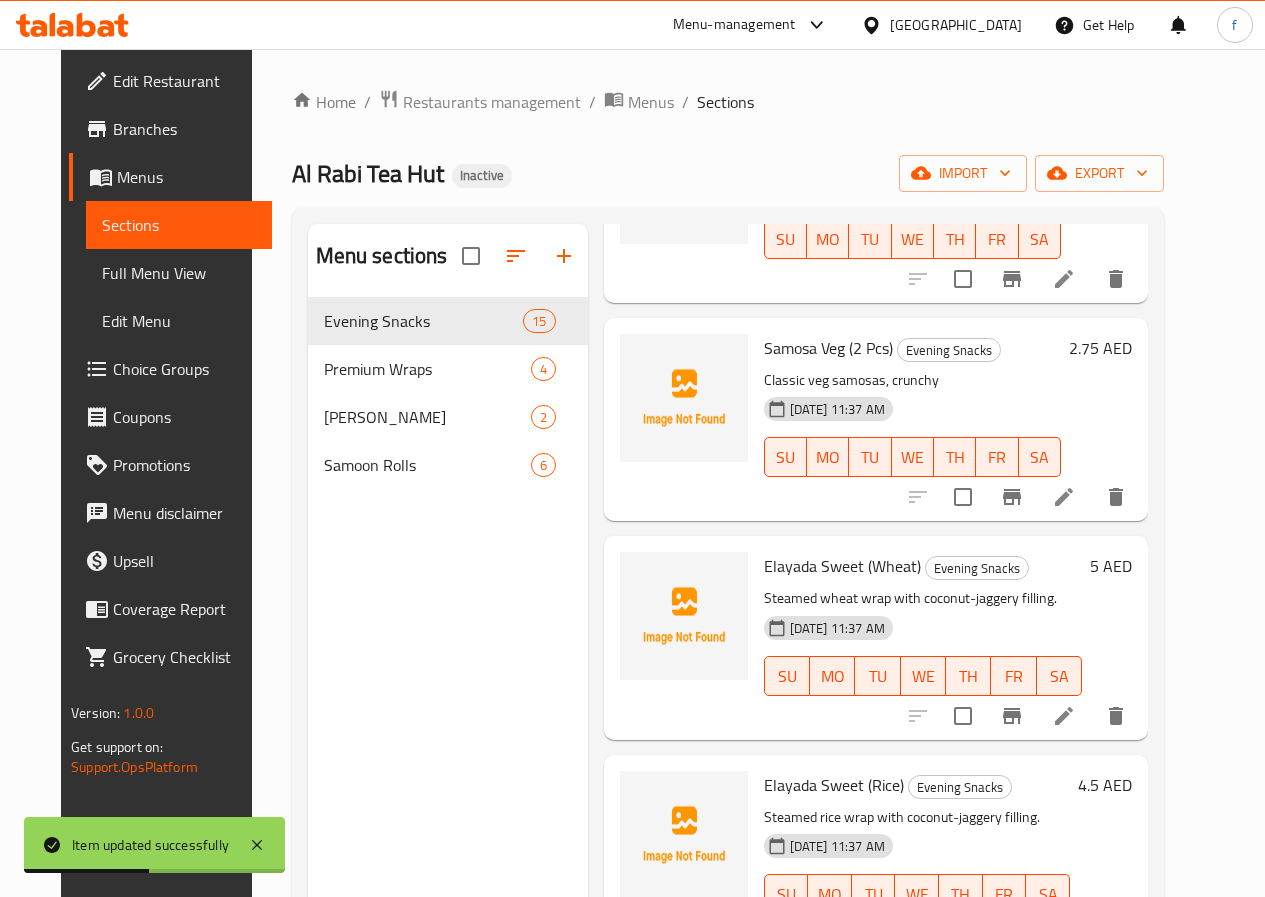 scroll, scrollTop: 2460, scrollLeft: 0, axis: vertical 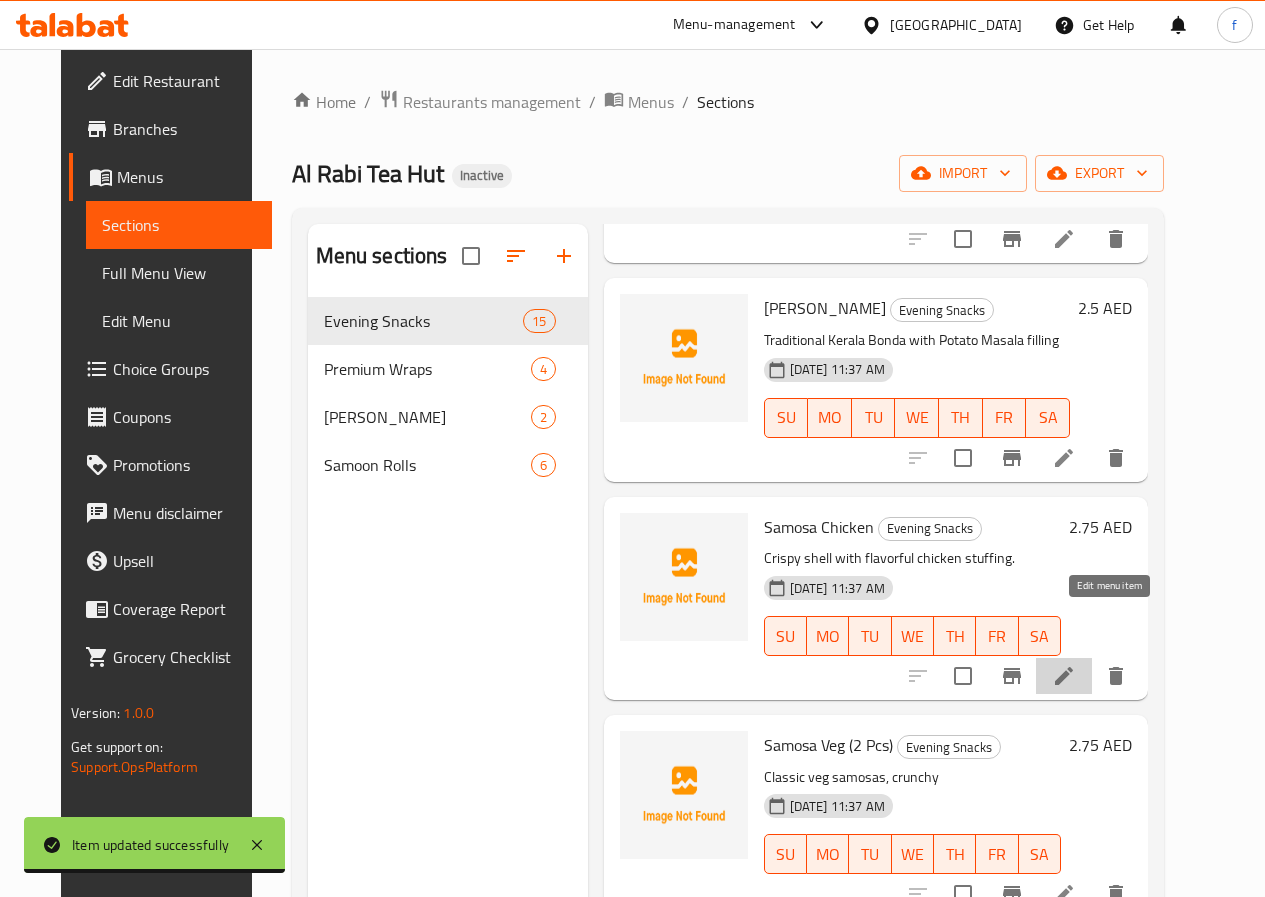 click 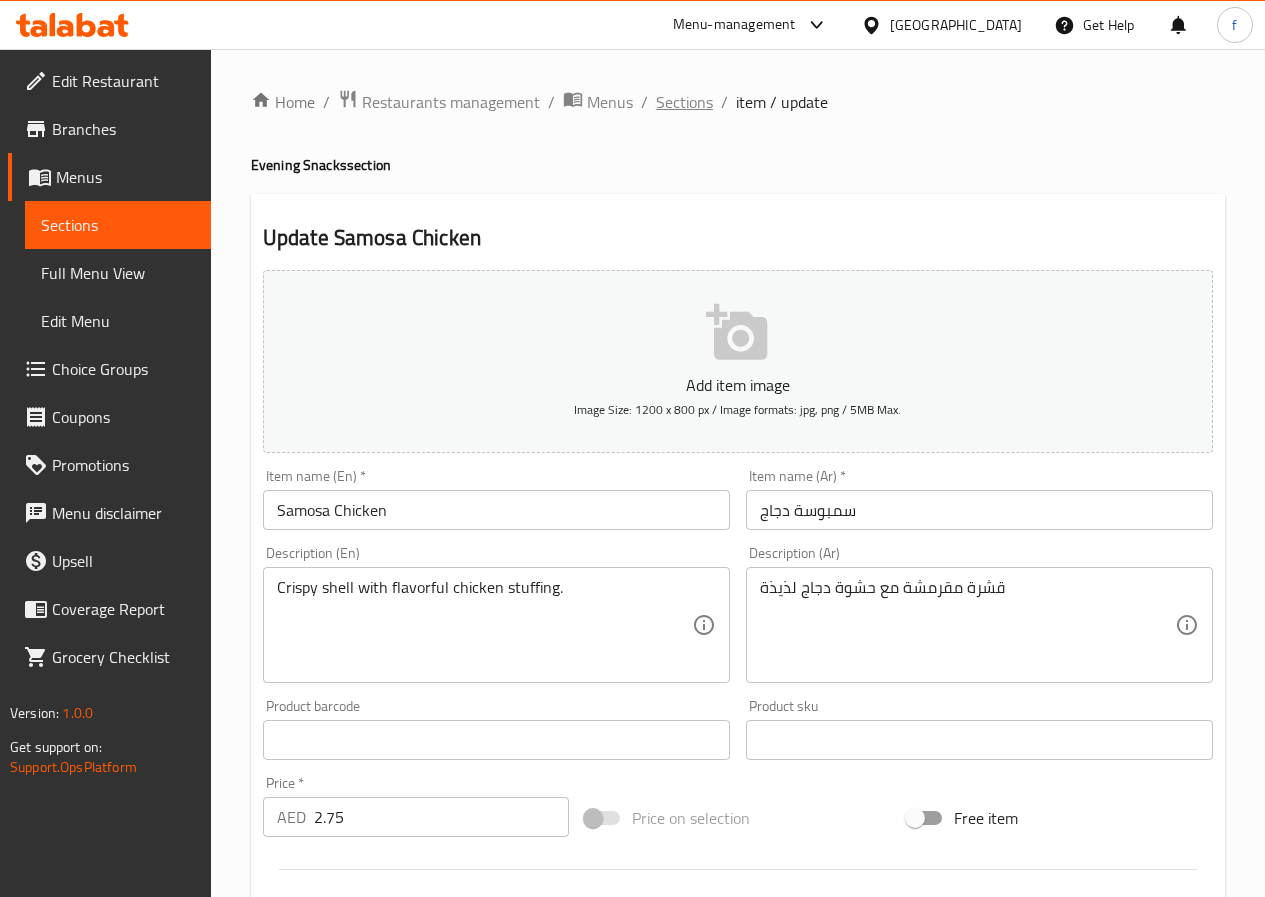 click on "Sections" at bounding box center (684, 102) 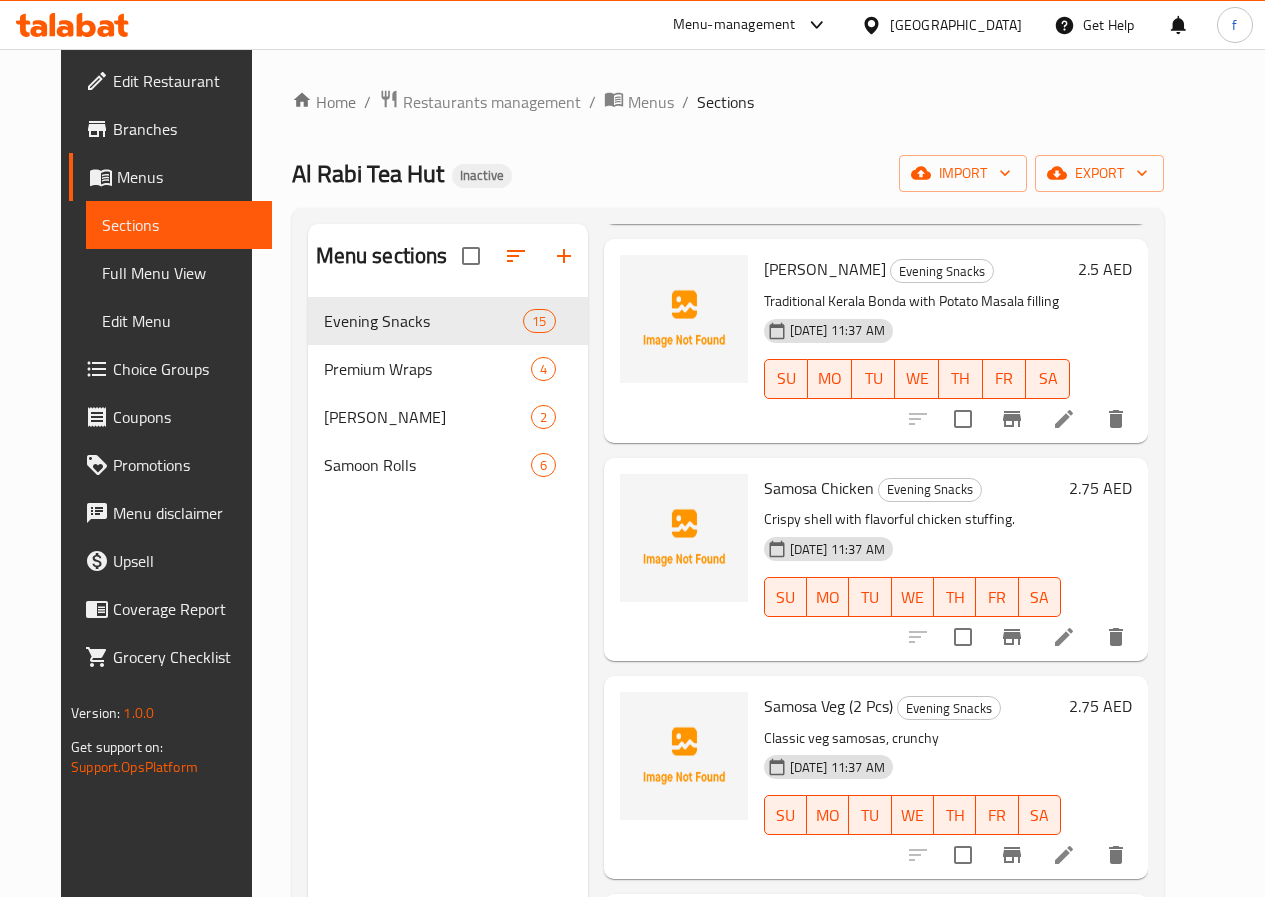 scroll, scrollTop: 2100, scrollLeft: 0, axis: vertical 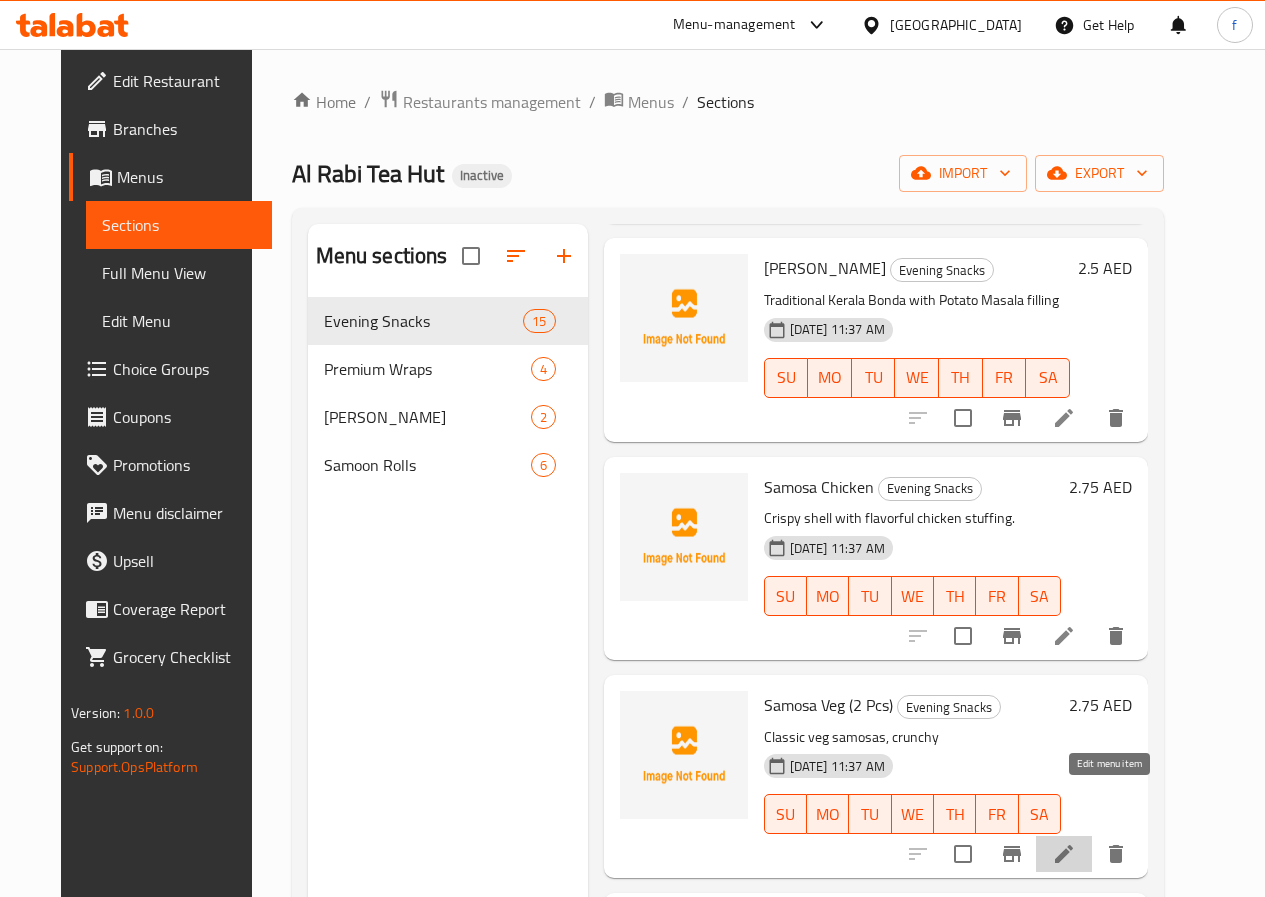 click 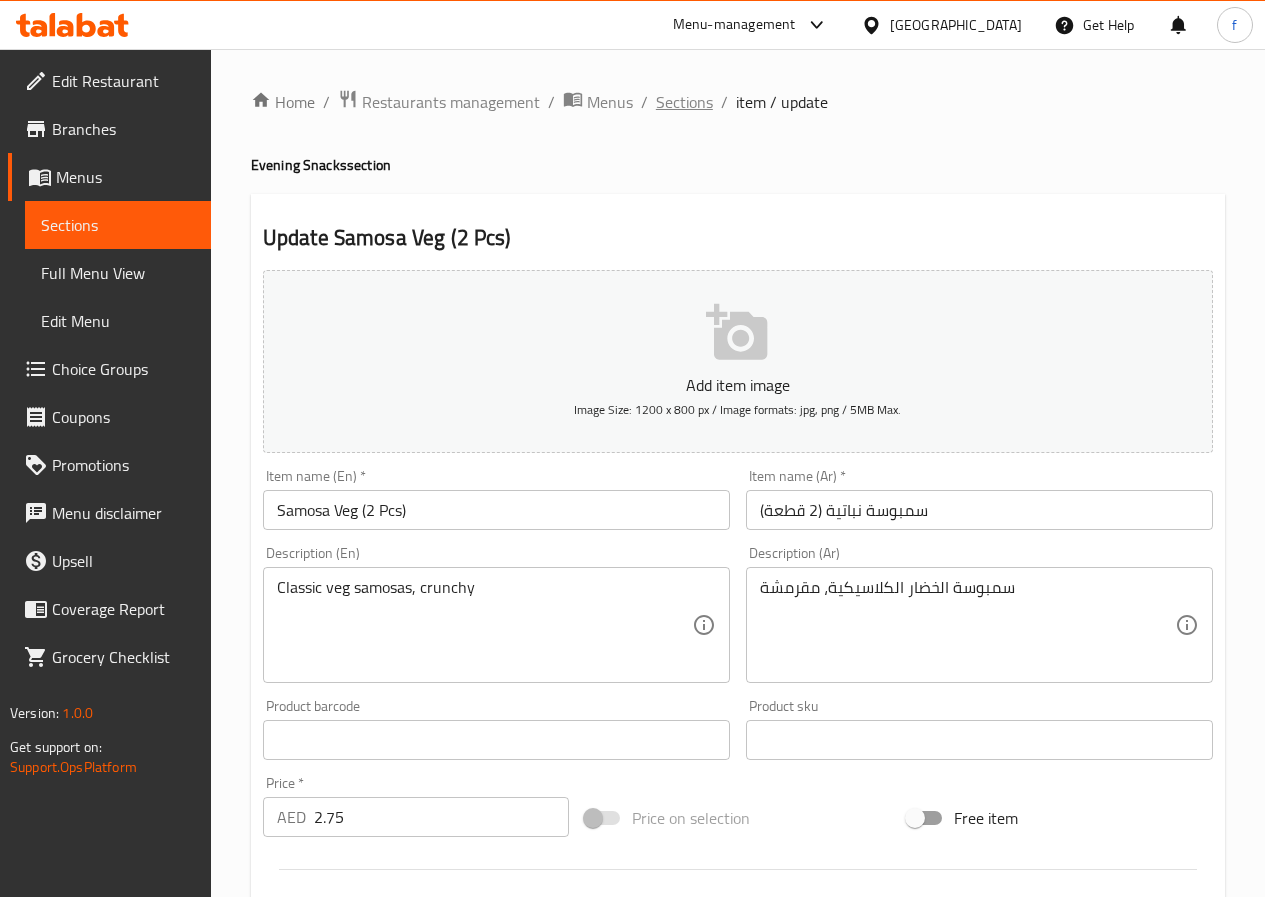 click on "Sections" at bounding box center (684, 102) 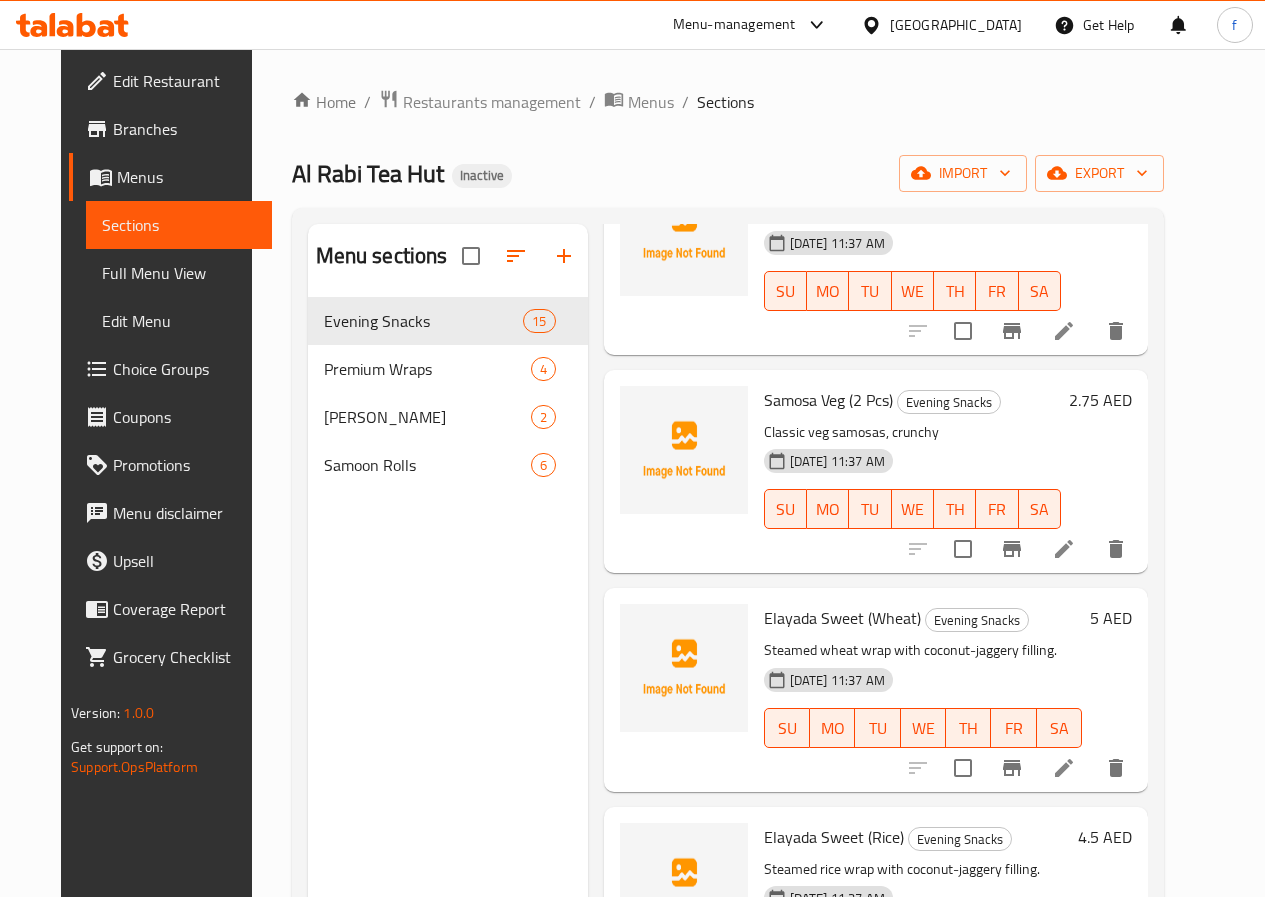 scroll, scrollTop: 2460, scrollLeft: 0, axis: vertical 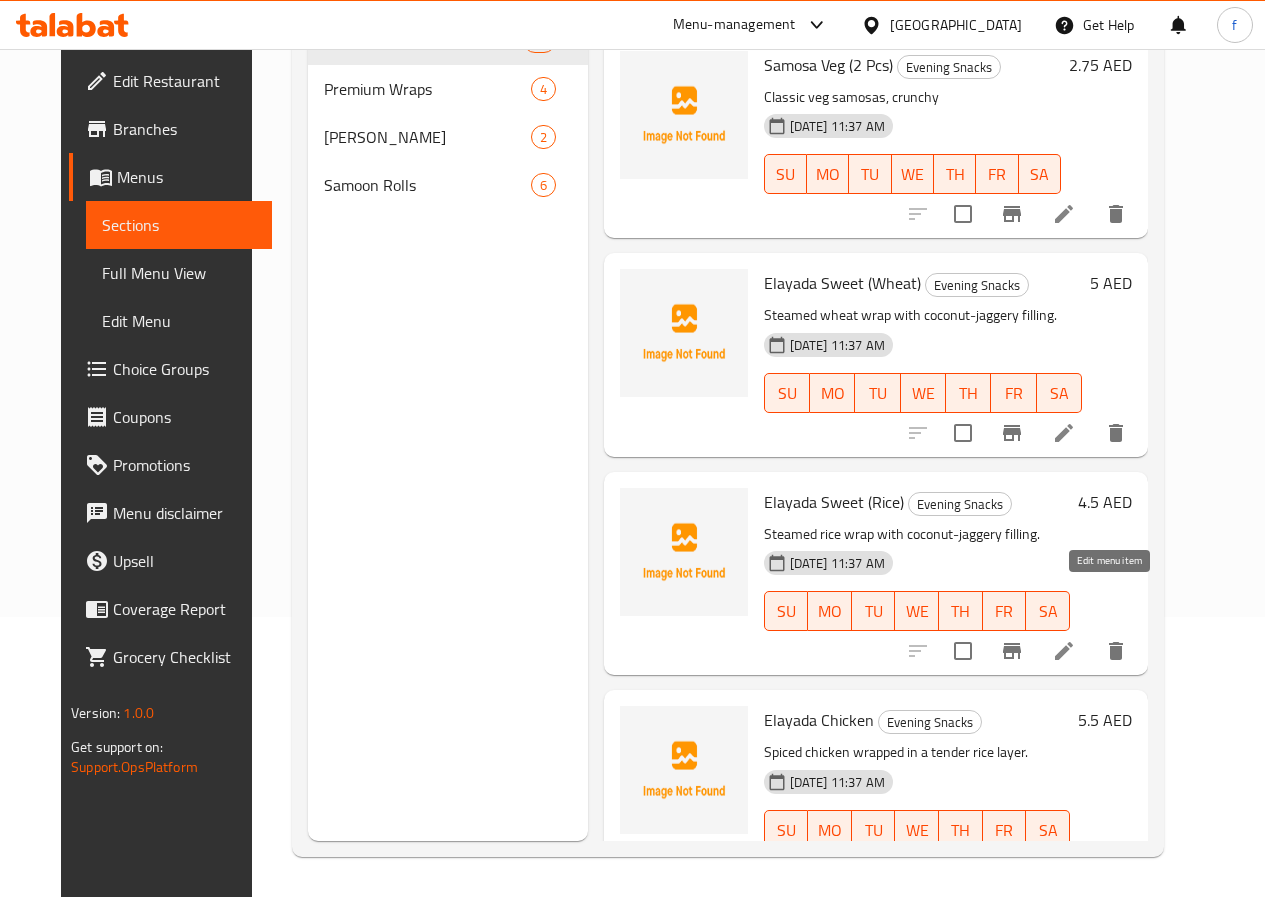 click 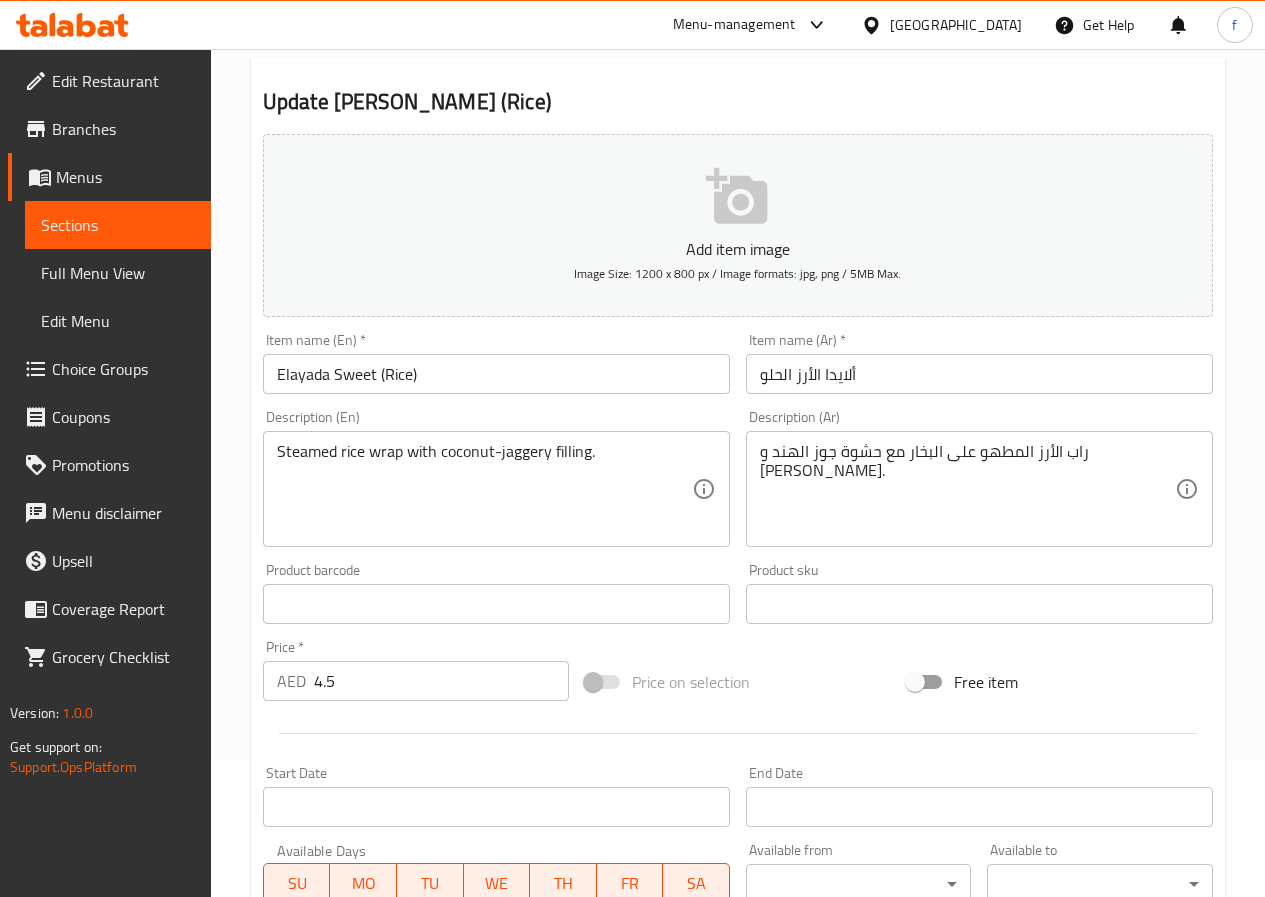 scroll, scrollTop: 100, scrollLeft: 0, axis: vertical 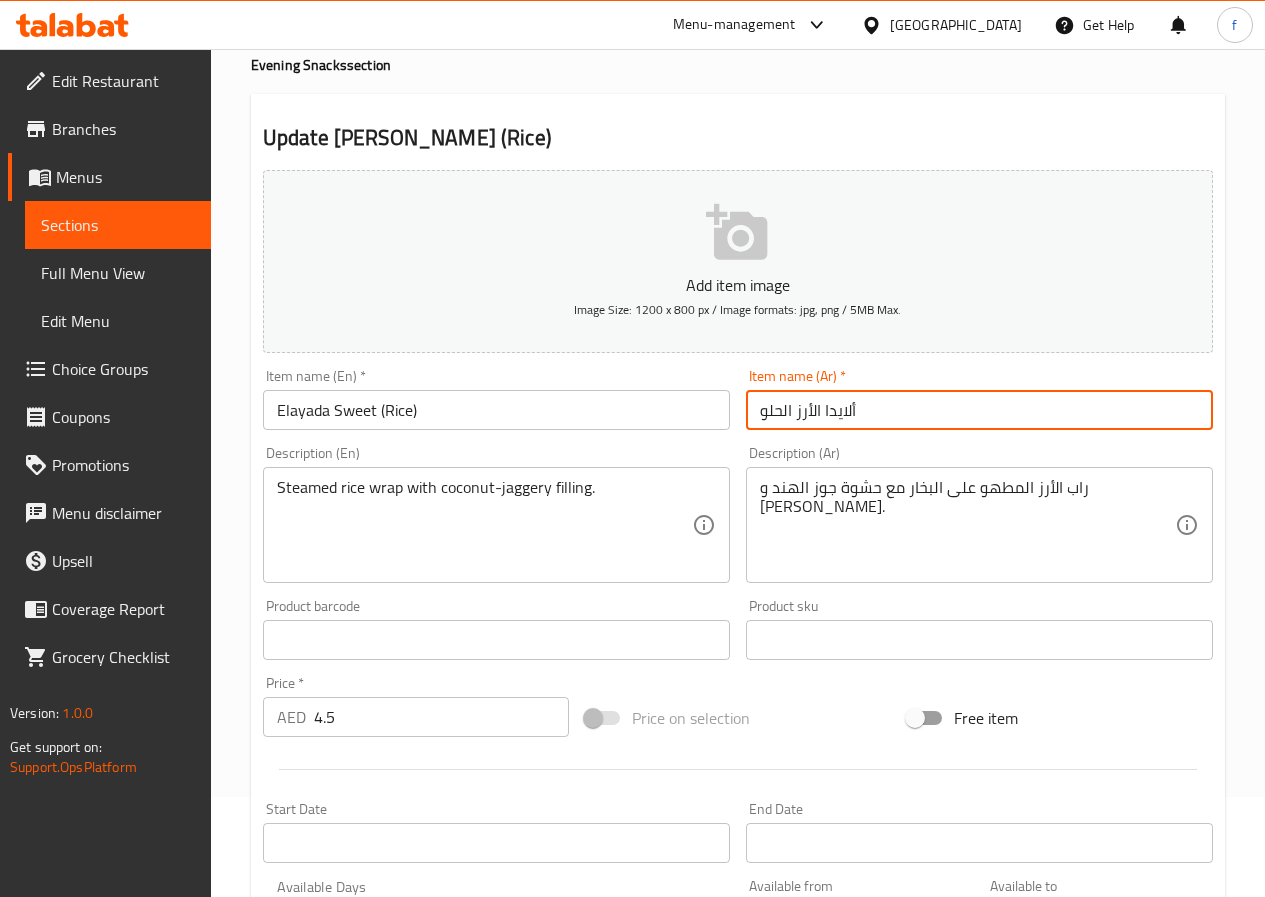 drag, startPoint x: 823, startPoint y: 410, endPoint x: 803, endPoint y: 422, distance: 23.323807 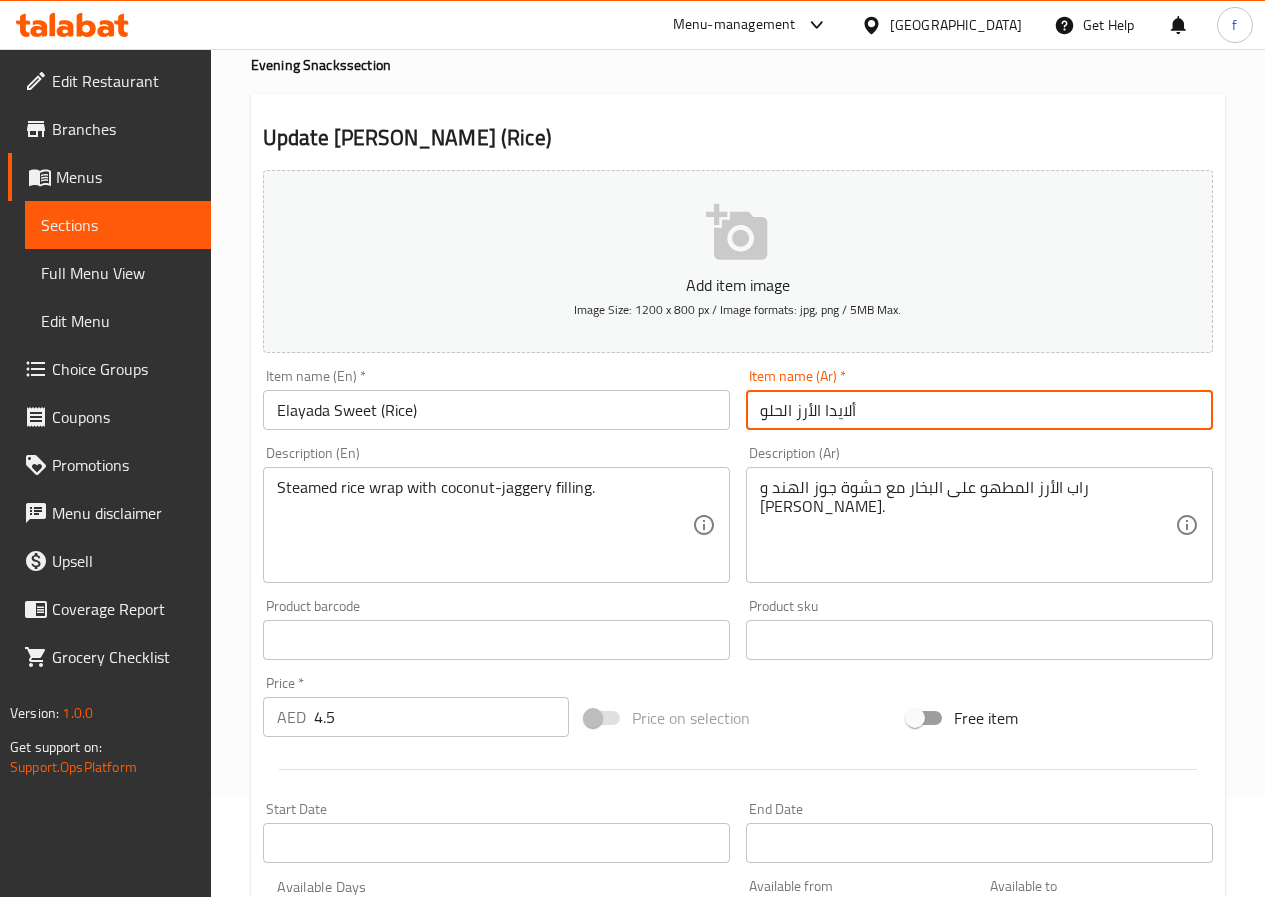 click on "ألايدا الأرز الحلو" at bounding box center (979, 410) 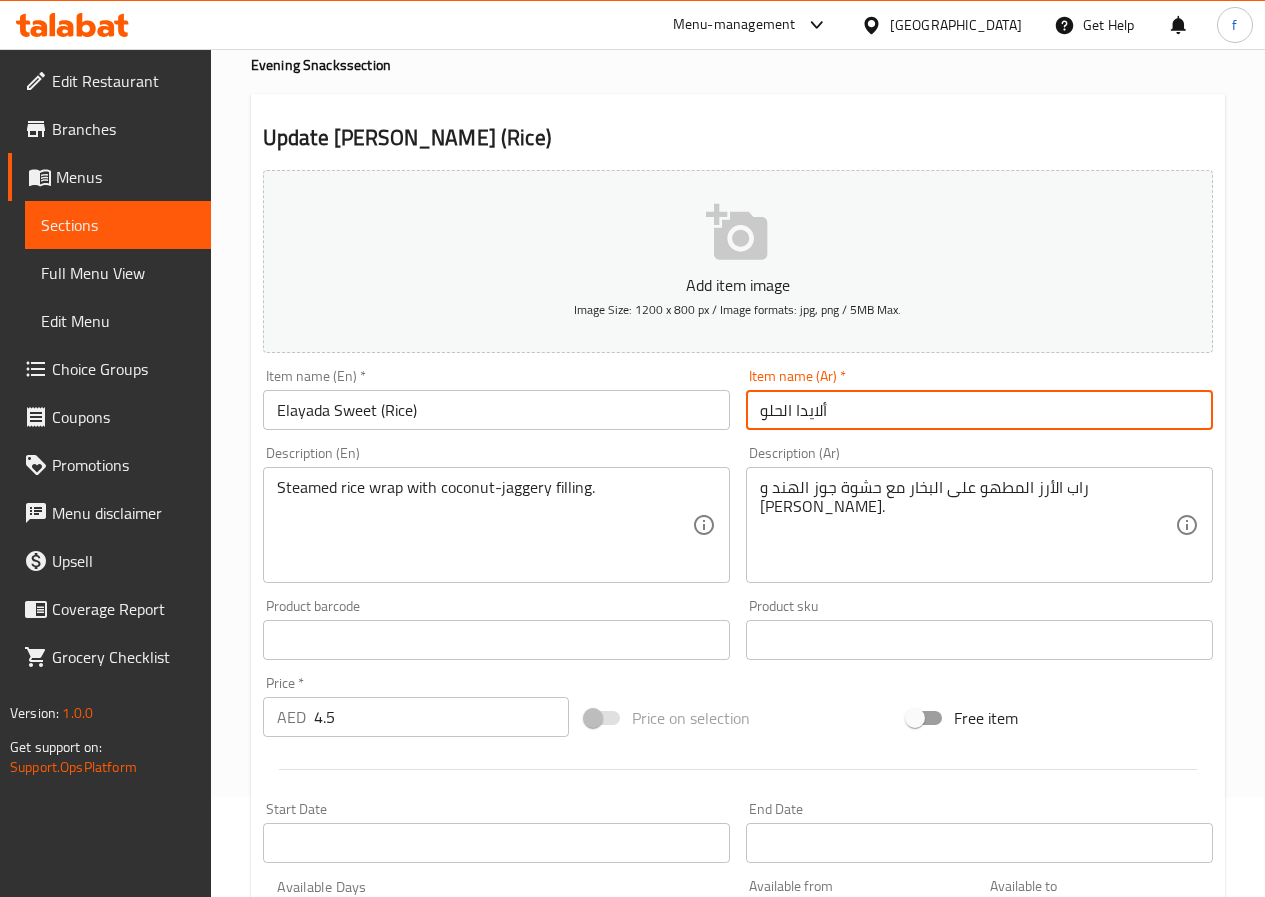 click on "ألايدا الحلو" at bounding box center (979, 410) 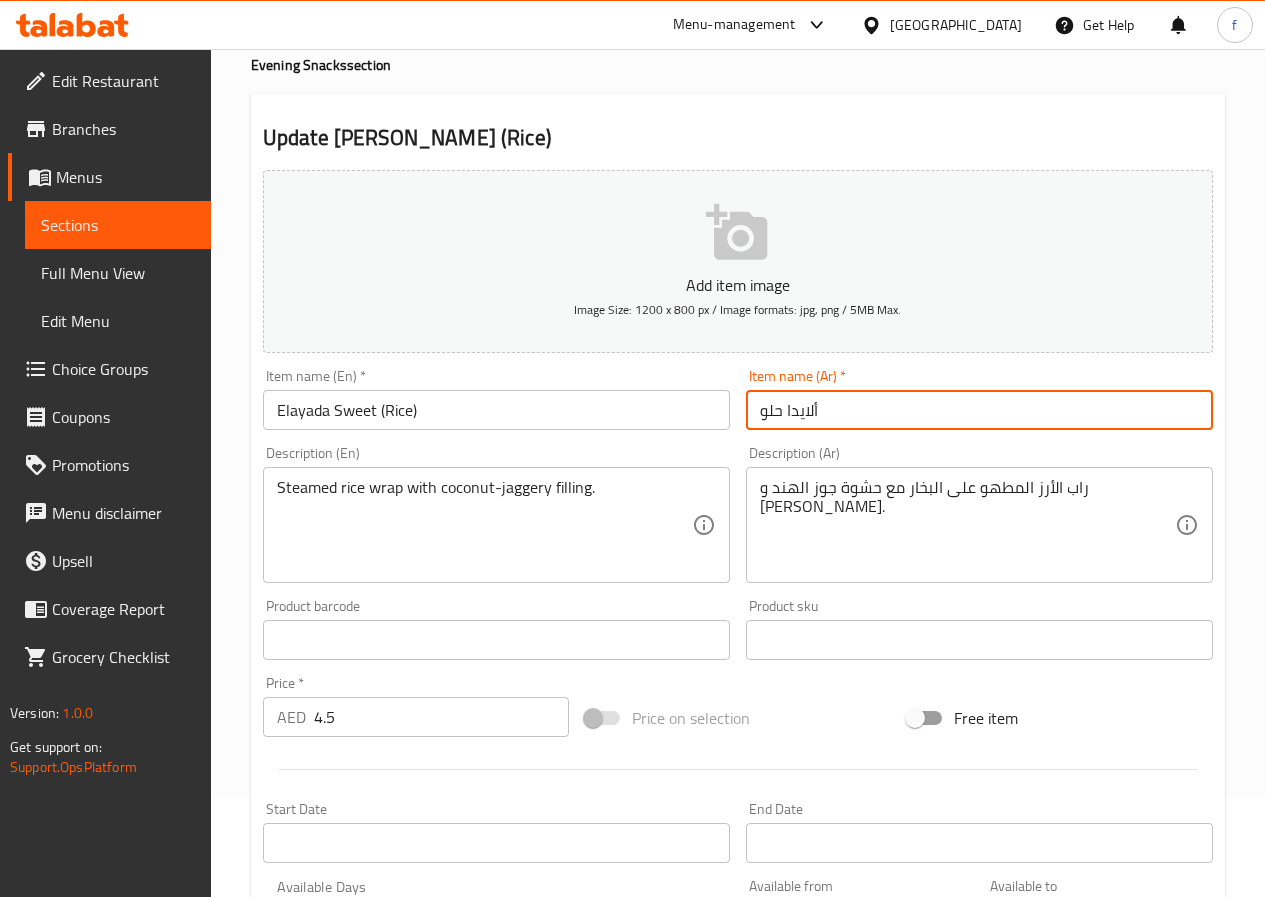 click on "ألايدا حلو" at bounding box center (979, 410) 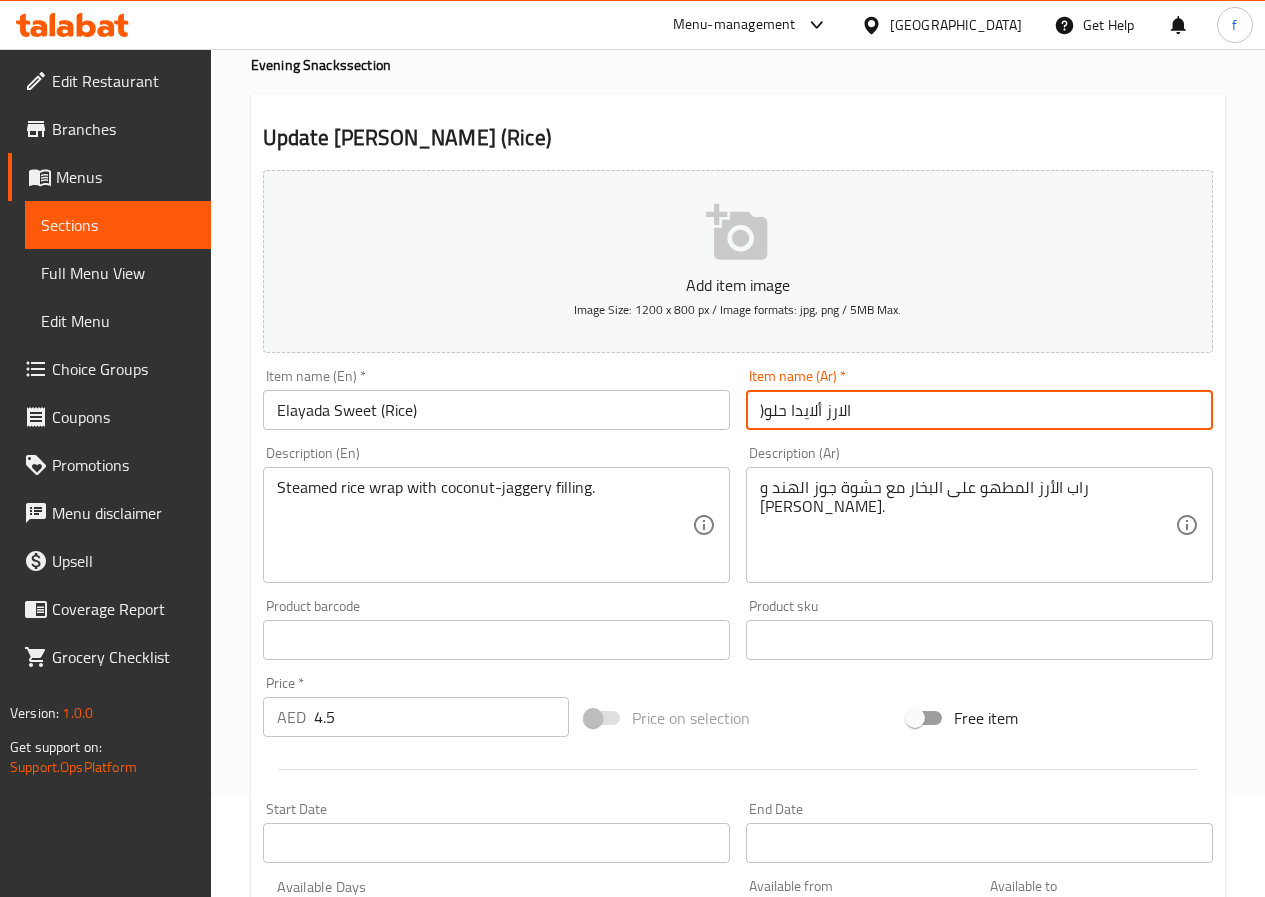 click on ")الارز ألايدا حلو" at bounding box center (979, 410) 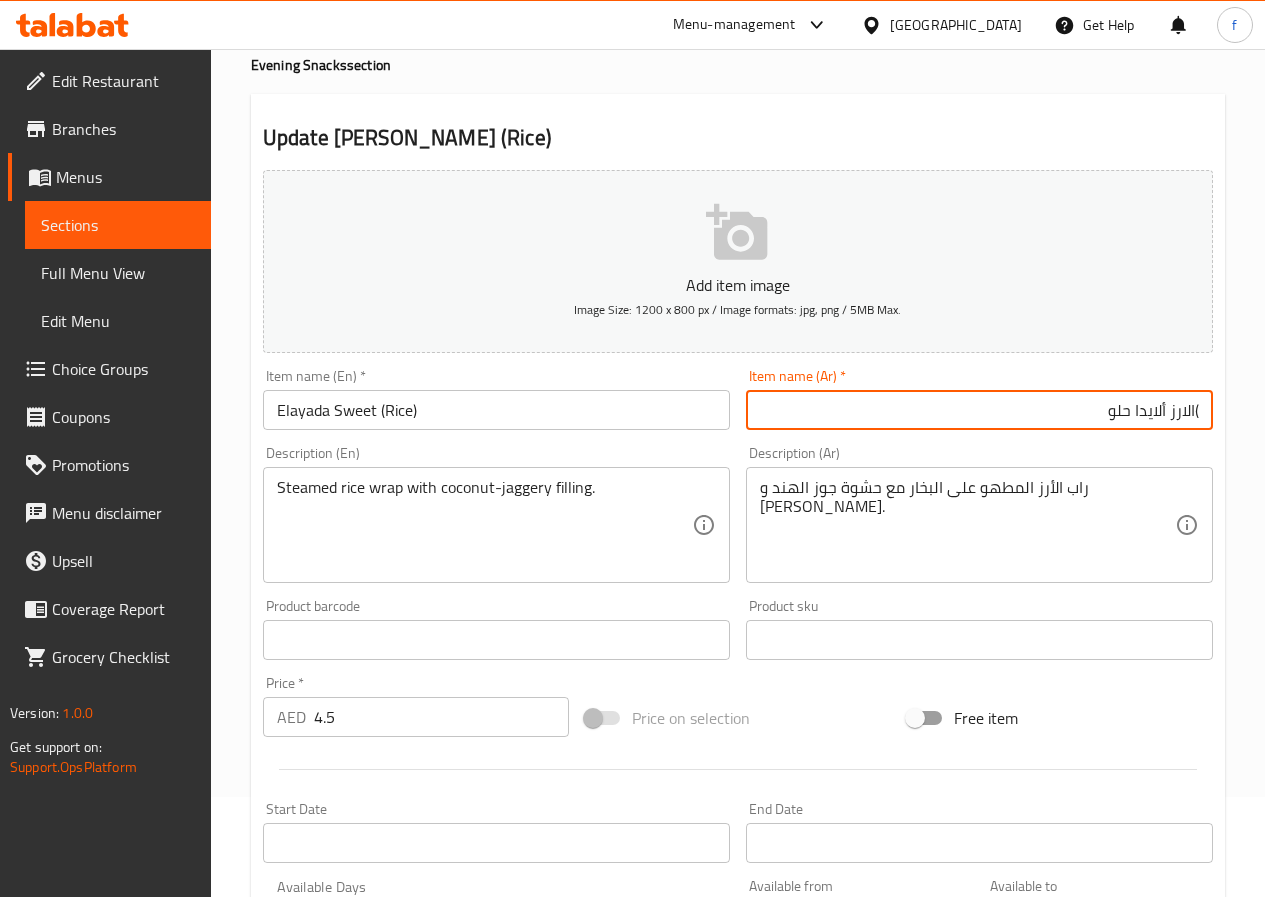 drag, startPoint x: 1164, startPoint y: 410, endPoint x: 1239, endPoint y: 410, distance: 75 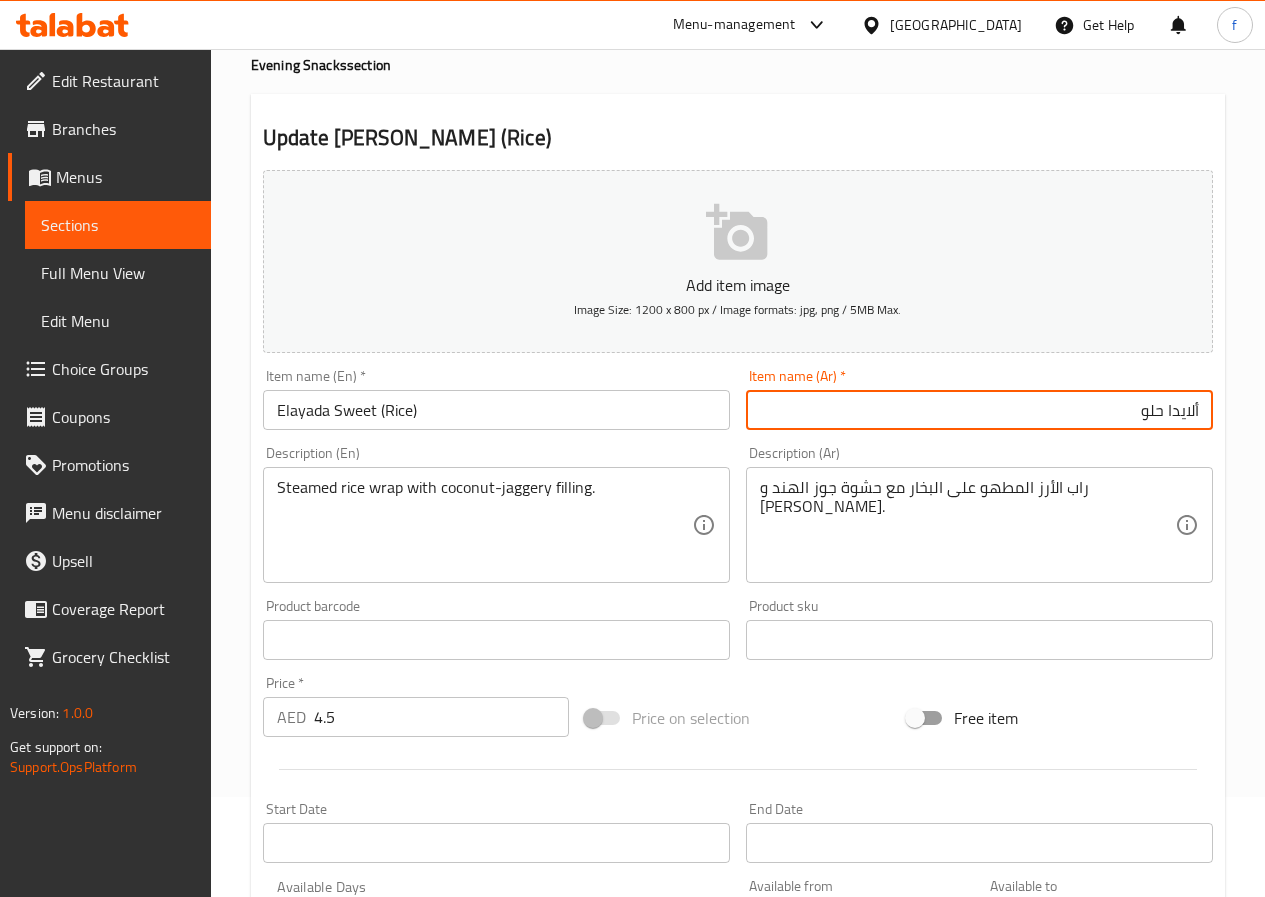 click on "ألايدا حلو" at bounding box center [979, 410] 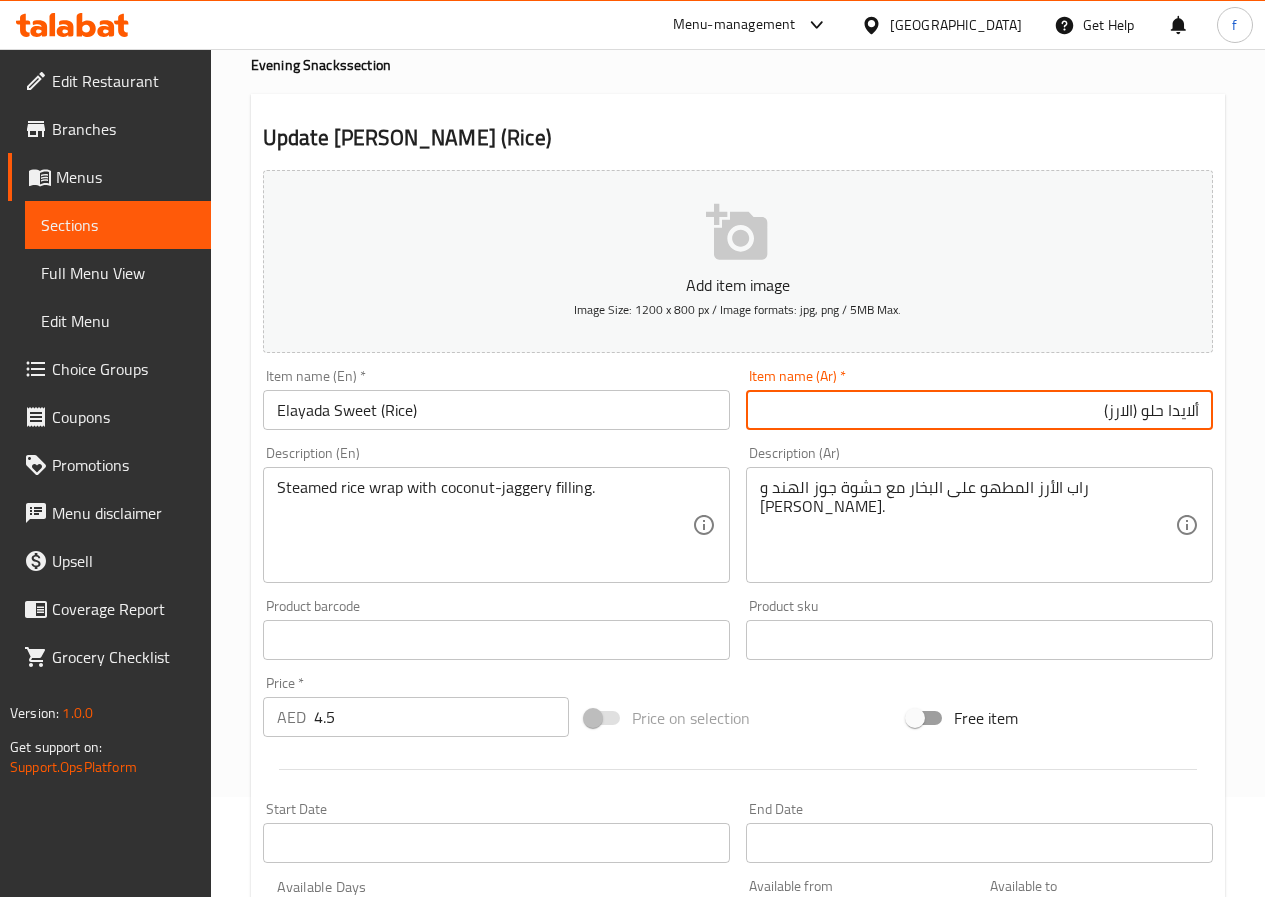 type on "ألايدا حلو (الارز)" 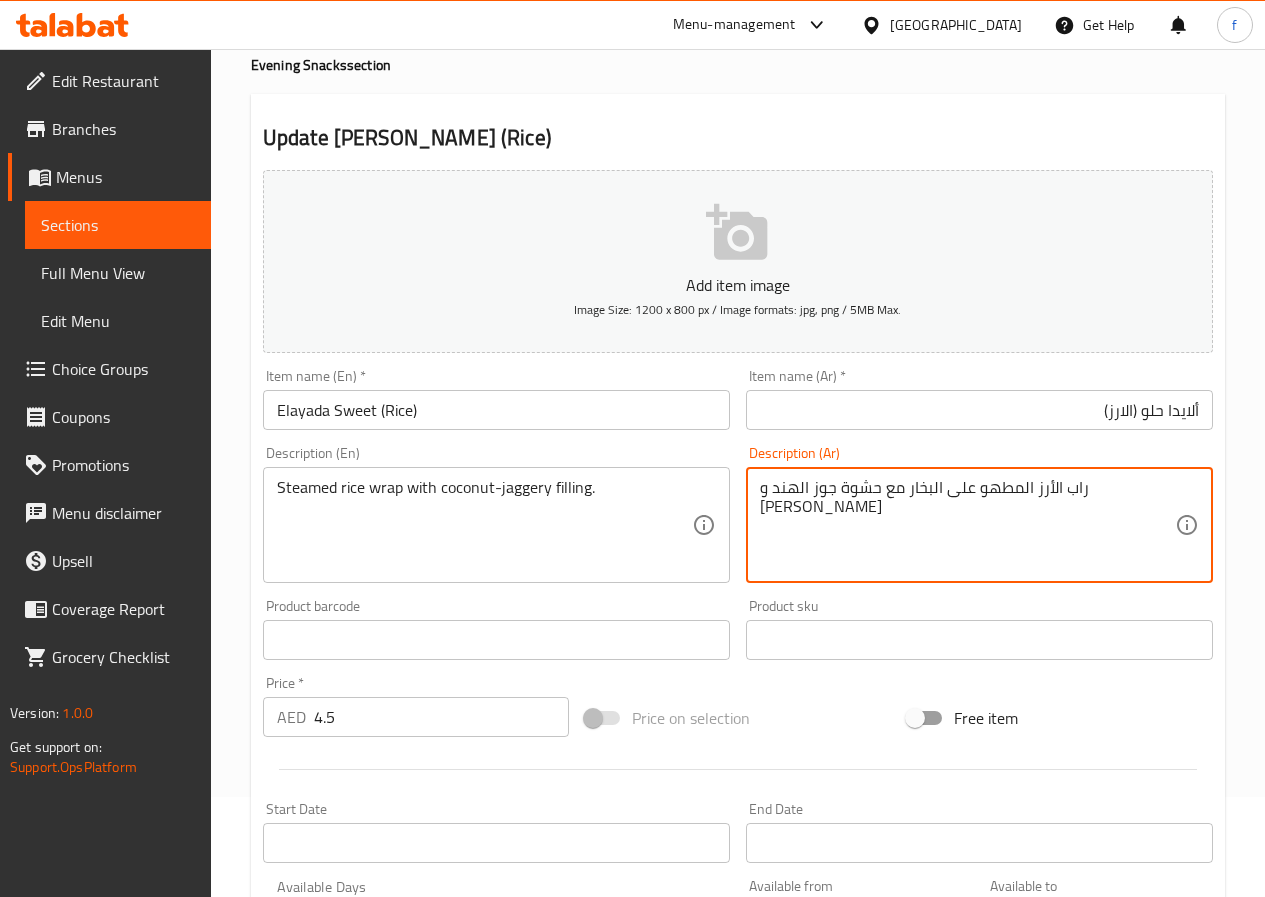 drag, startPoint x: 792, startPoint y: 483, endPoint x: 802, endPoint y: 489, distance: 11.661903 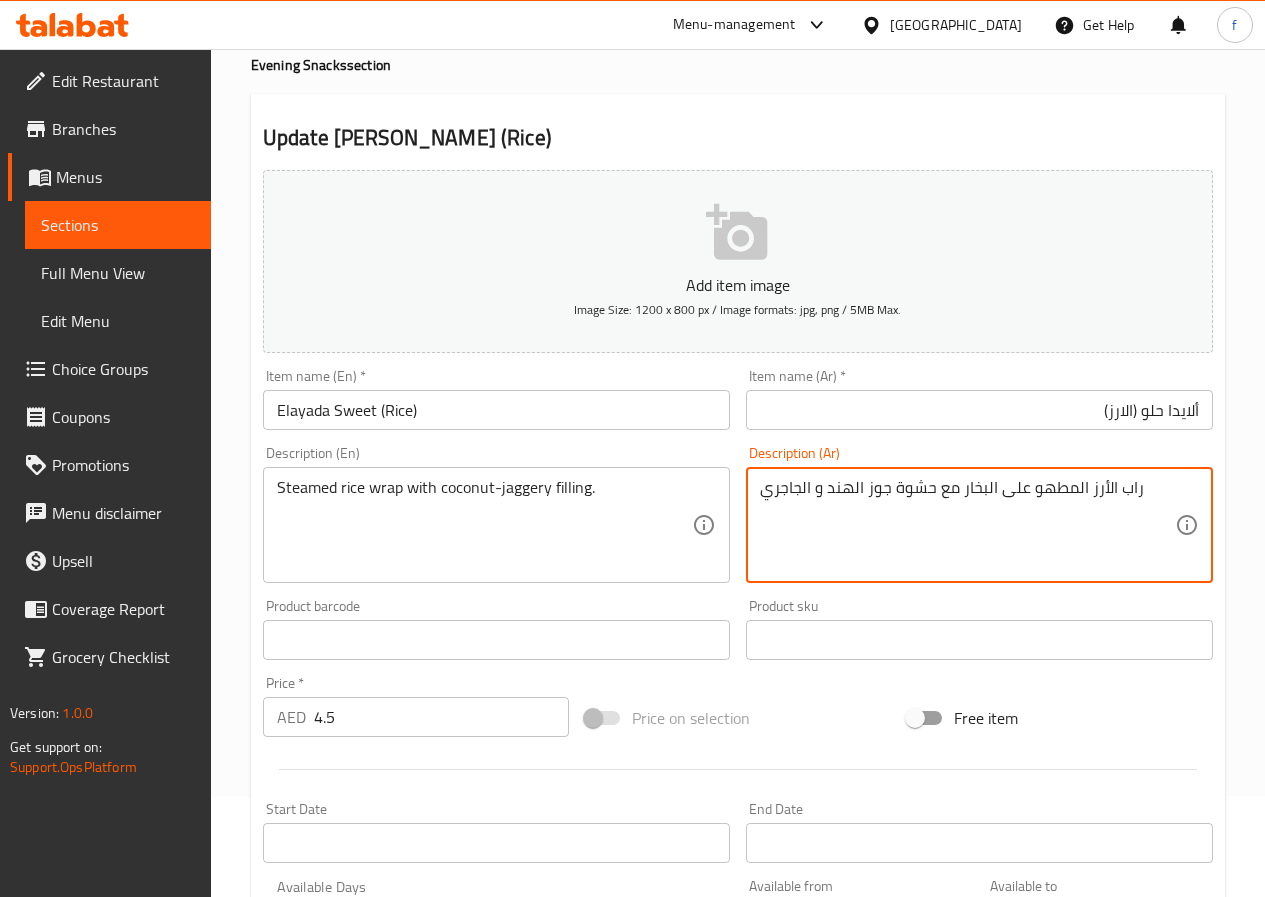 type on "راب الأرز المطهو على البخار مع حشوة جوز الهند و الجاجري" 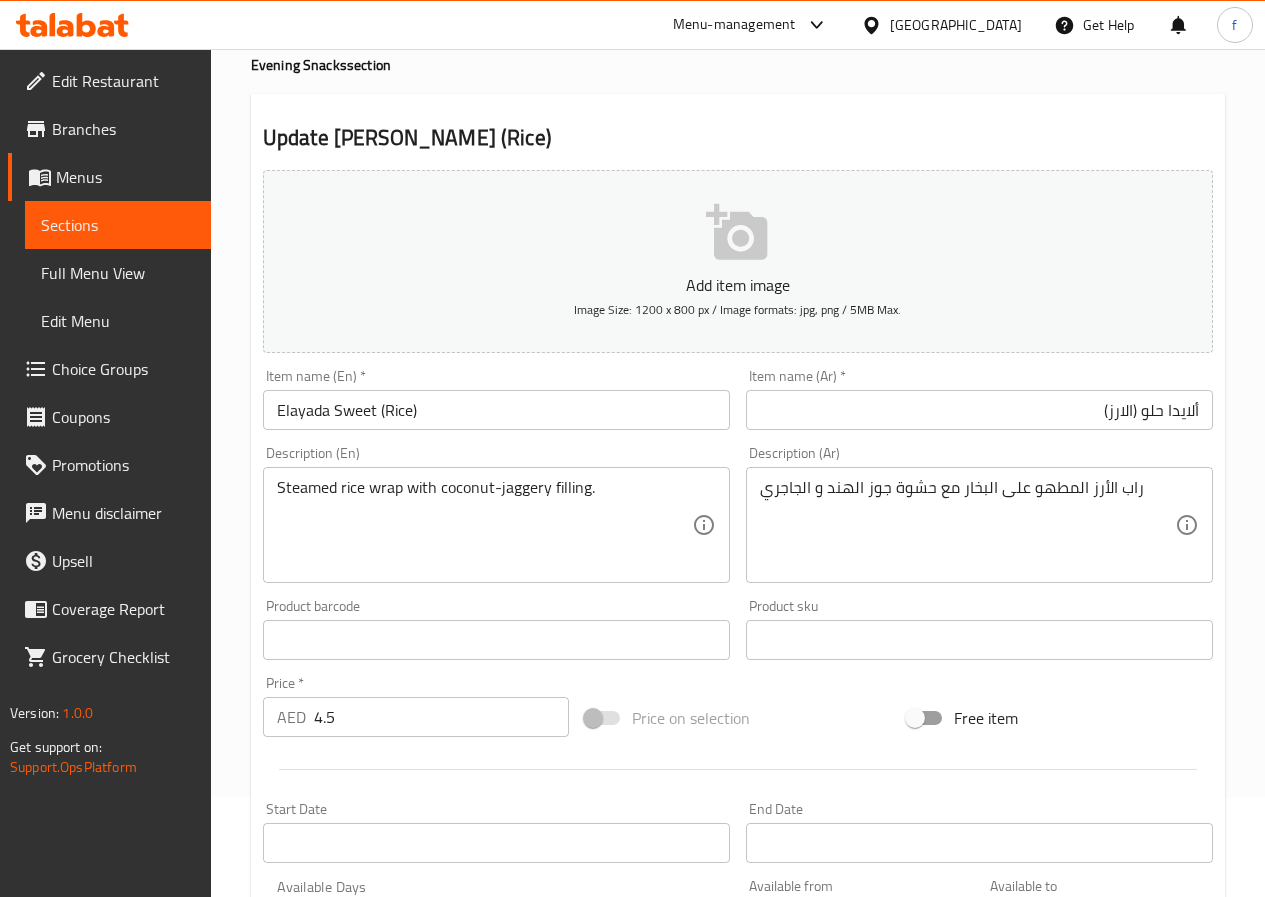click on "4.5" at bounding box center [441, 717] 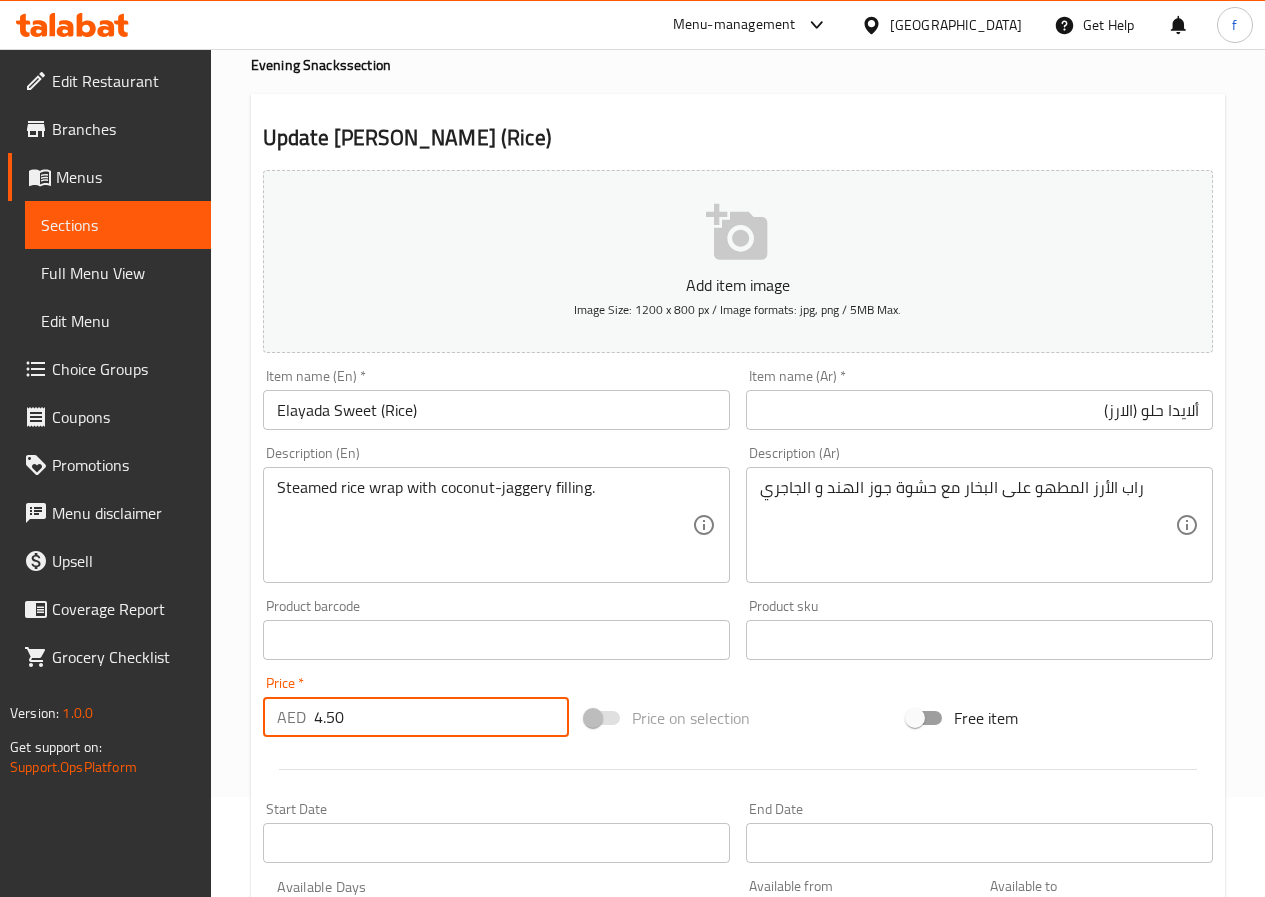 type on "4.50" 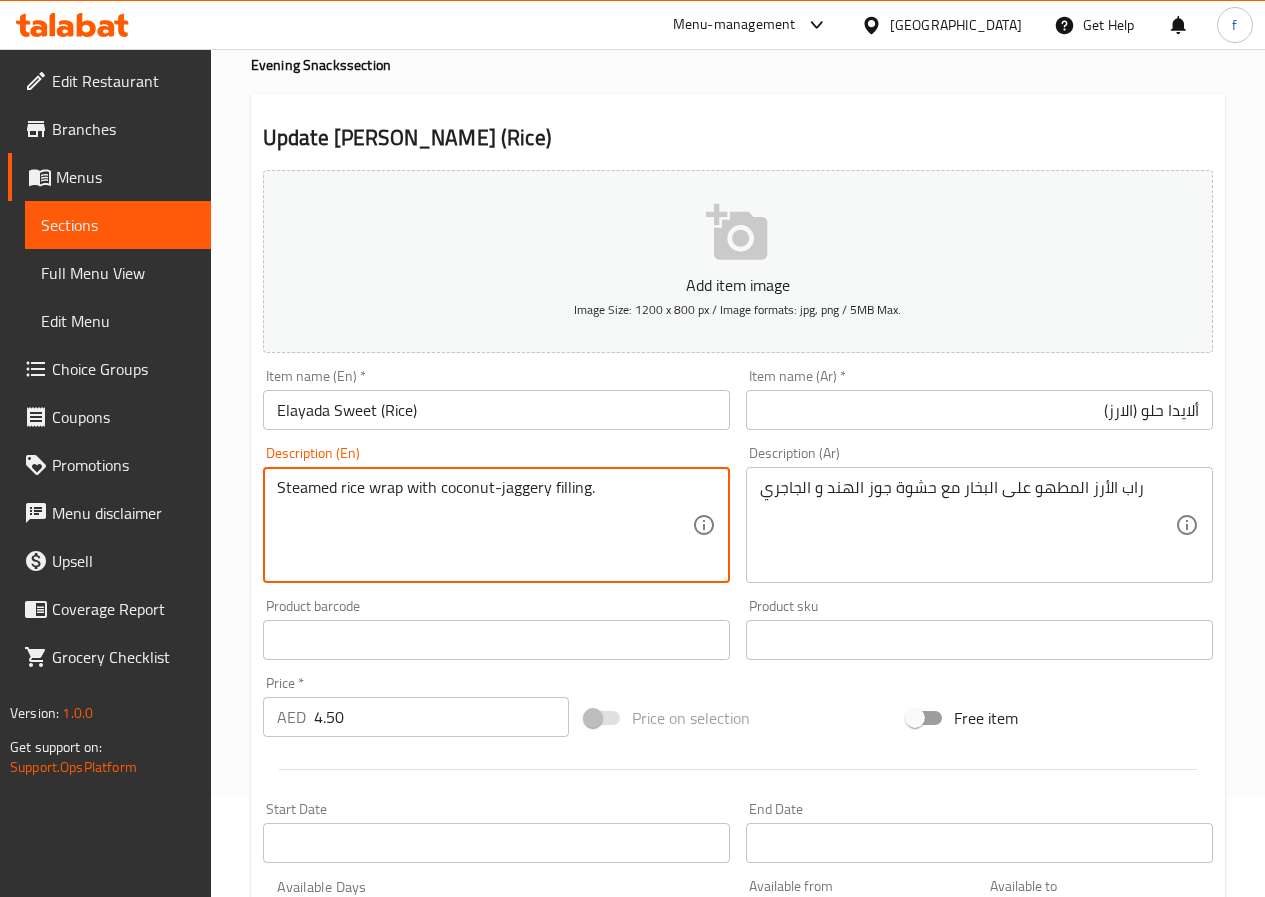 click on "Steamed rice wrap with coconut-jaggery filling." at bounding box center (484, 525) 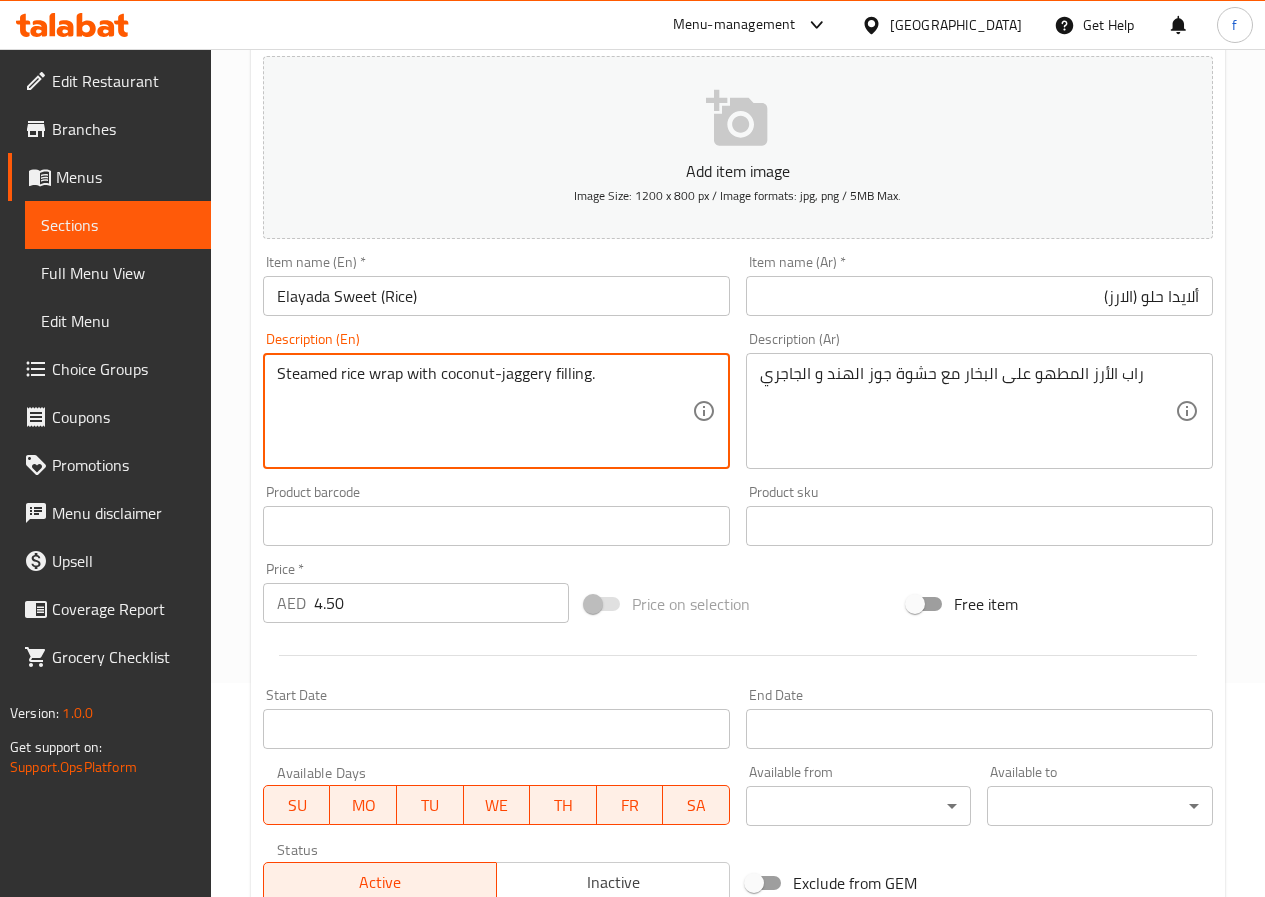 scroll, scrollTop: 0, scrollLeft: 0, axis: both 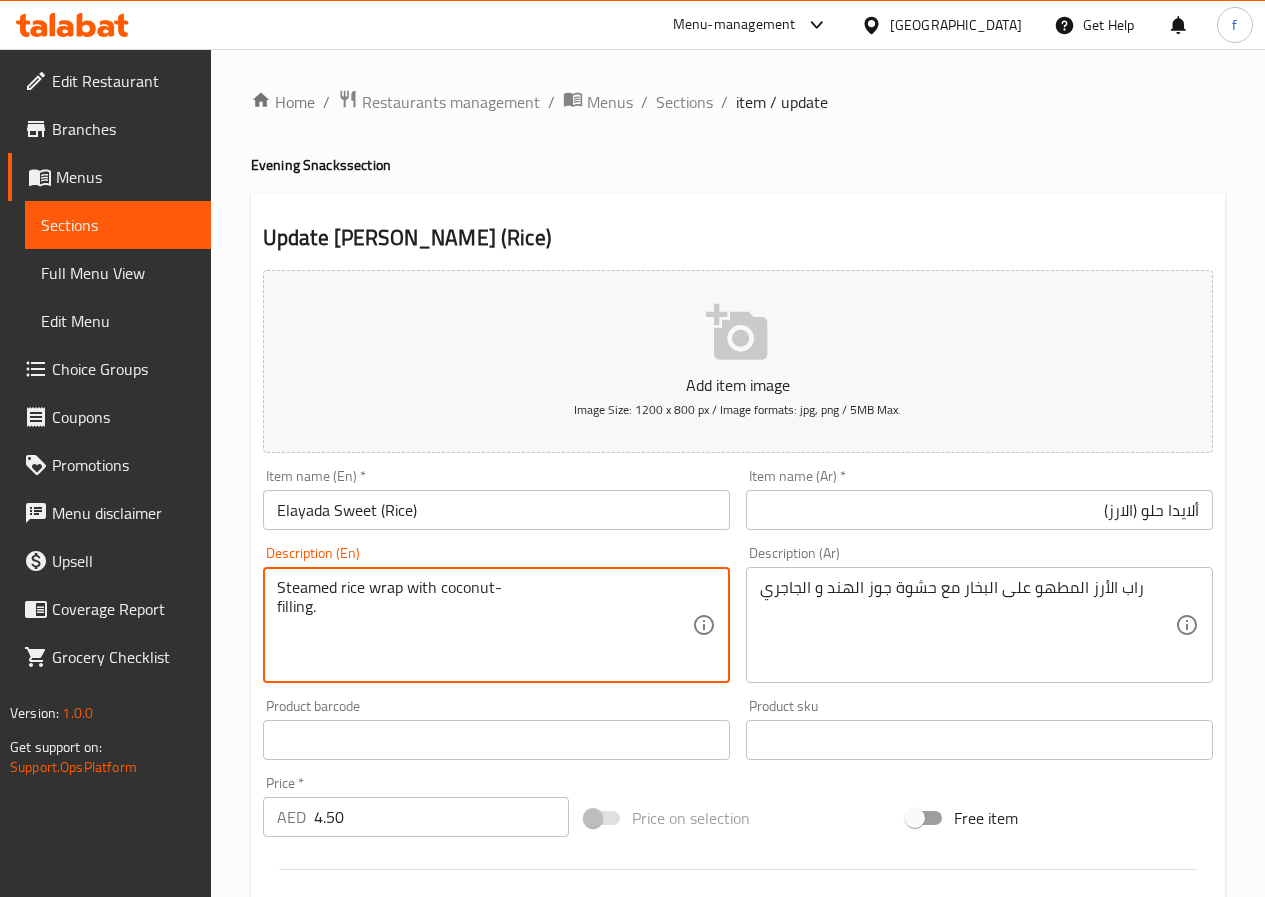 type on "Steamed rice wrap with coconut-jaggery filling." 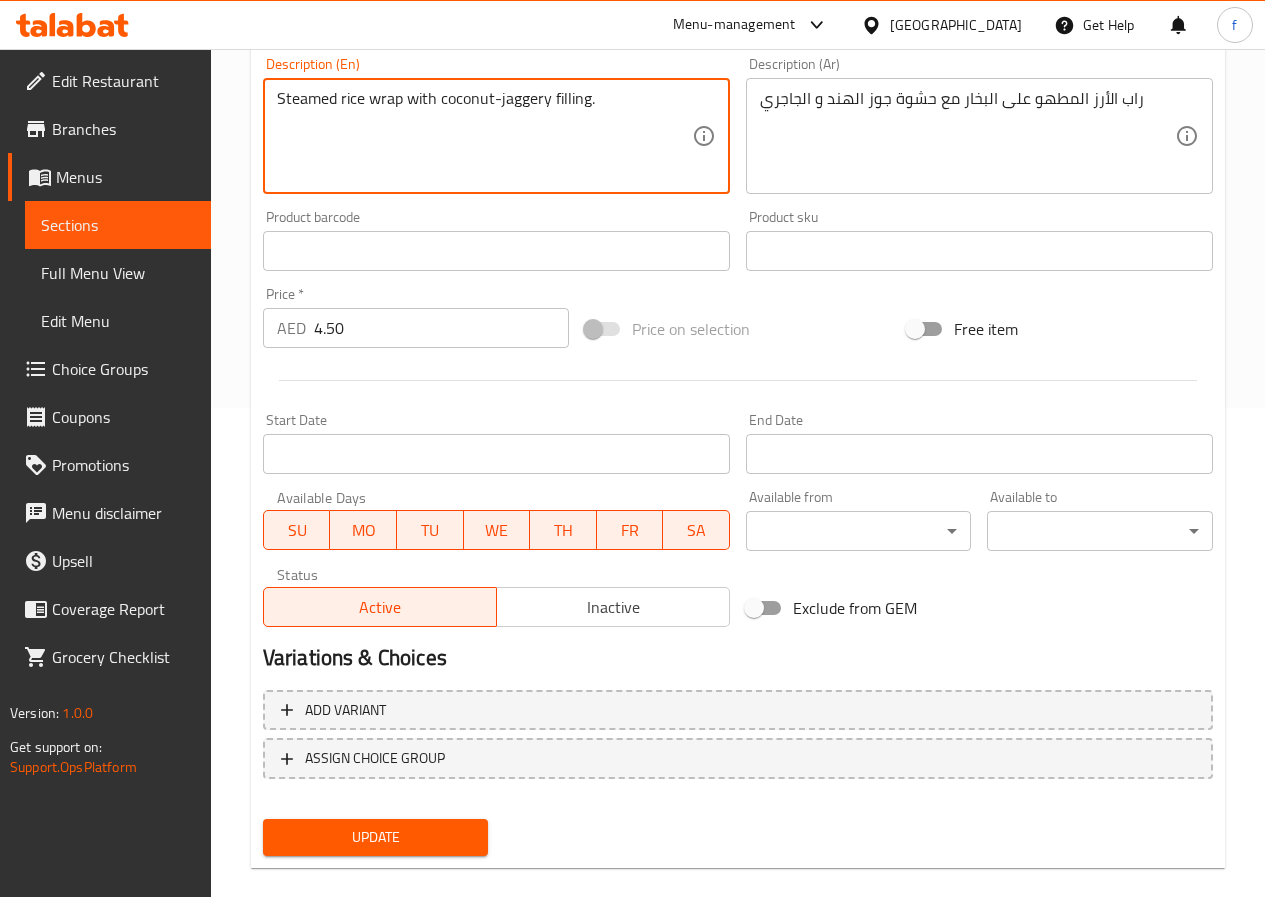 scroll, scrollTop: 516, scrollLeft: 0, axis: vertical 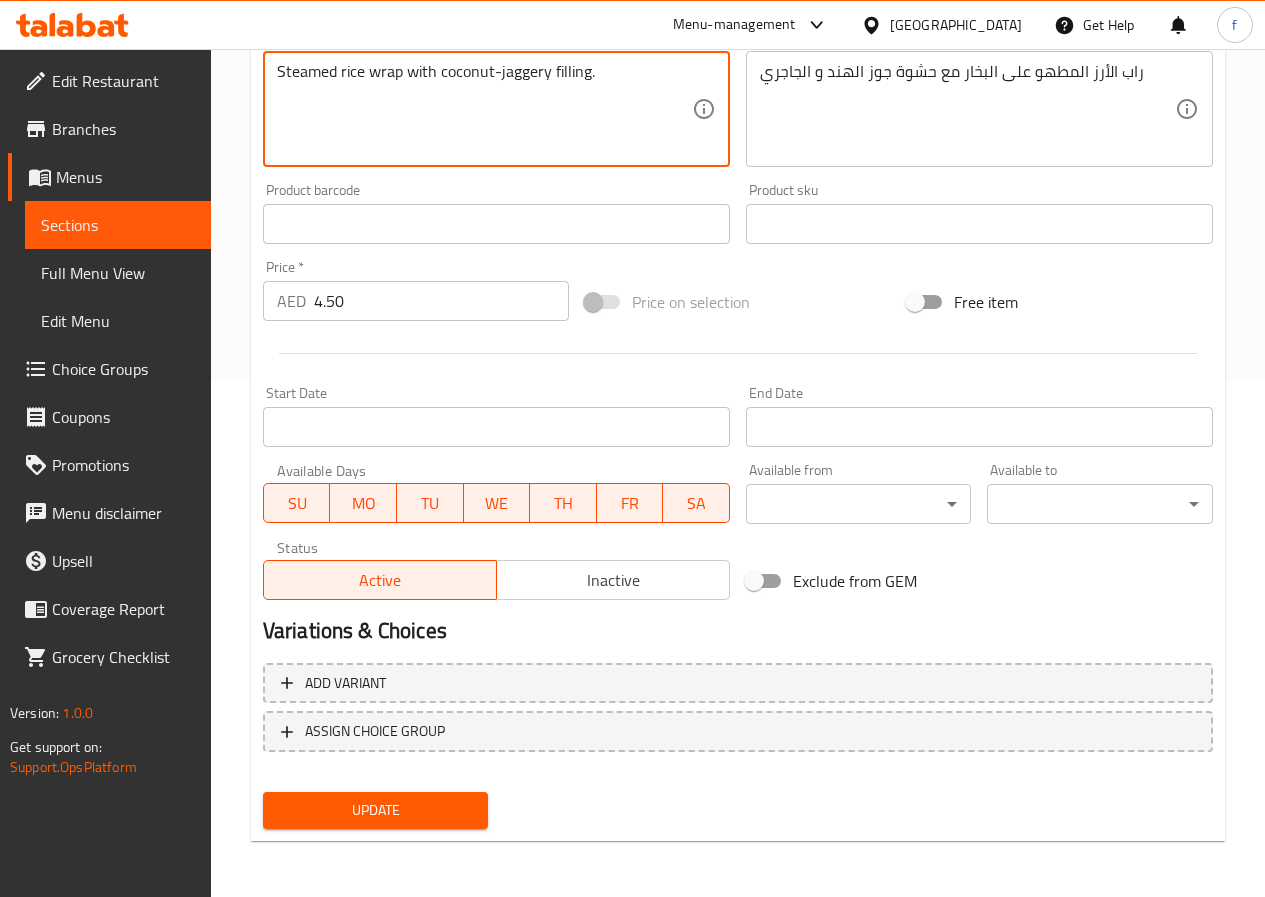 click on "Update" at bounding box center (376, 810) 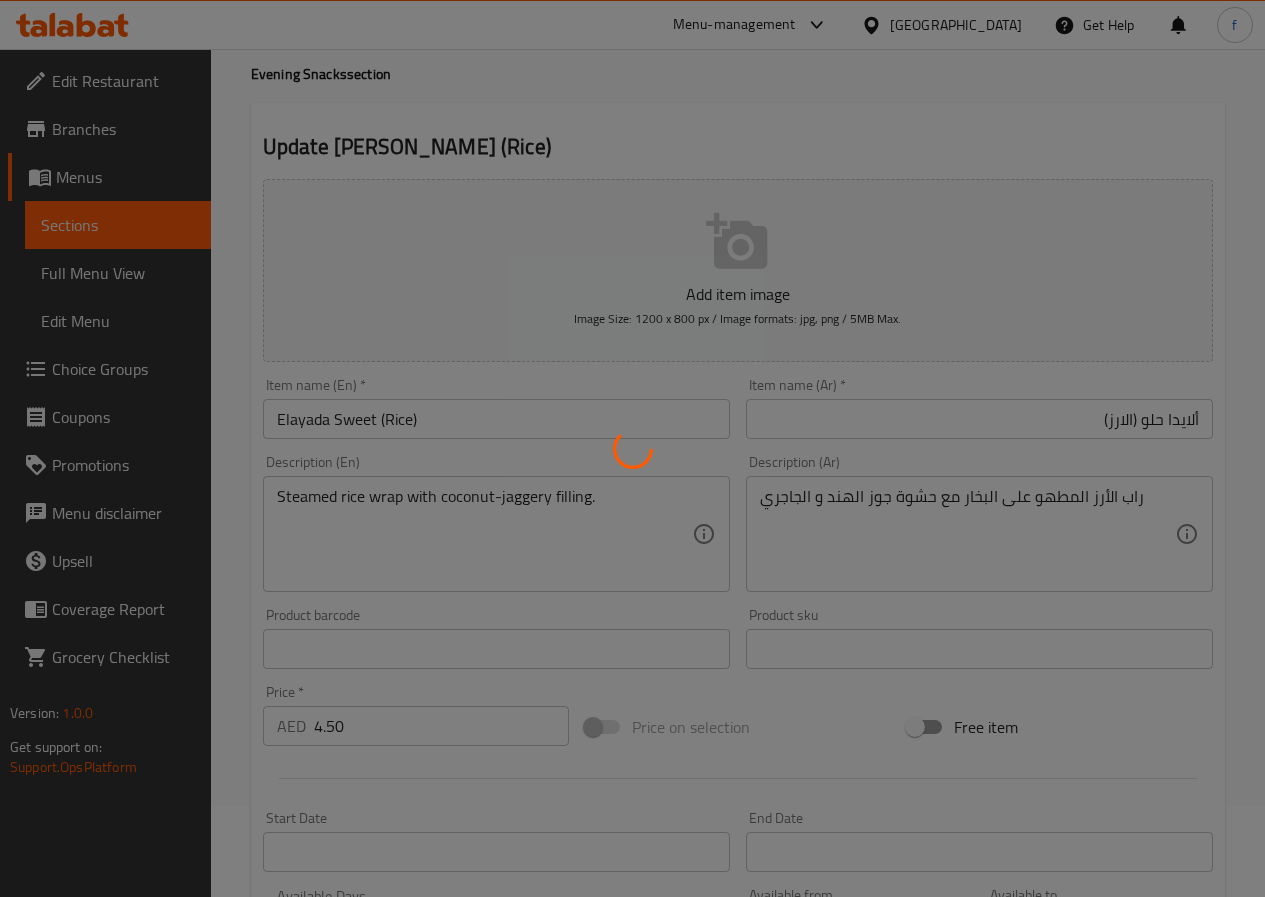 scroll, scrollTop: 0, scrollLeft: 0, axis: both 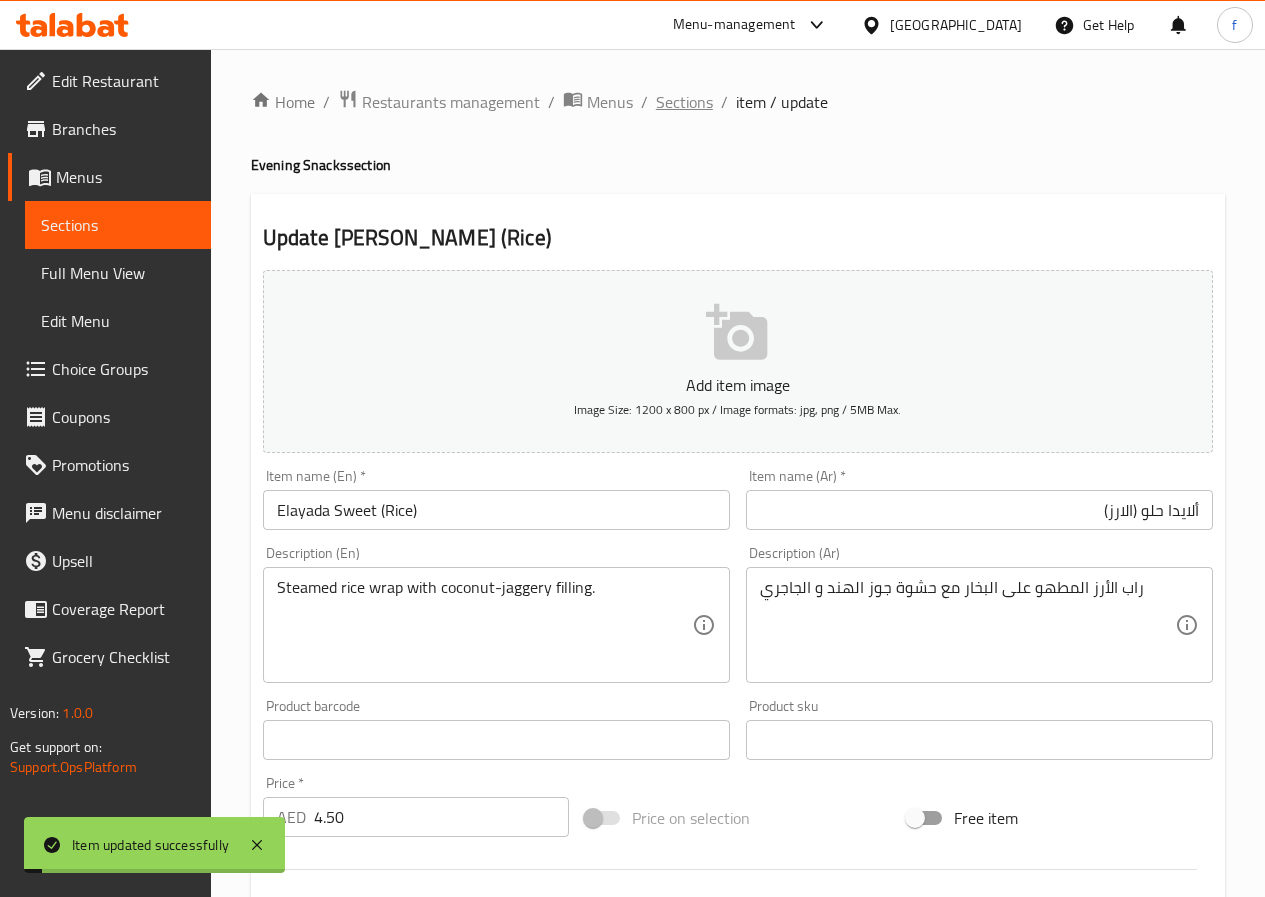 click on "Sections" at bounding box center [684, 102] 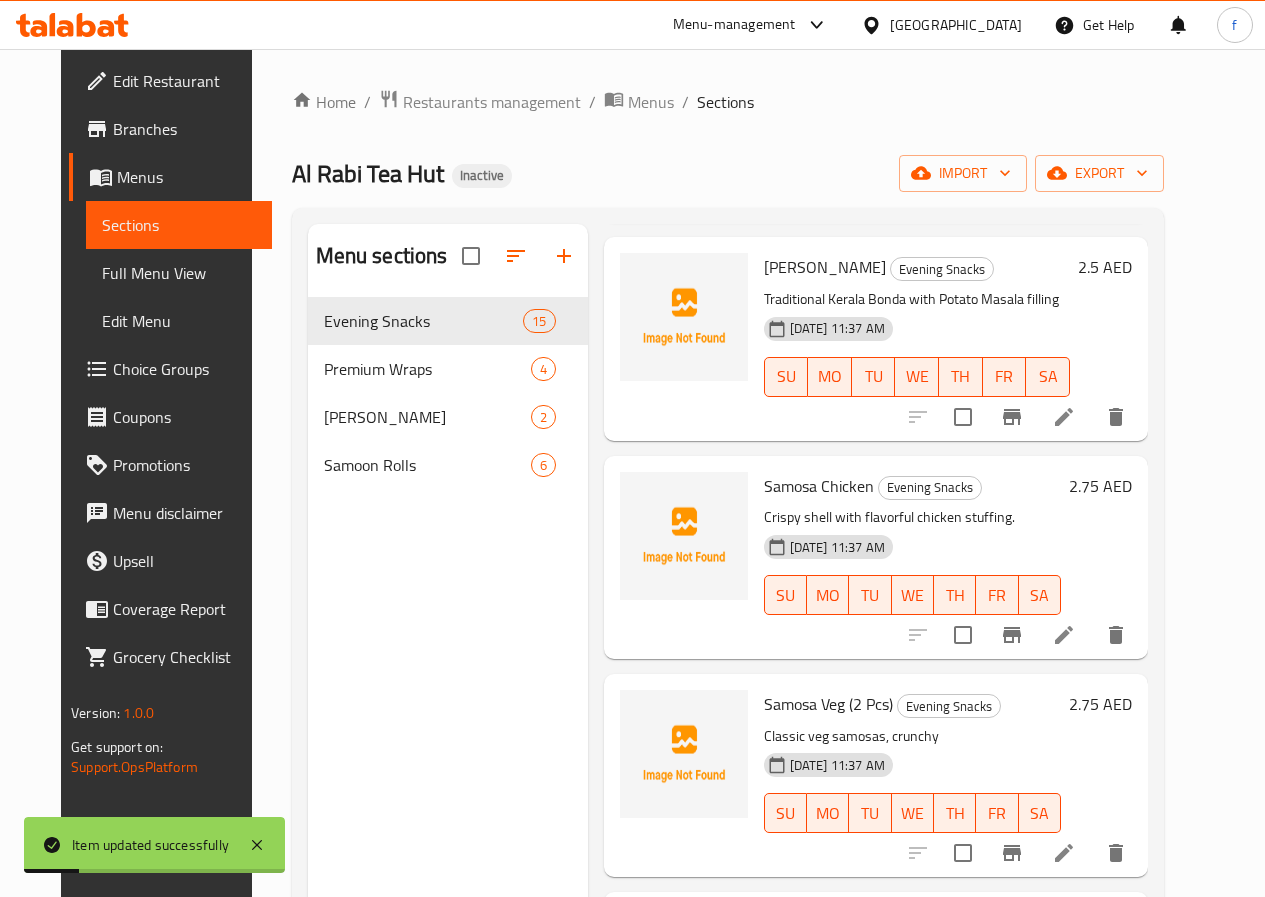 scroll, scrollTop: 2460, scrollLeft: 0, axis: vertical 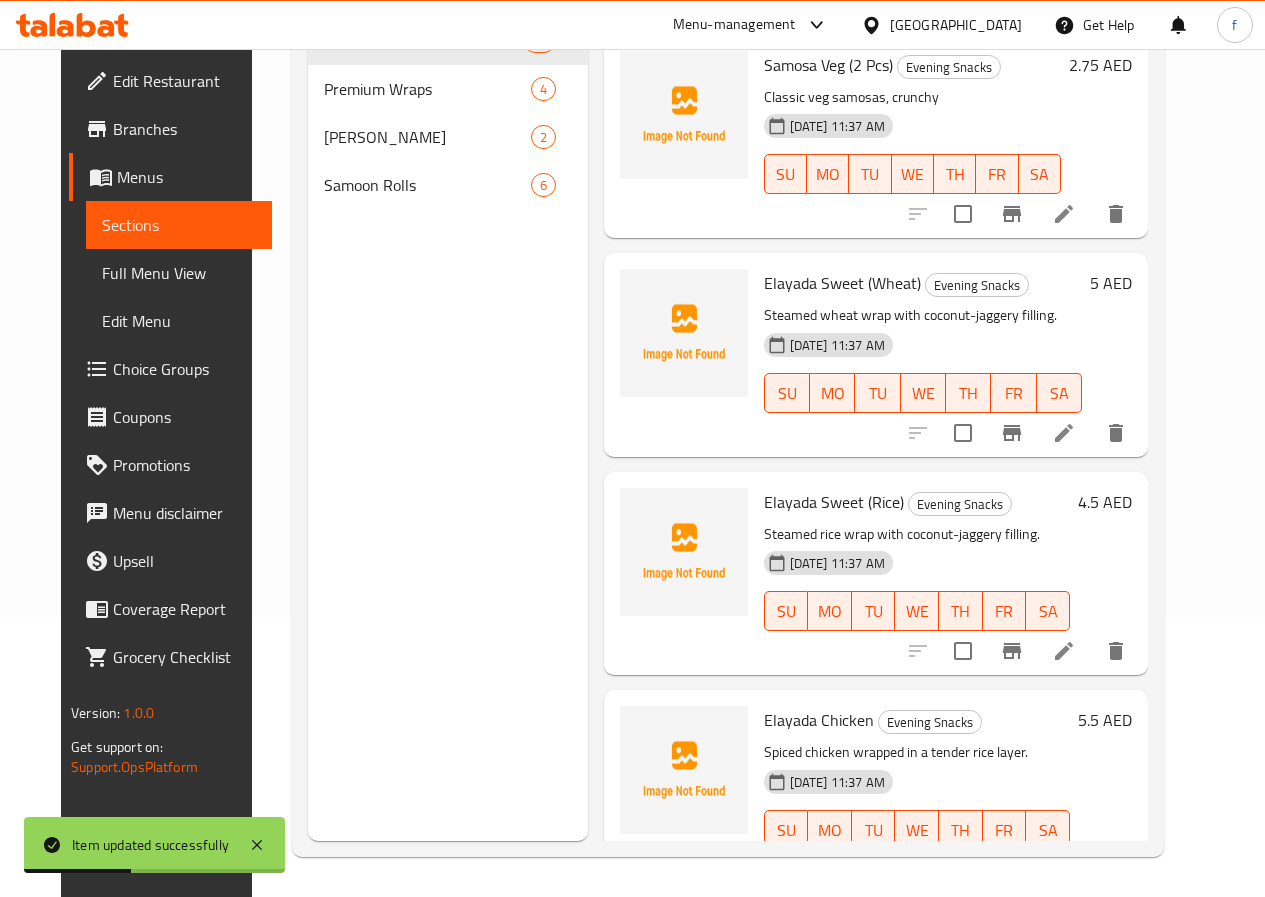 click 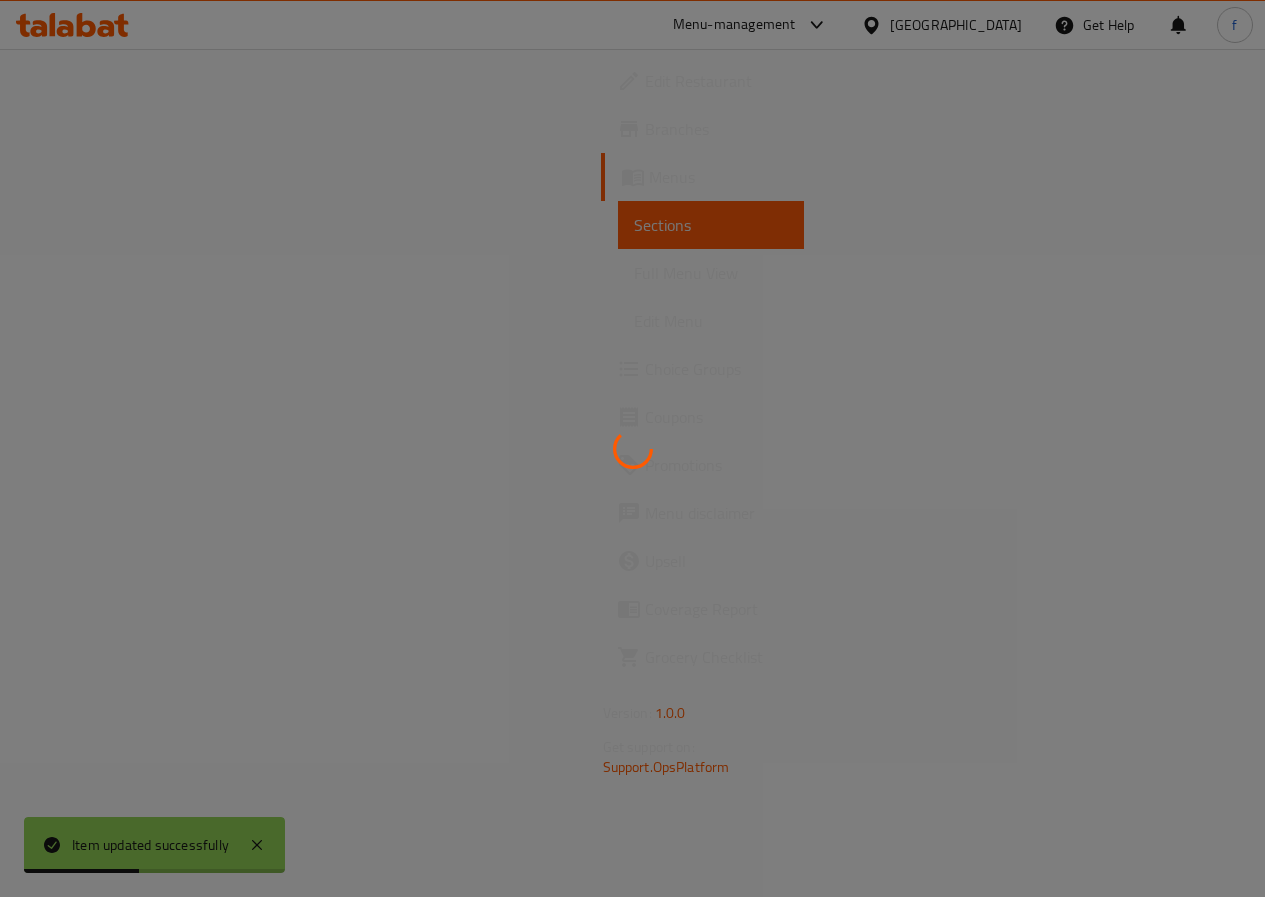 scroll, scrollTop: 0, scrollLeft: 0, axis: both 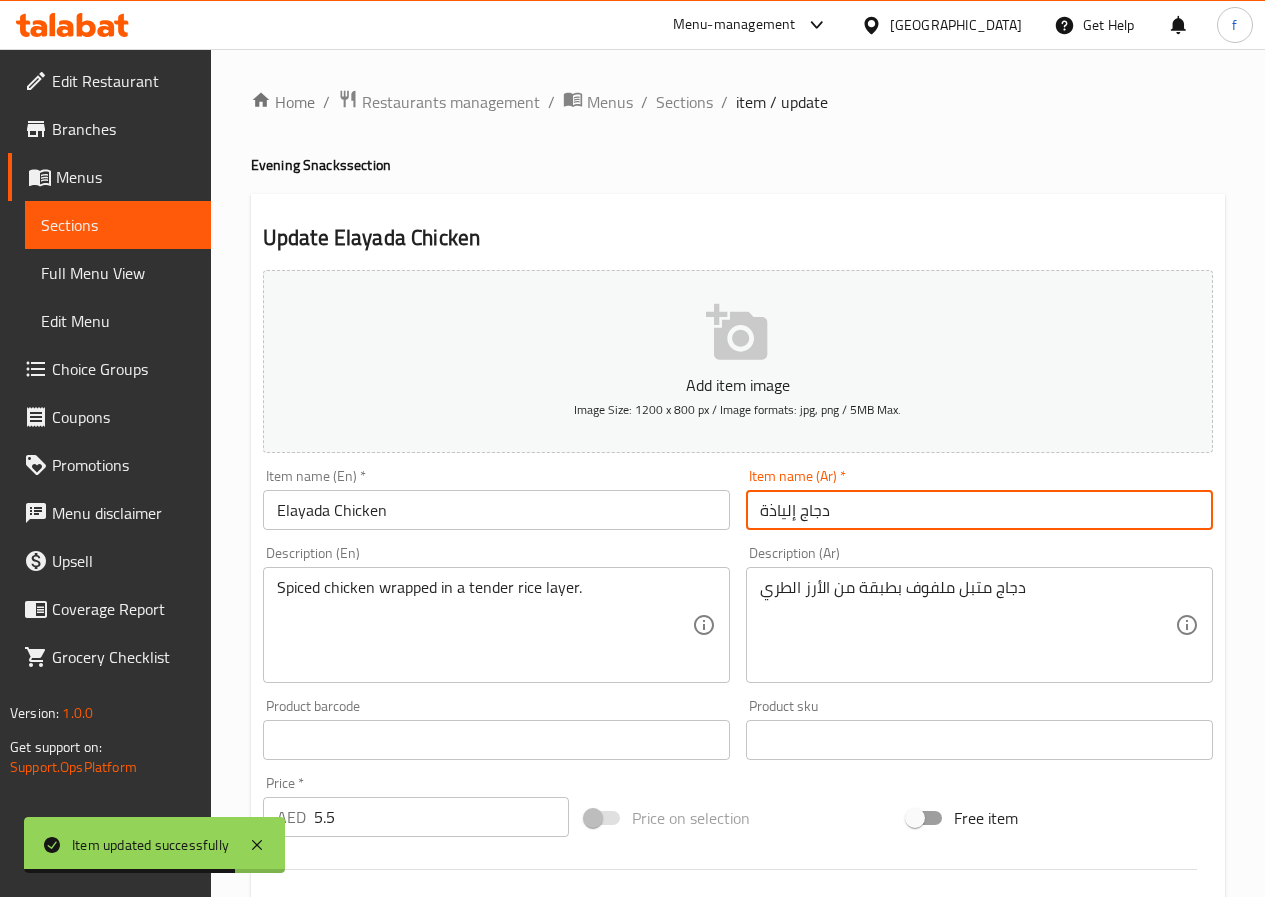 drag, startPoint x: 801, startPoint y: 509, endPoint x: 716, endPoint y: 508, distance: 85.00588 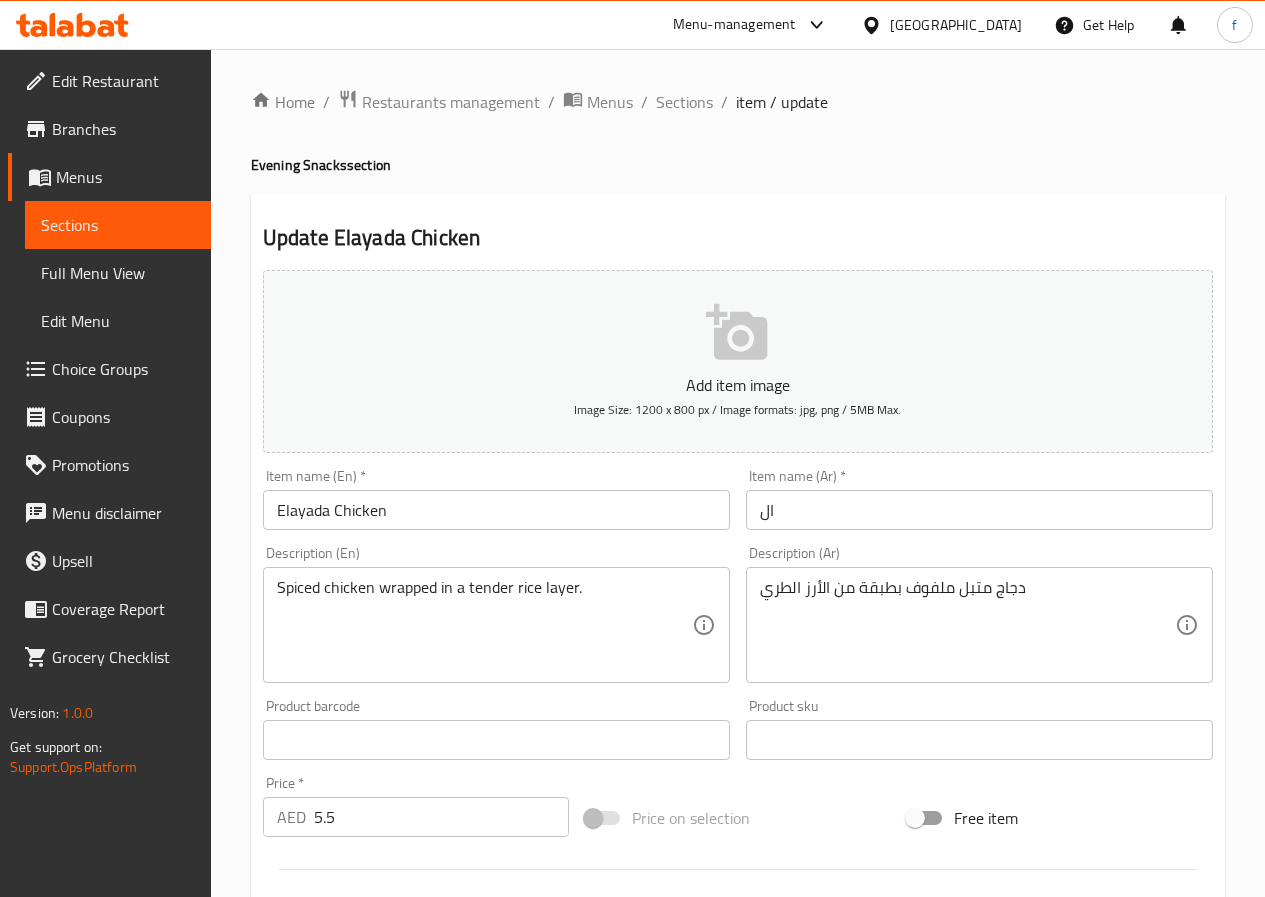 click on "ال" at bounding box center (979, 510) 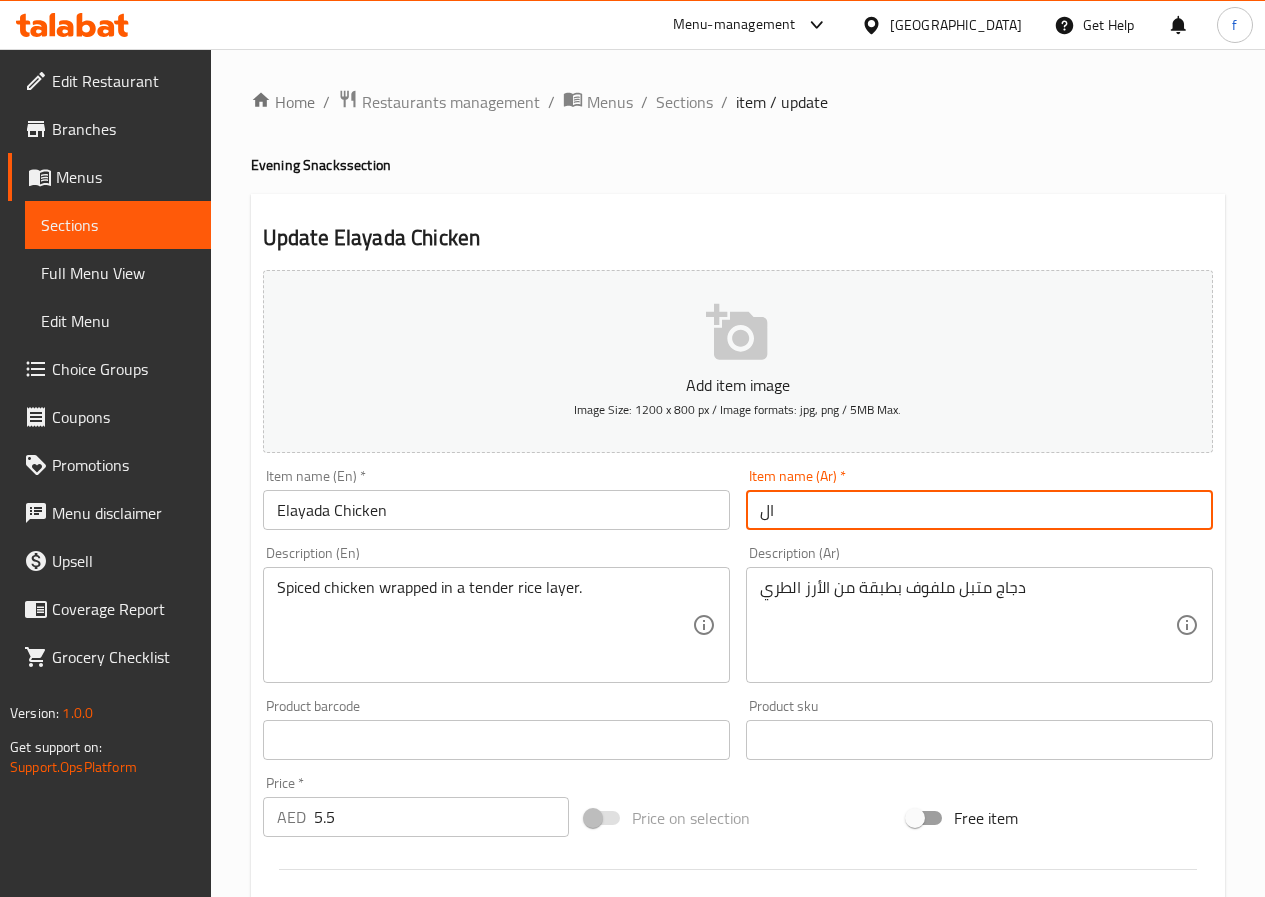 click on "ال" at bounding box center (979, 510) 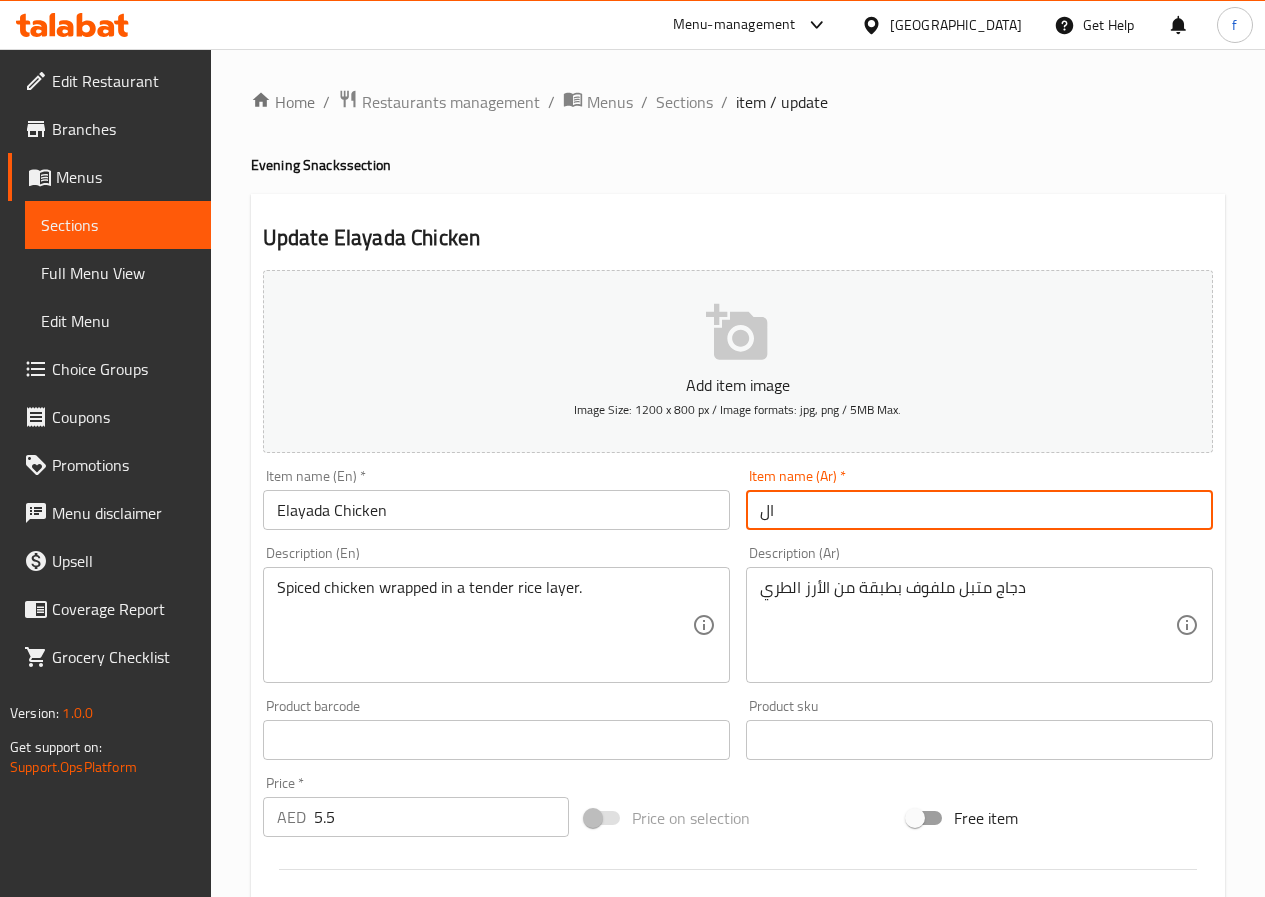 click on "ال" at bounding box center [979, 510] 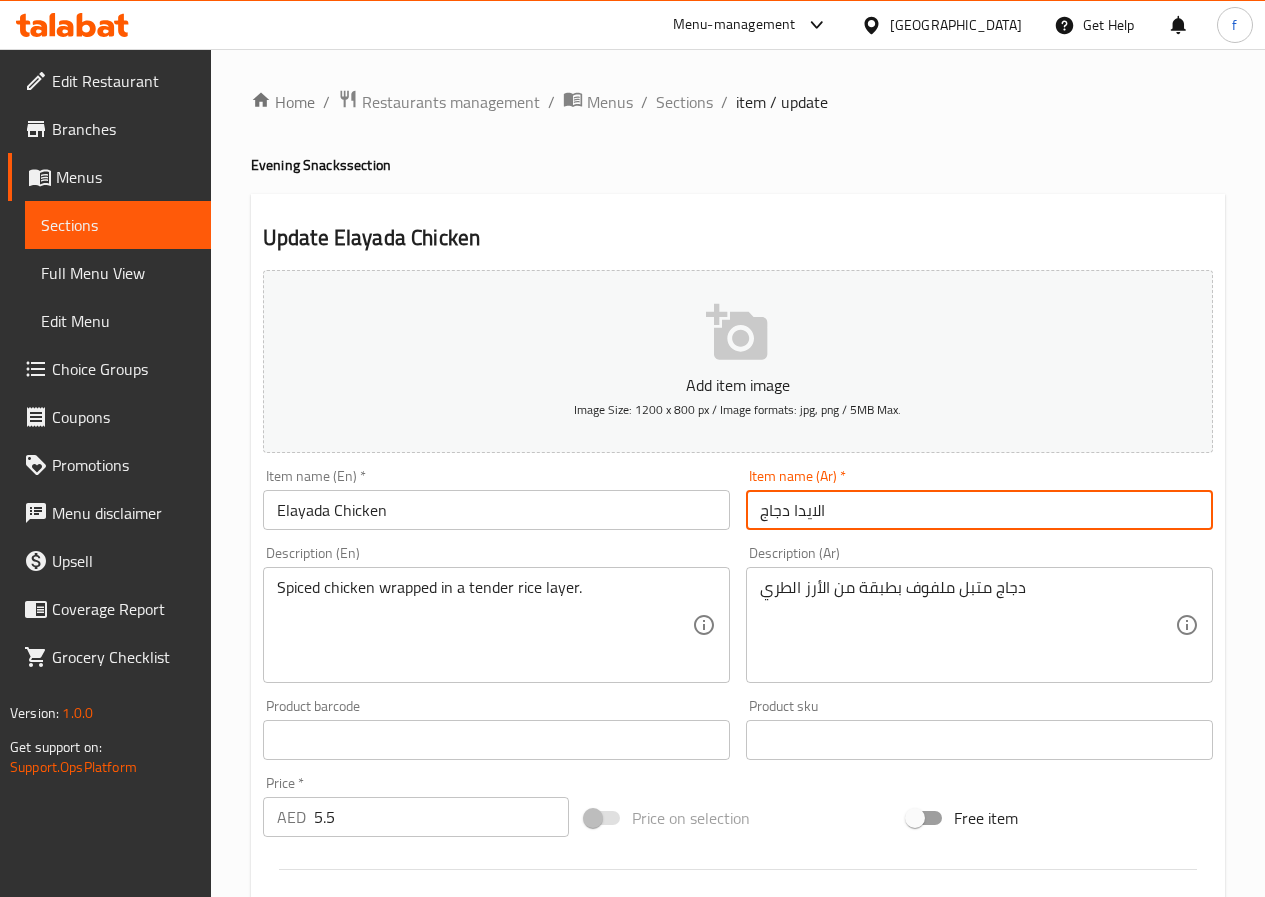 type on "الايدا دجاج" 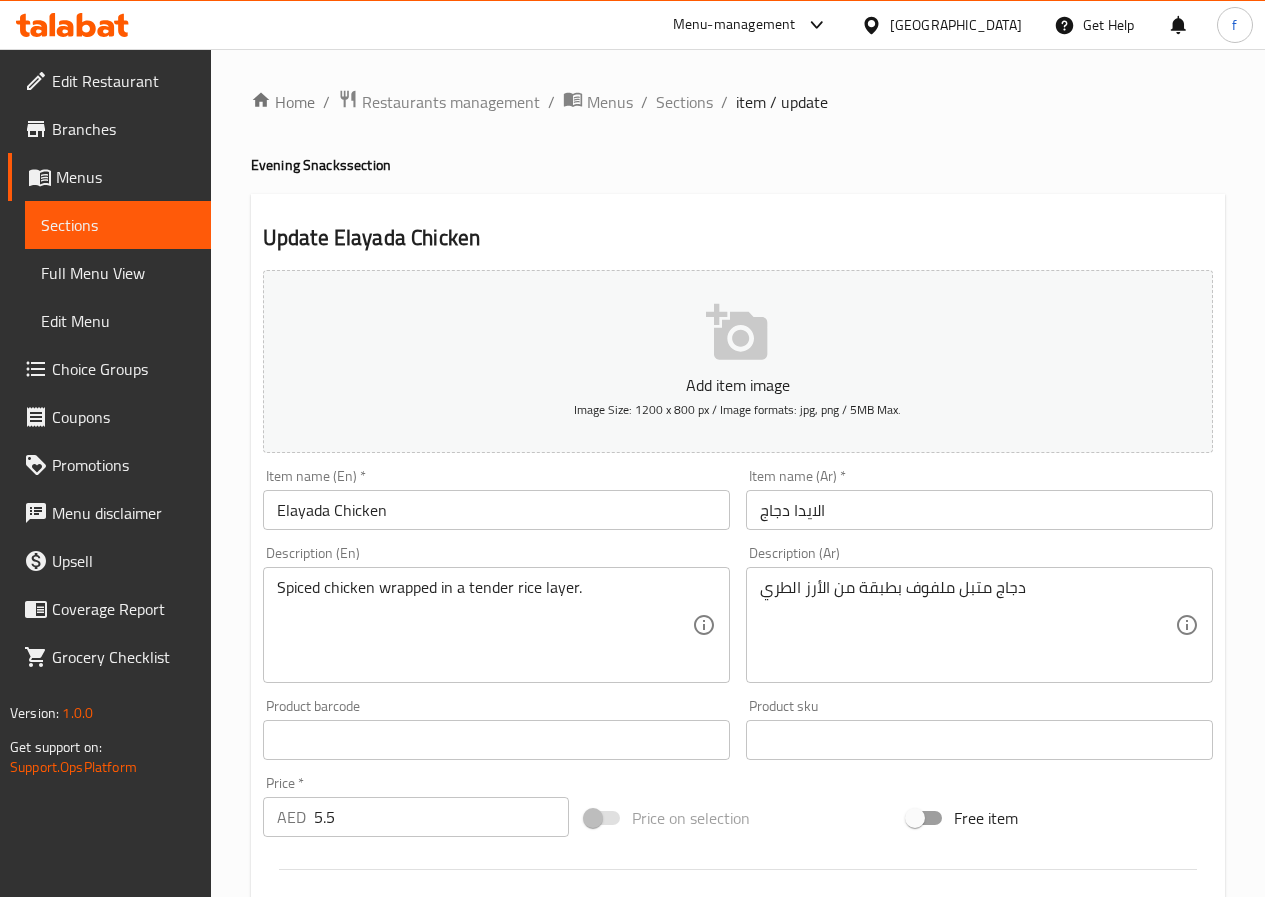 click on "5.5" at bounding box center (441, 817) 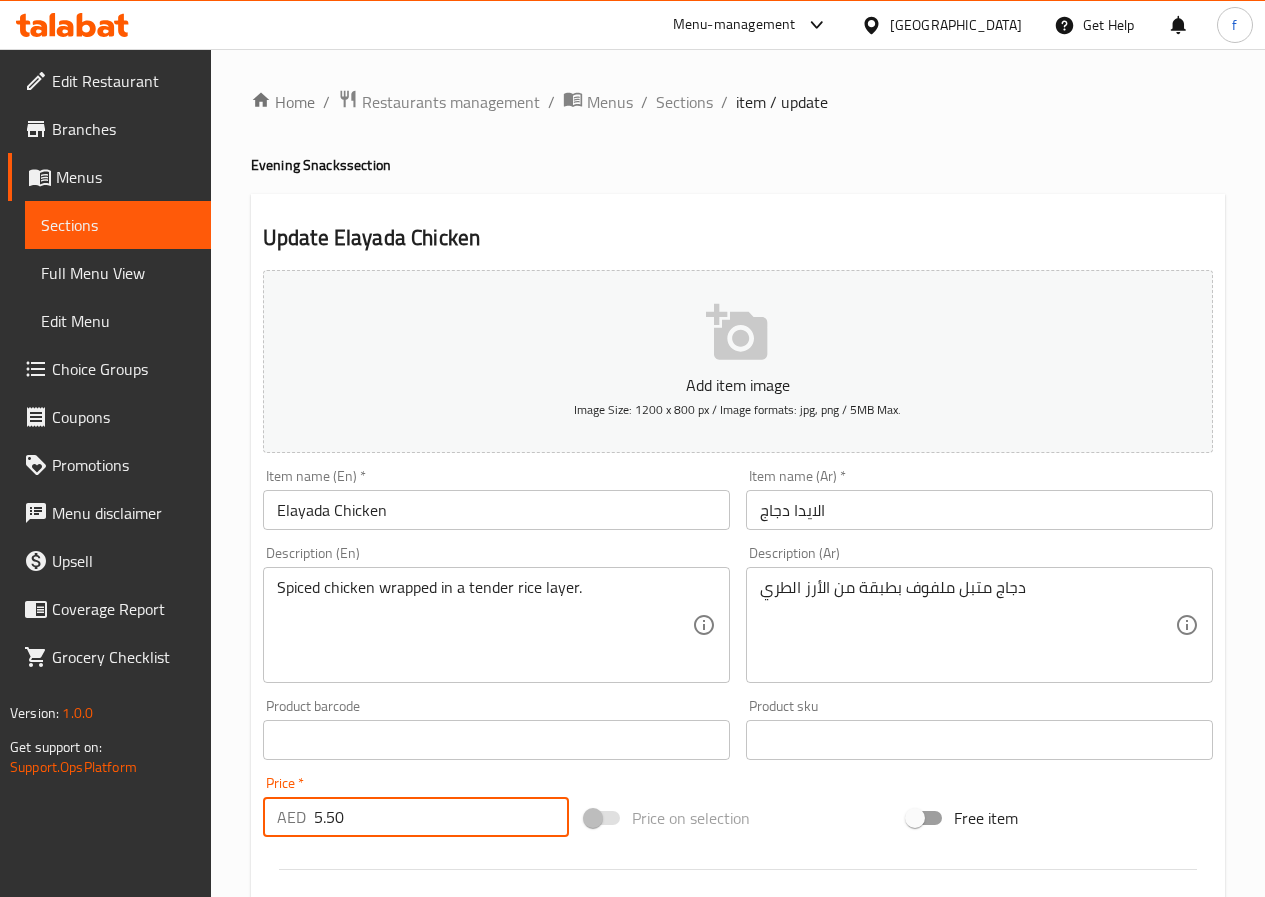 type on "5.50" 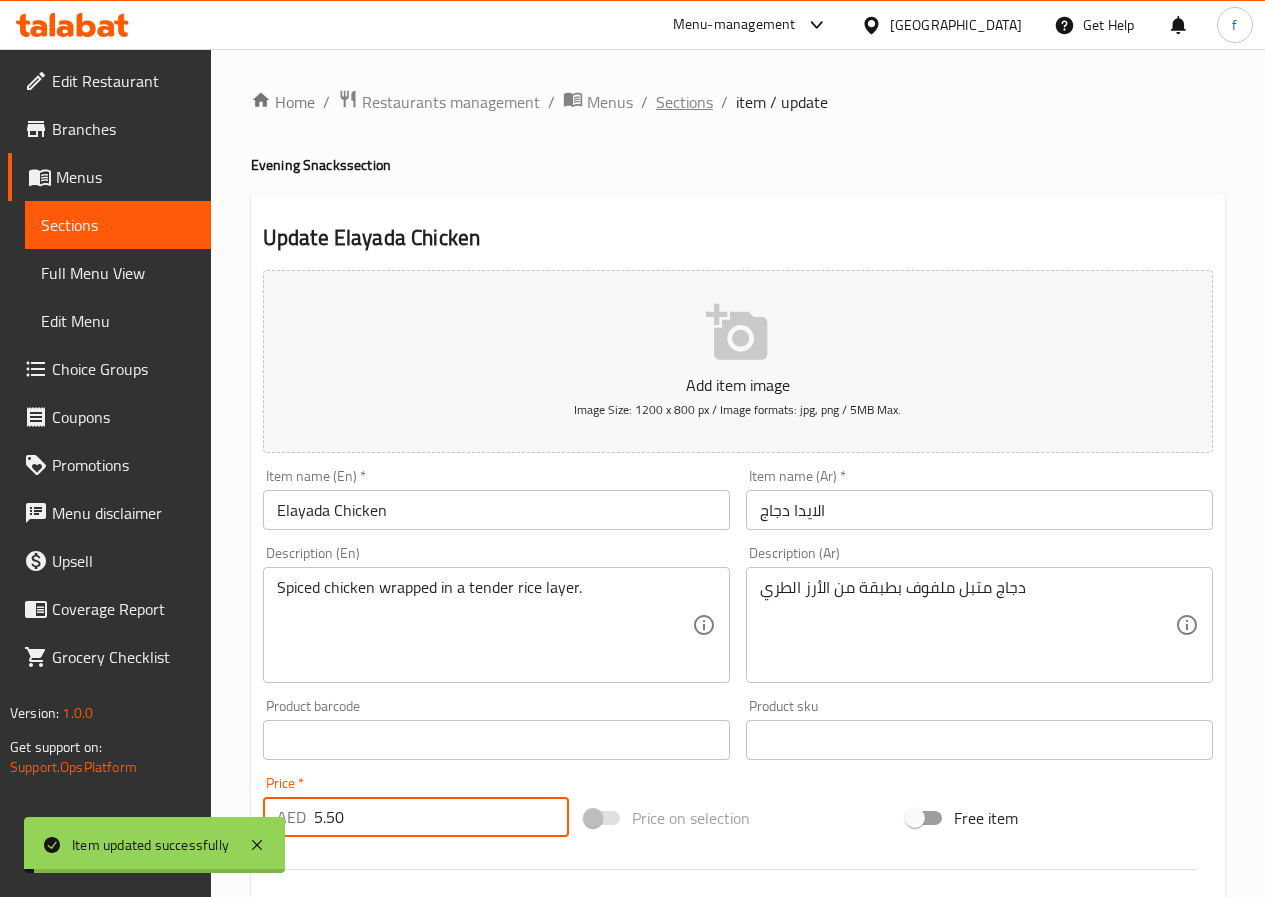 click on "Sections" at bounding box center (684, 102) 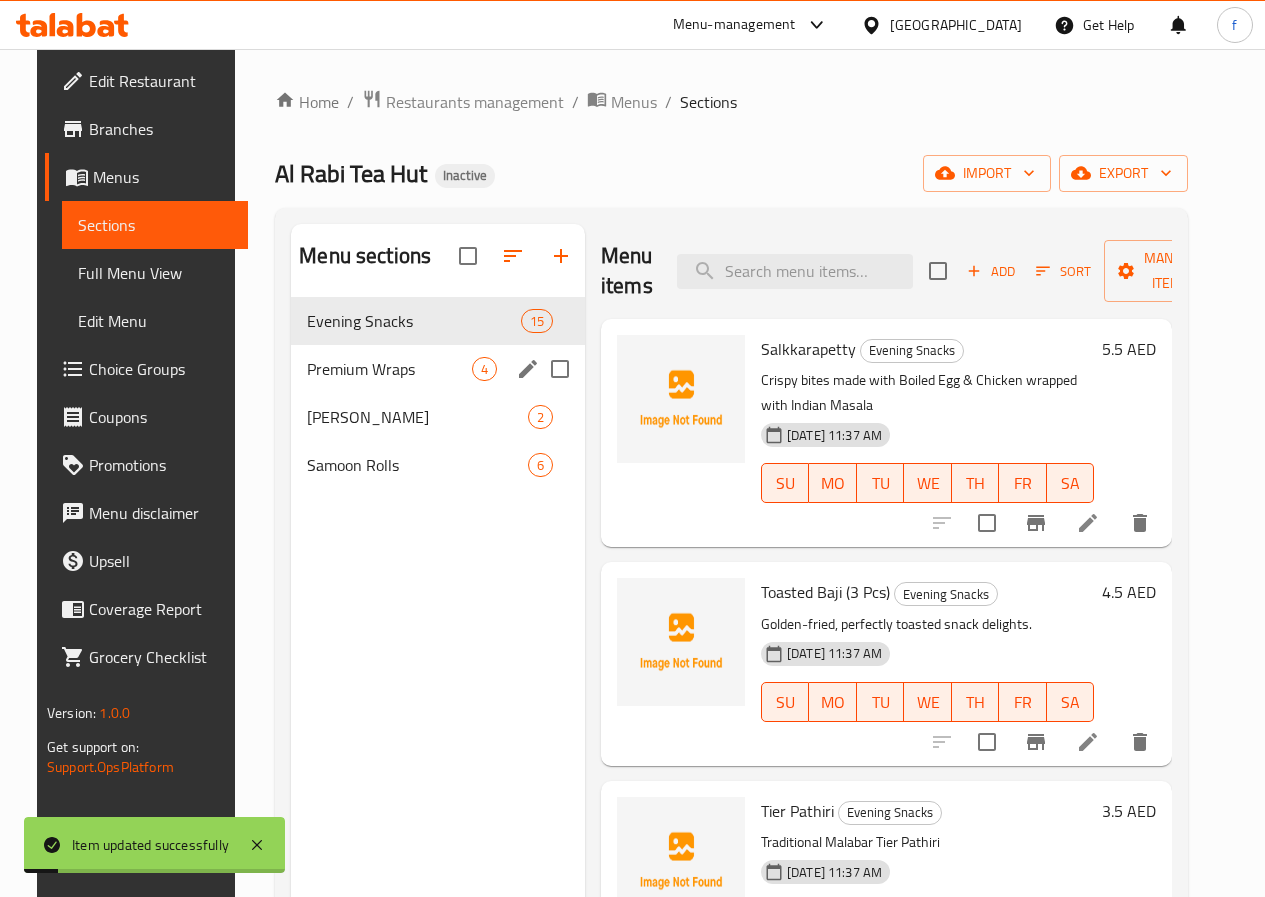 click on "Premium Wraps" at bounding box center (389, 369) 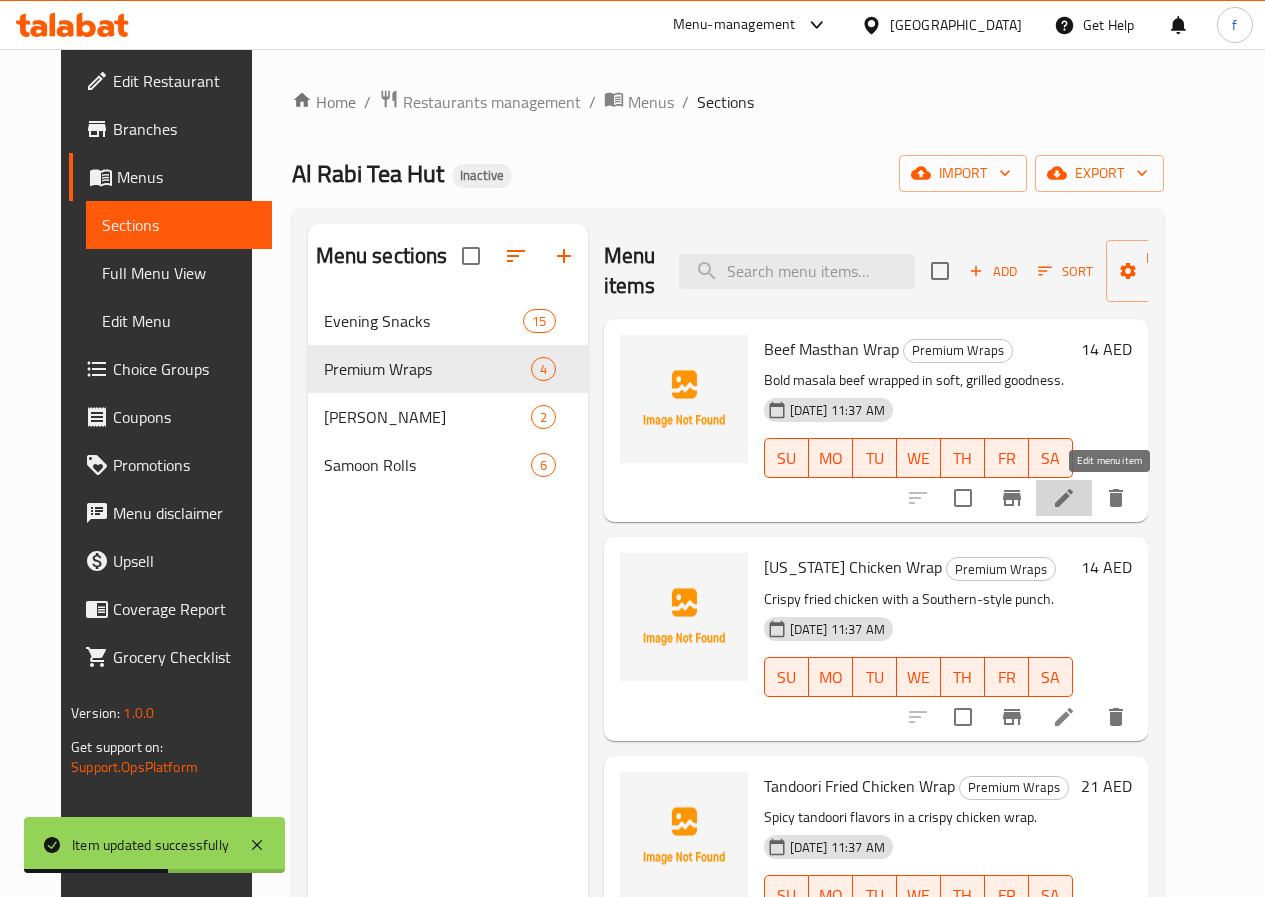 click 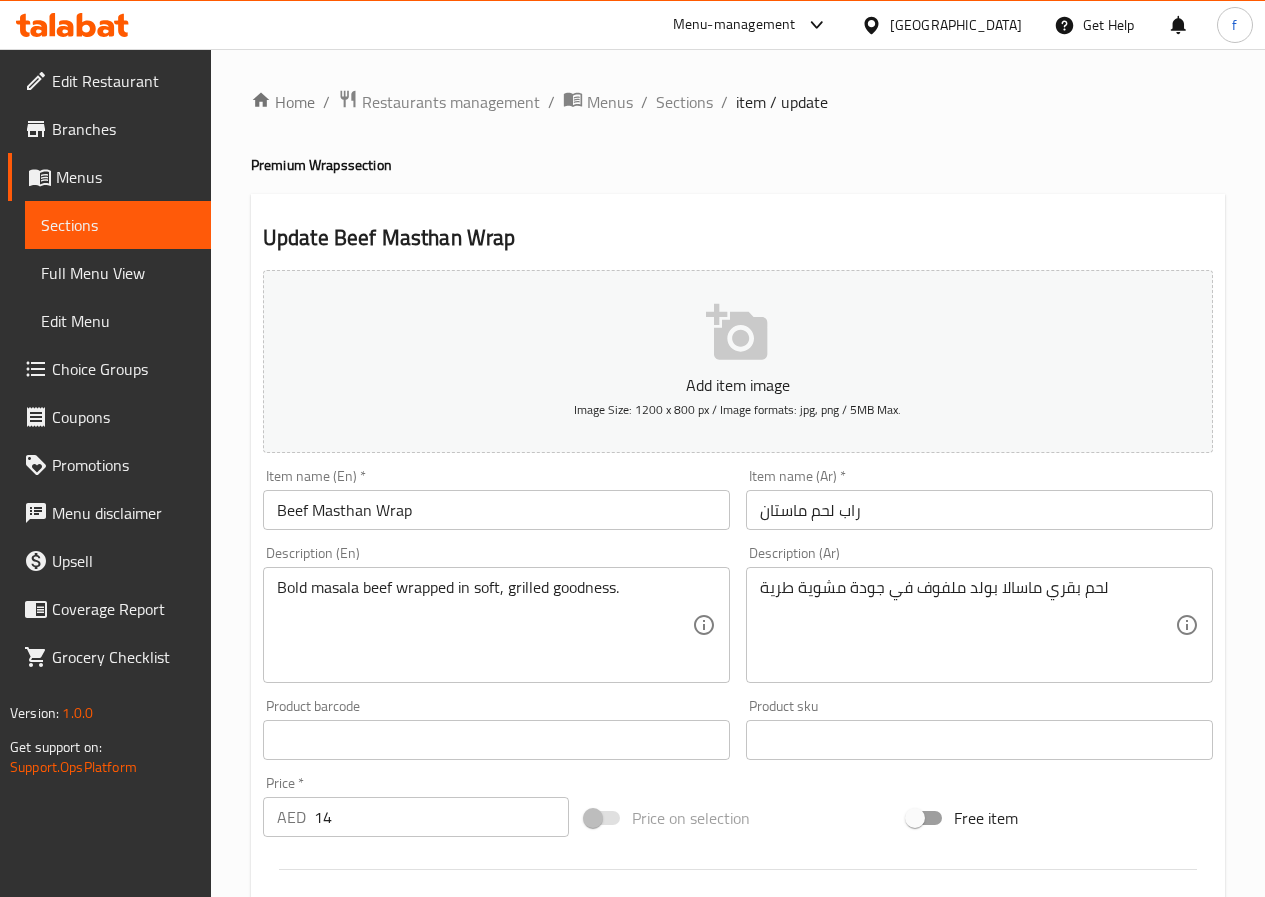 click on "Beef Masthan Wrap" at bounding box center (496, 510) 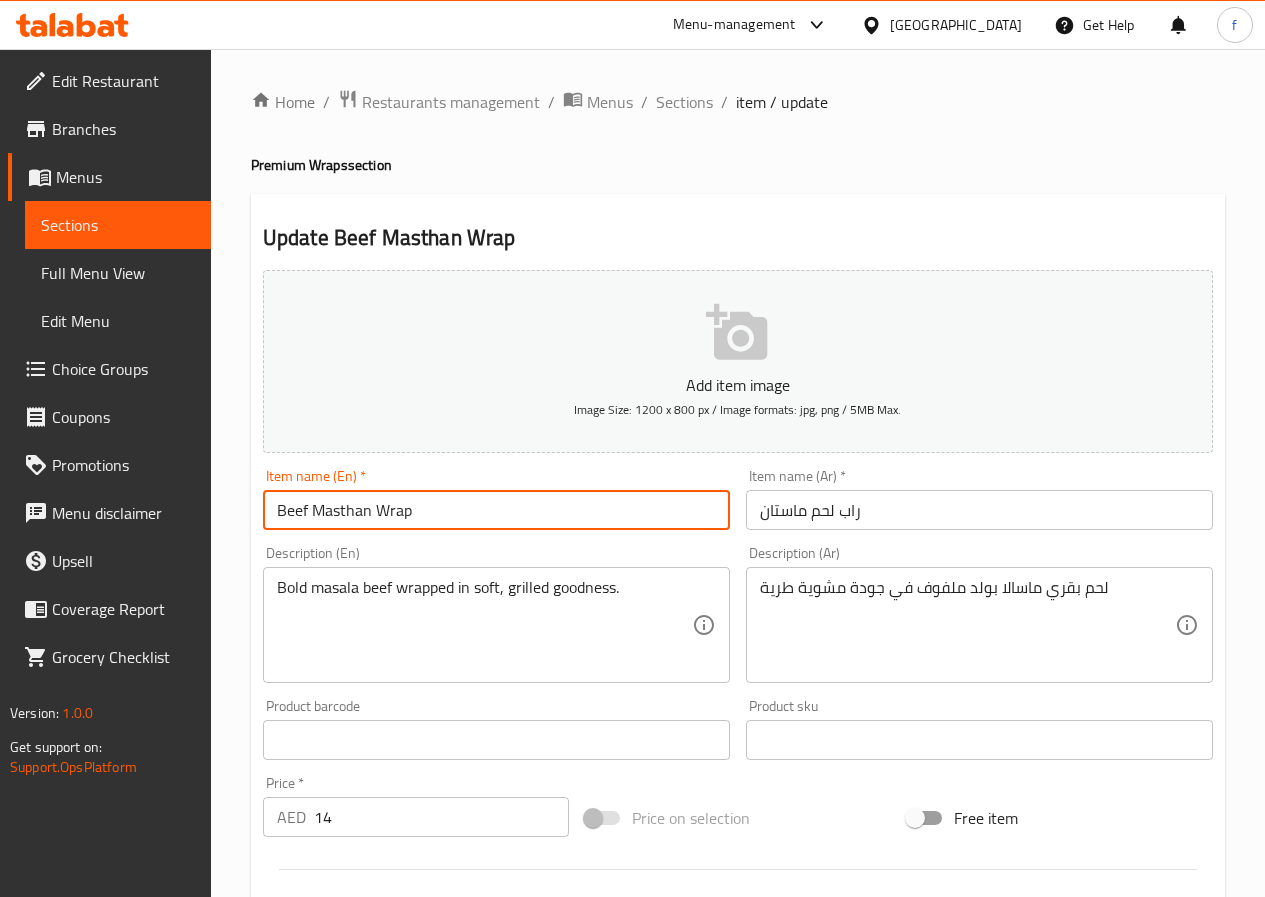 click on "Beef Masthan Wrap" at bounding box center (496, 510) 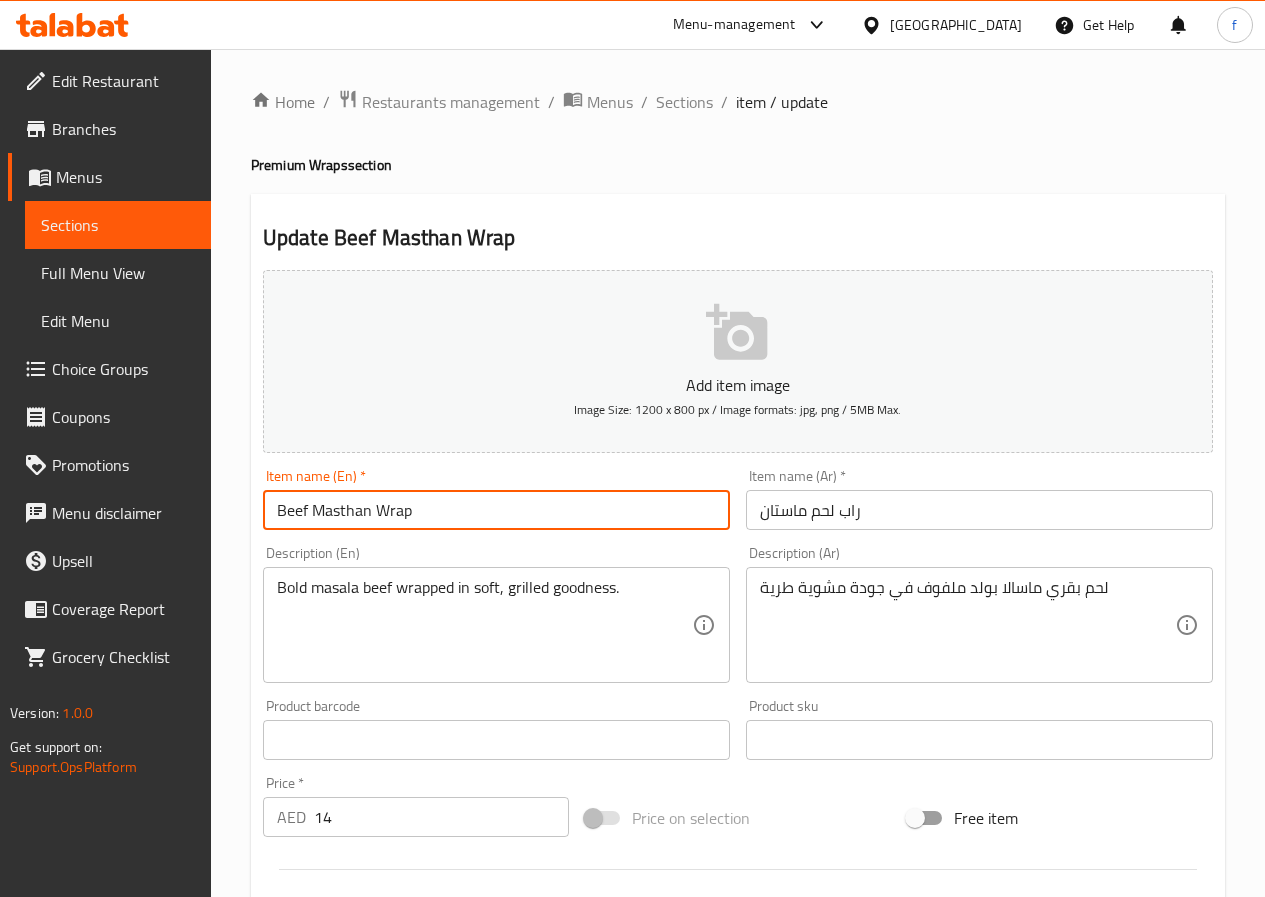 click on "راب لحم ماستان" at bounding box center (979, 510) 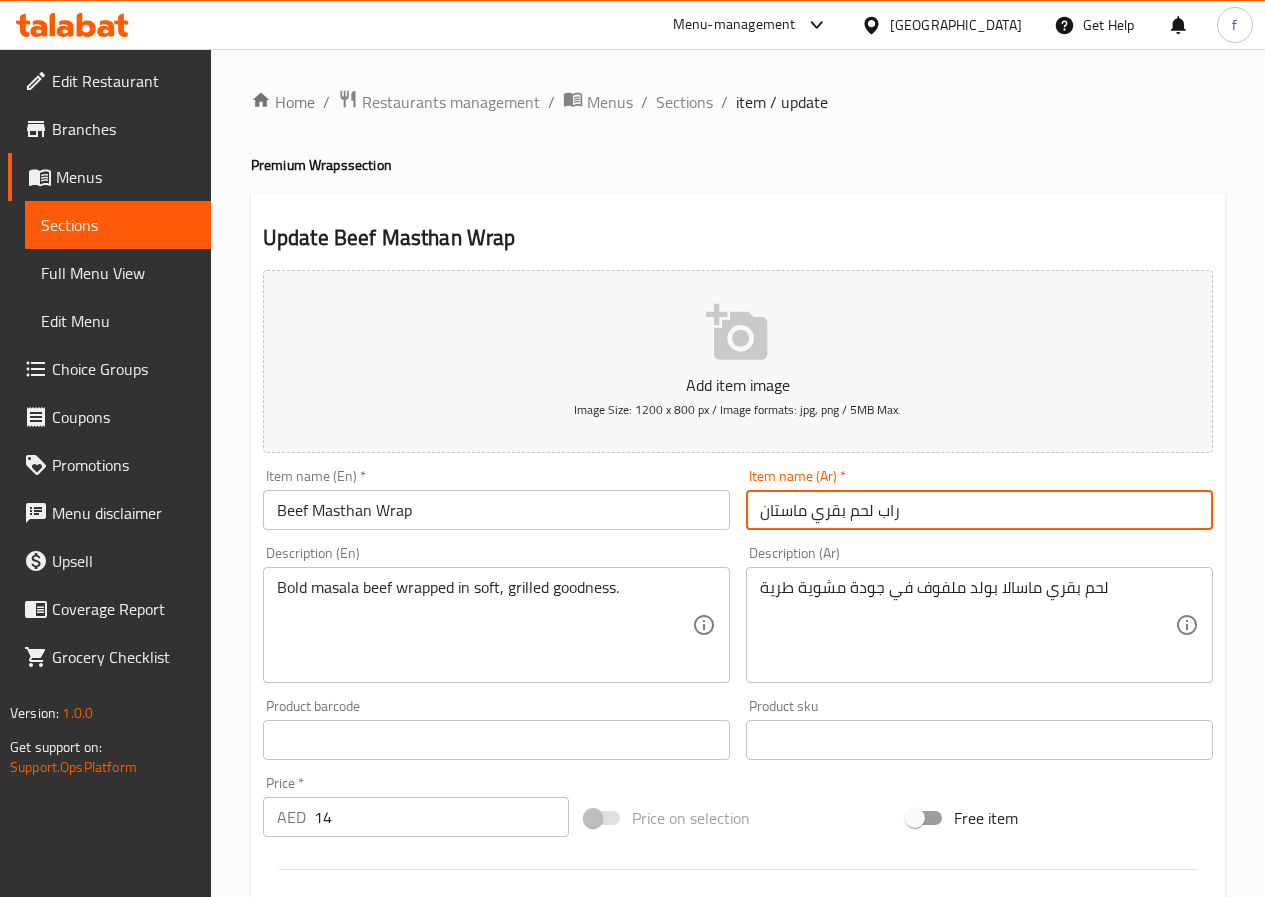 type on "راب لحم بقري ماستان" 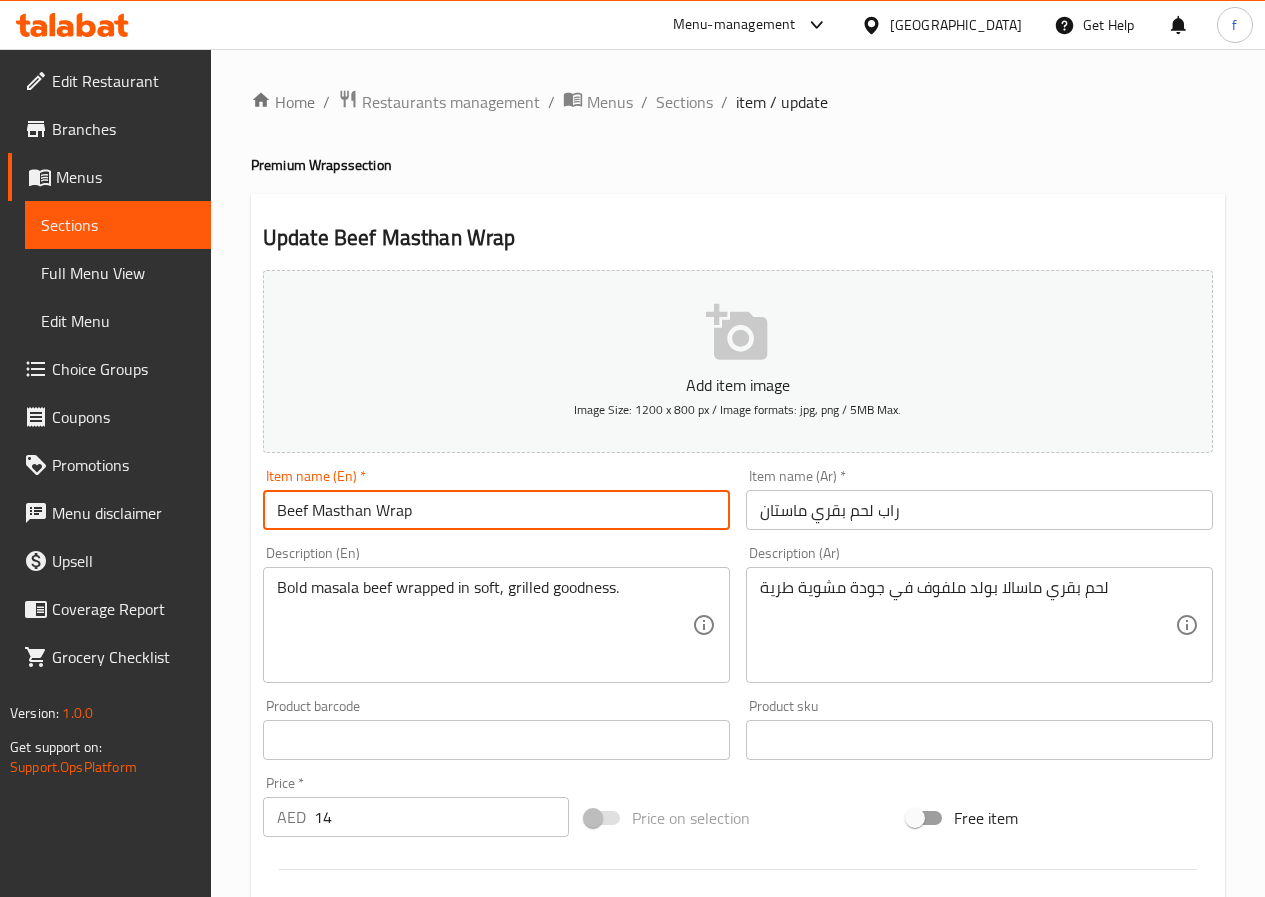 click on "Beef Masthan Wrap" at bounding box center [496, 510] 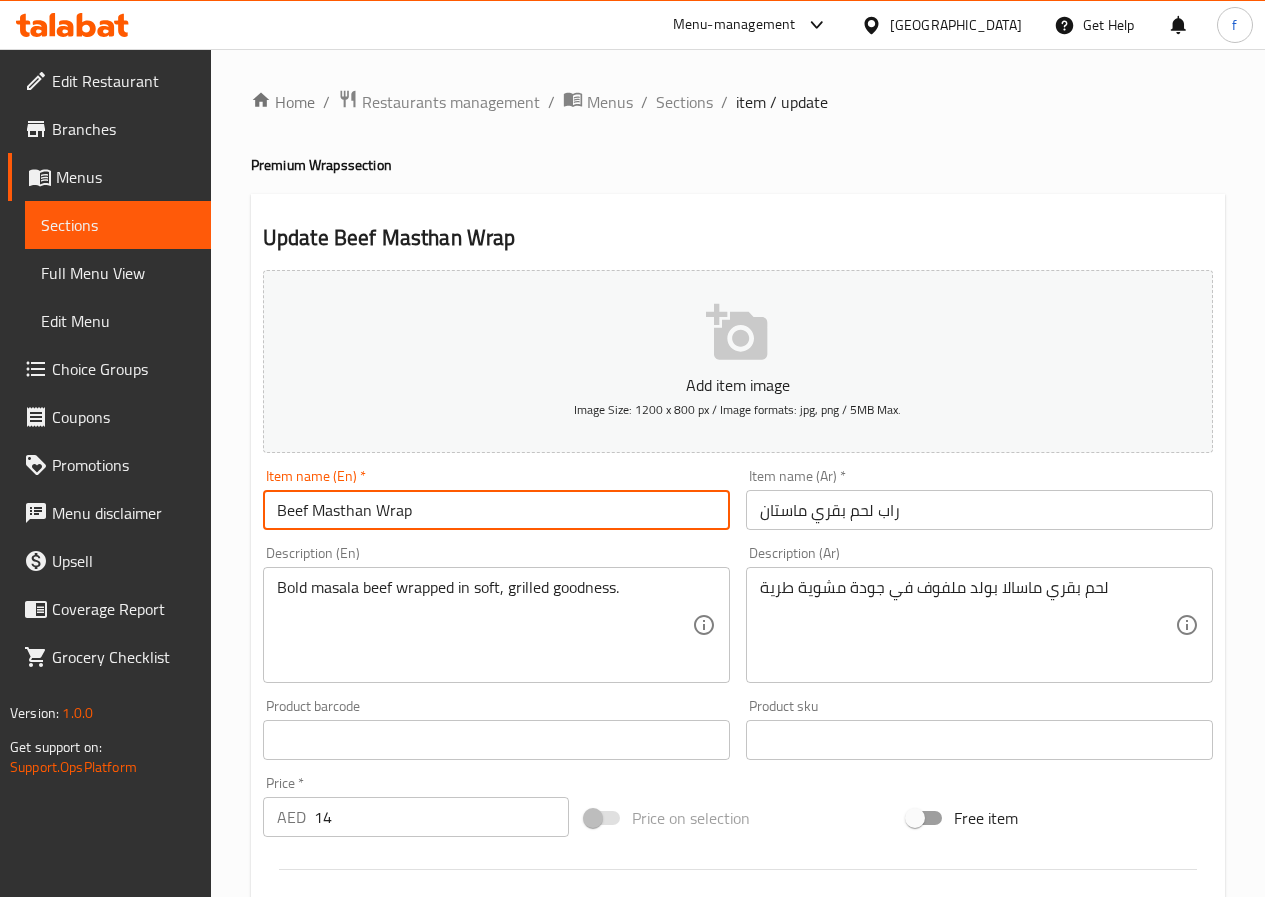click on "Beef Masthan Wrap" at bounding box center [496, 510] 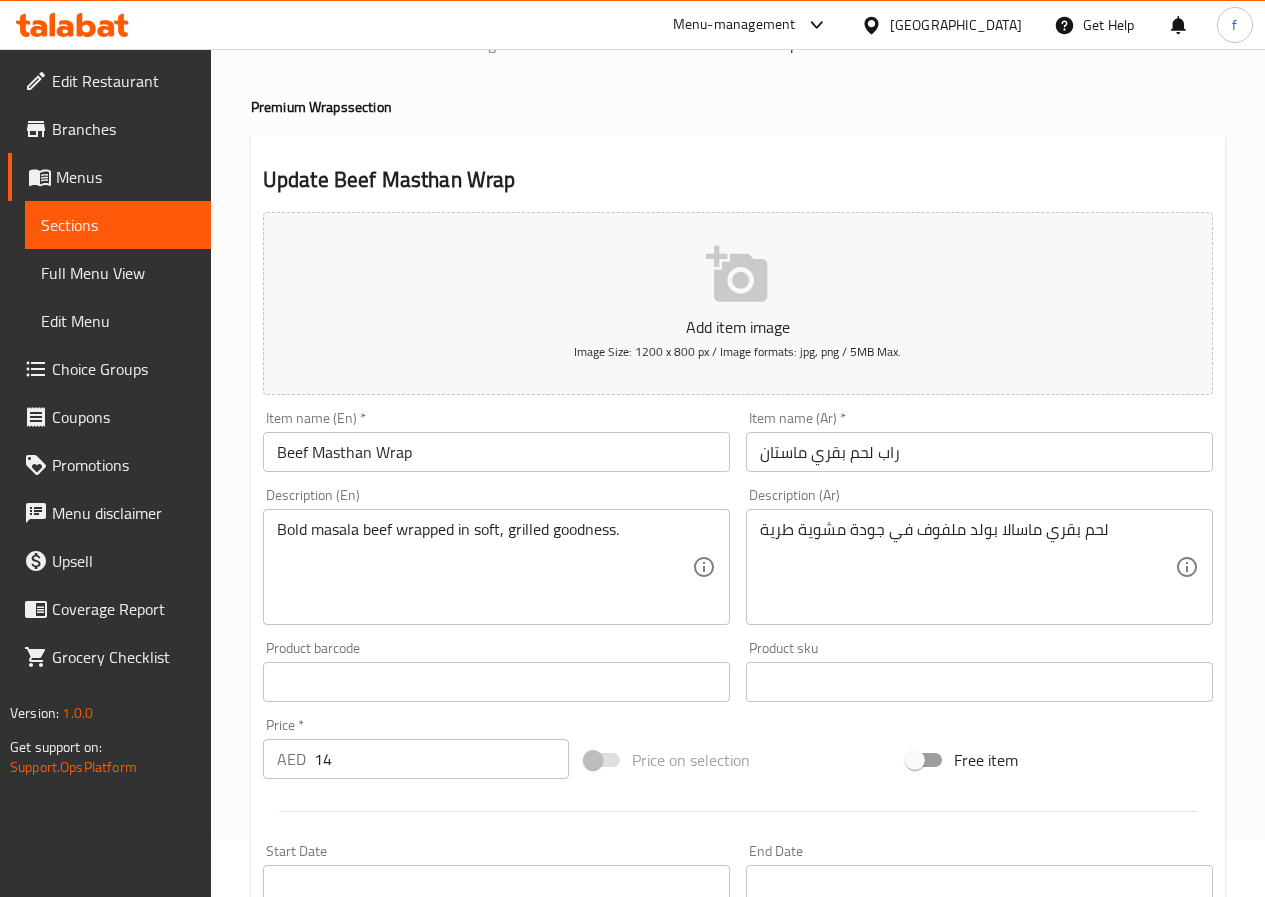 scroll, scrollTop: 0, scrollLeft: 0, axis: both 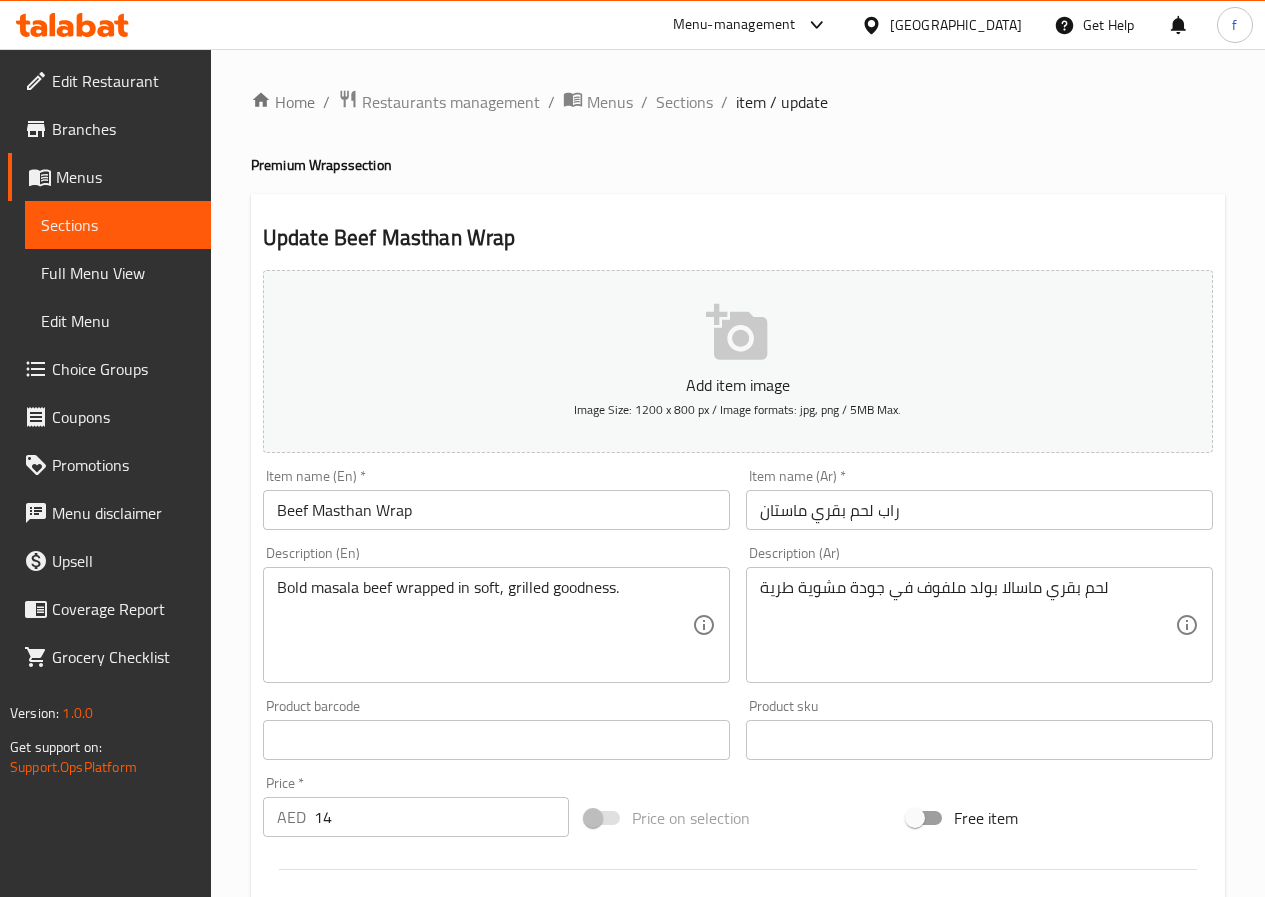 click on "Update Beef Masthan Wrap" at bounding box center (738, 238) 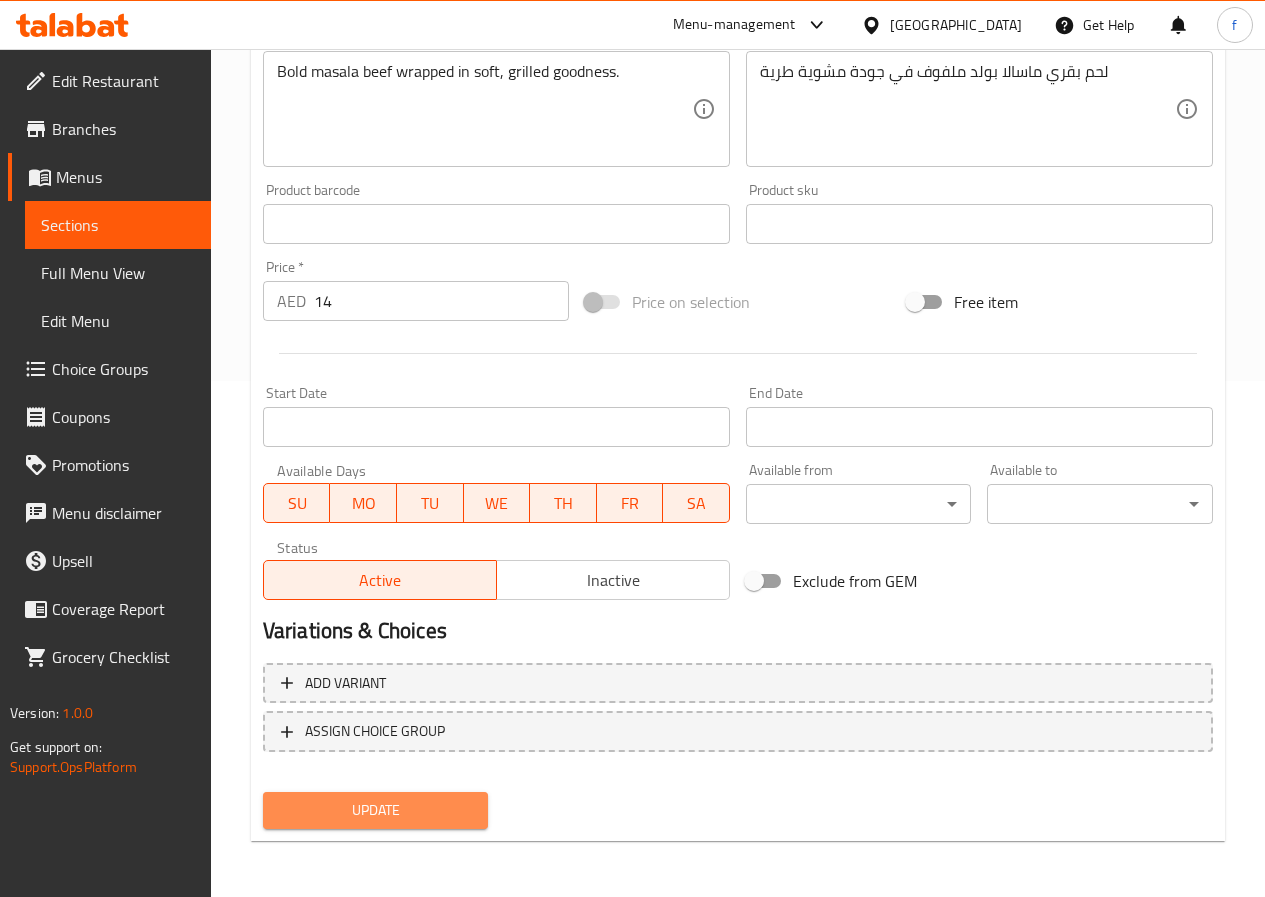 click on "Update" at bounding box center [376, 810] 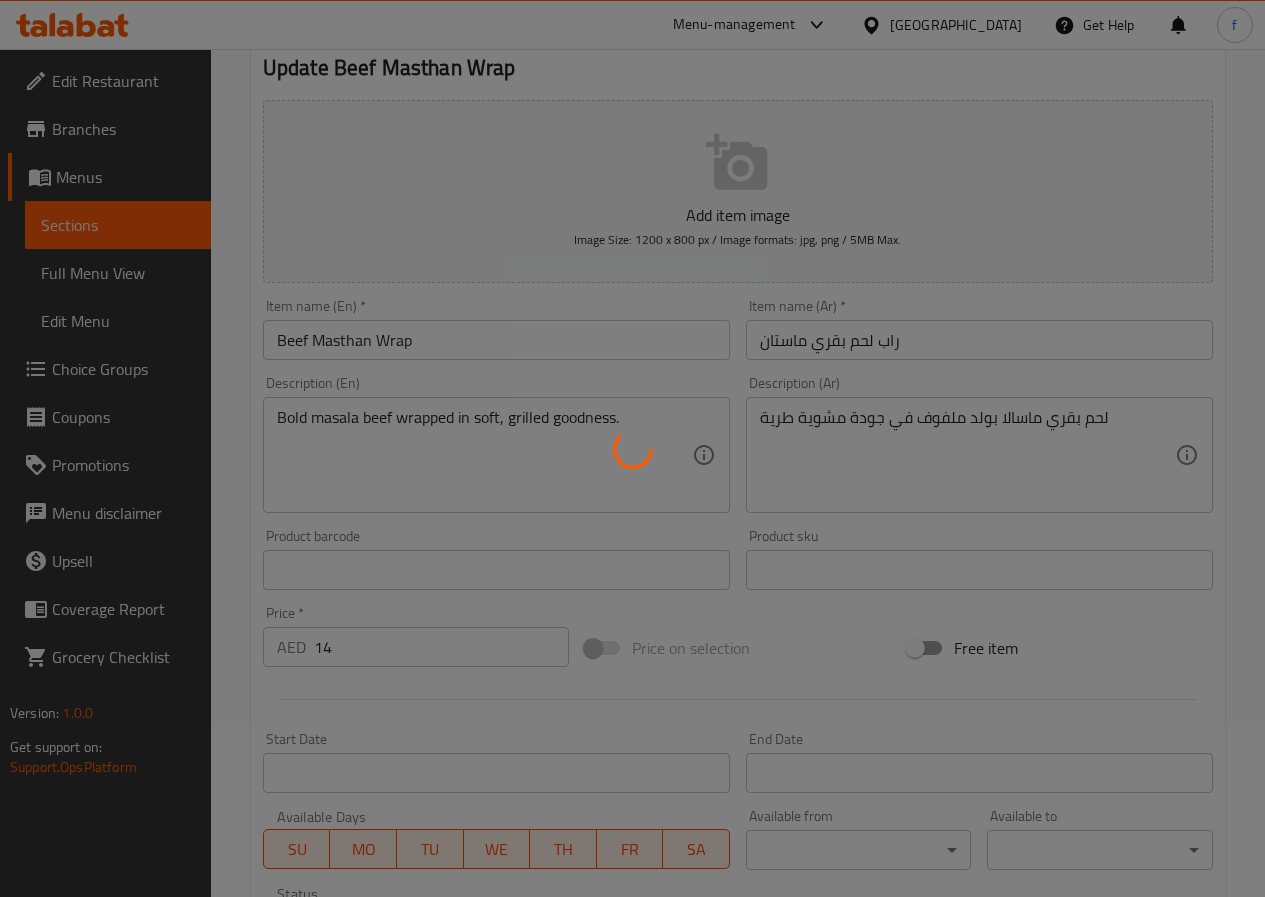 scroll, scrollTop: 0, scrollLeft: 0, axis: both 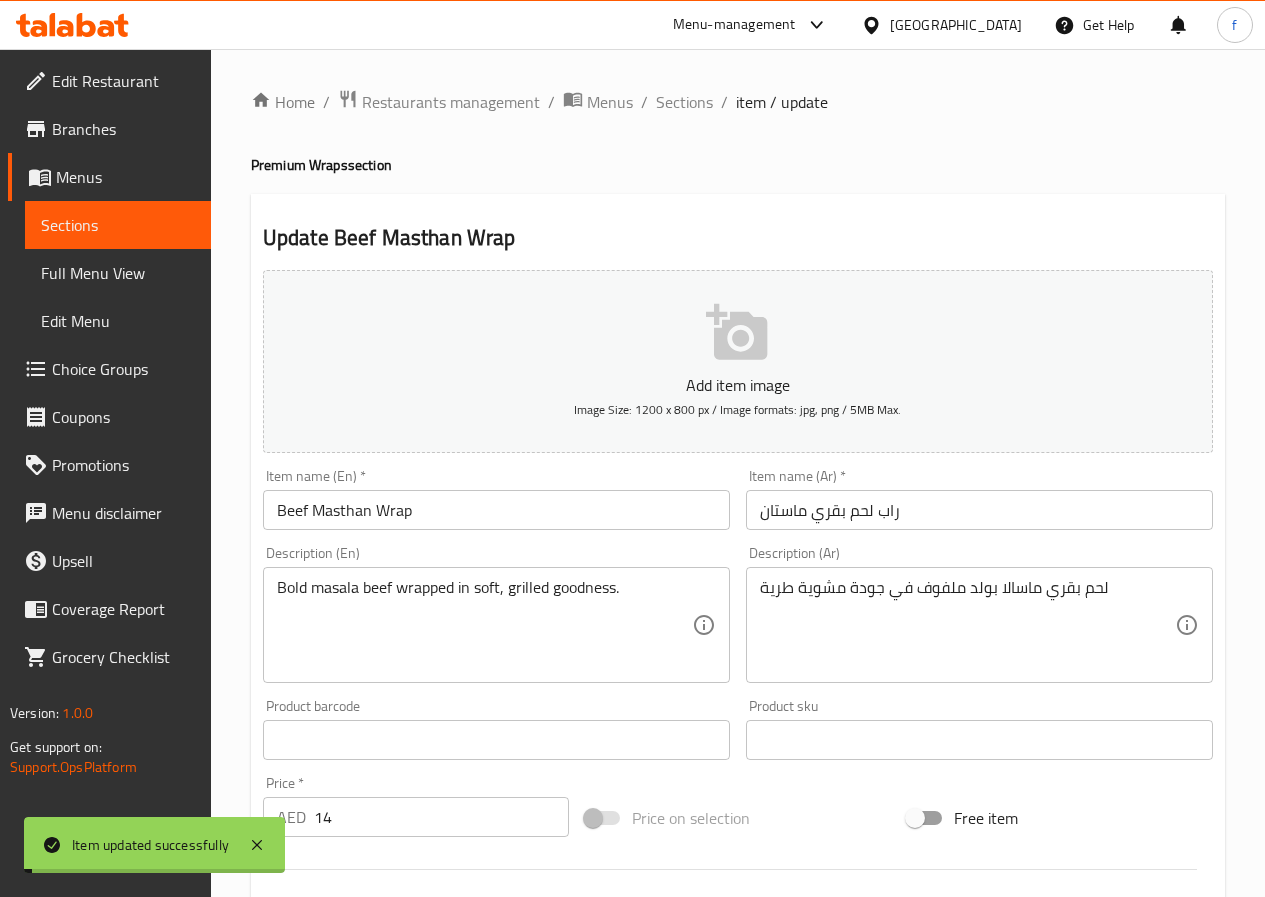 click on "Sections" at bounding box center [684, 102] 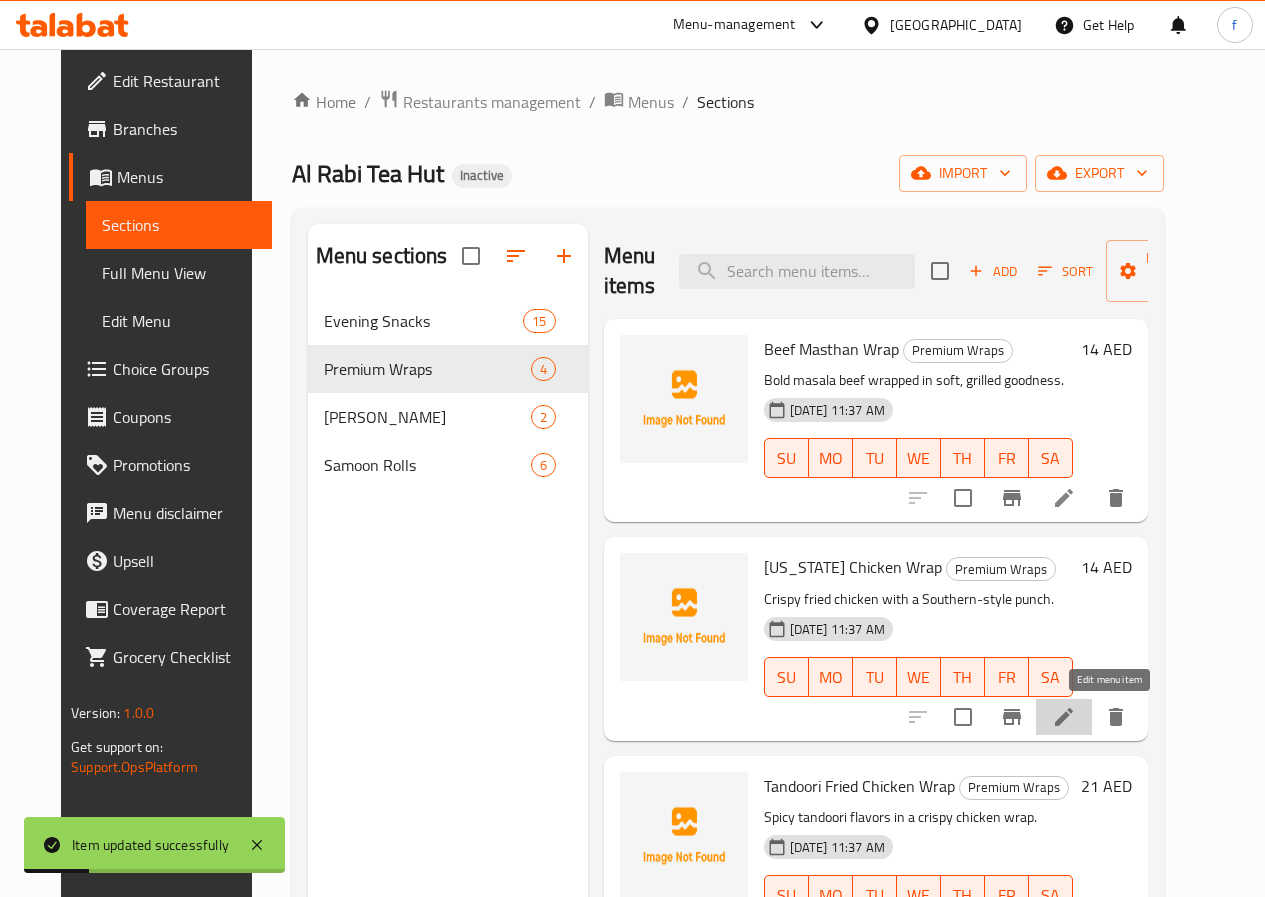 click 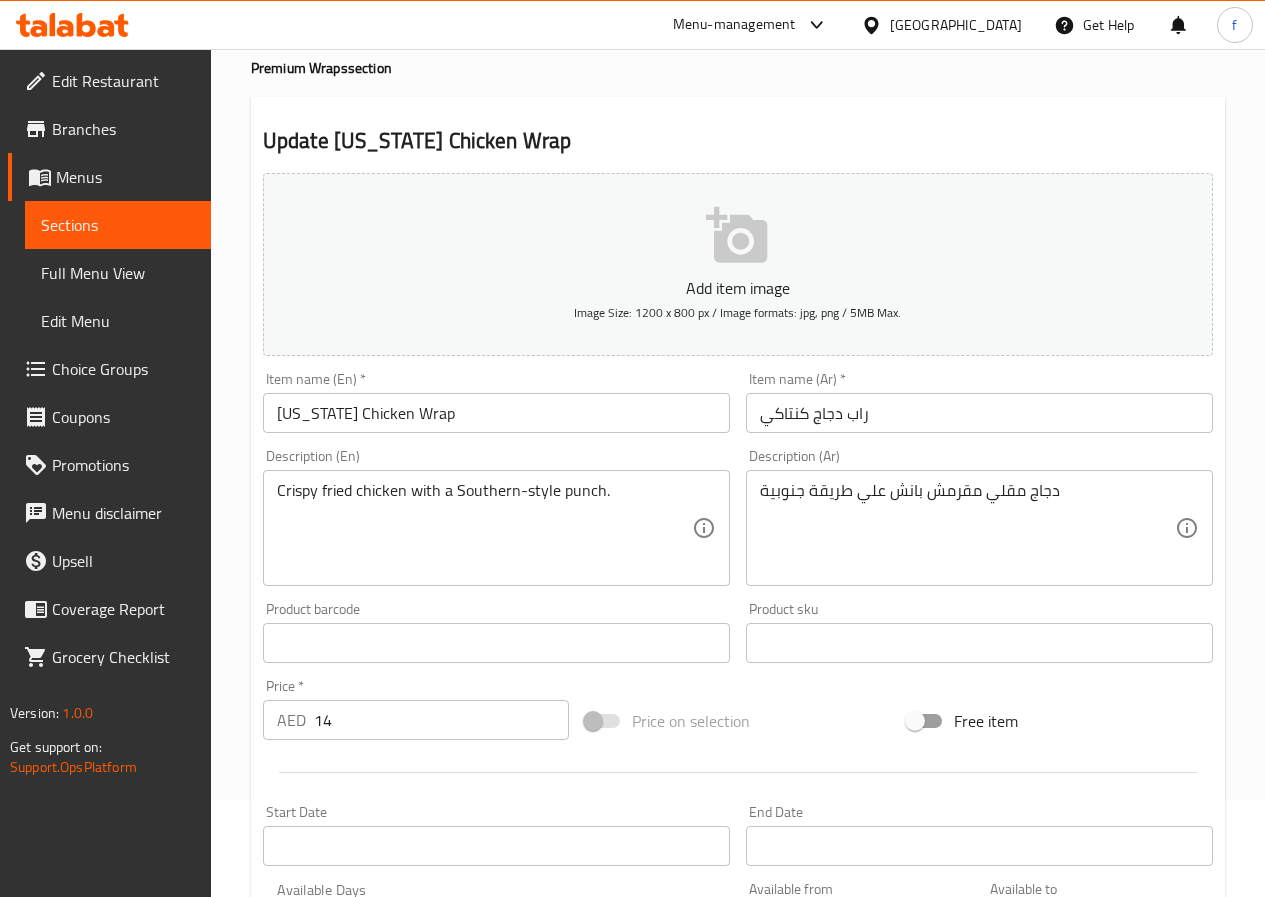 scroll, scrollTop: 0, scrollLeft: 0, axis: both 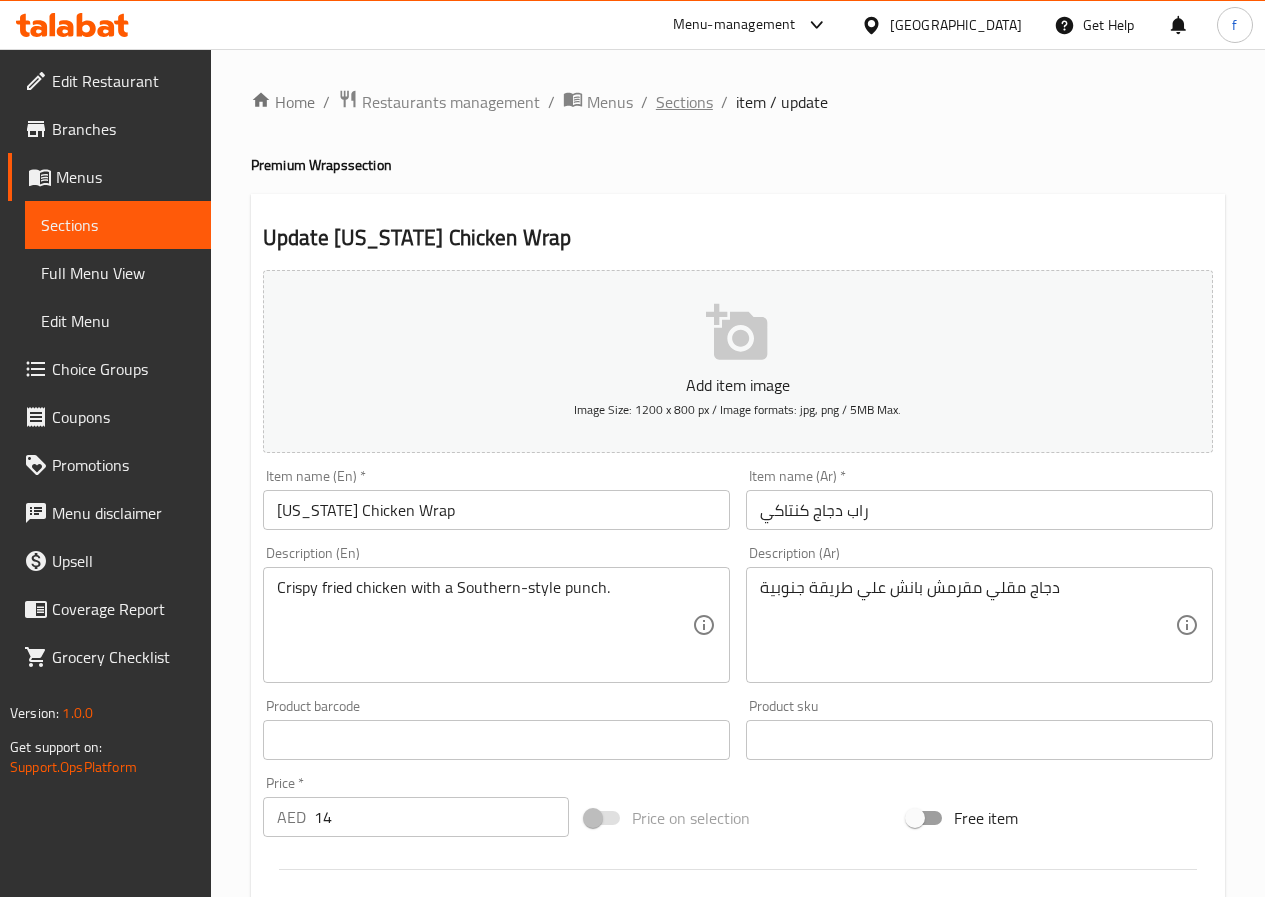 click on "Sections" at bounding box center [684, 102] 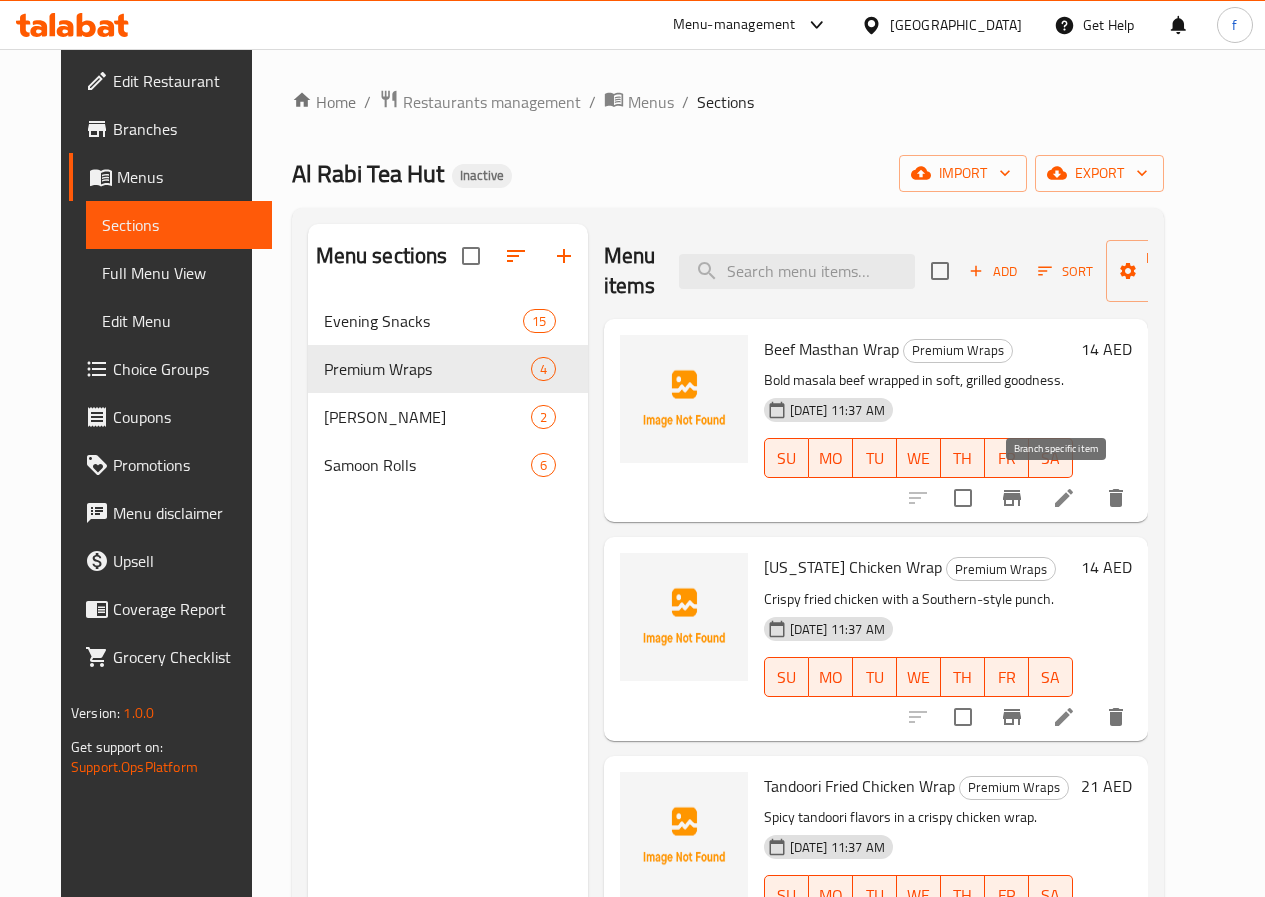 scroll, scrollTop: 57, scrollLeft: 0, axis: vertical 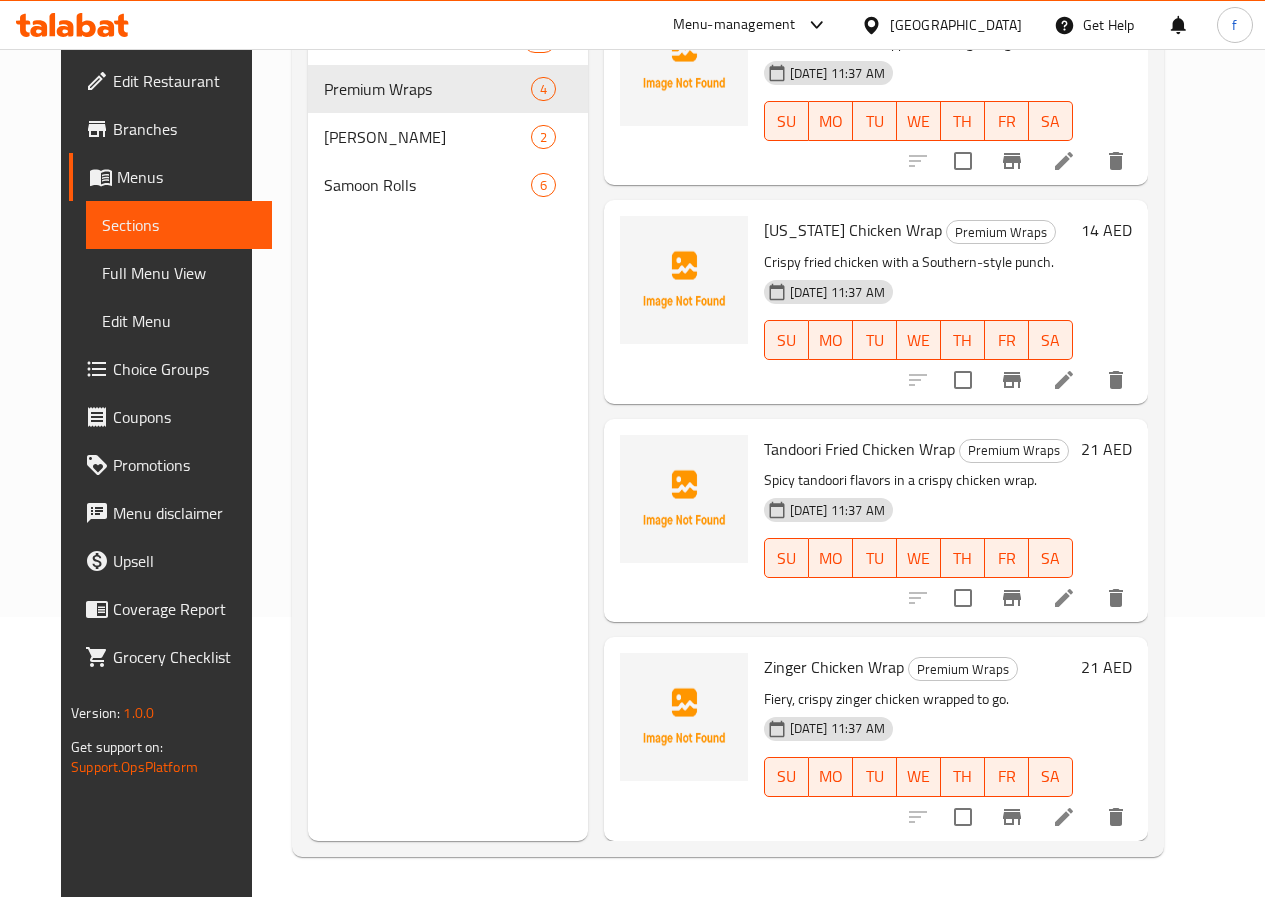 click at bounding box center [1064, 598] 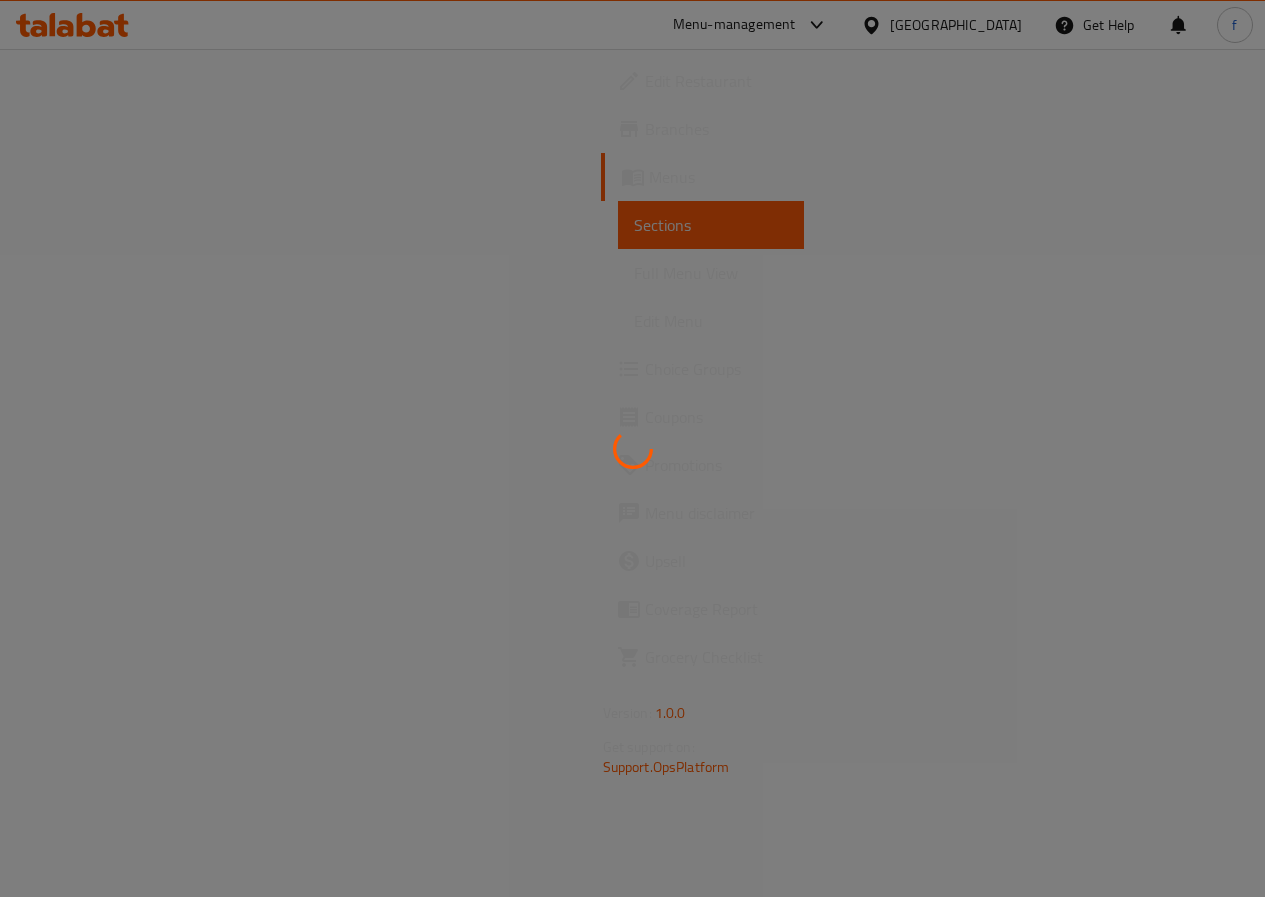 scroll, scrollTop: 0, scrollLeft: 0, axis: both 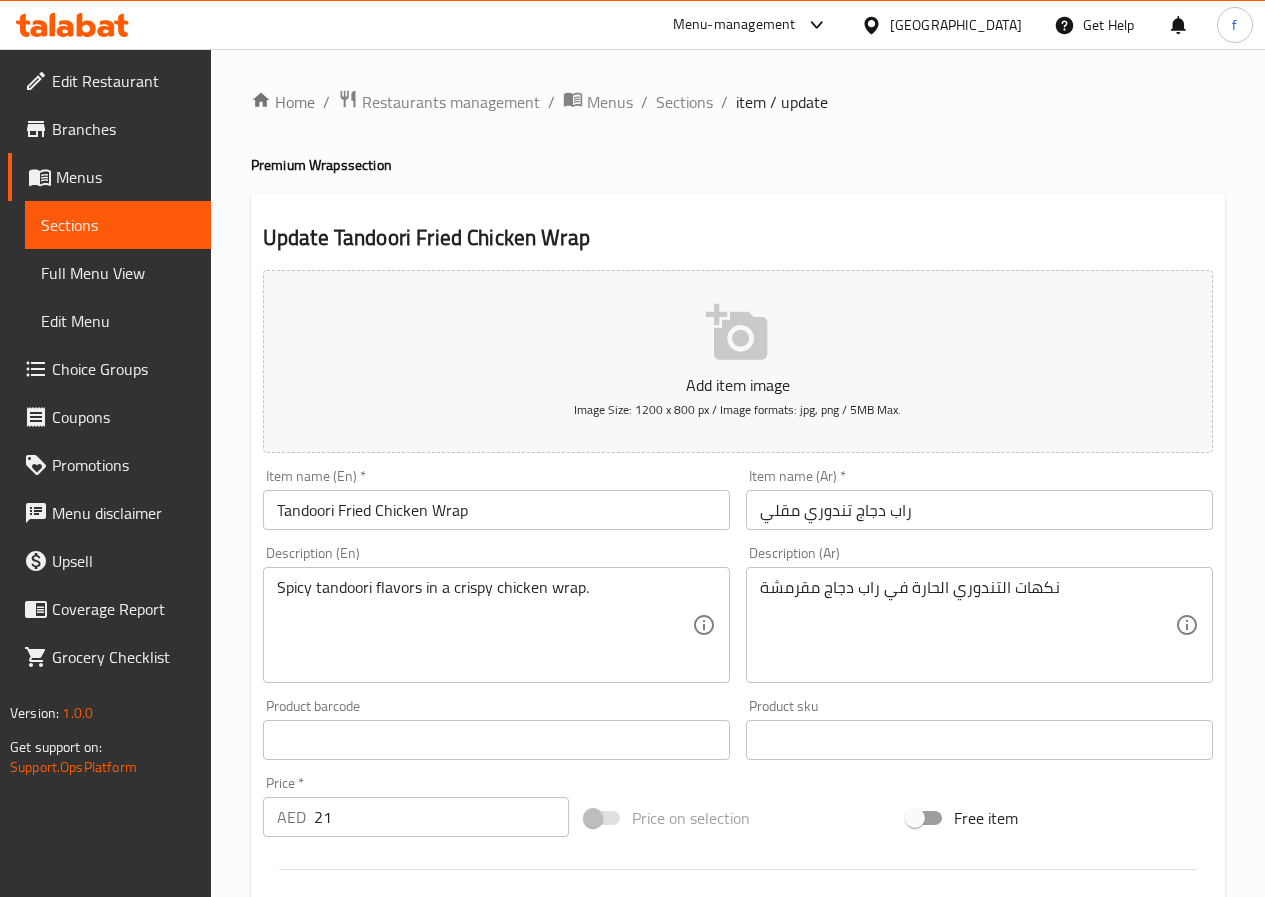 click on "Tandoori Fried Chicken Wrap" at bounding box center [496, 510] 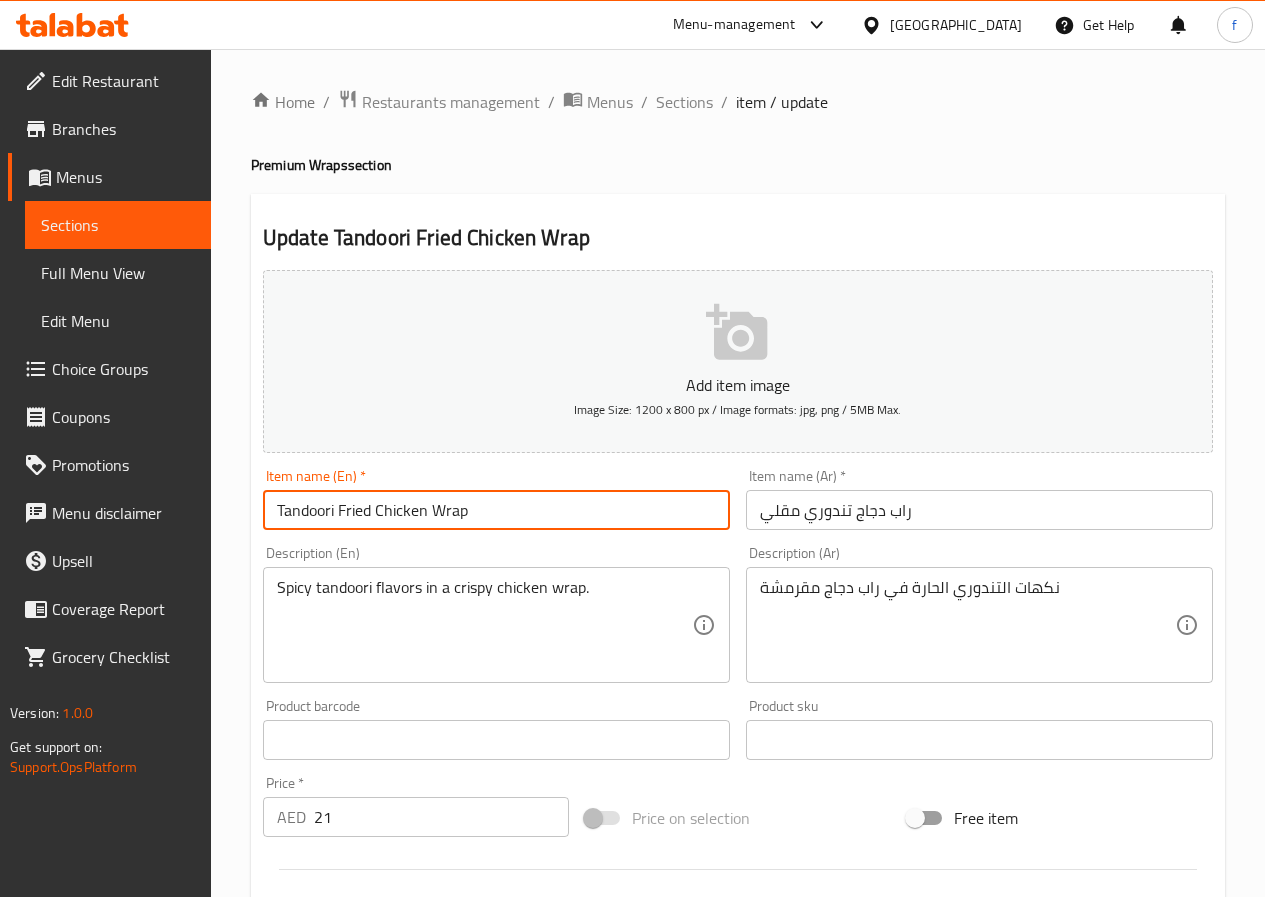 click on "Tandoori Fried Chicken Wrap" at bounding box center [496, 510] 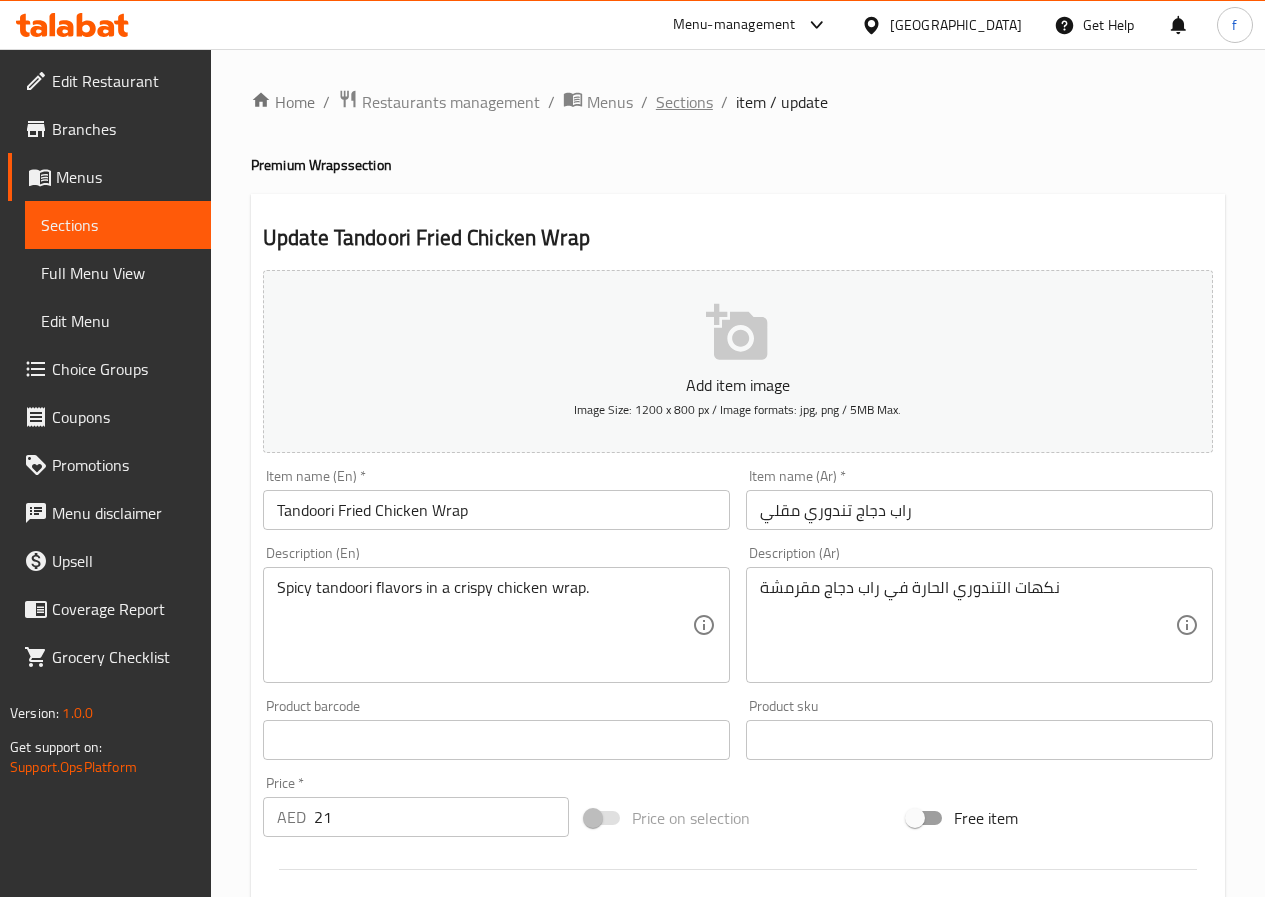 click on "Sections" at bounding box center [684, 102] 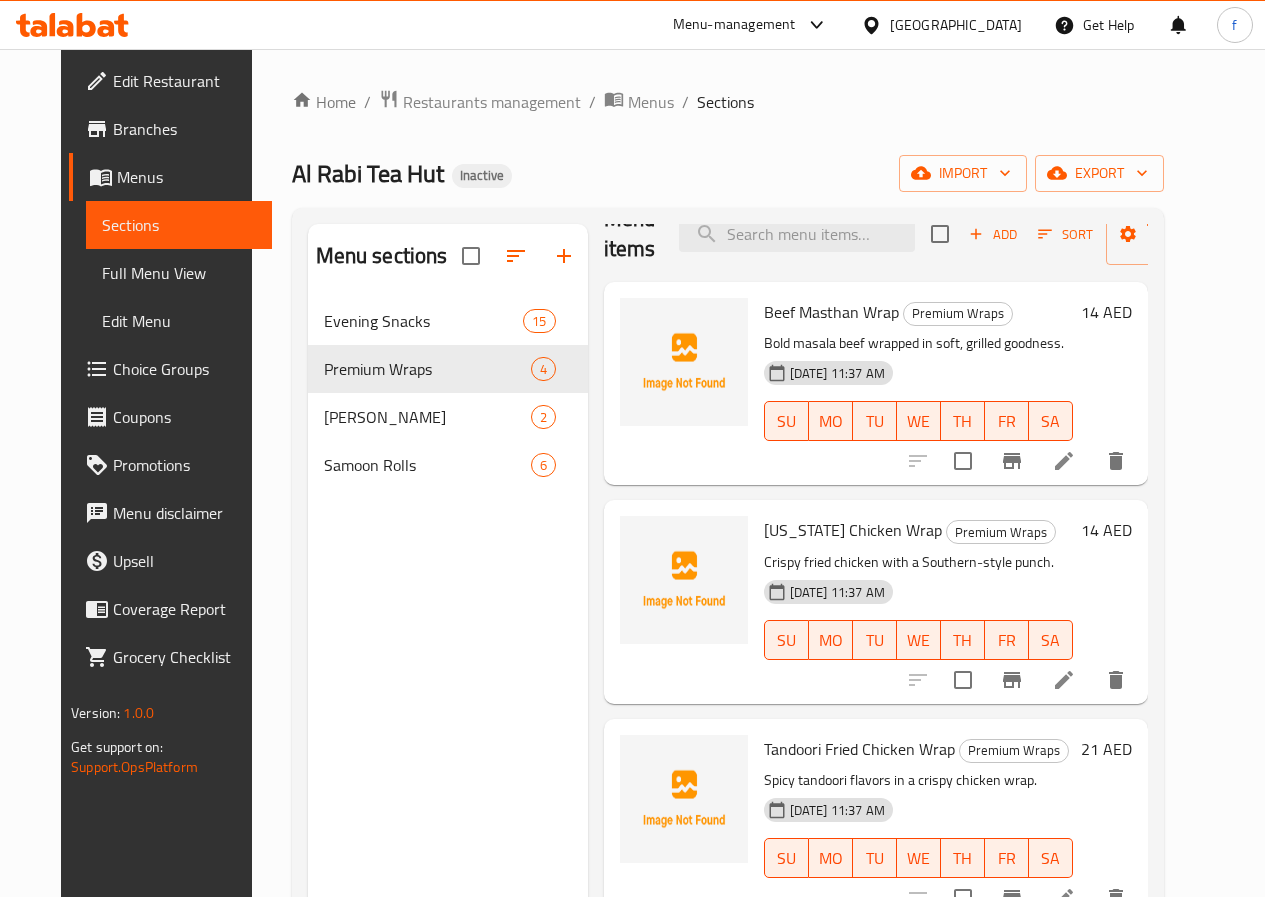 scroll, scrollTop: 57, scrollLeft: 0, axis: vertical 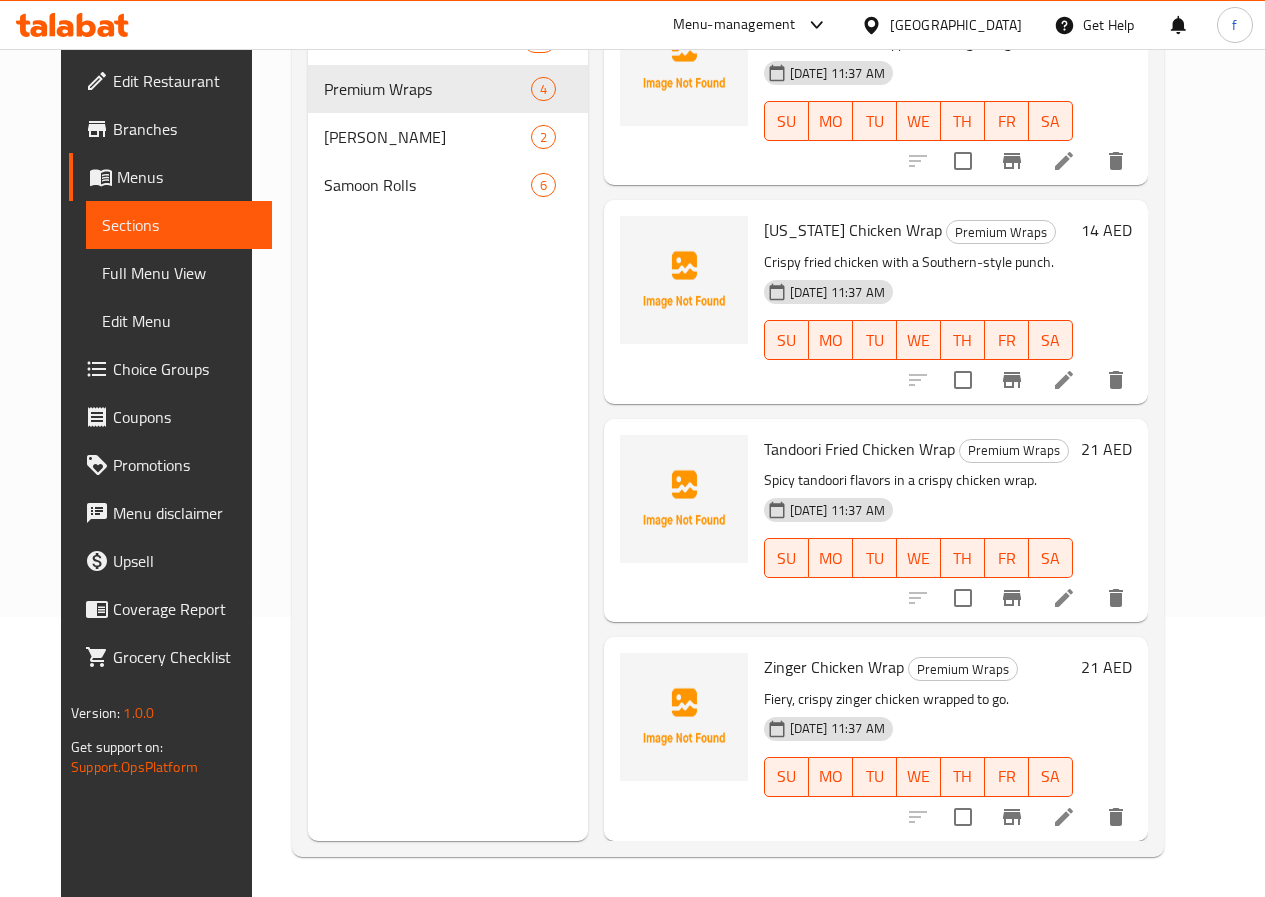 click 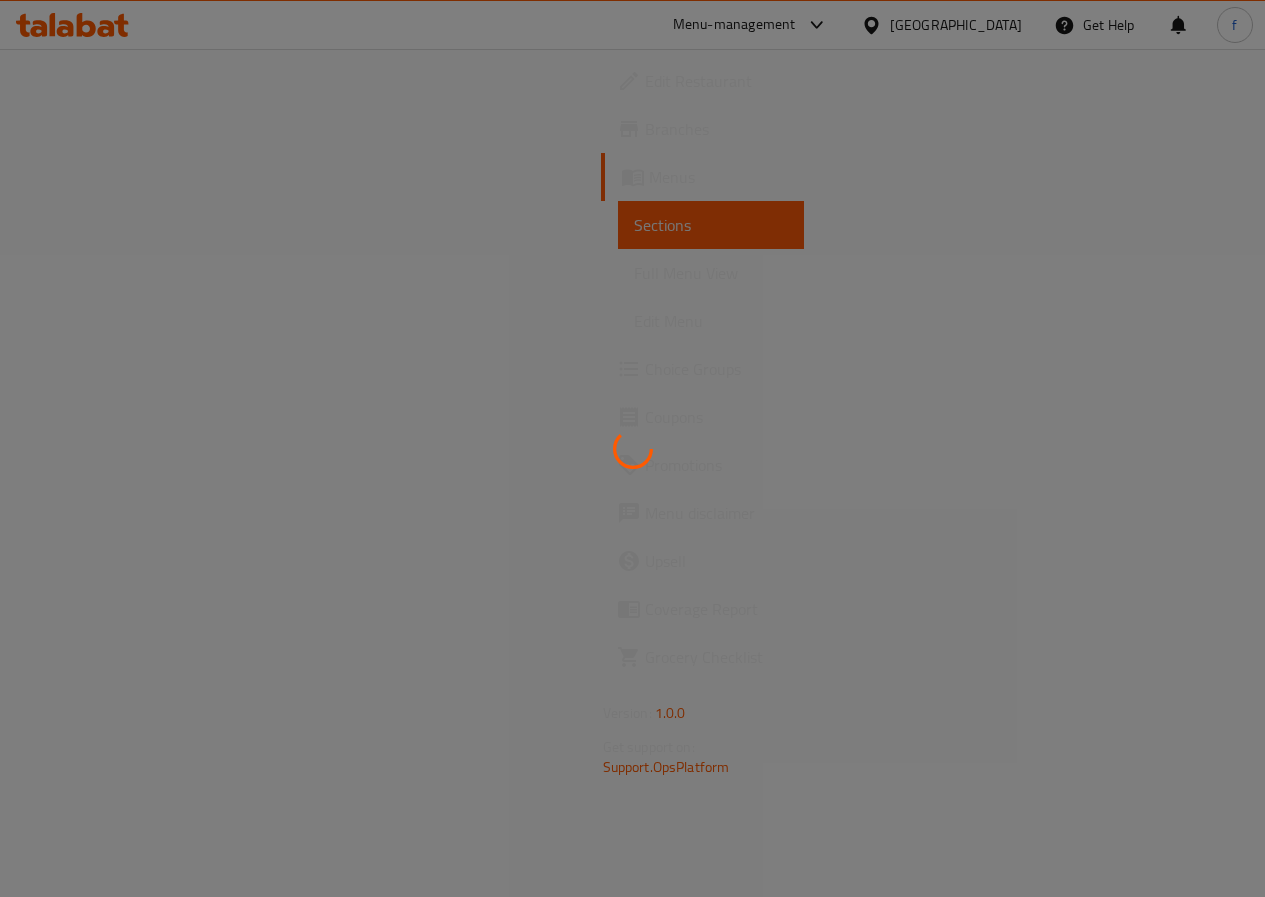 scroll, scrollTop: 0, scrollLeft: 0, axis: both 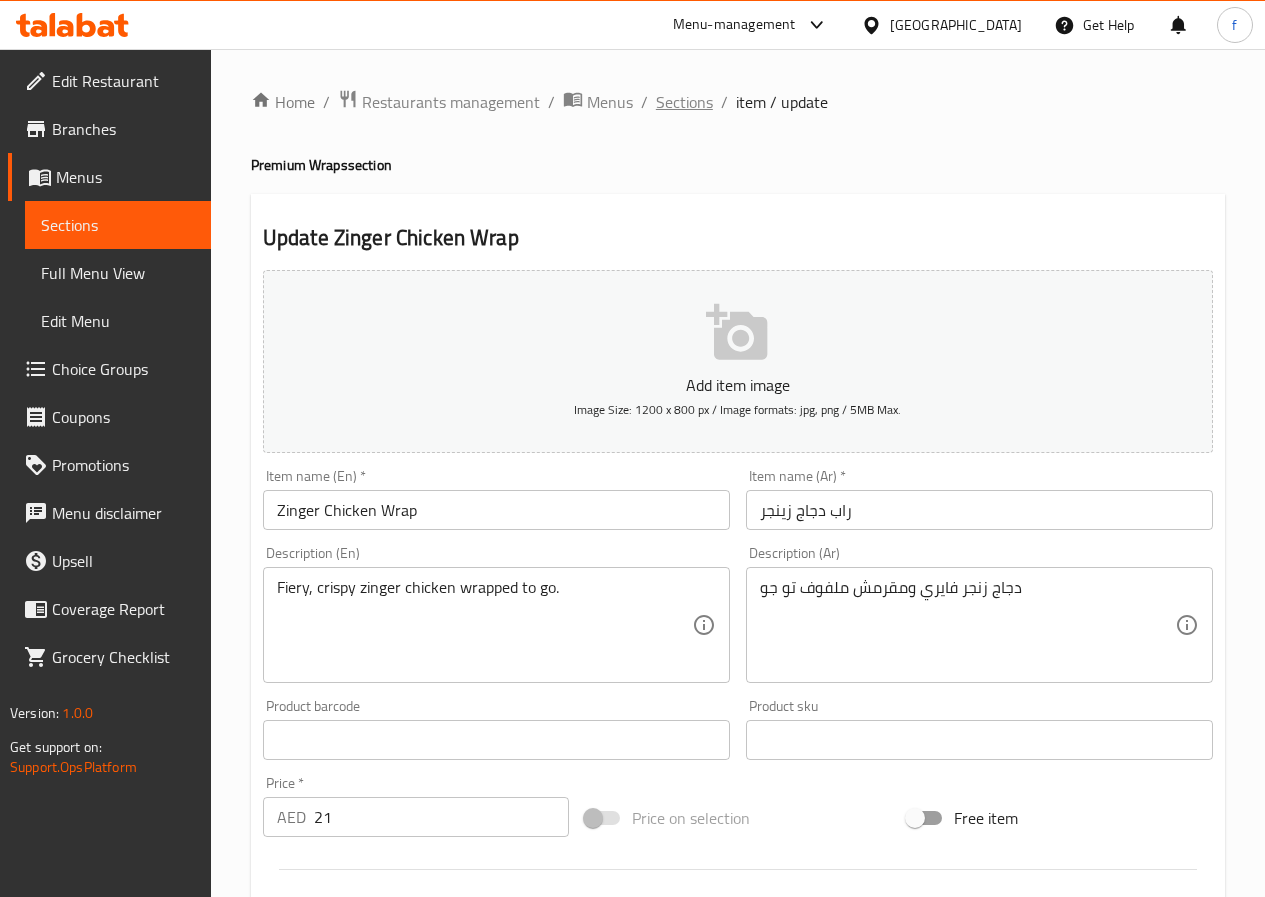 click on "Sections" at bounding box center (684, 102) 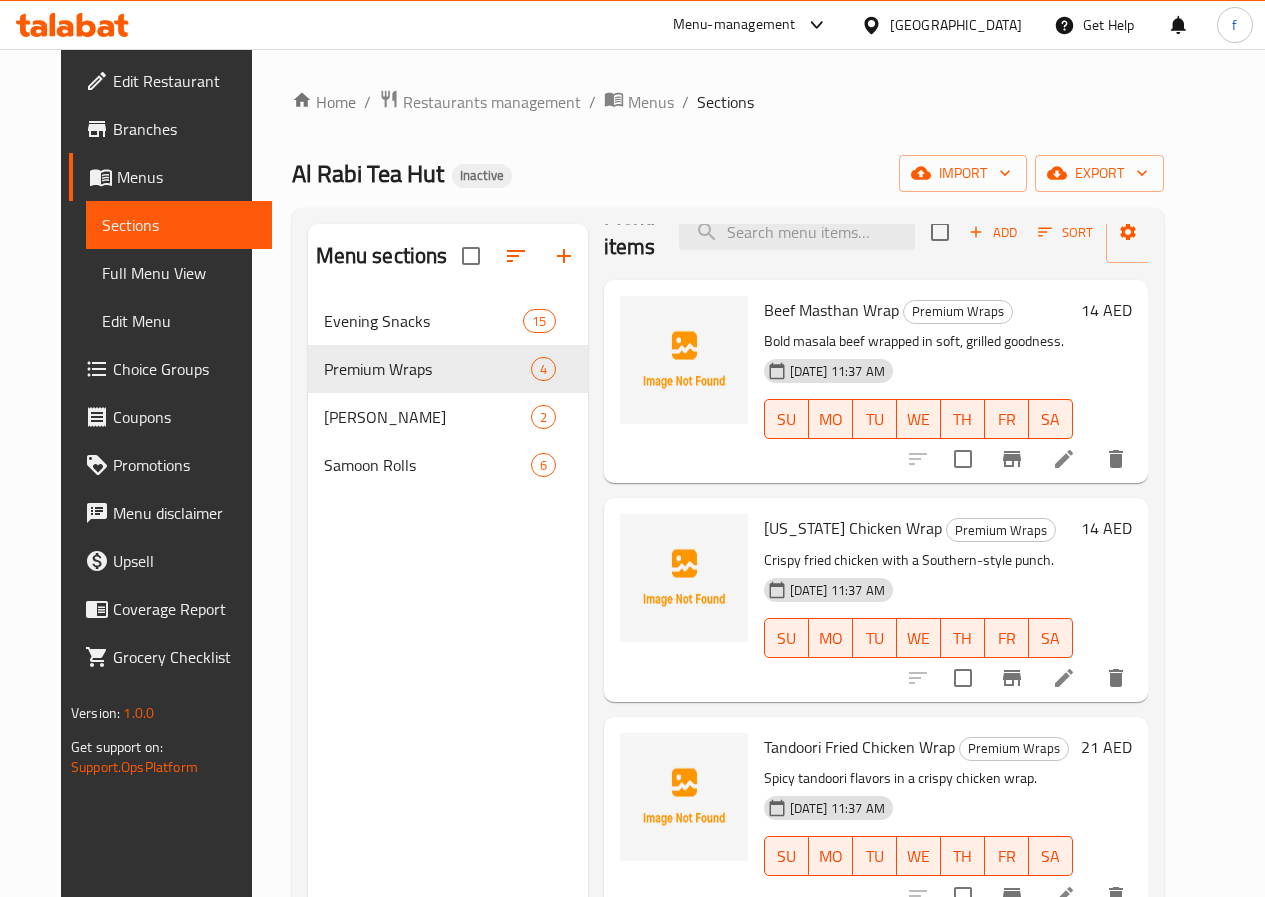 scroll, scrollTop: 57, scrollLeft: 0, axis: vertical 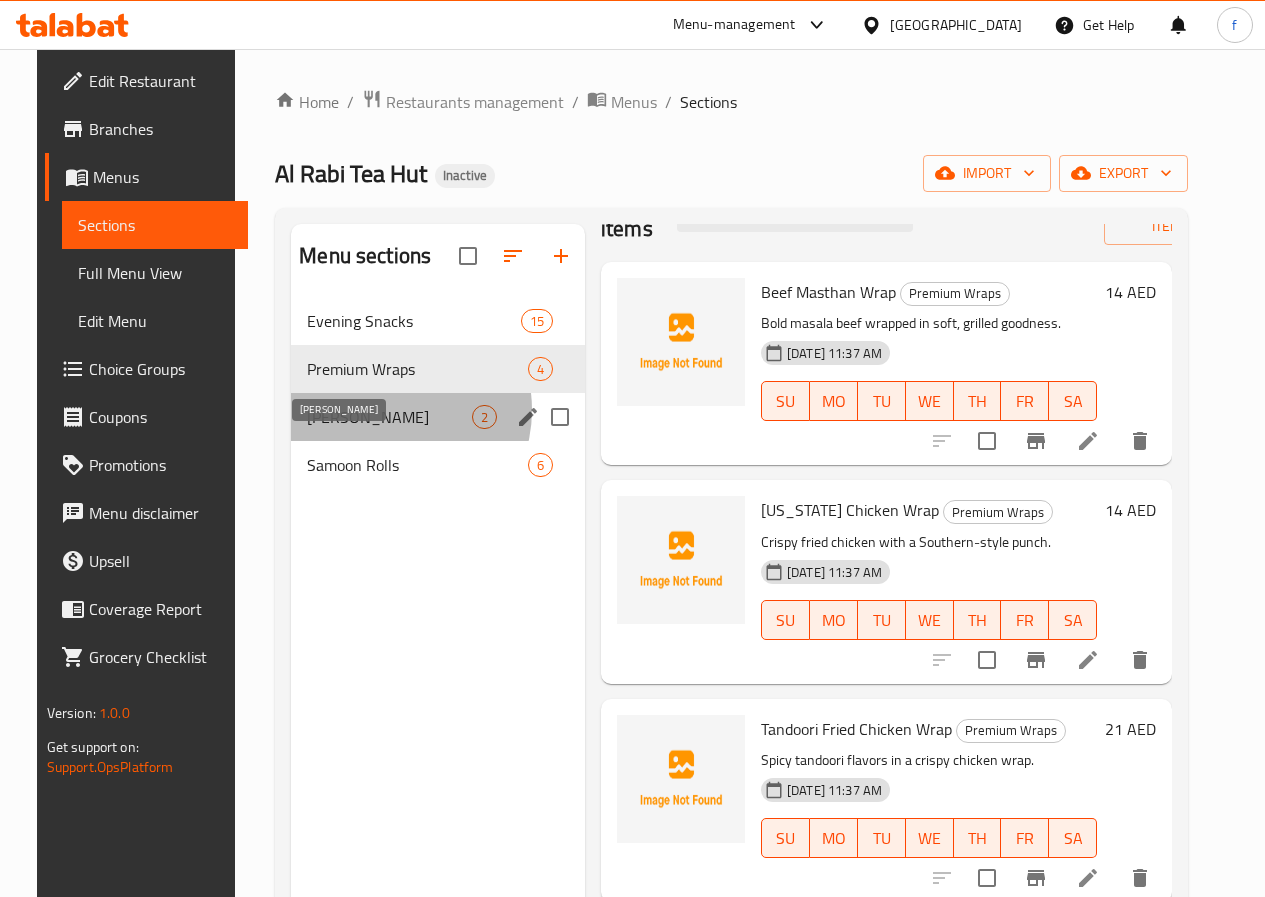 click on "[PERSON_NAME]" at bounding box center (389, 417) 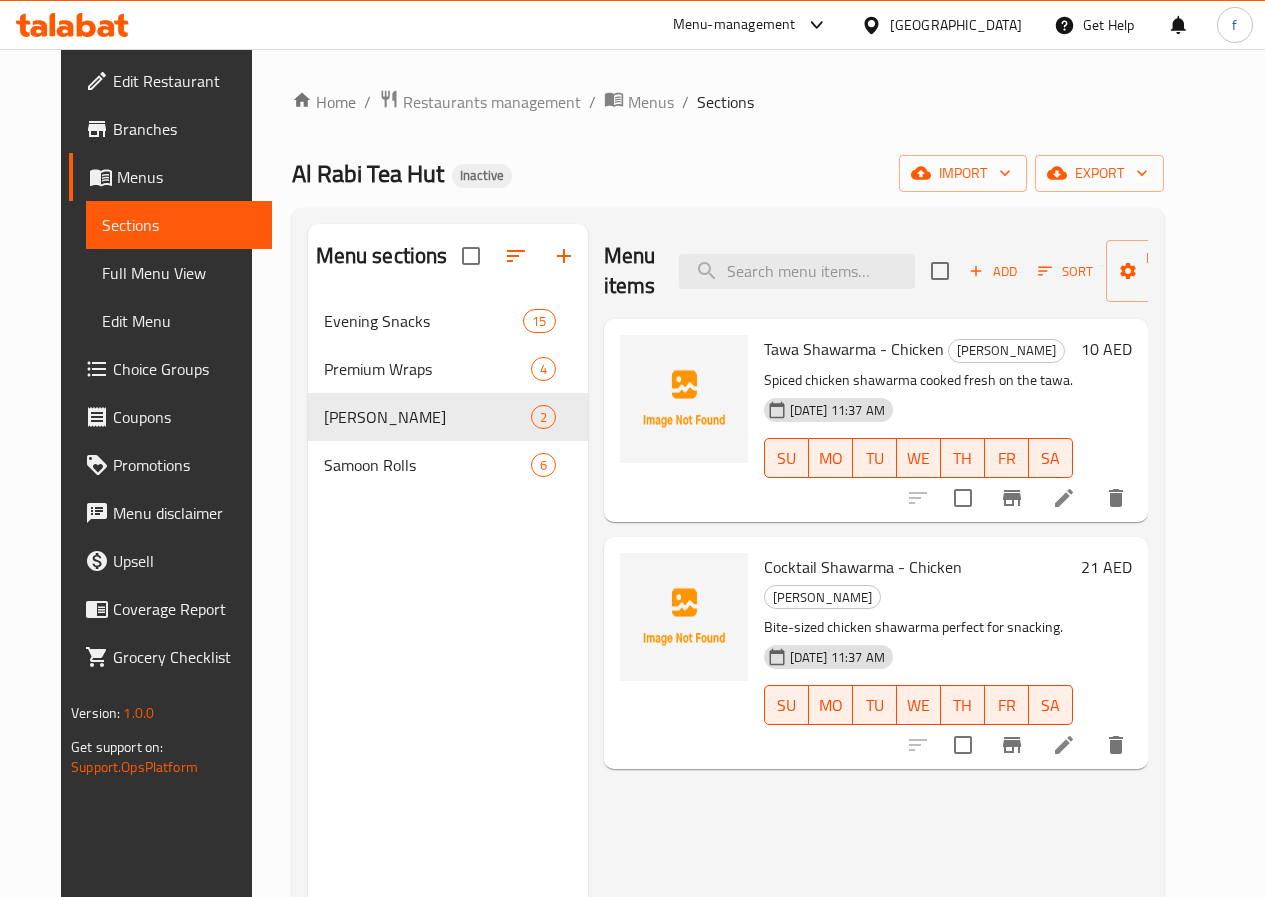 click 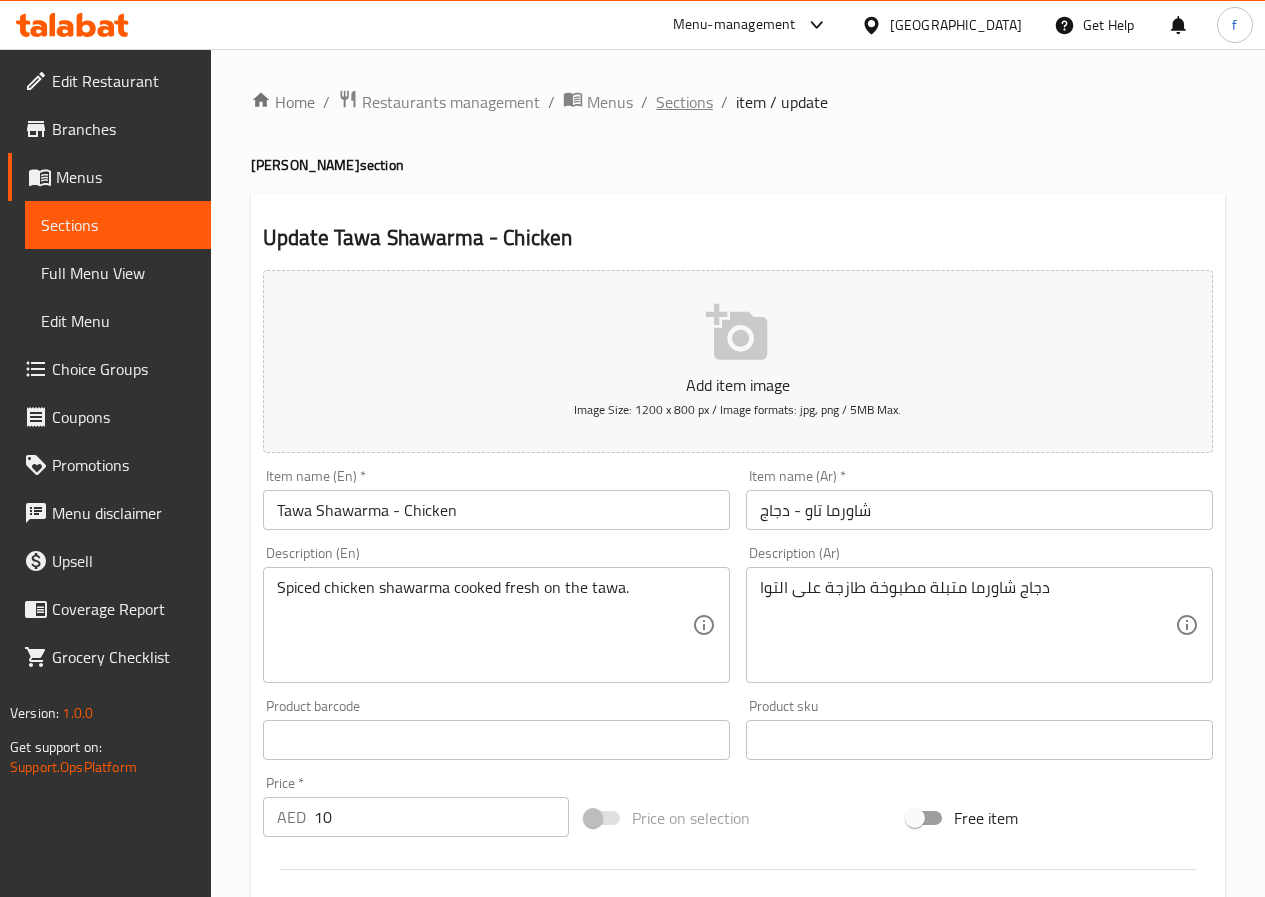 click on "Sections" at bounding box center (684, 102) 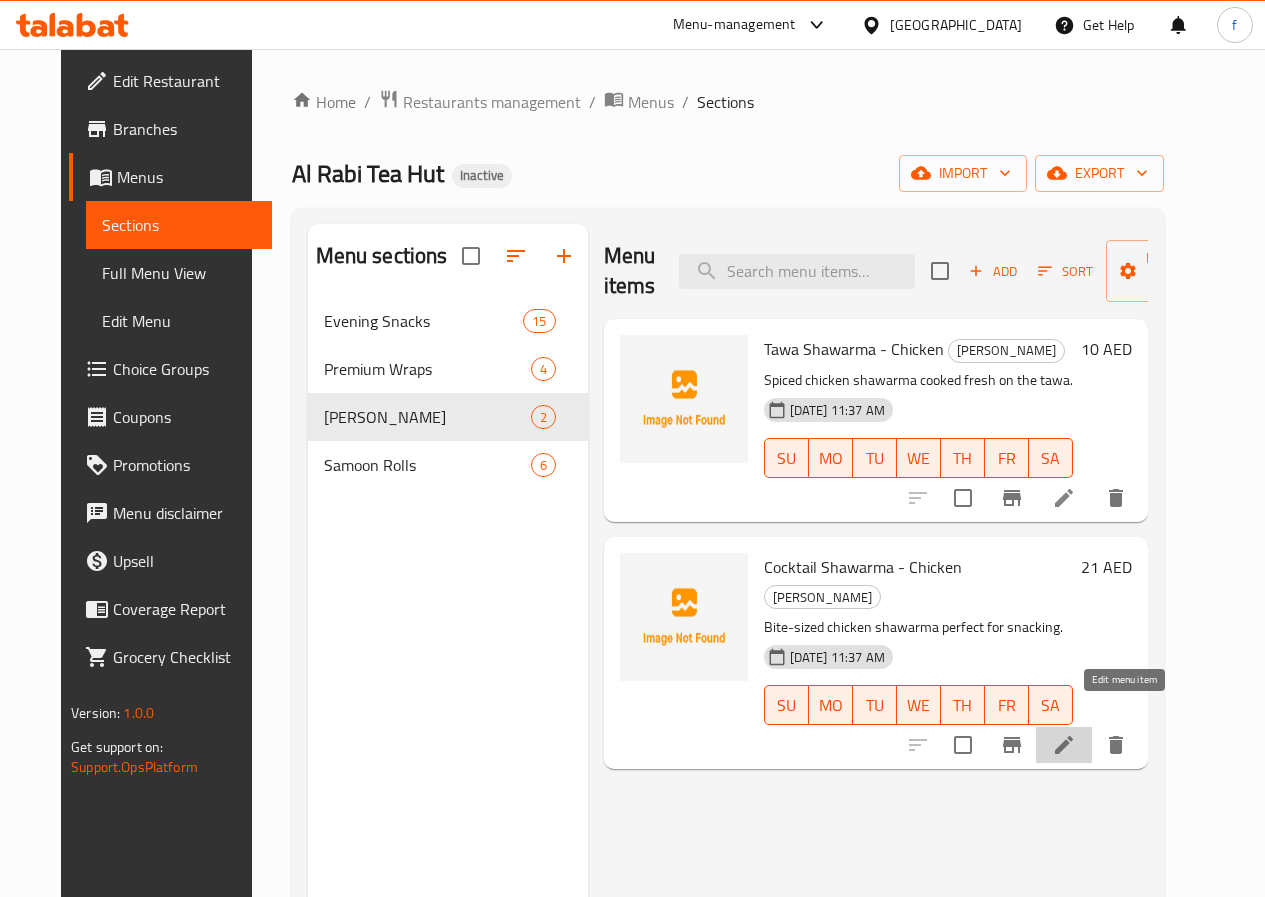 click 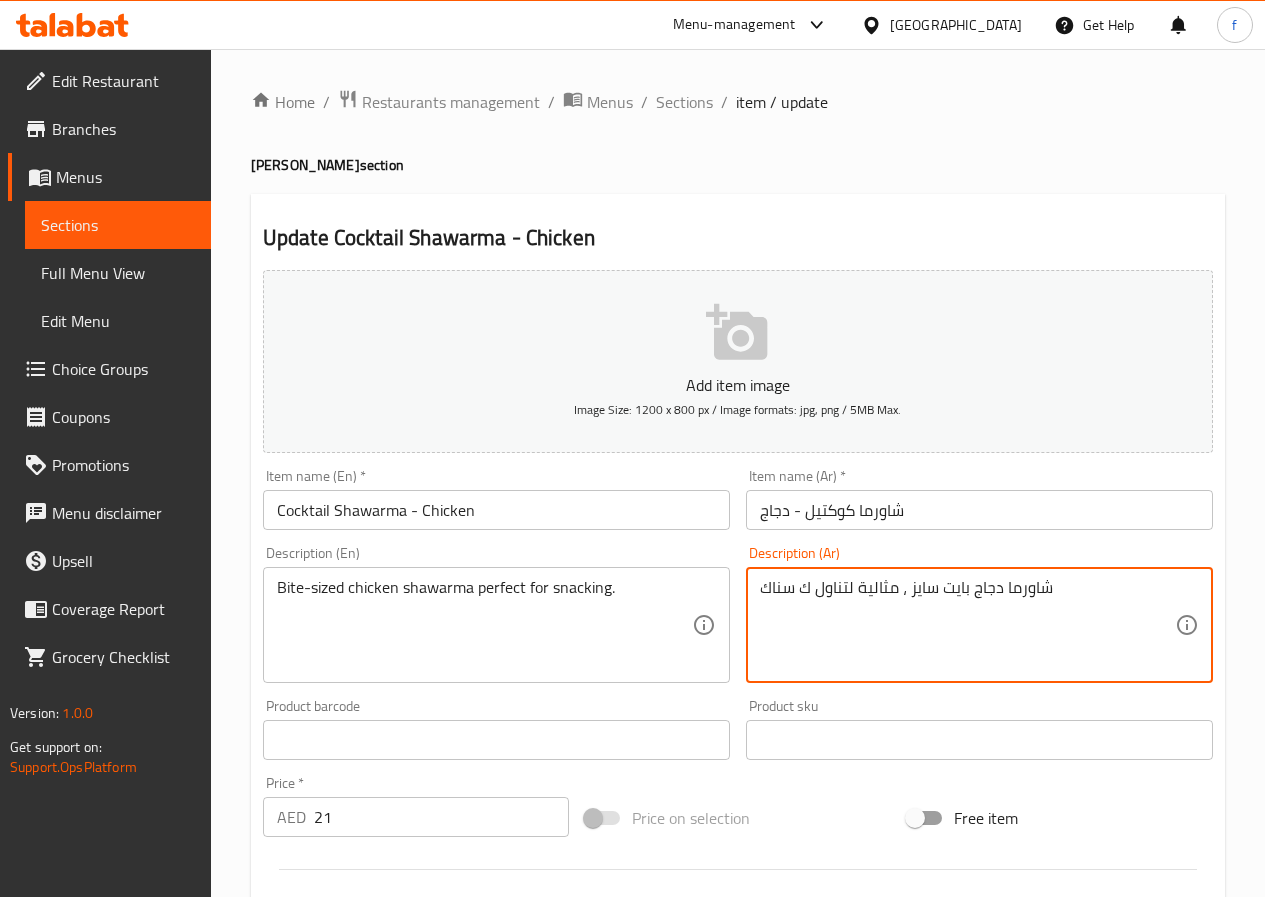 drag, startPoint x: 937, startPoint y: 588, endPoint x: 909, endPoint y: 584, distance: 28.284271 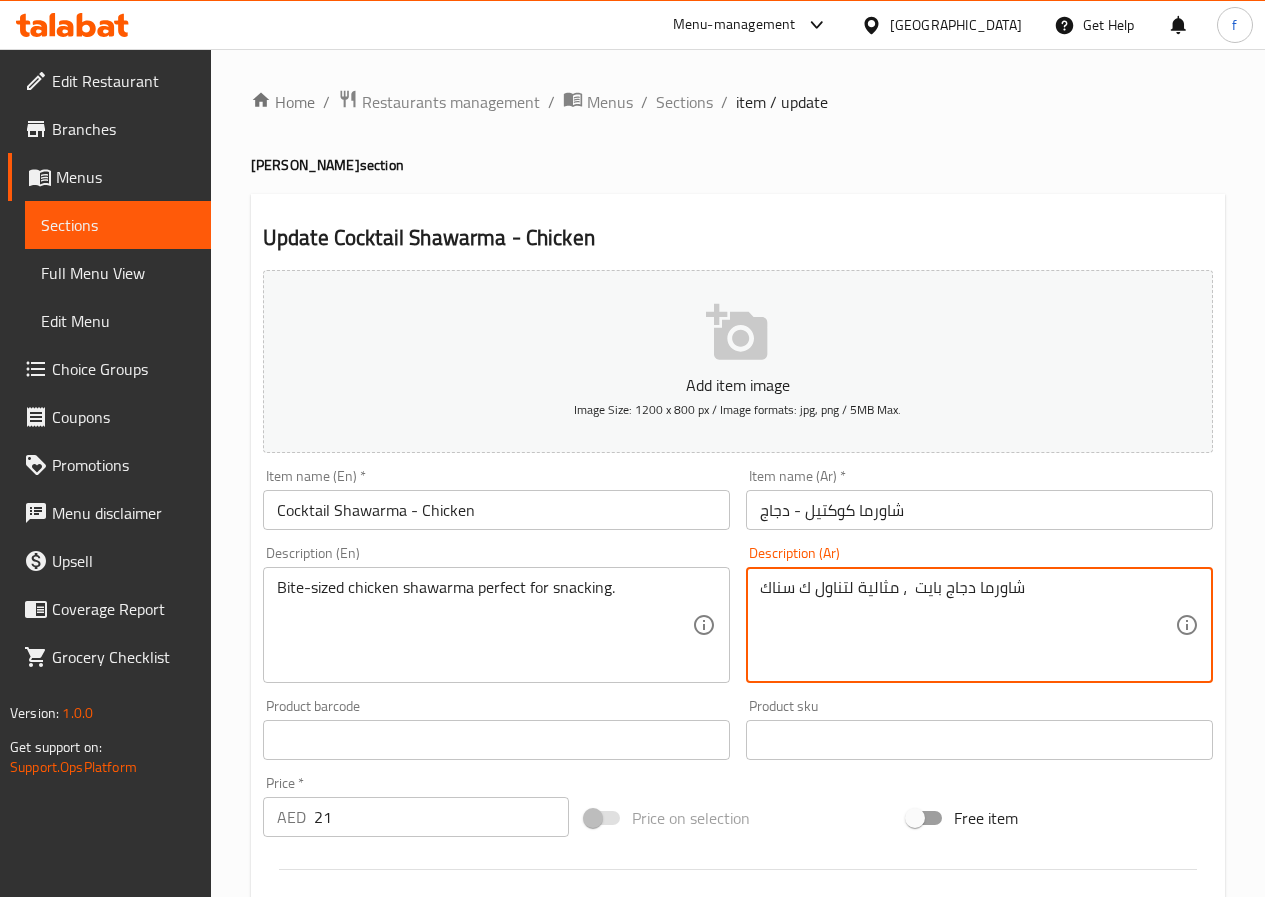 click on "شاورما دجاج بايت  ، مثالية لتناول ك سناك" at bounding box center (967, 625) 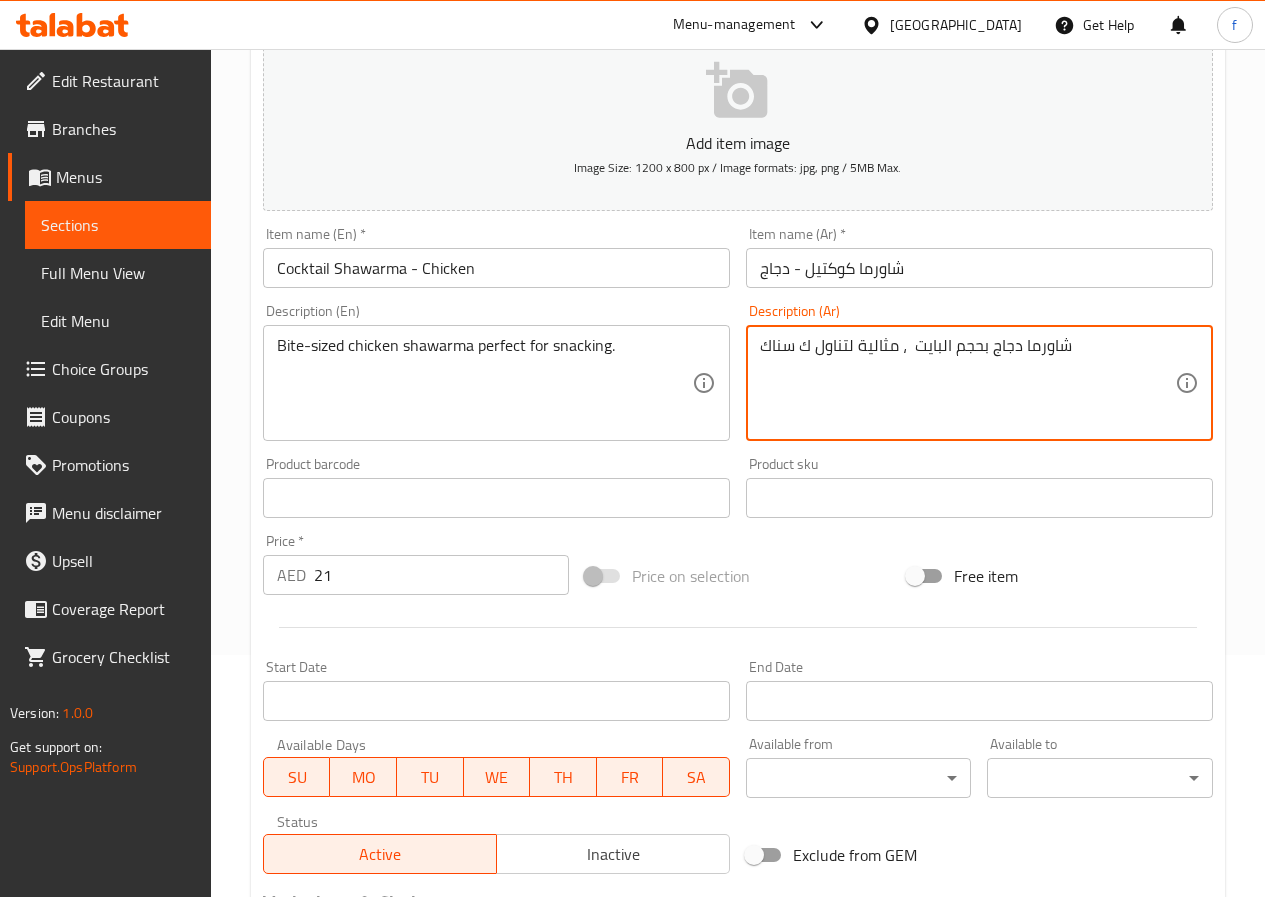 scroll, scrollTop: 516, scrollLeft: 0, axis: vertical 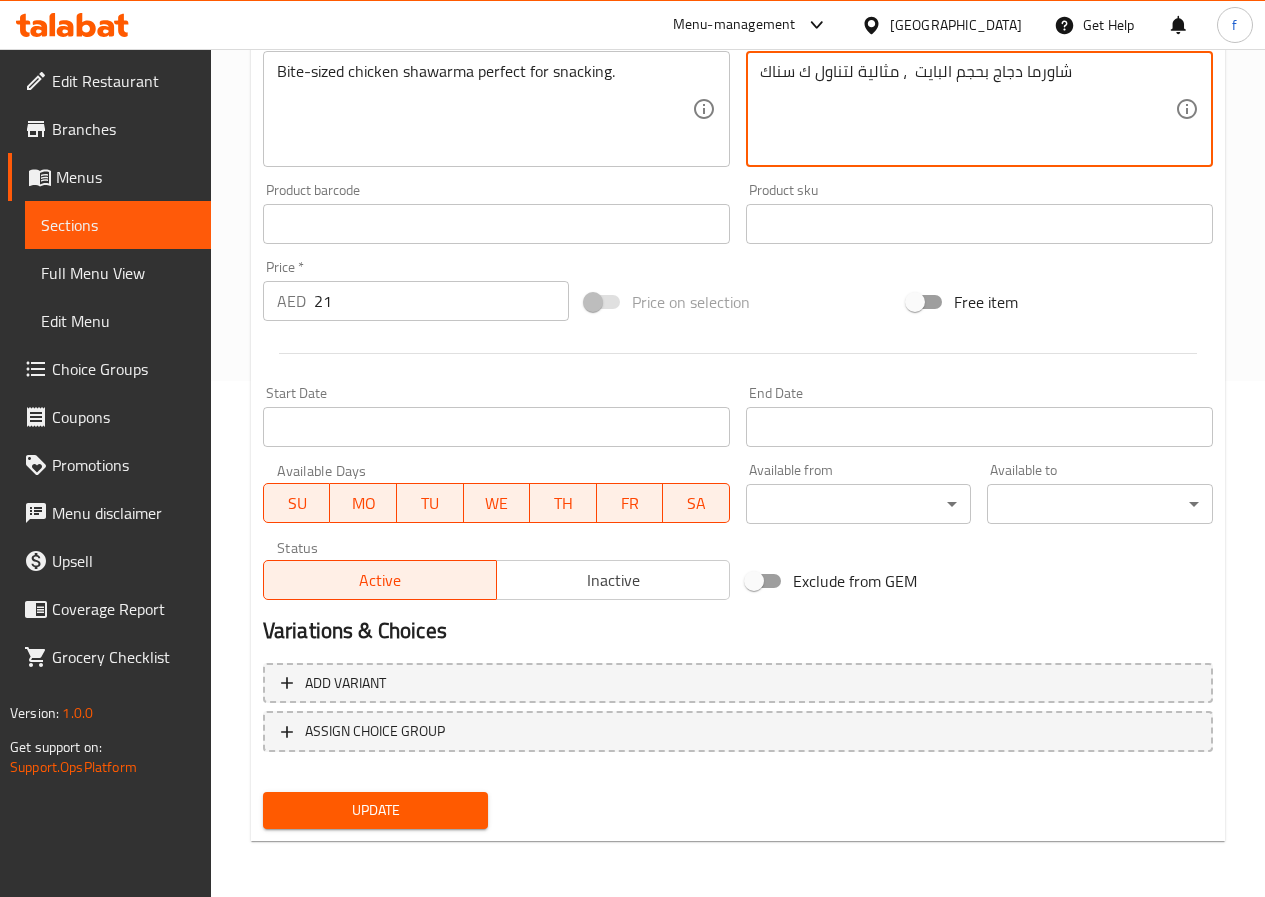 type on "شاورما دجاج بحجم البايت  ، مثالية لتناول ك سناك" 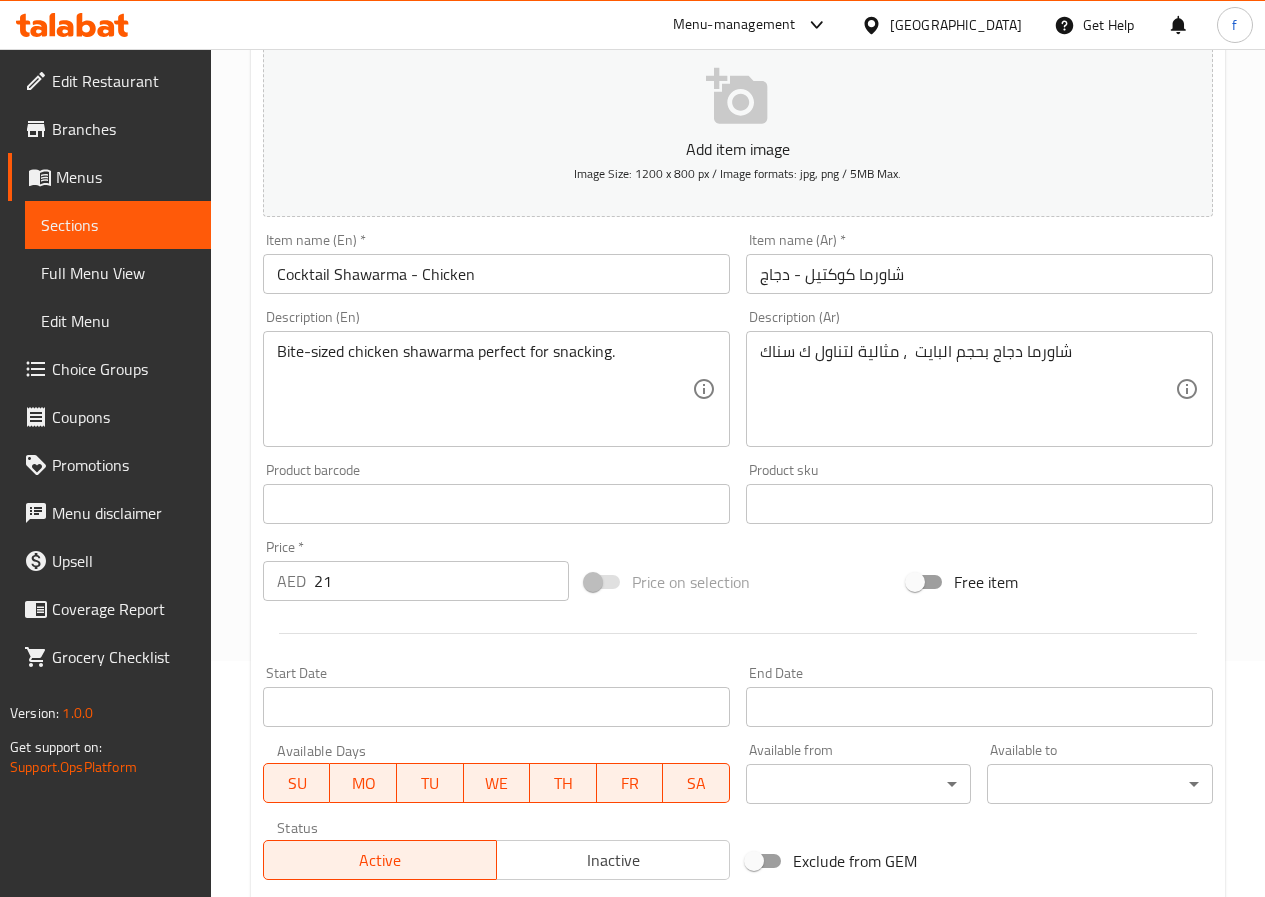 scroll, scrollTop: 0, scrollLeft: 0, axis: both 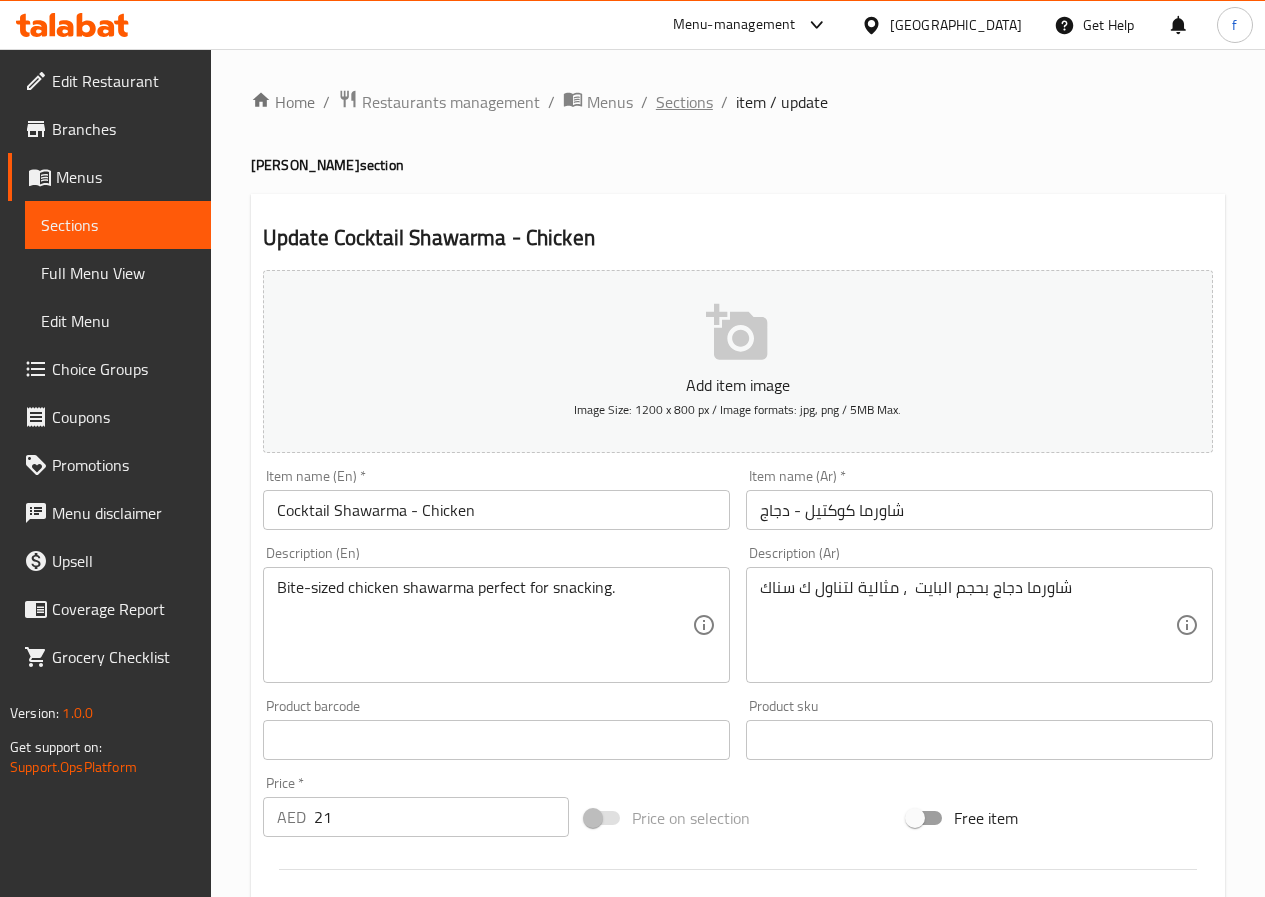 click on "Sections" at bounding box center (684, 102) 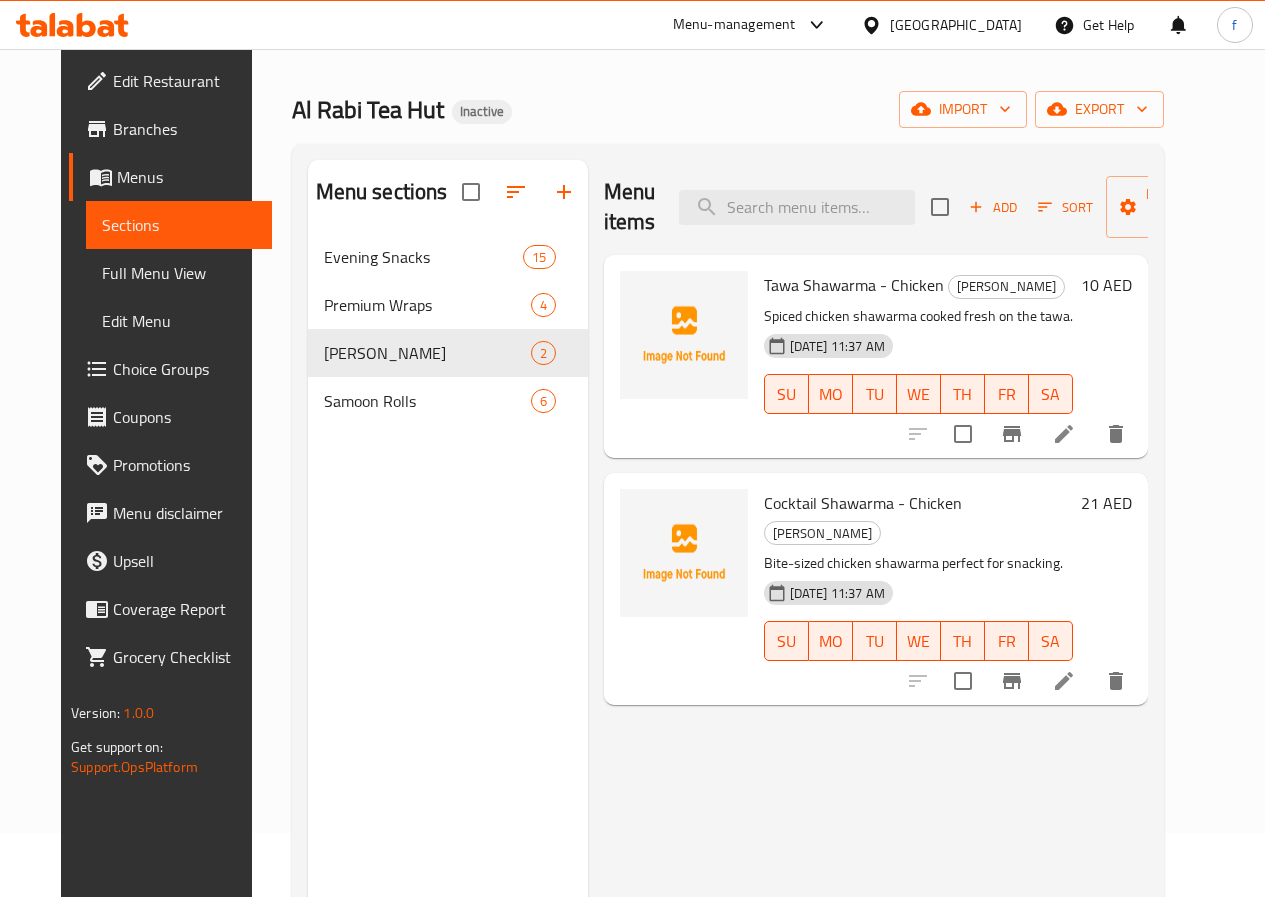 scroll, scrollTop: 280, scrollLeft: 0, axis: vertical 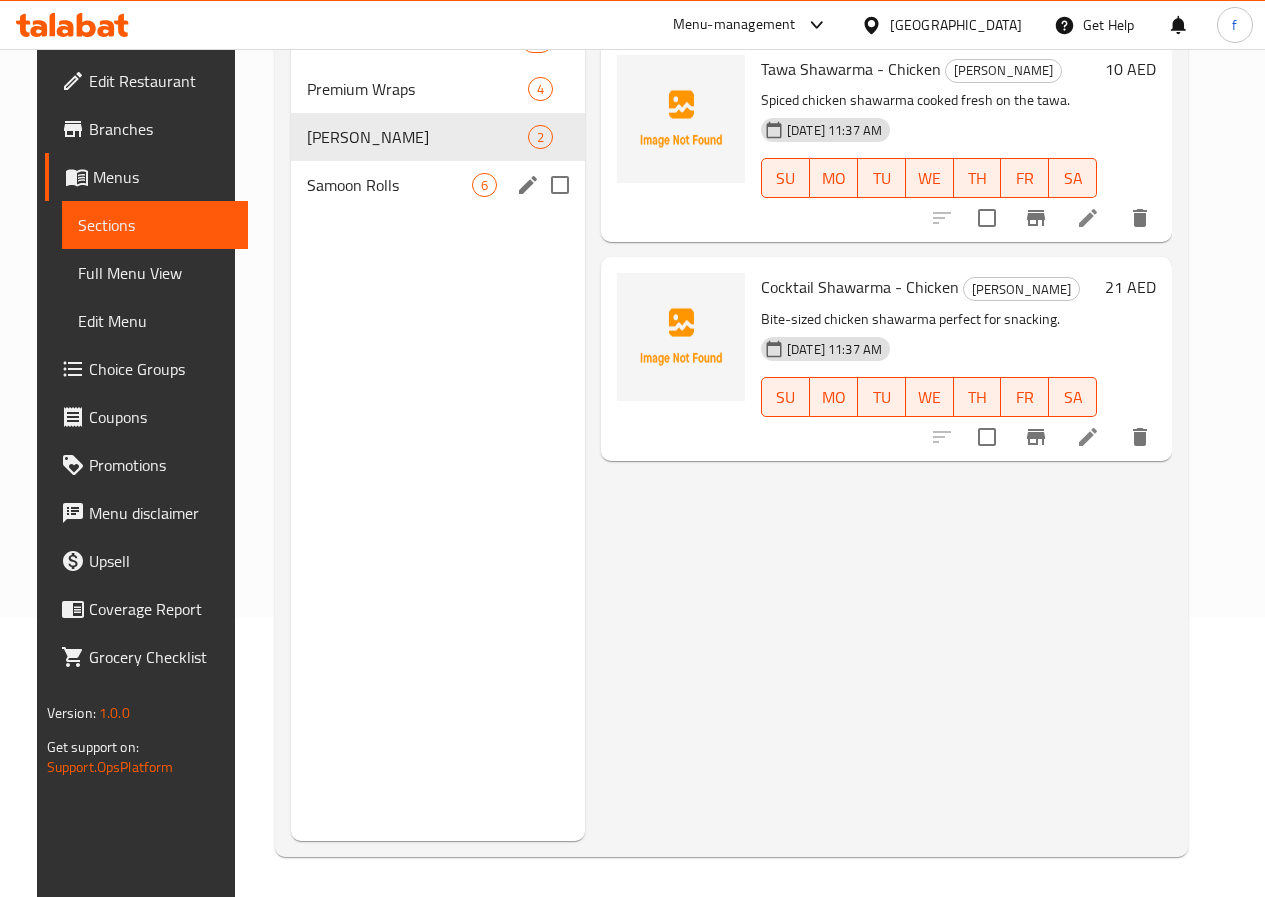 click on "Samoon Rolls" at bounding box center [389, 185] 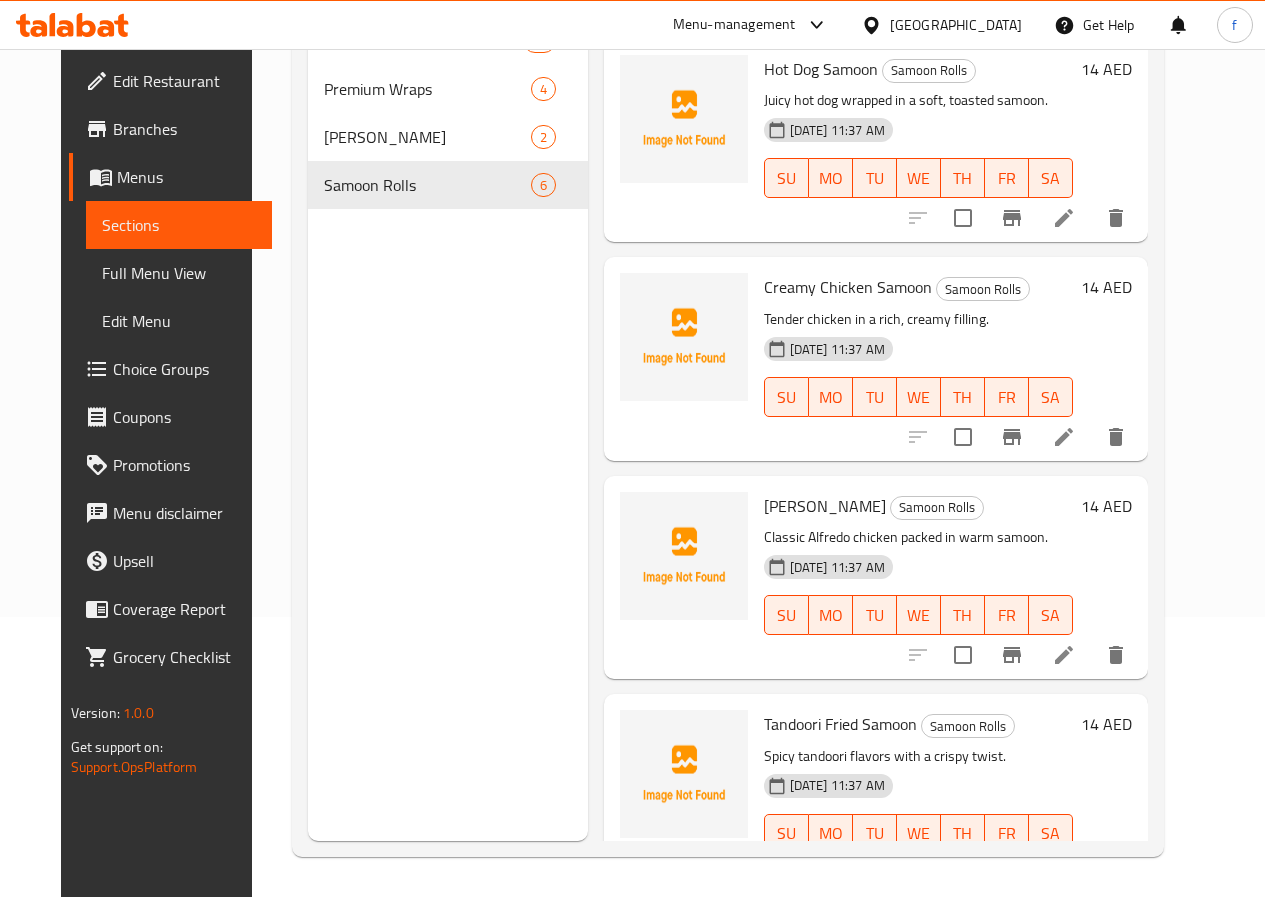 scroll, scrollTop: 0, scrollLeft: 0, axis: both 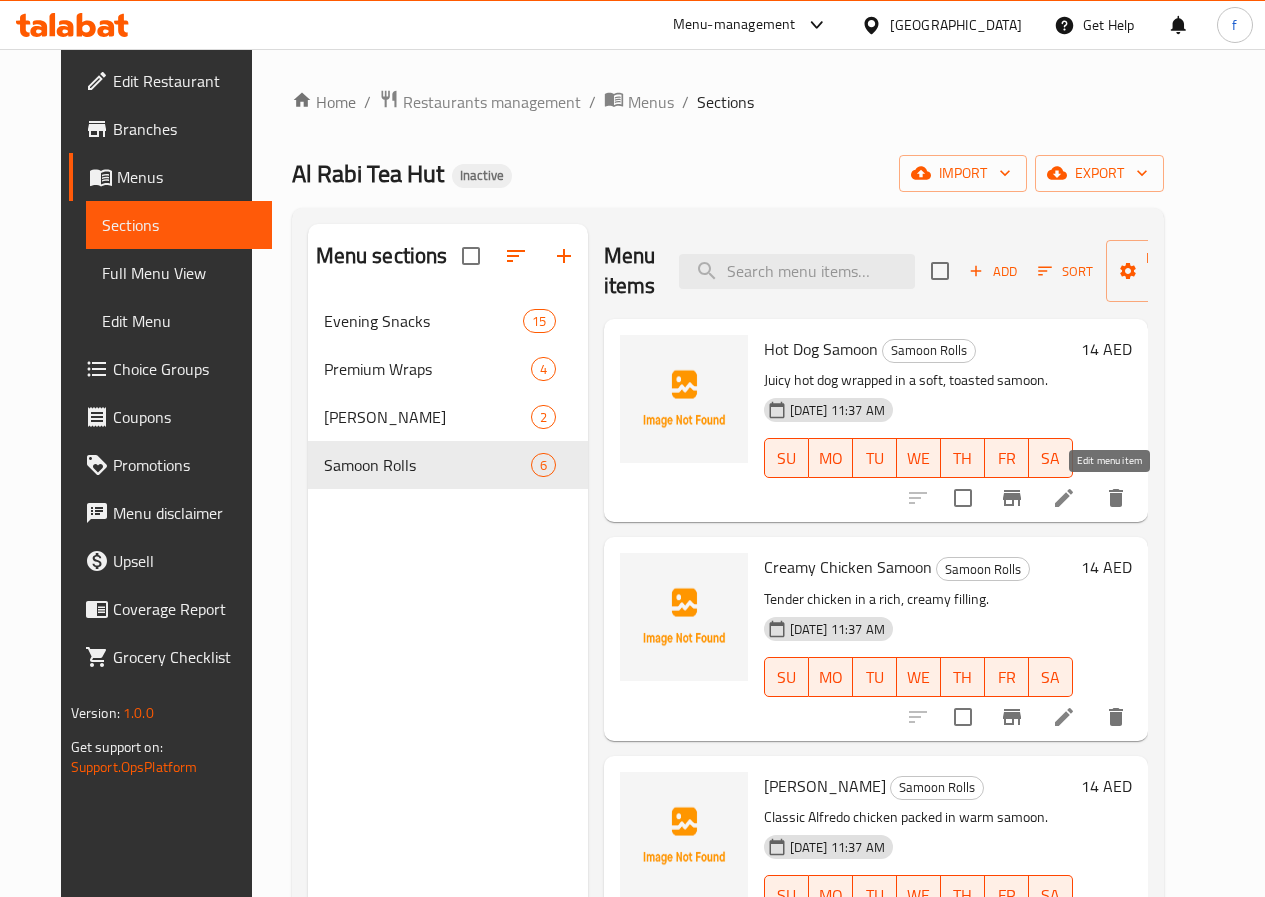 click 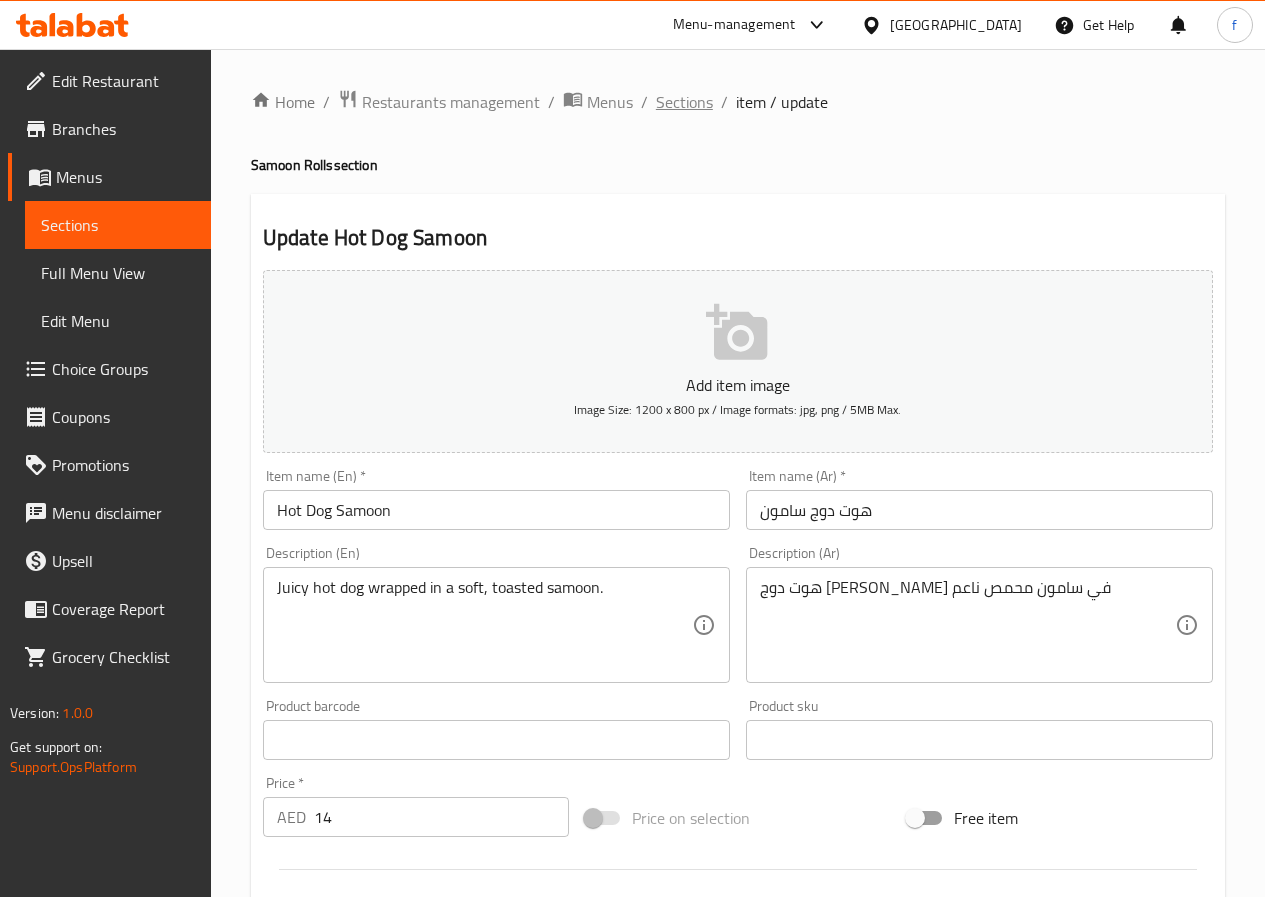click on "Sections" at bounding box center (684, 102) 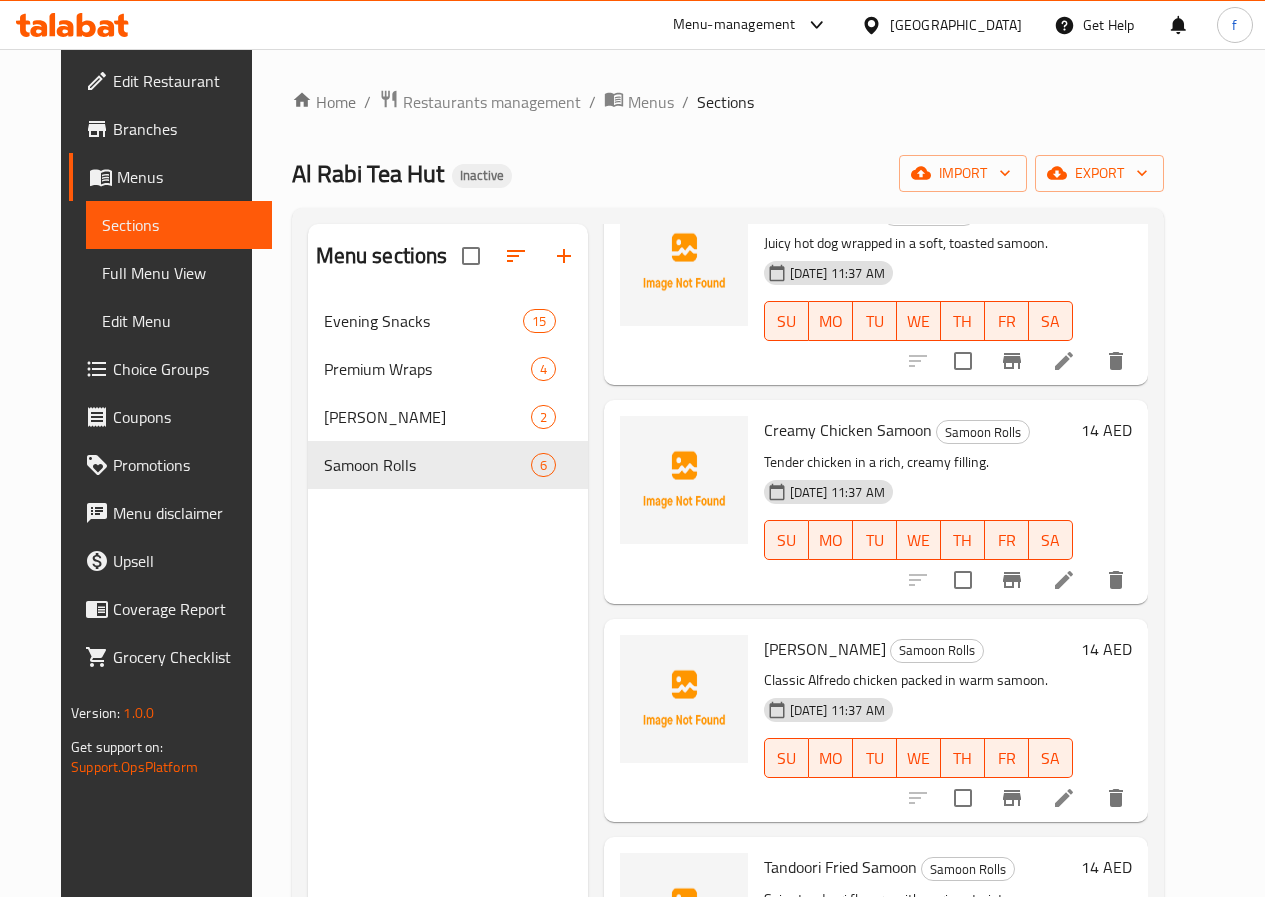 scroll, scrollTop: 200, scrollLeft: 0, axis: vertical 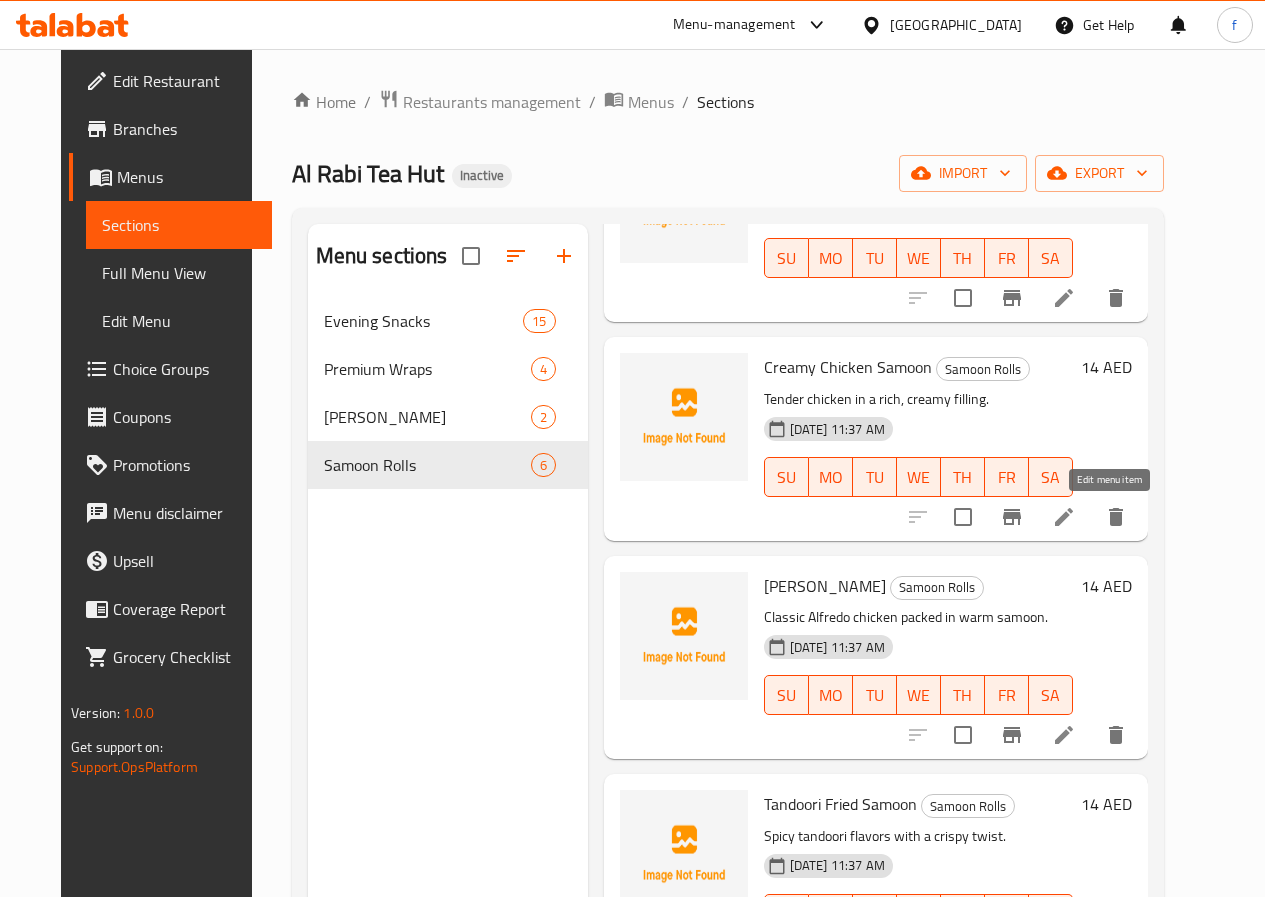 click 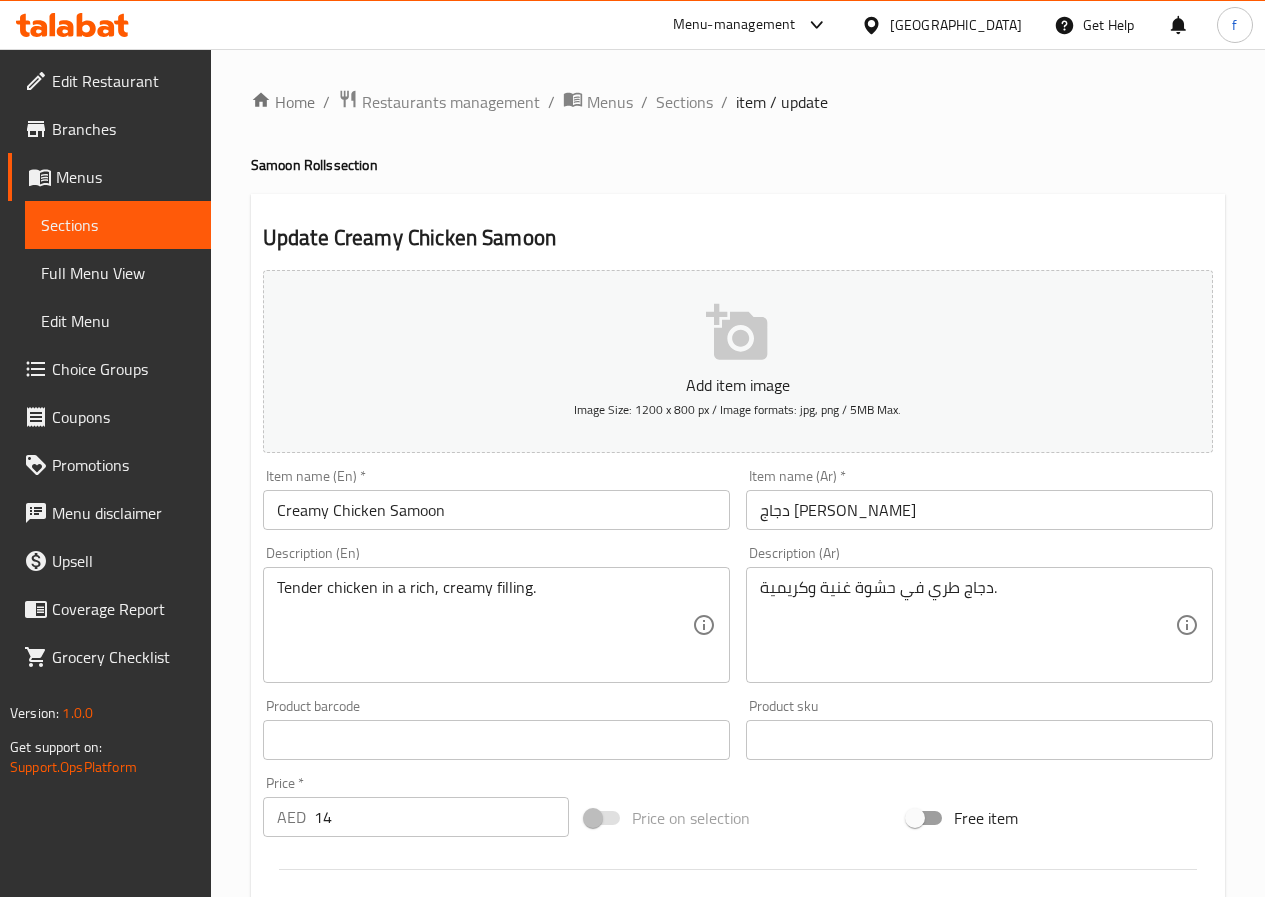 click on "دجاج [PERSON_NAME]" at bounding box center [979, 510] 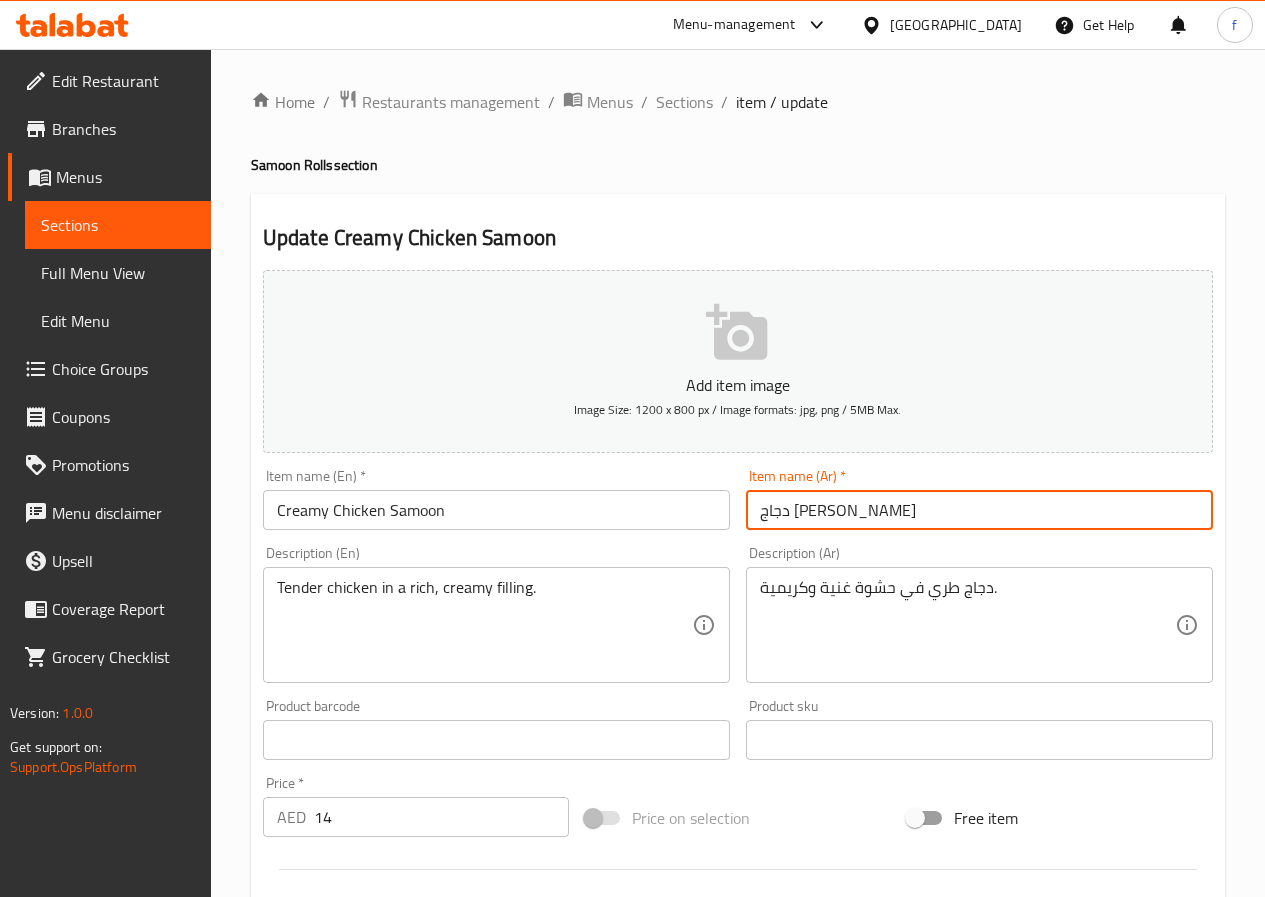 click on "دجاج [PERSON_NAME]" at bounding box center [979, 510] 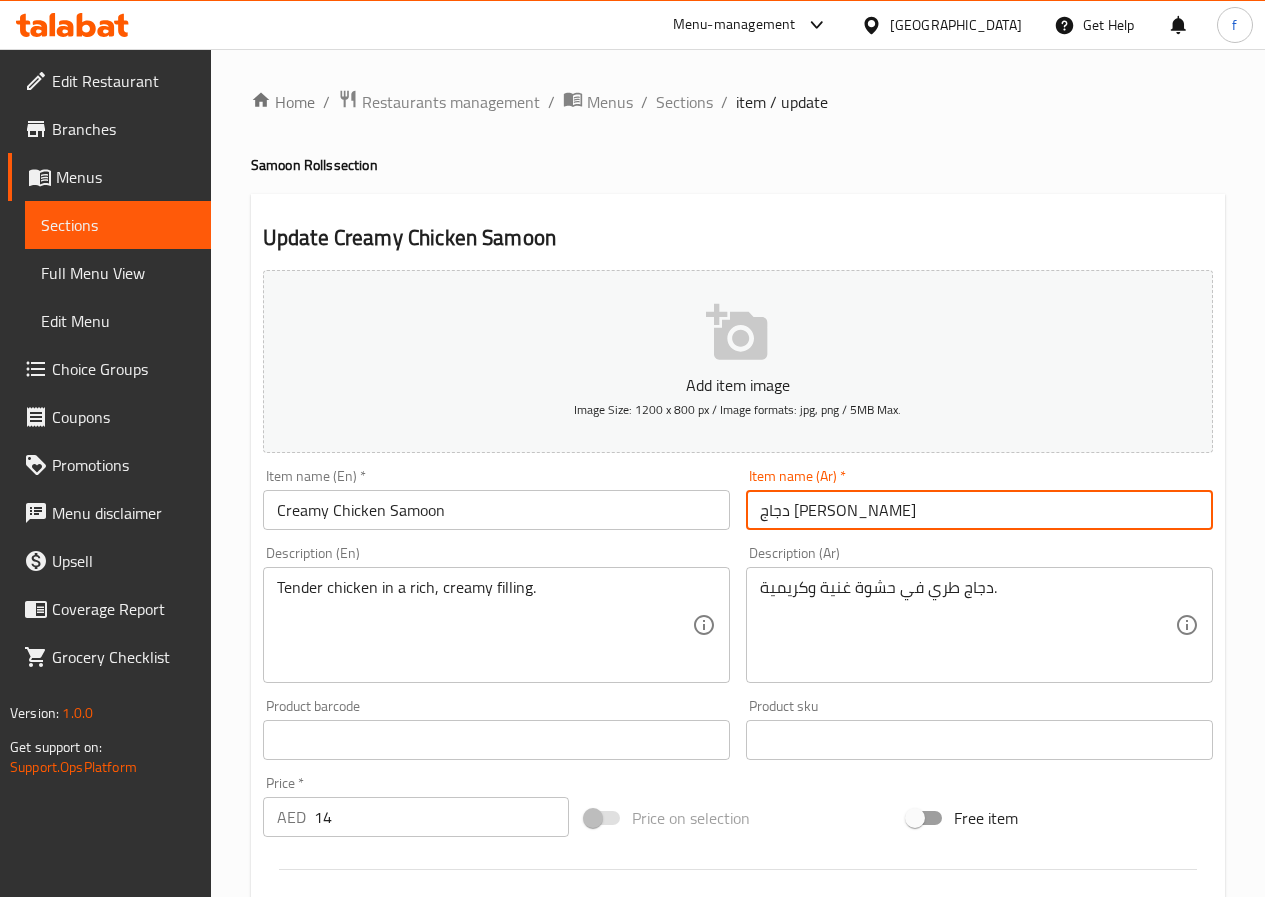 type on "دجاج [PERSON_NAME]" 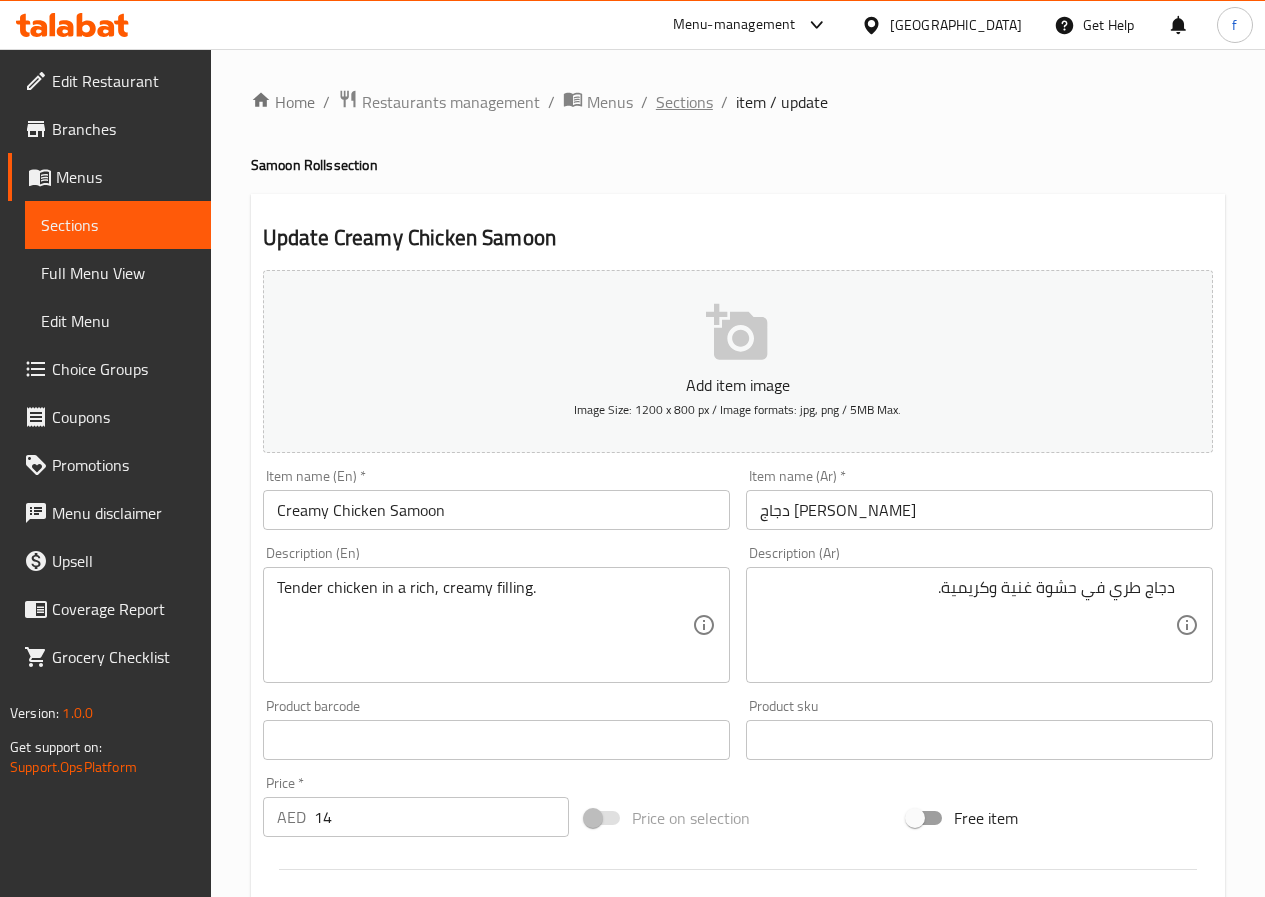 click on "Sections" at bounding box center (684, 102) 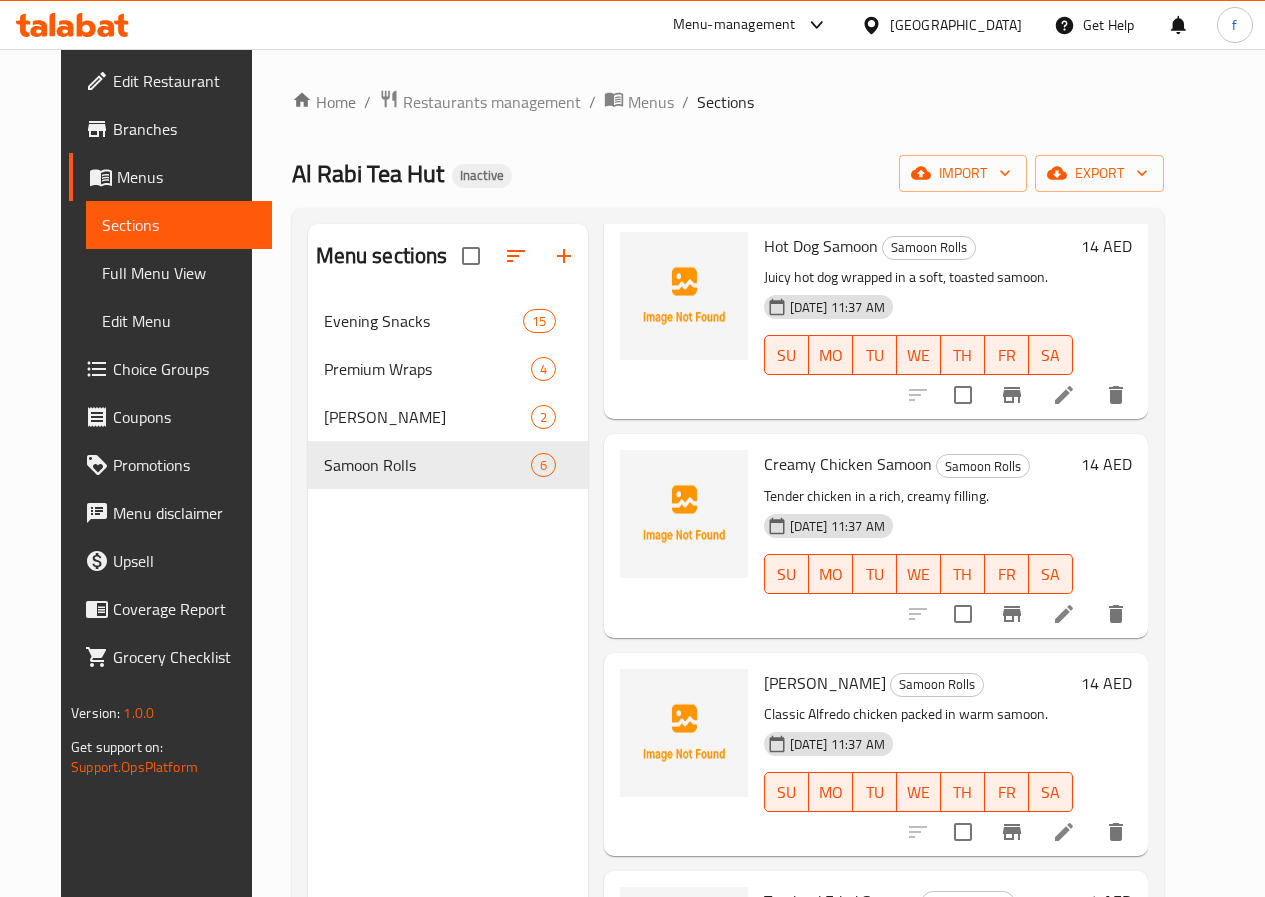 scroll, scrollTop: 200, scrollLeft: 0, axis: vertical 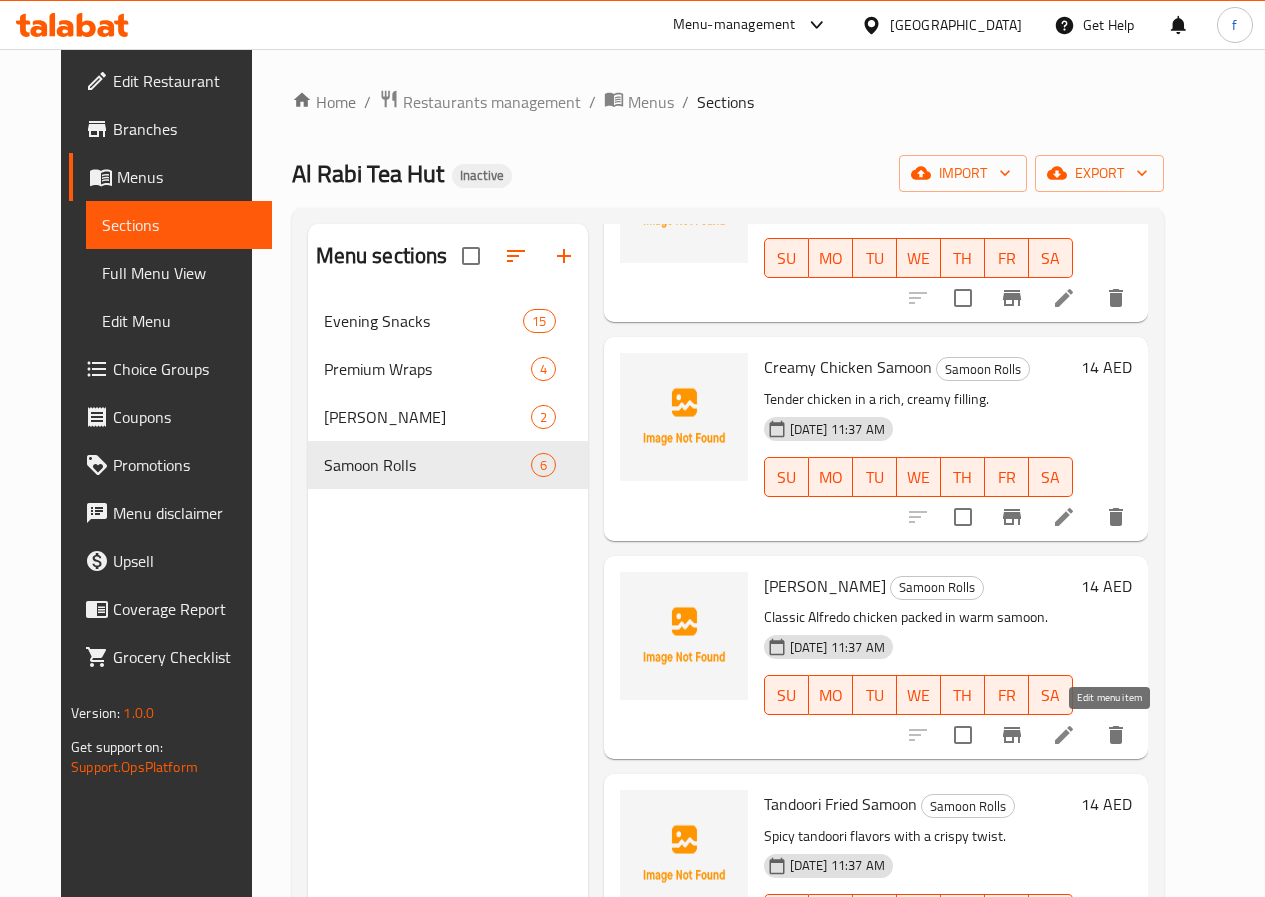 click 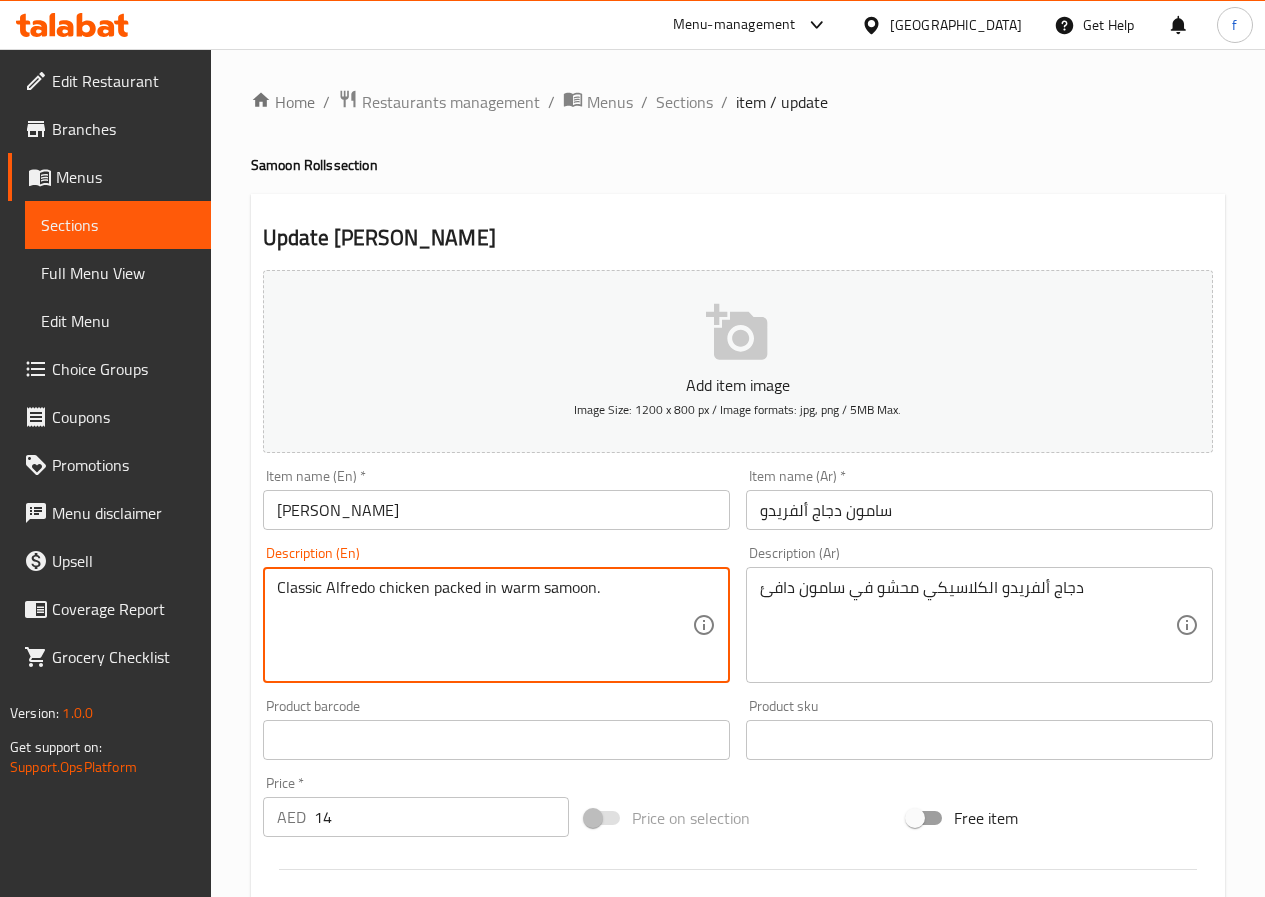 click on "Classic Alfredo chicken packed in warm samoon." at bounding box center (484, 625) 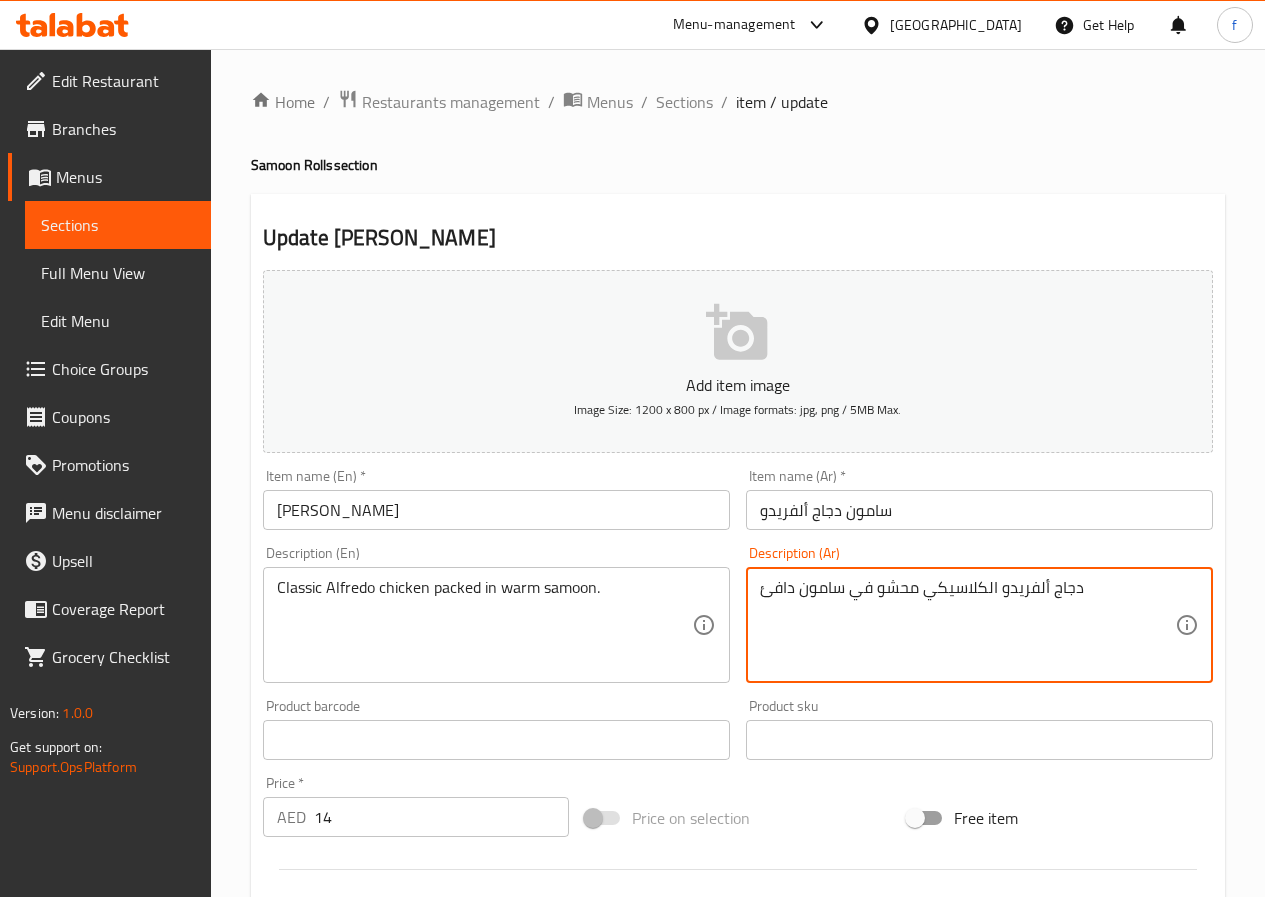 click on "دجاج ألفريدو الكلاسيكي محشو في سامون دافئ" at bounding box center [967, 625] 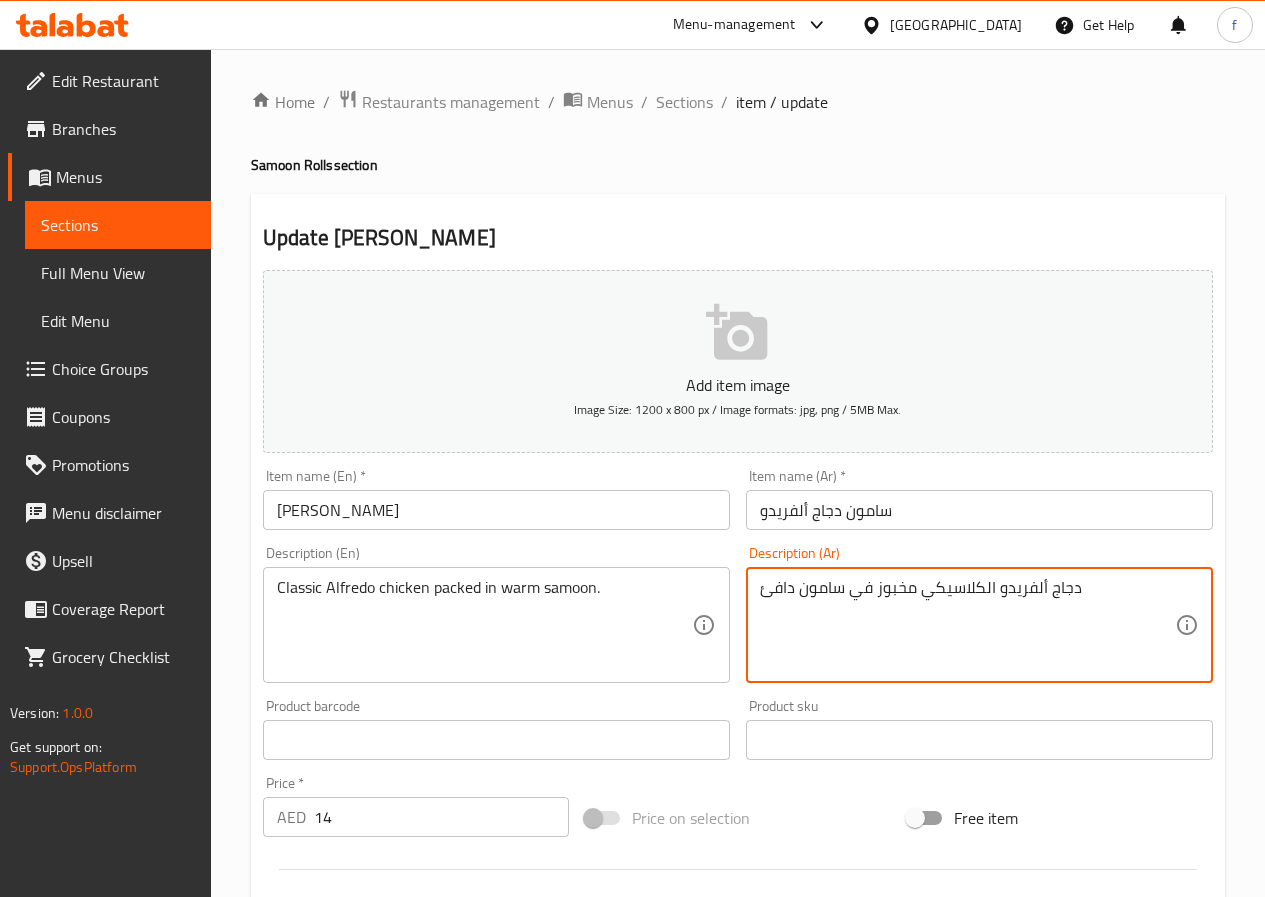 type on "دجاج ألفريدو الكلاسيكي مخبوز في سامون دافئ" 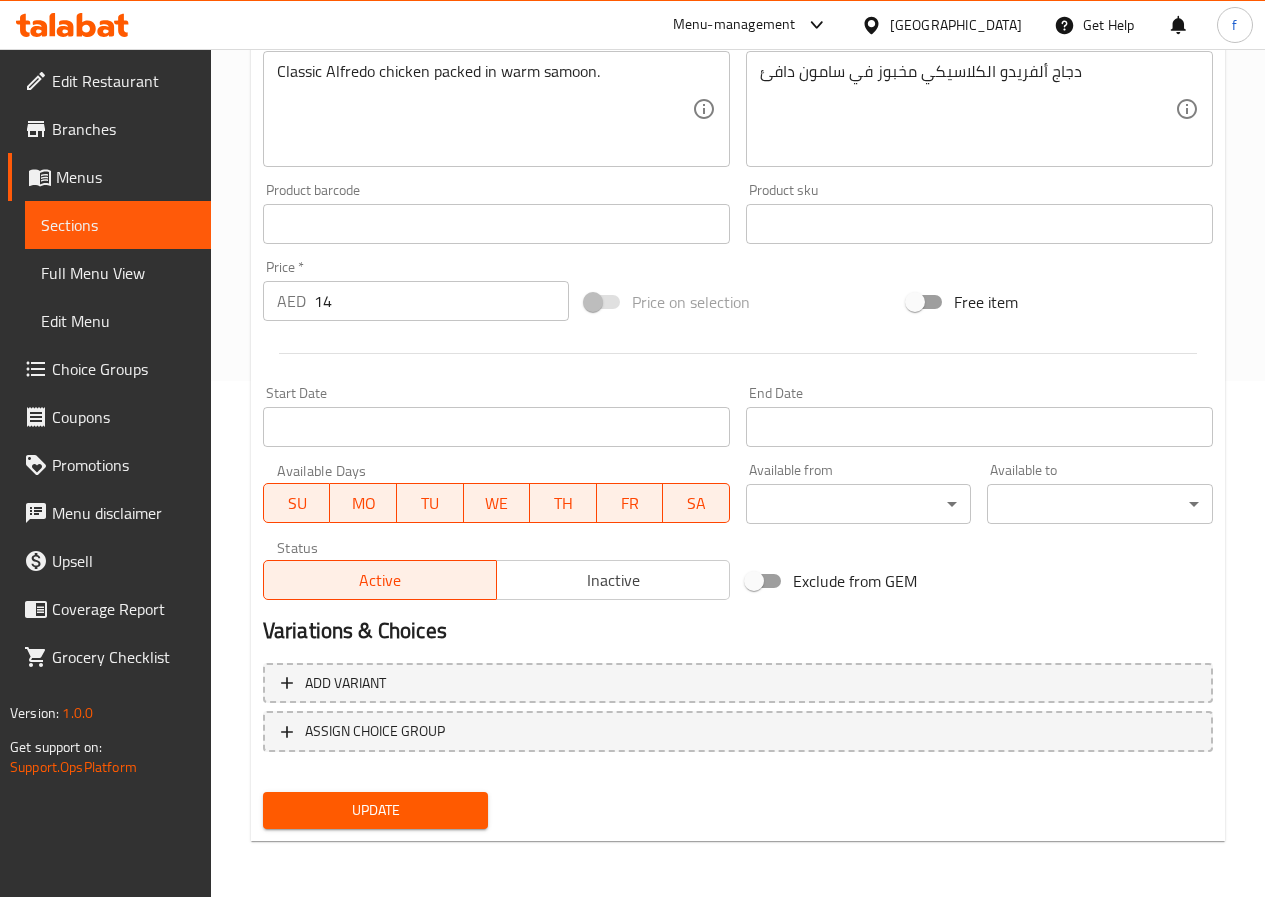 click on "Update" at bounding box center (376, 810) 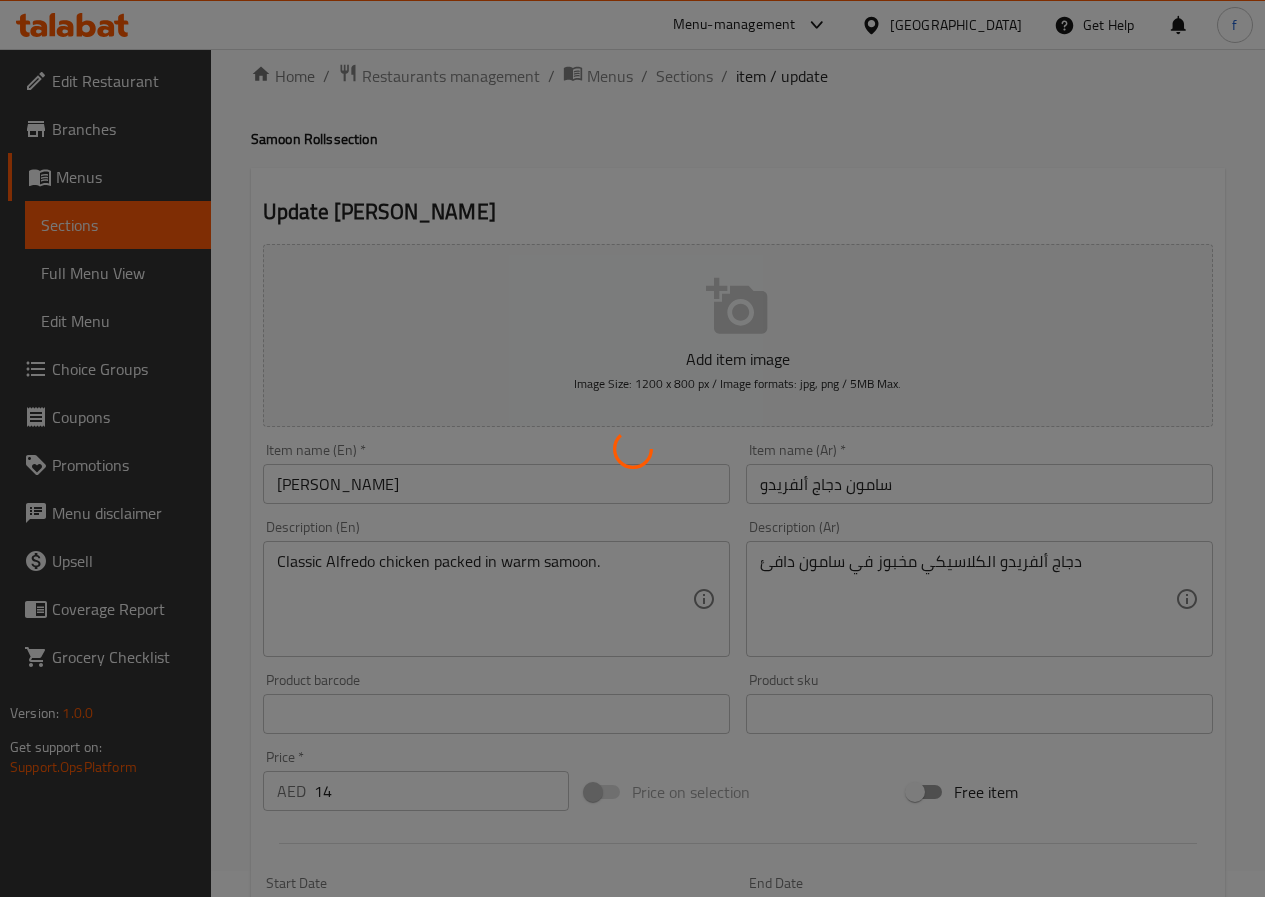 scroll, scrollTop: 16, scrollLeft: 0, axis: vertical 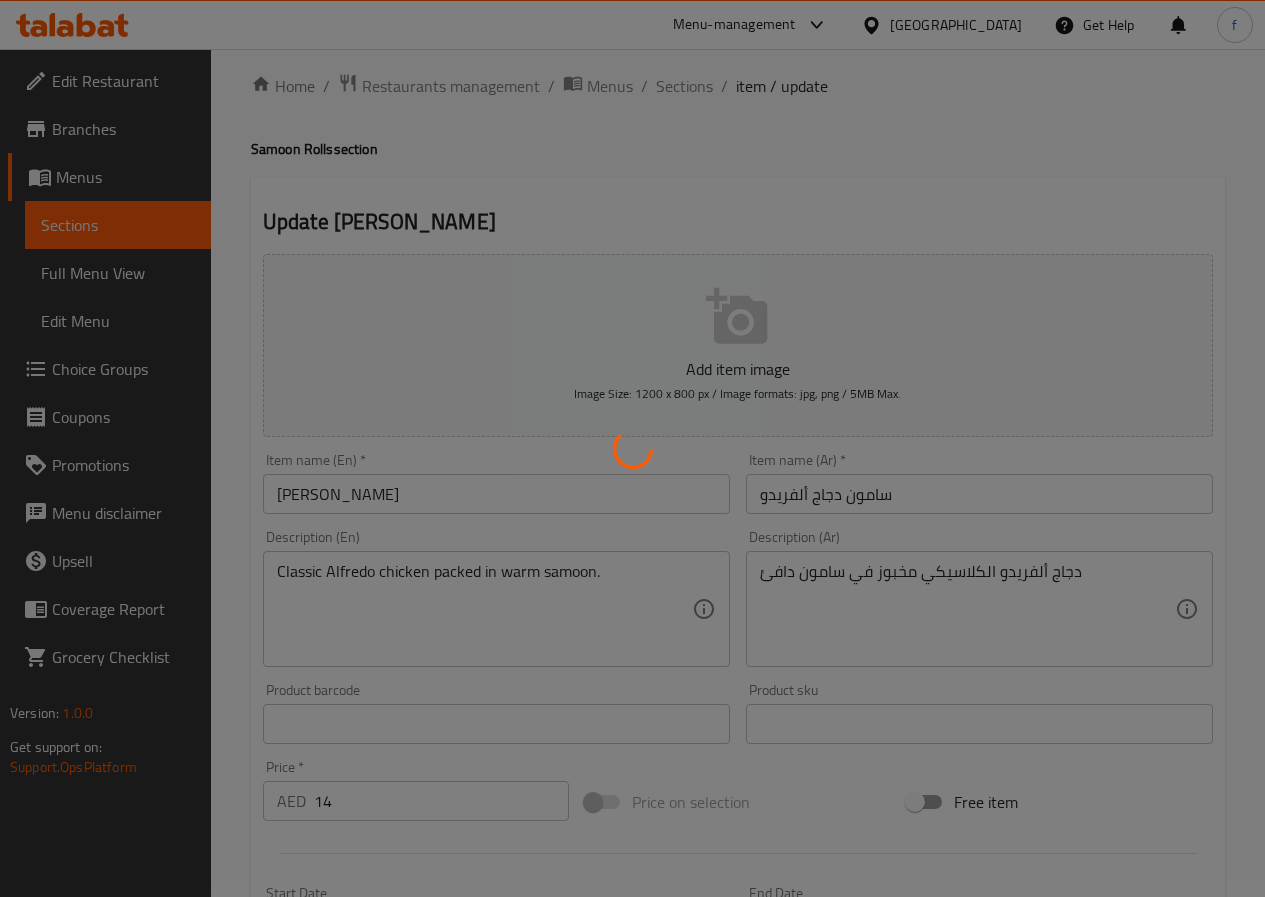 click at bounding box center [632, 448] 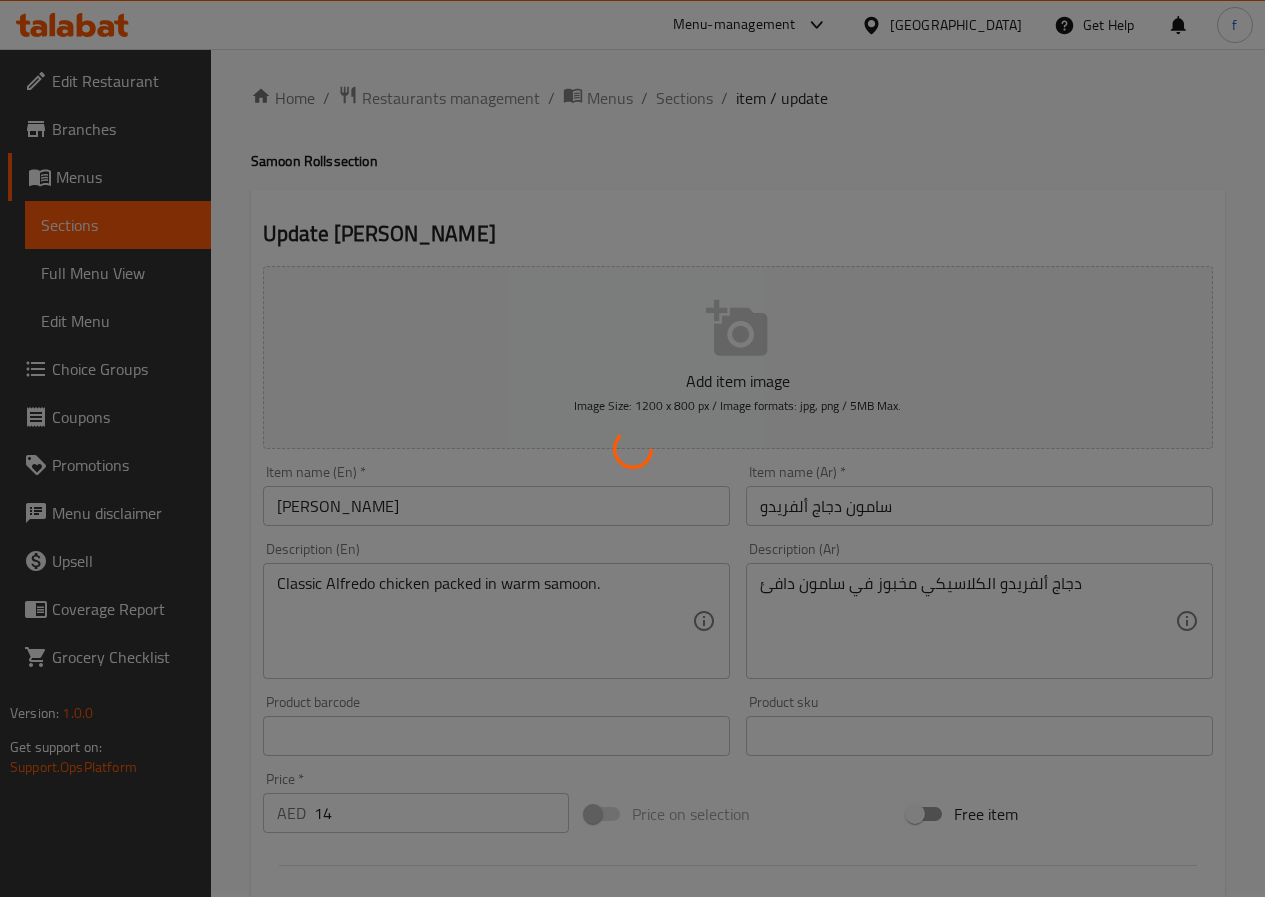 scroll, scrollTop: 0, scrollLeft: 0, axis: both 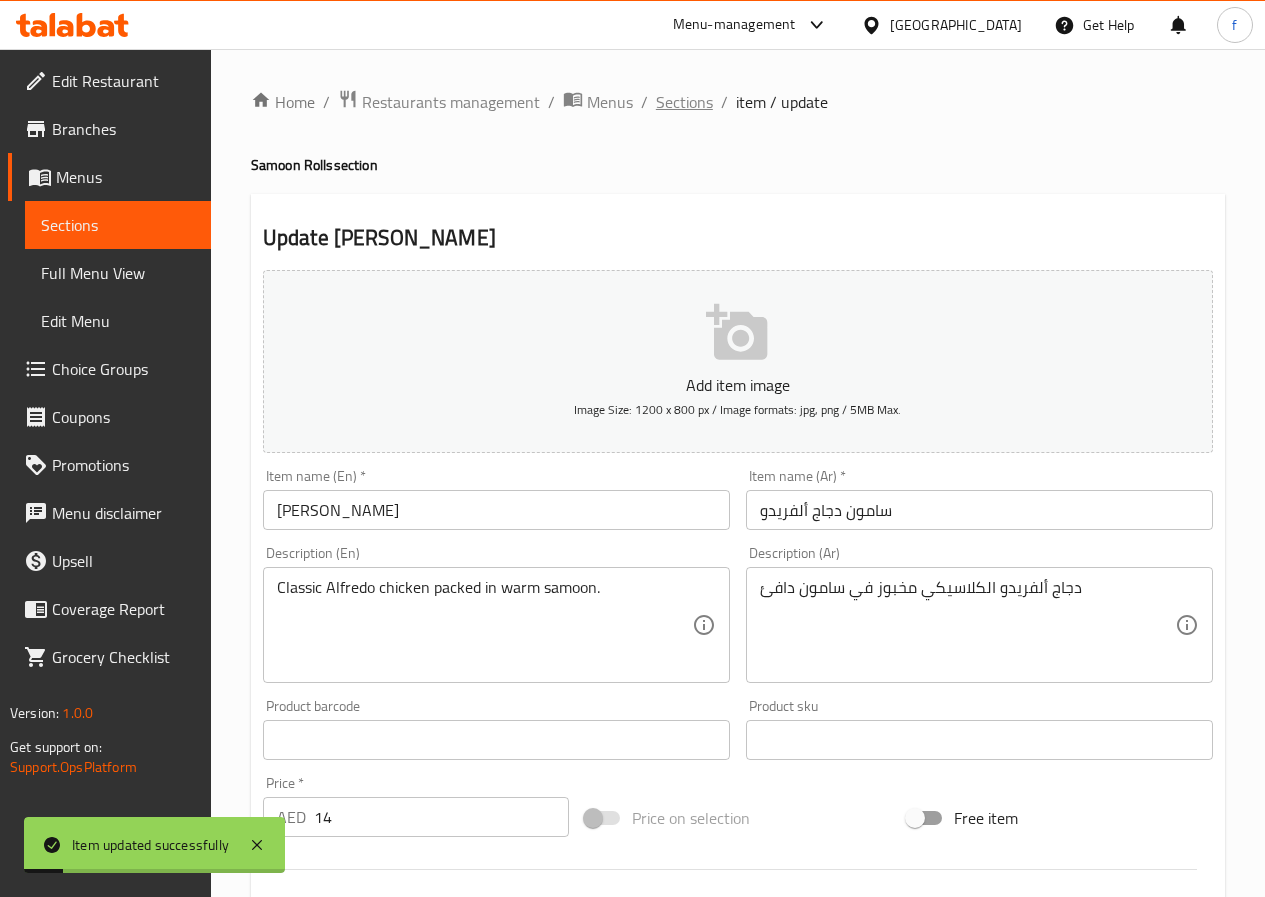 click on "Sections" at bounding box center (684, 102) 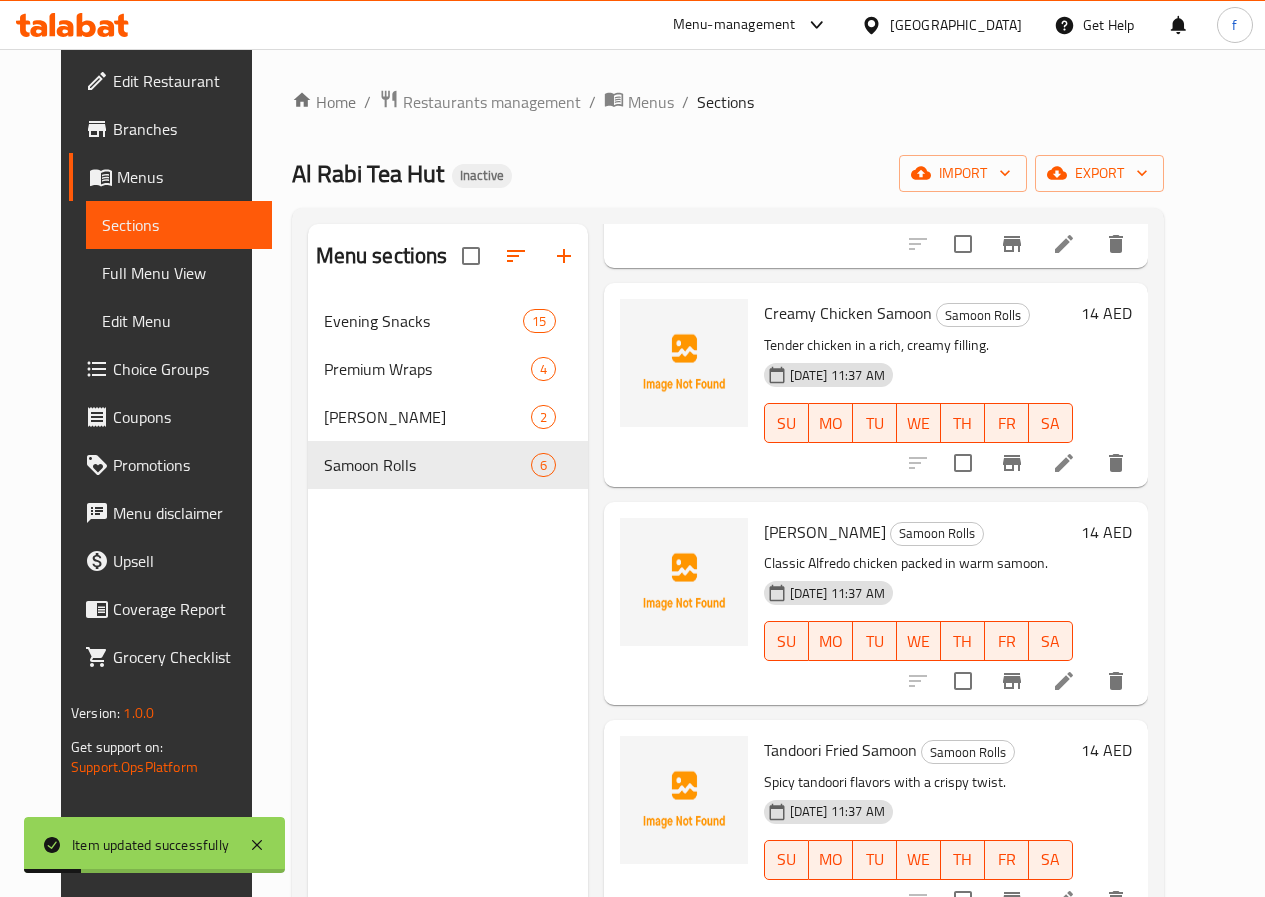 scroll, scrollTop: 494, scrollLeft: 0, axis: vertical 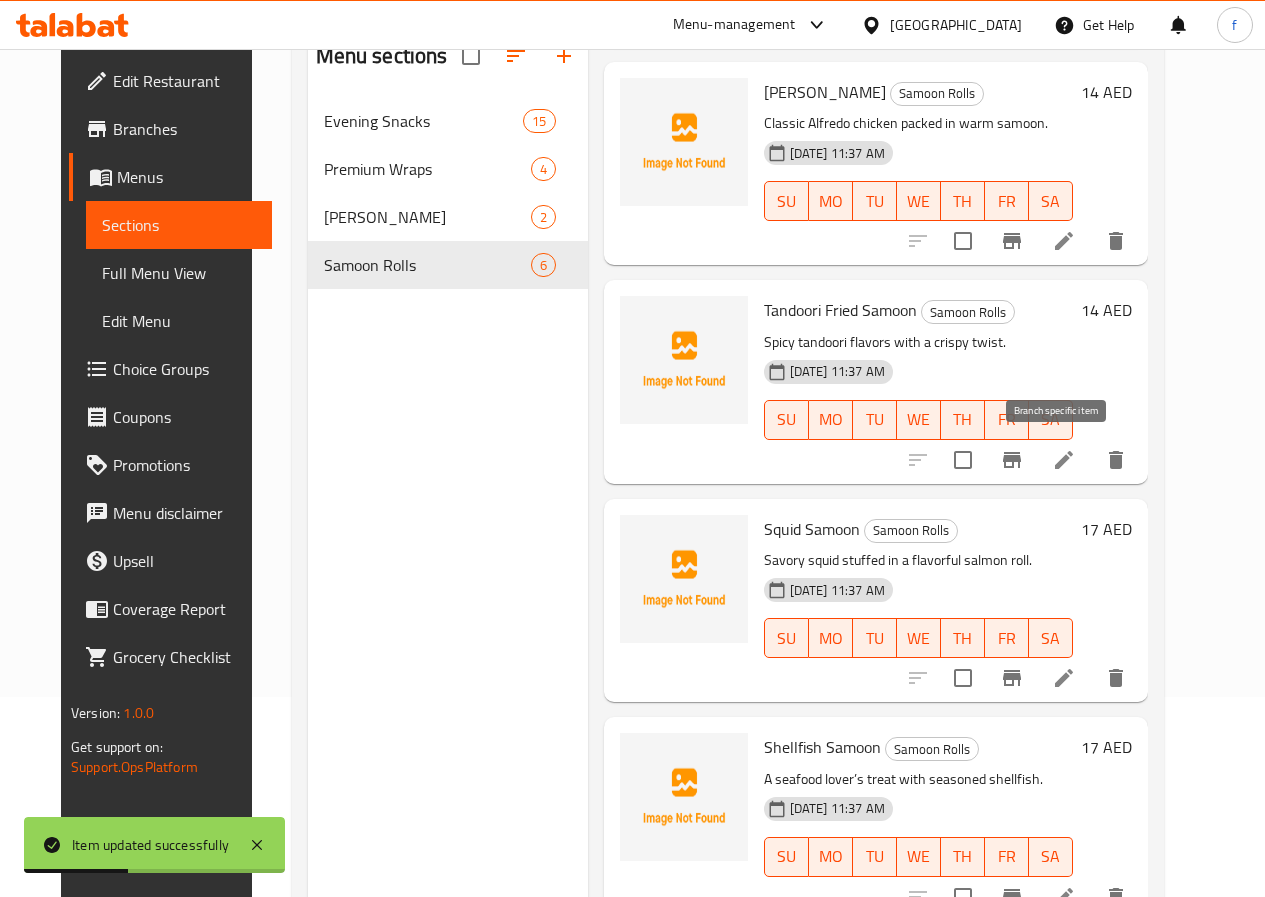 click 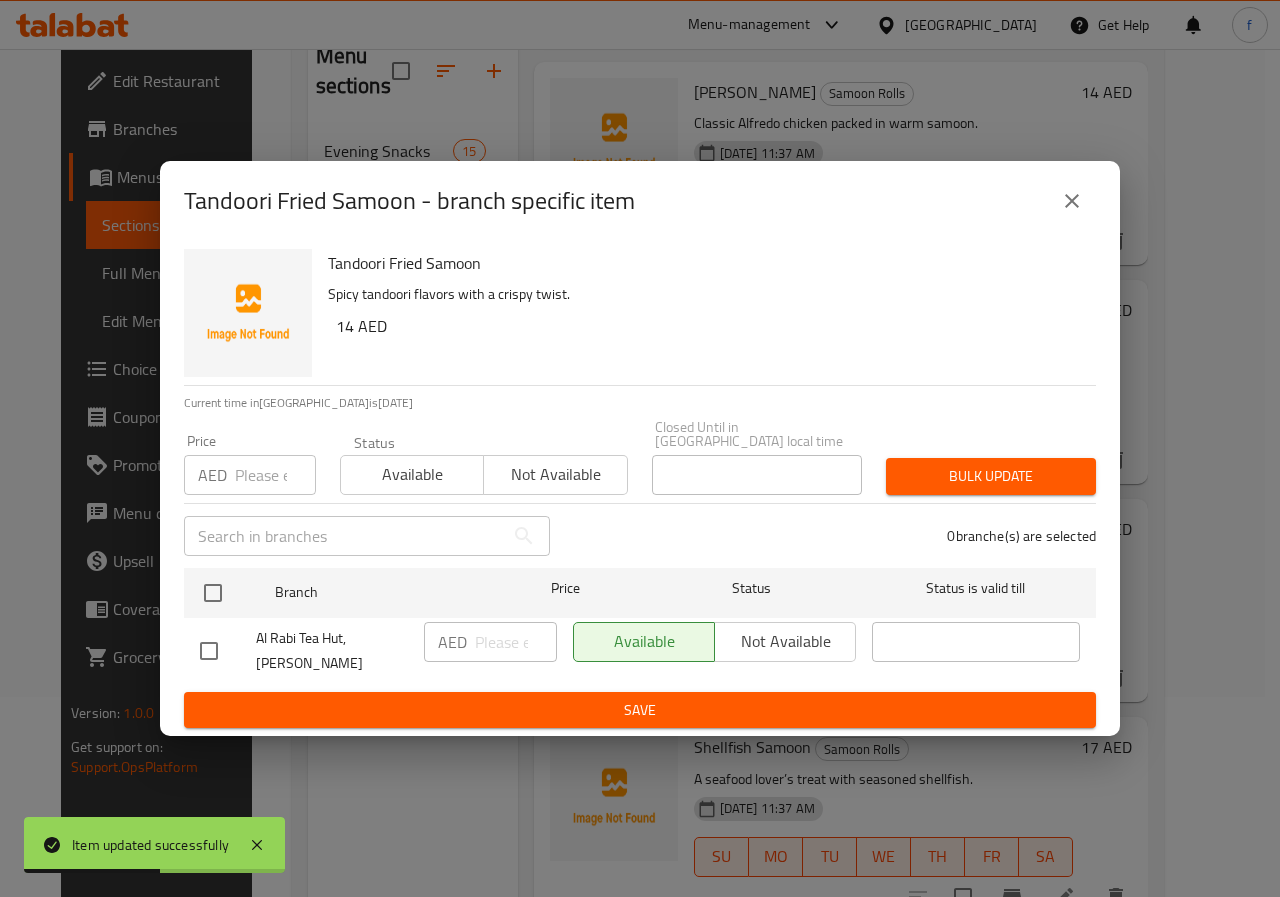 click 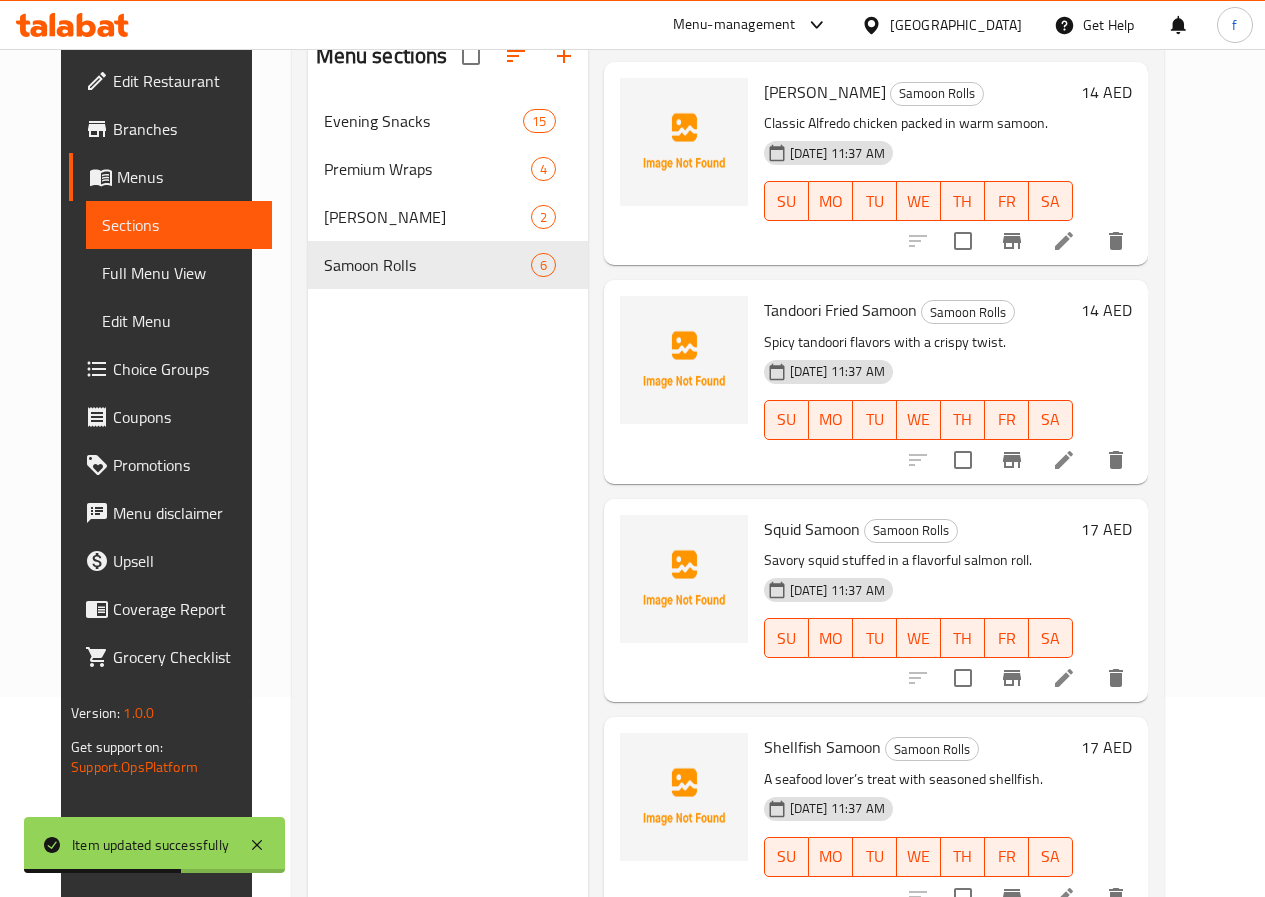 click at bounding box center [1064, 460] 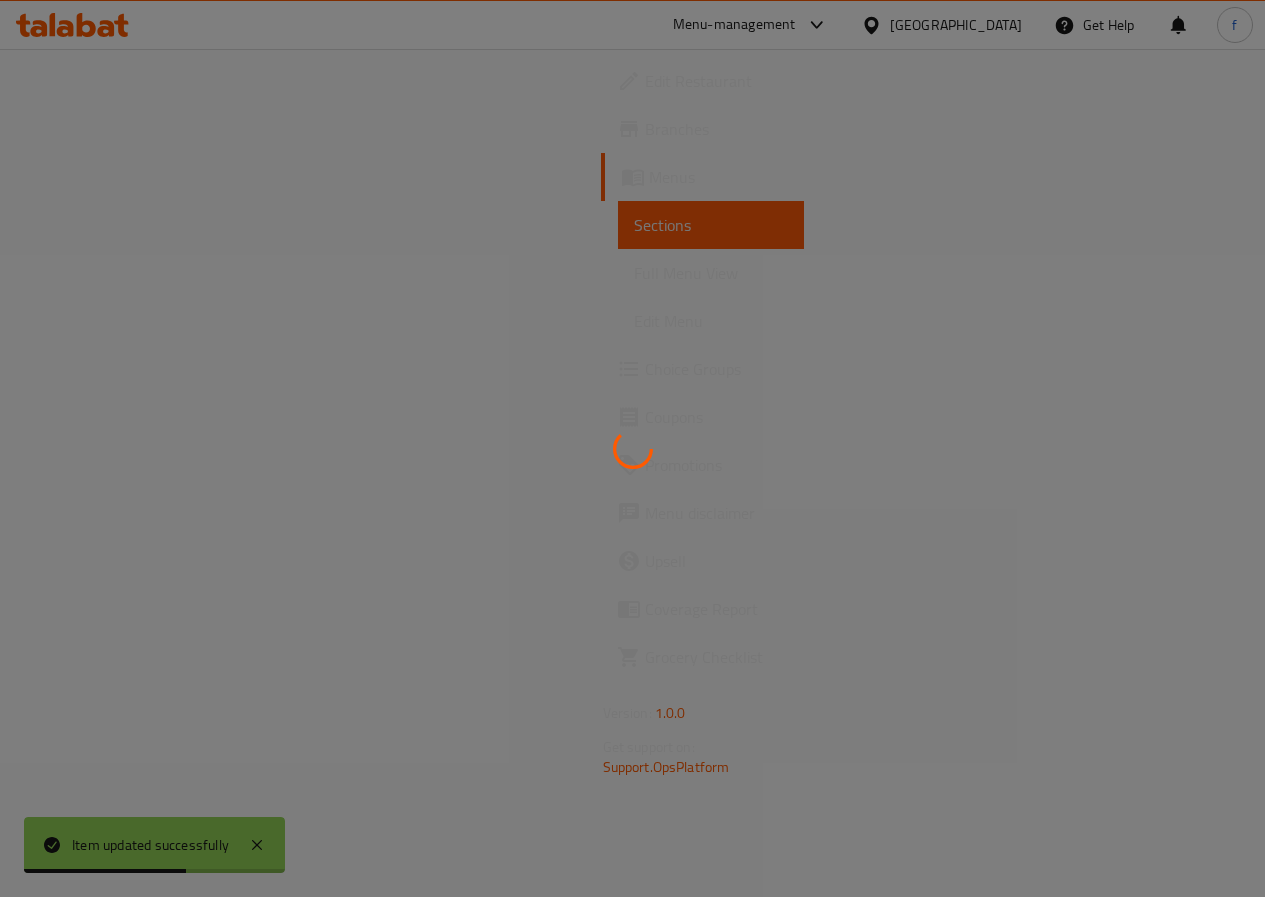 scroll, scrollTop: 0, scrollLeft: 0, axis: both 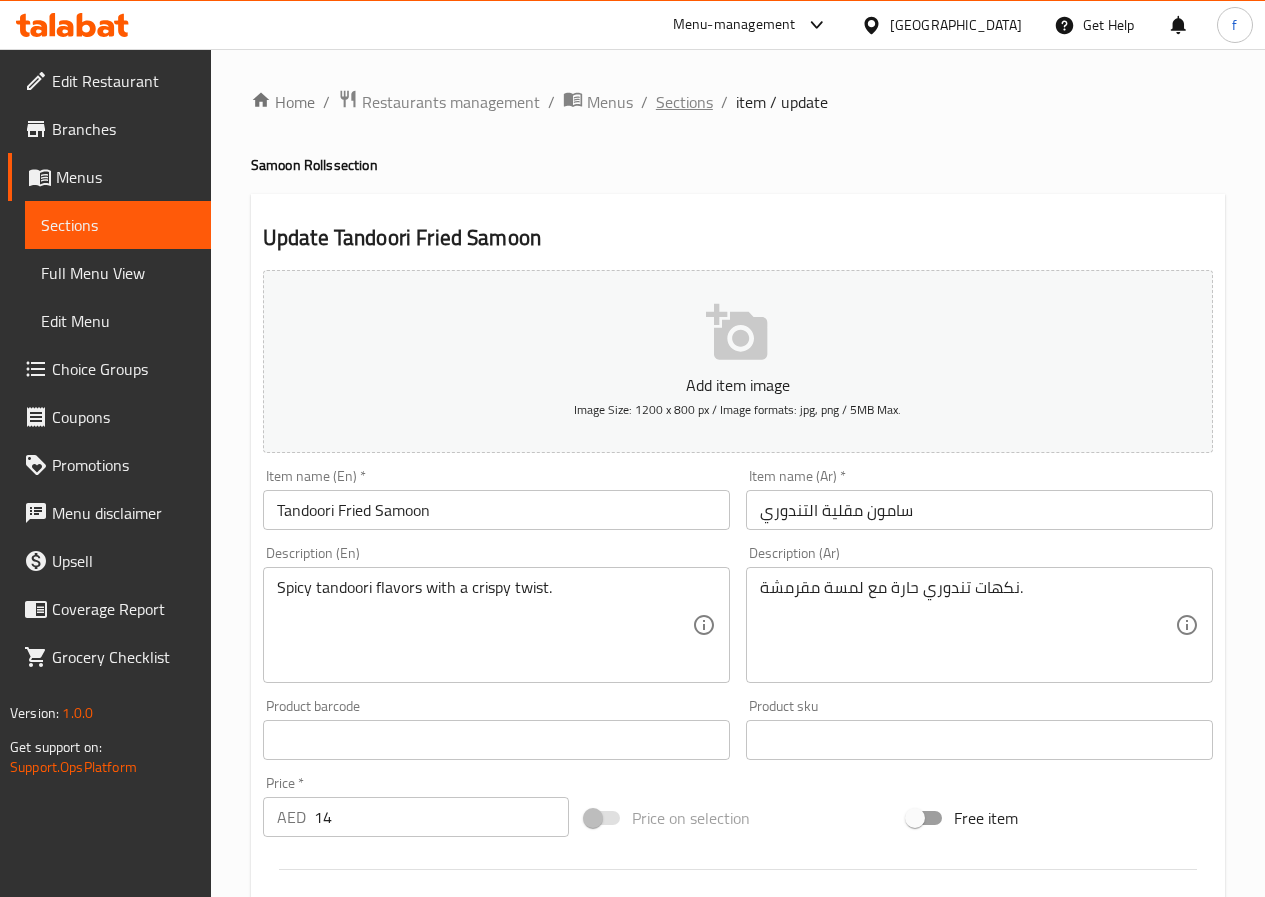 click on "Sections" at bounding box center (684, 102) 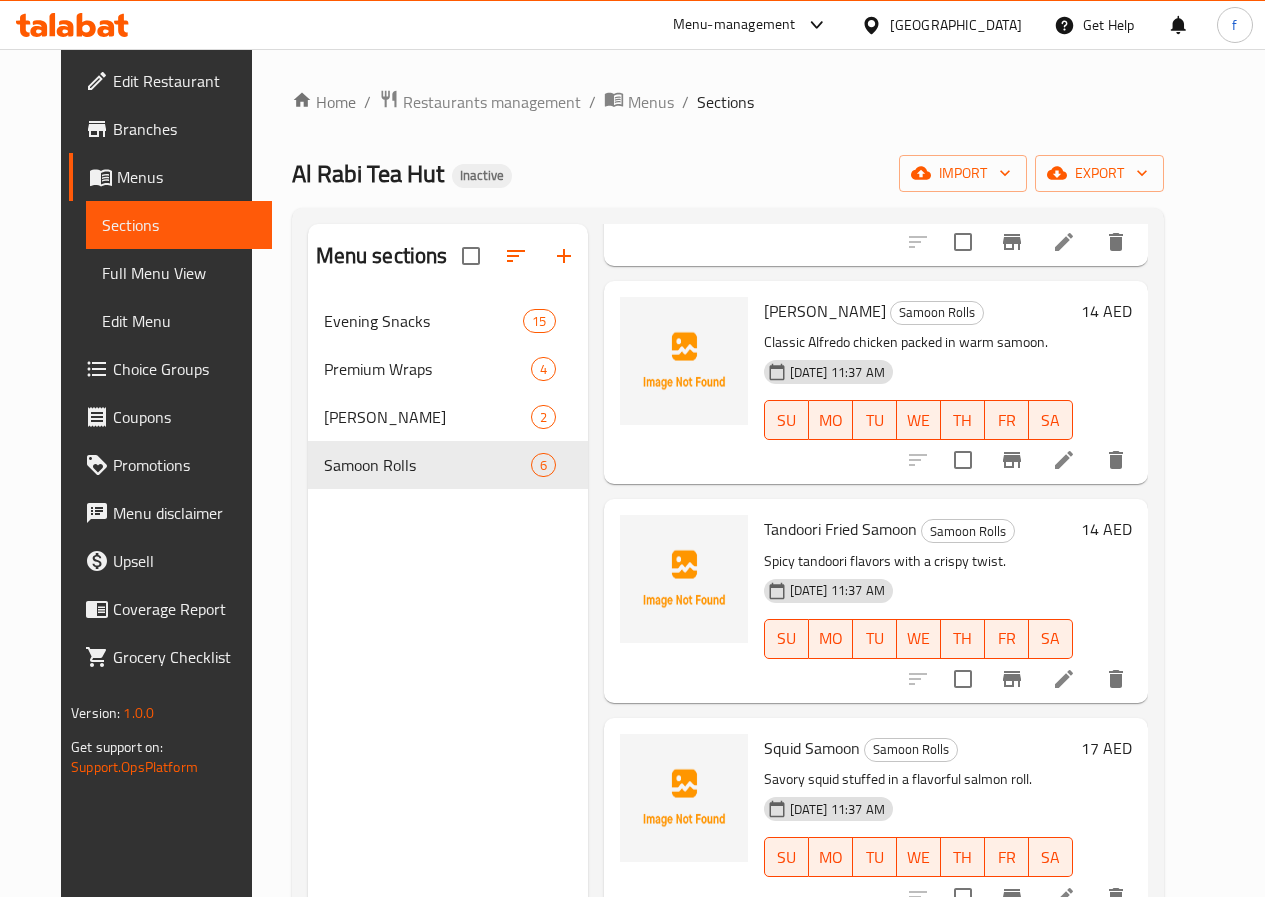 scroll, scrollTop: 494, scrollLeft: 0, axis: vertical 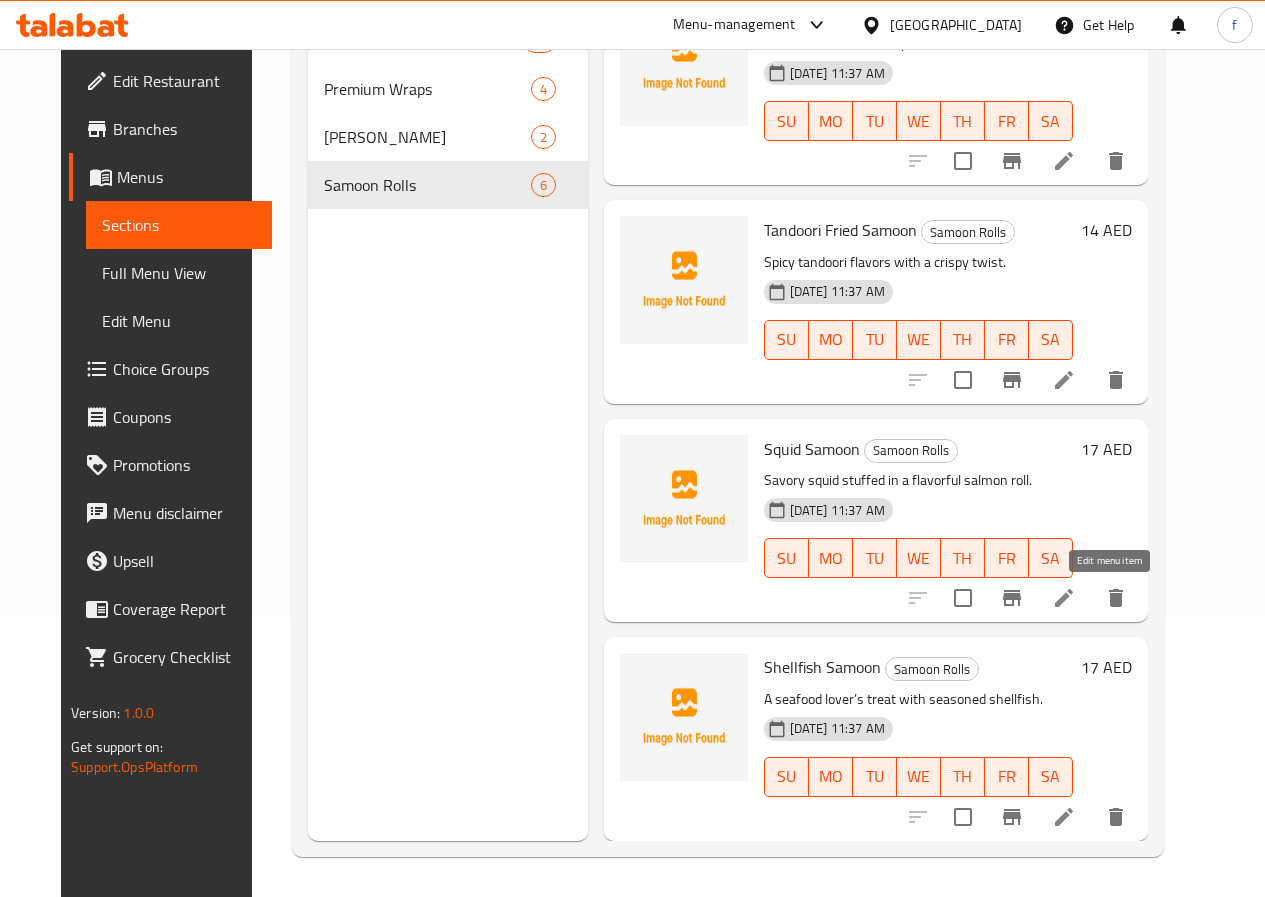 click 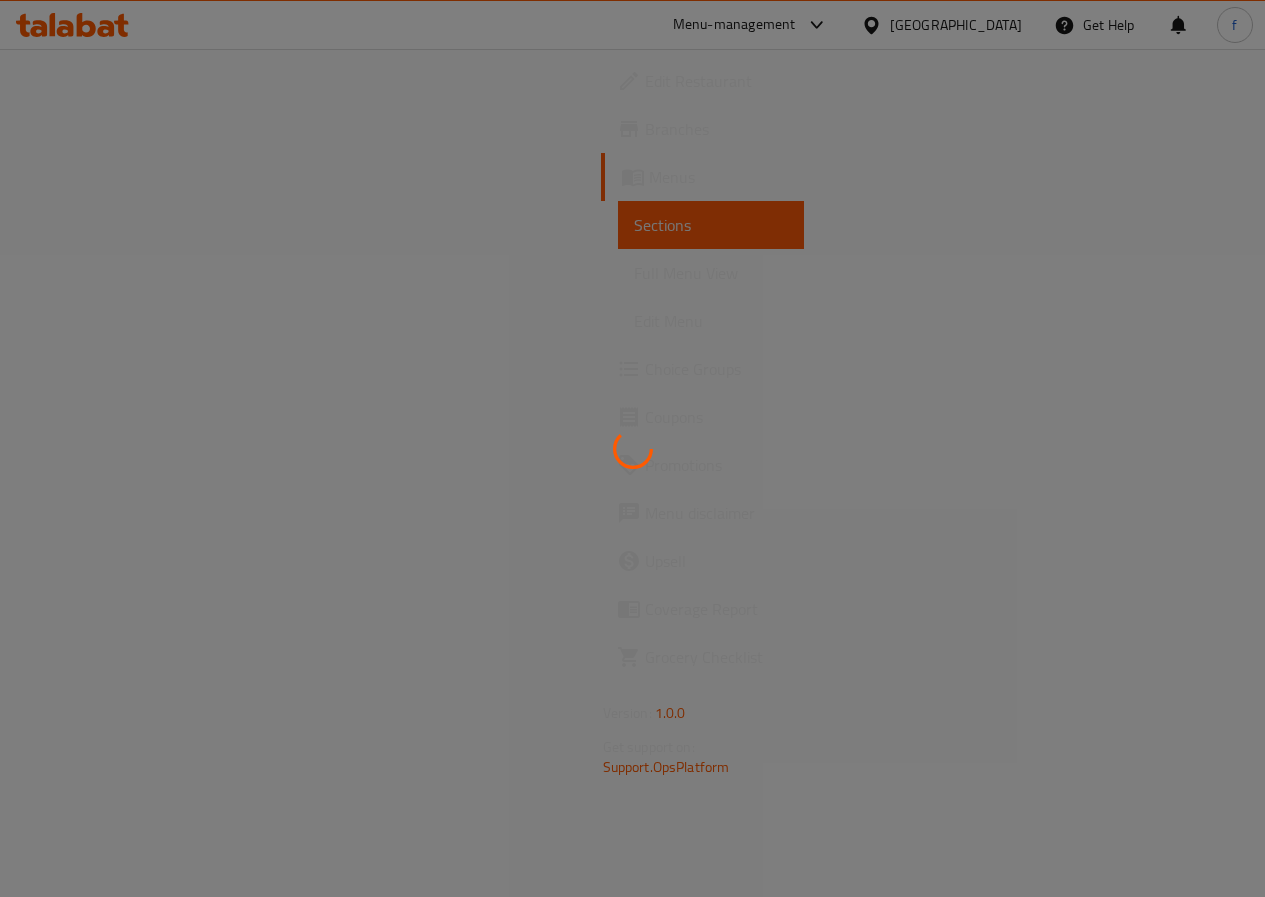 scroll, scrollTop: 0, scrollLeft: 0, axis: both 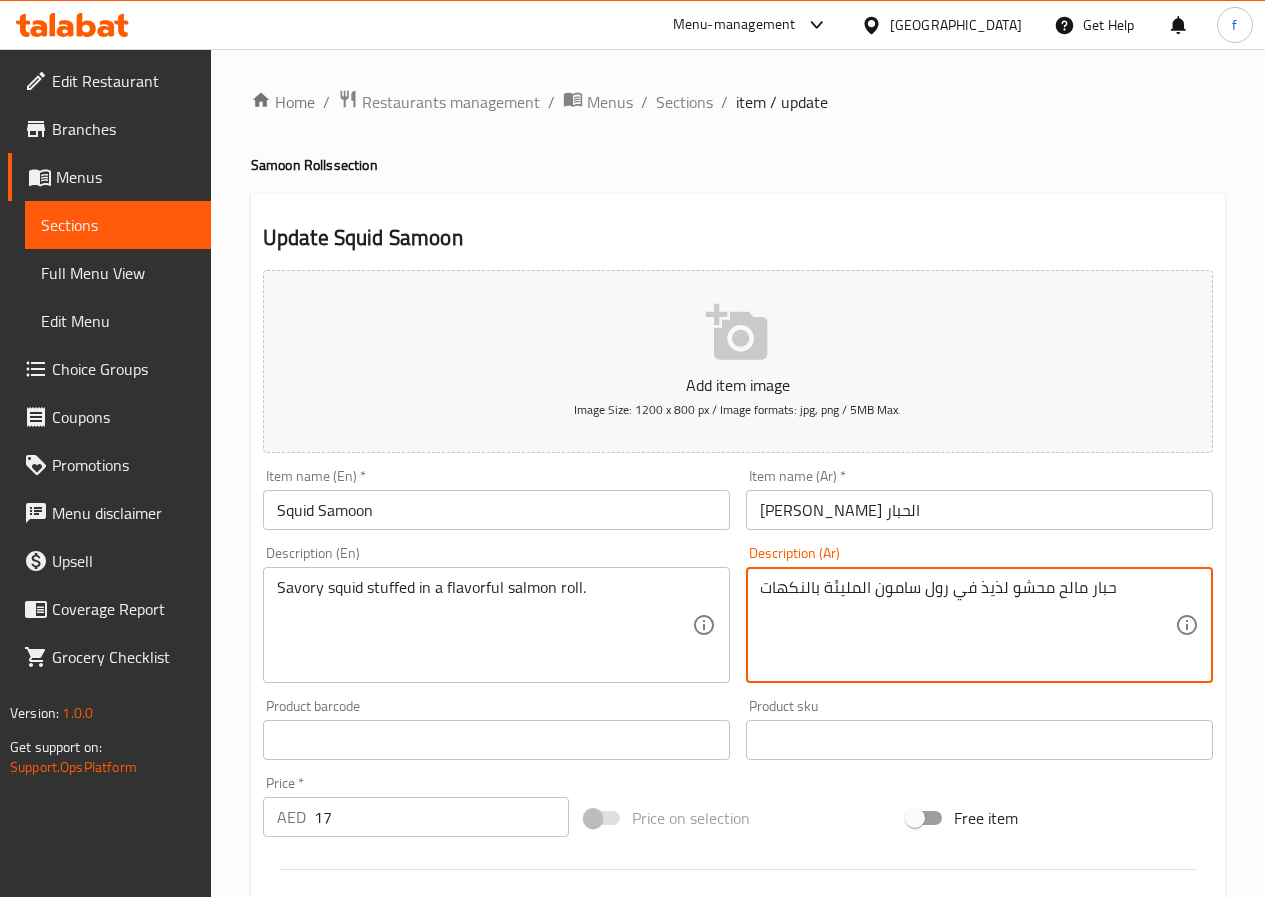 drag, startPoint x: 870, startPoint y: 589, endPoint x: 708, endPoint y: 584, distance: 162.07715 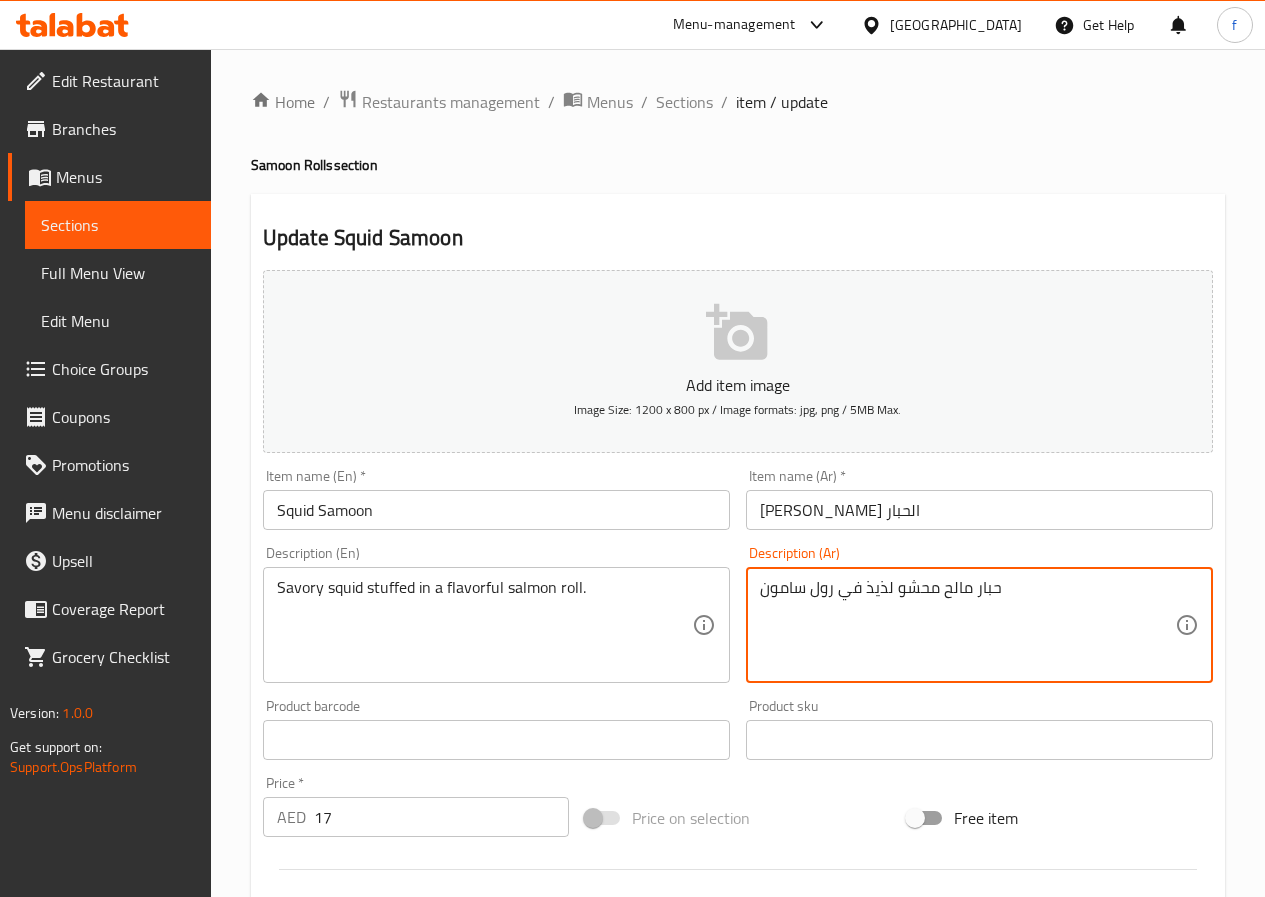 type on "حبار مالح محشو لذيذ في رول سامون" 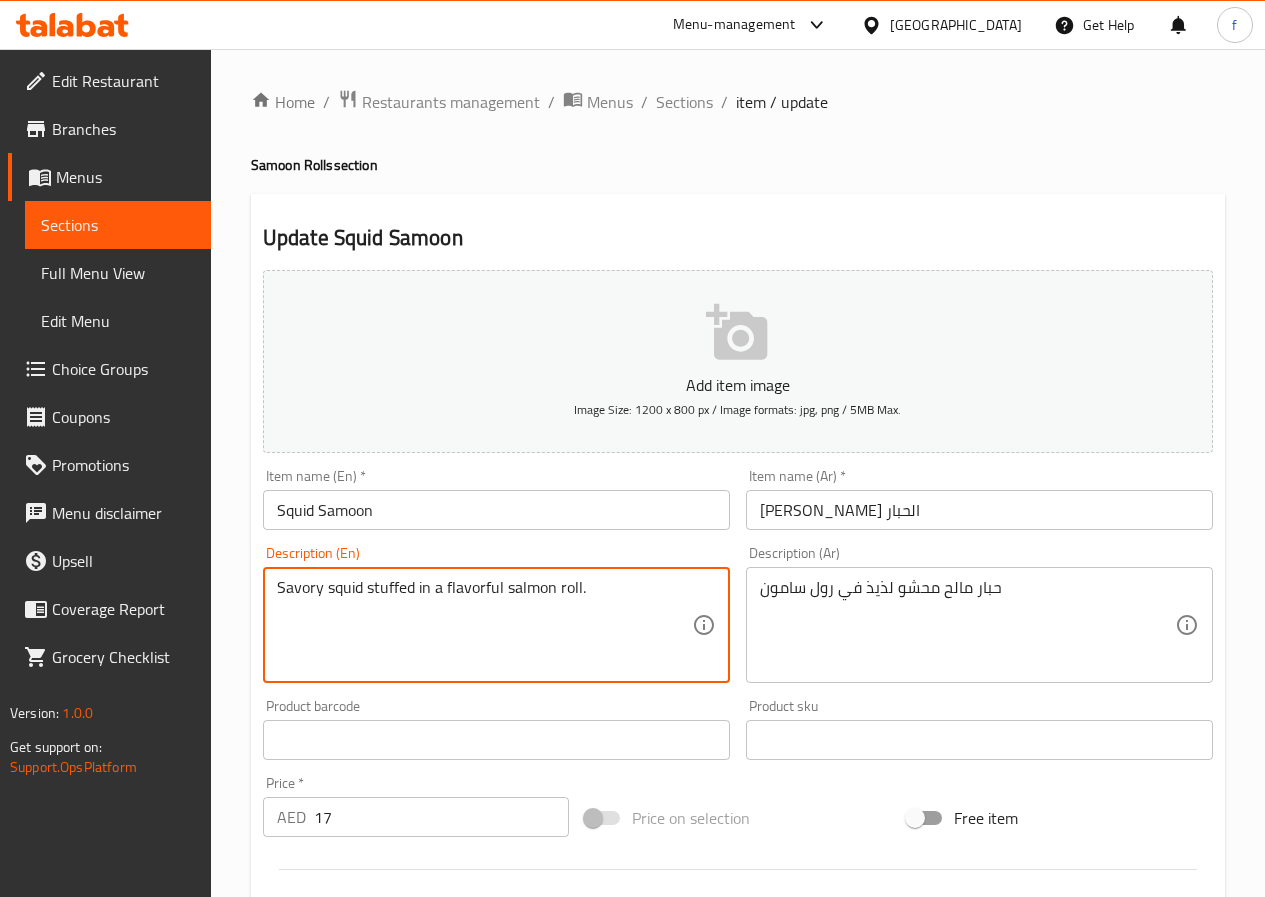 click on "Savory squid stuffed in a flavorful salmon roll." at bounding box center (484, 625) 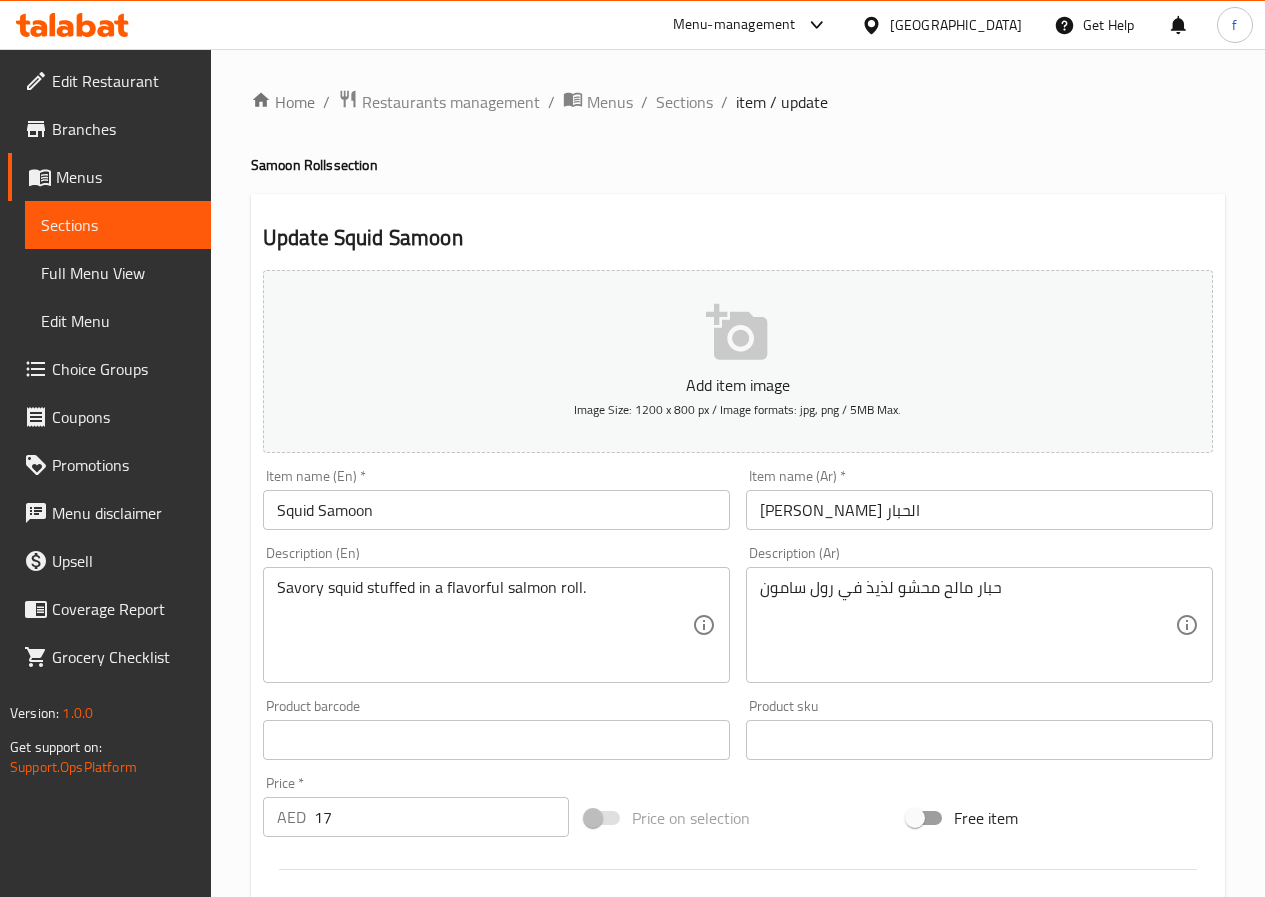 click on "Savory squid stuffed in a flavorful salmon roll." at bounding box center (484, 625) 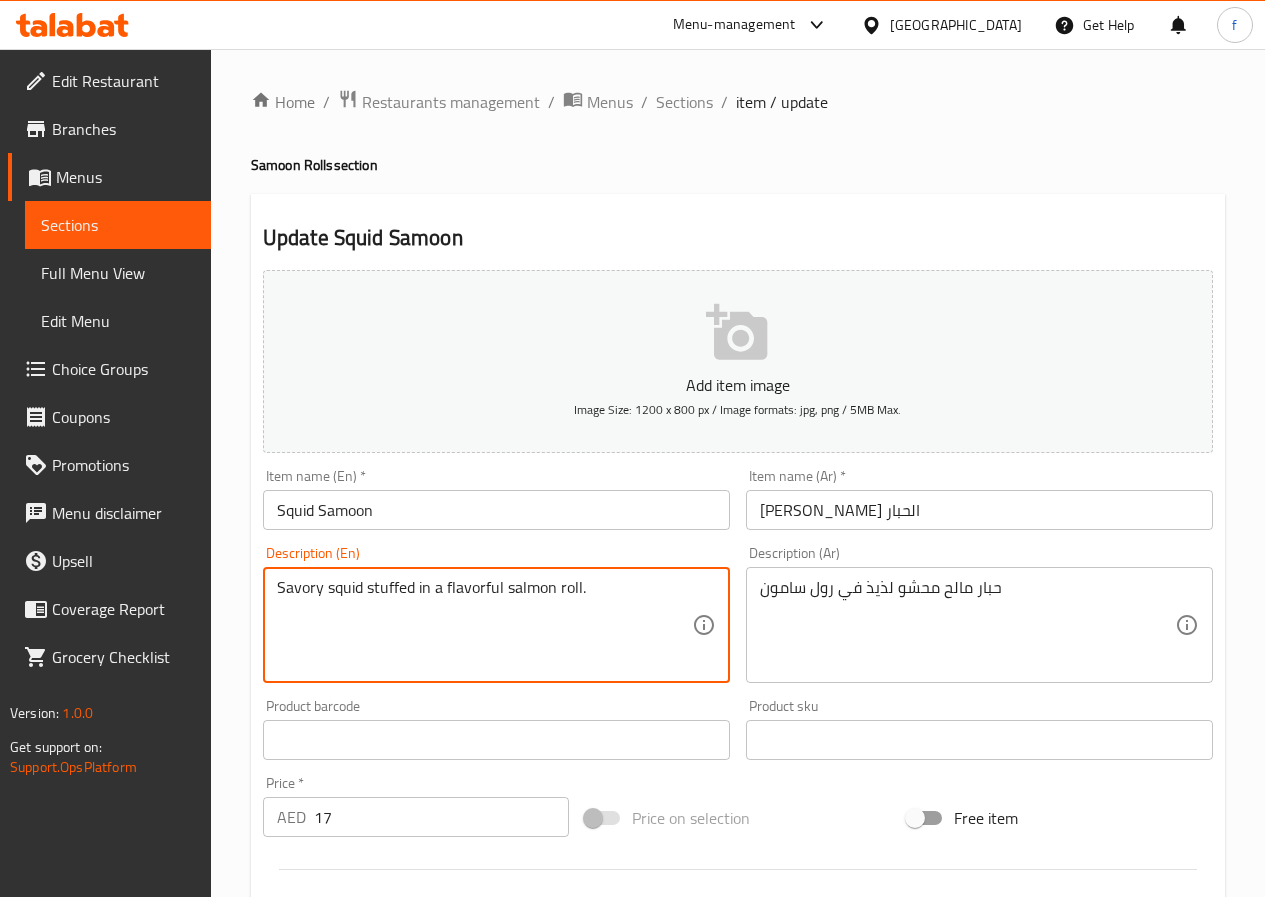 click on "Savory squid stuffed in a flavorful salmon roll." at bounding box center [484, 625] 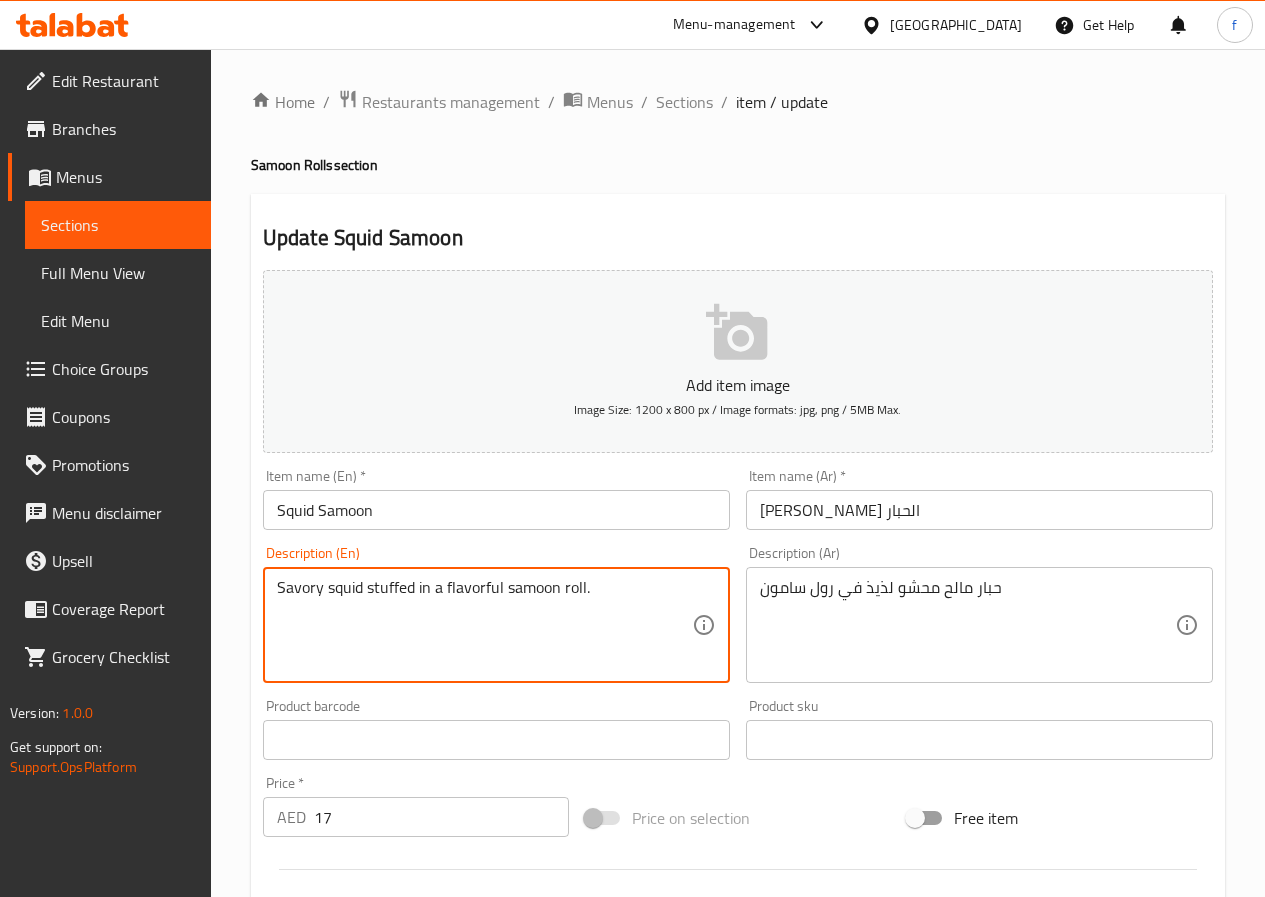 type on "Savory squid stuffed in a flavorful samoon roll." 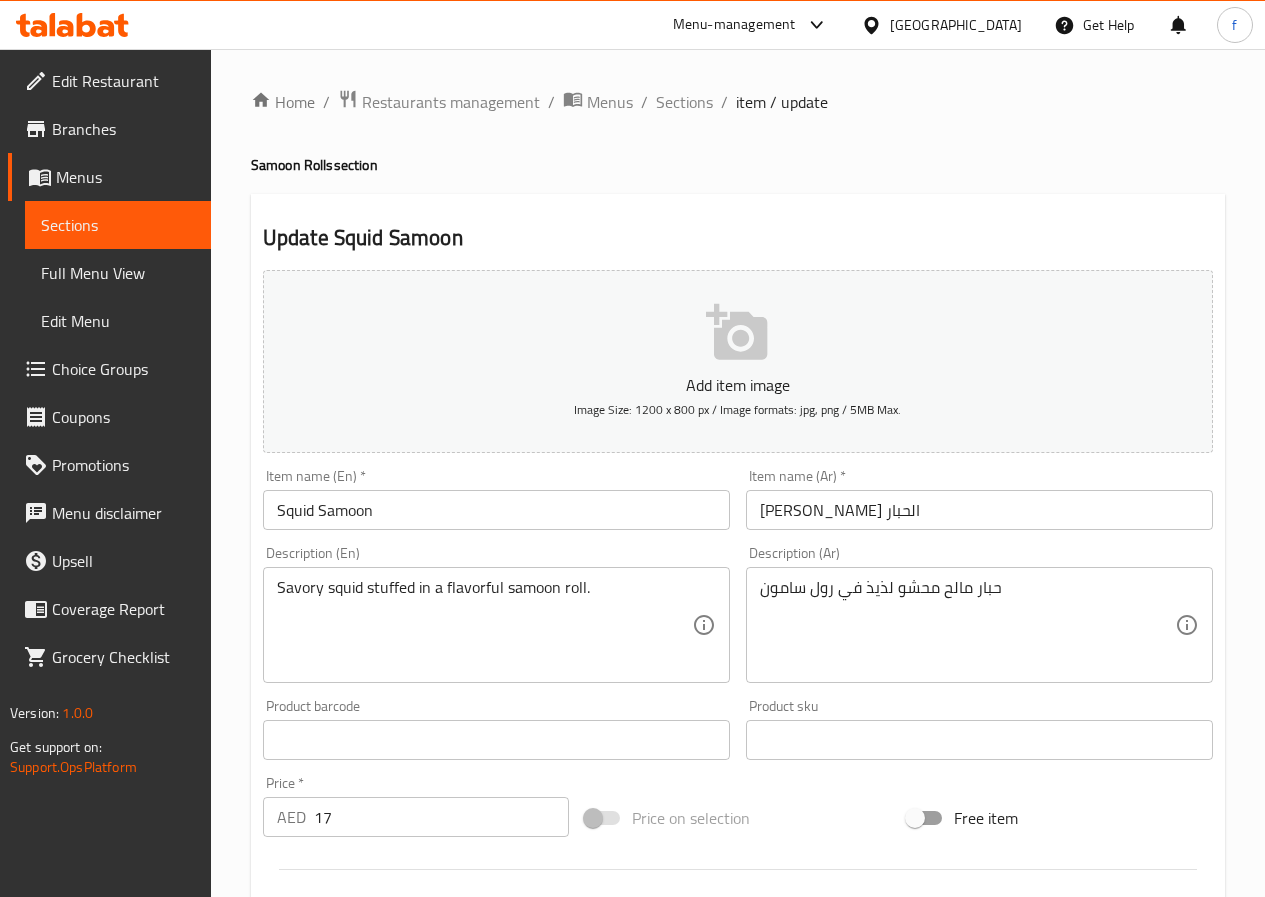 scroll, scrollTop: 516, scrollLeft: 0, axis: vertical 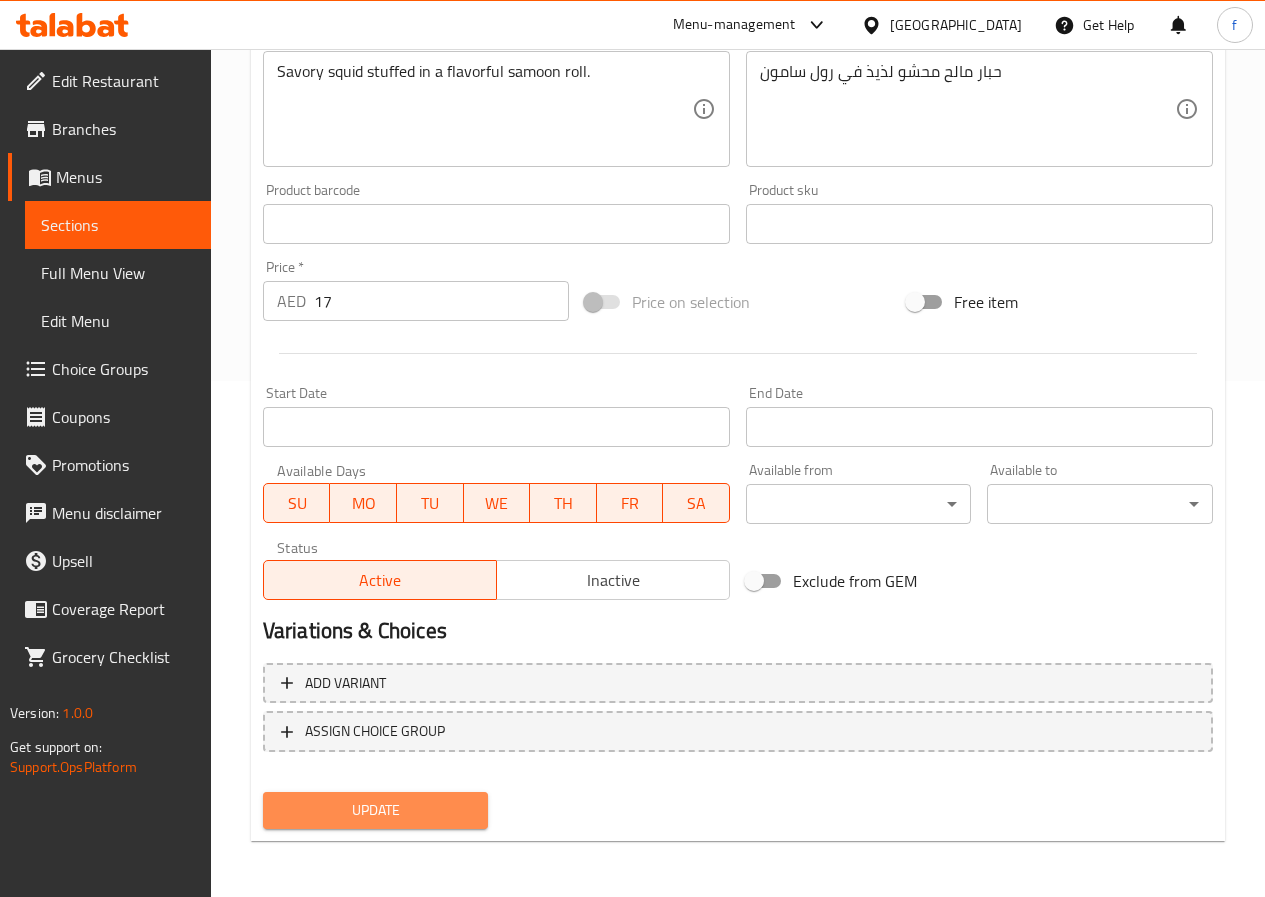 click on "Update" at bounding box center [376, 810] 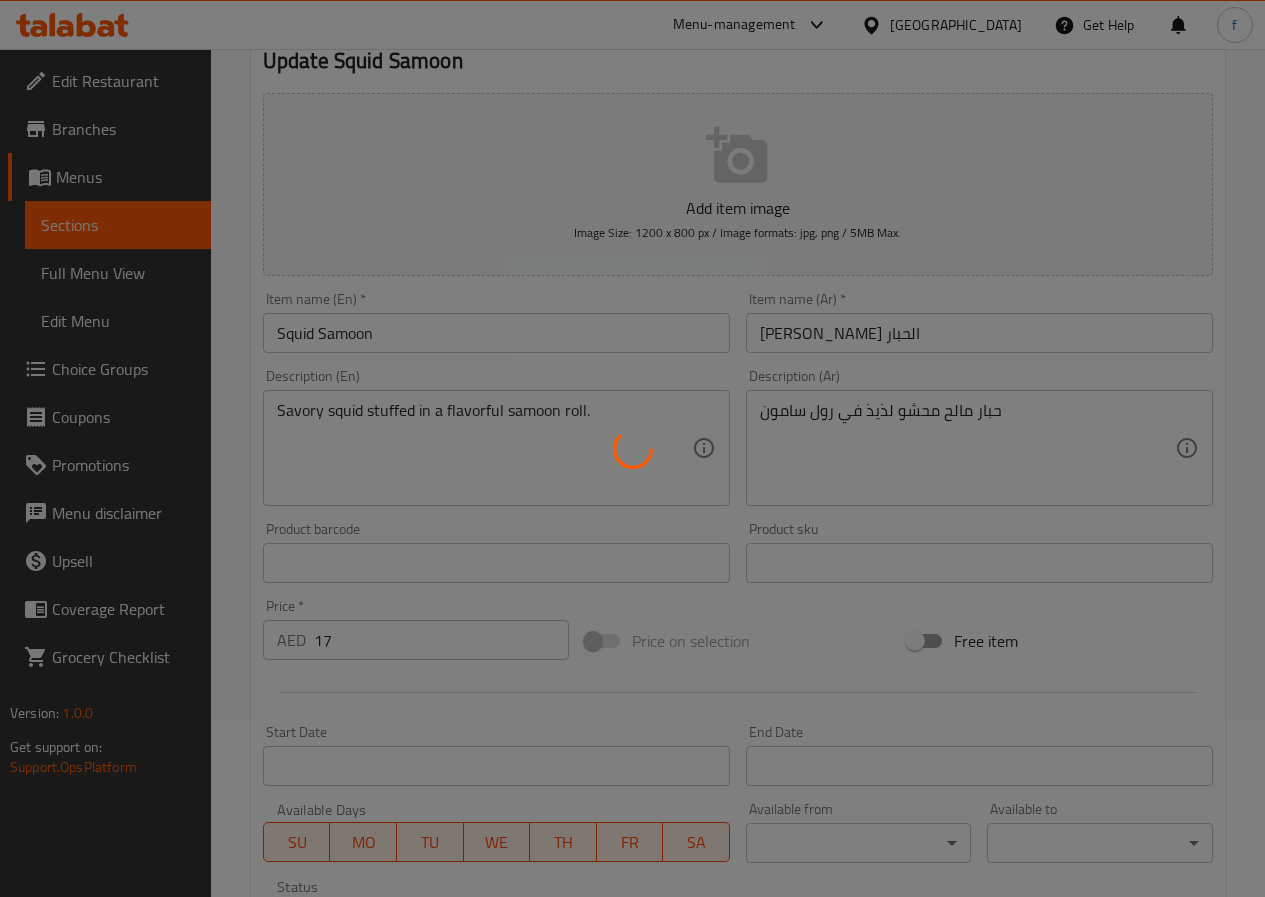 scroll, scrollTop: 16, scrollLeft: 0, axis: vertical 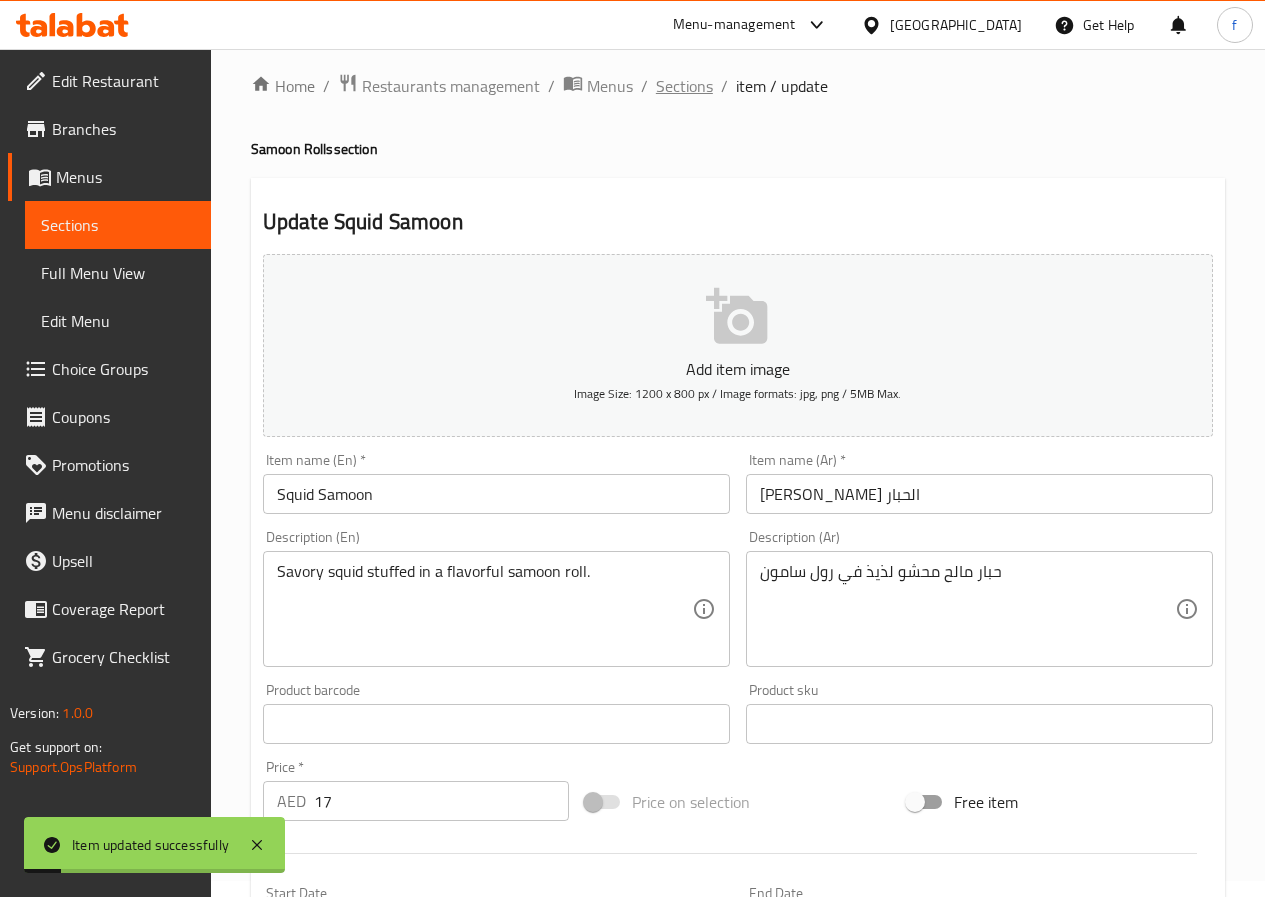 click on "Sections" at bounding box center (684, 86) 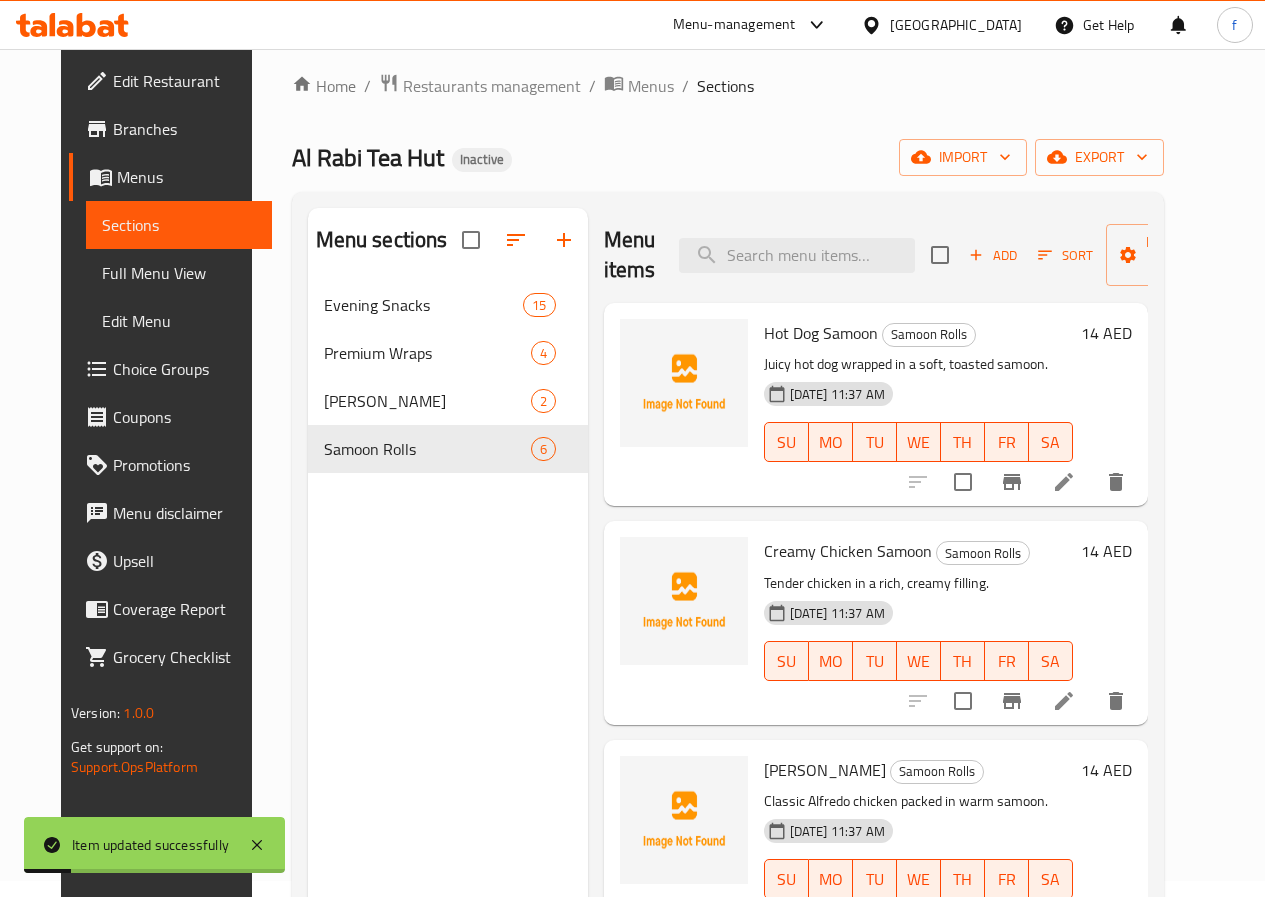 scroll, scrollTop: 494, scrollLeft: 0, axis: vertical 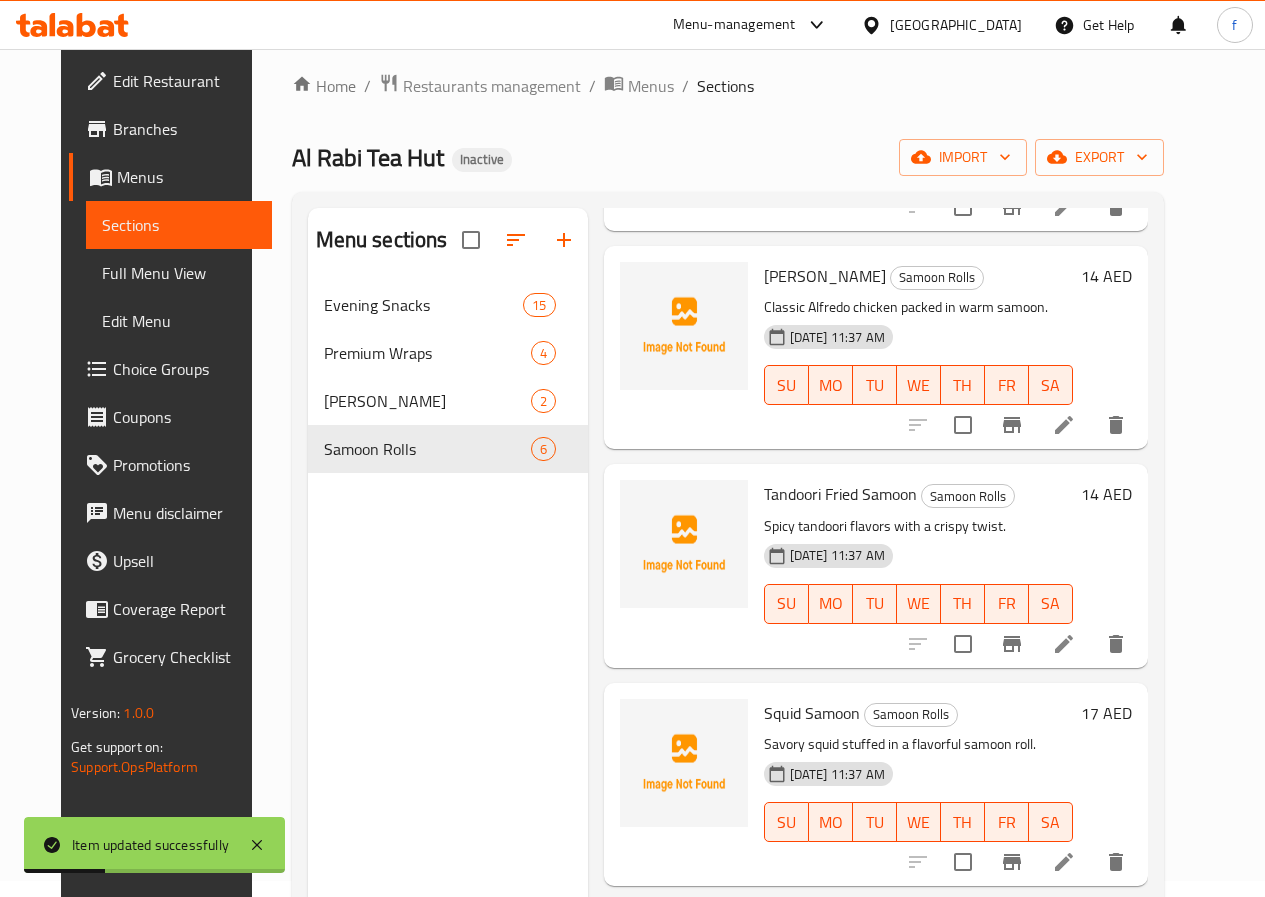 drag, startPoint x: 887, startPoint y: 466, endPoint x: 1040, endPoint y: 544, distance: 171.73526 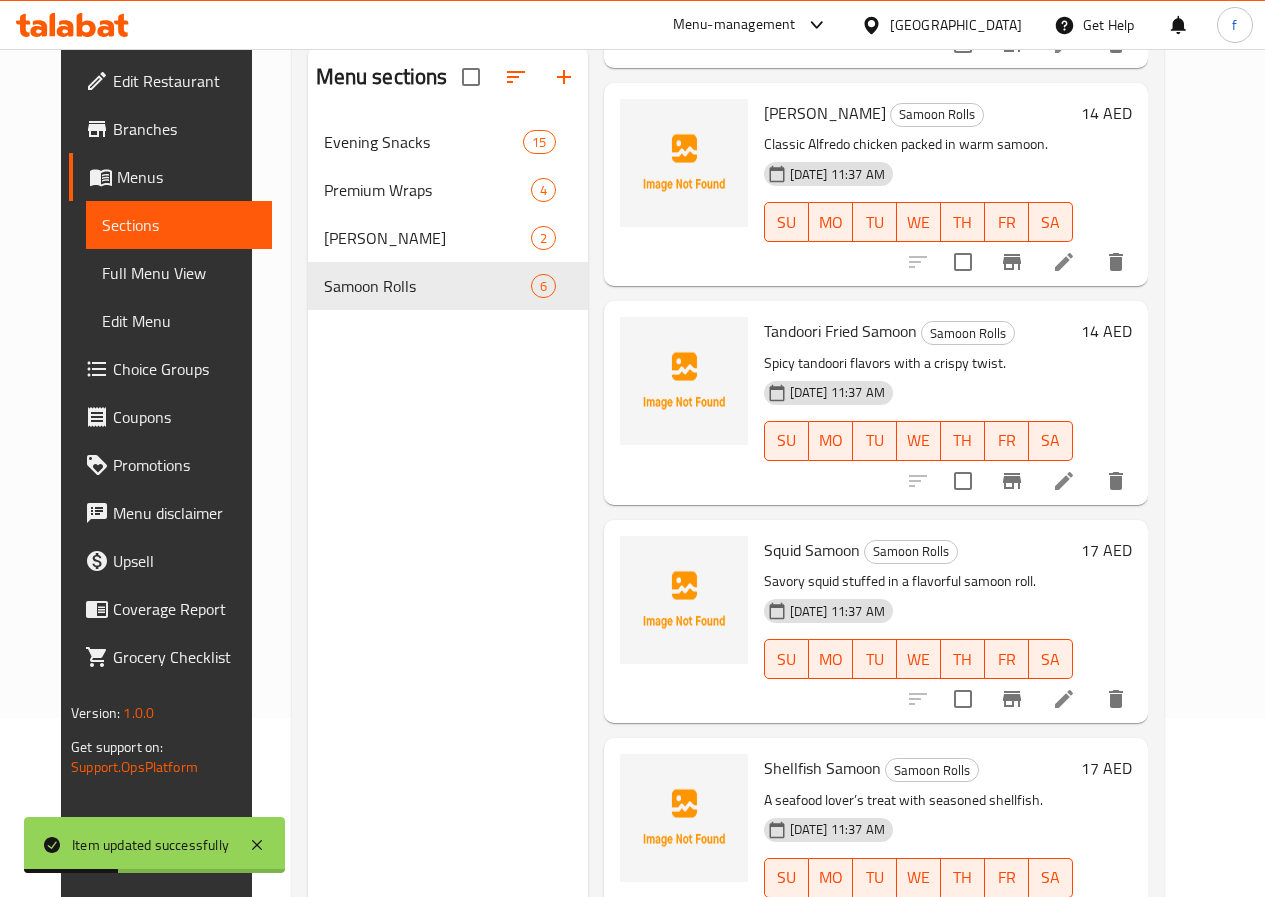 scroll, scrollTop: 280, scrollLeft: 0, axis: vertical 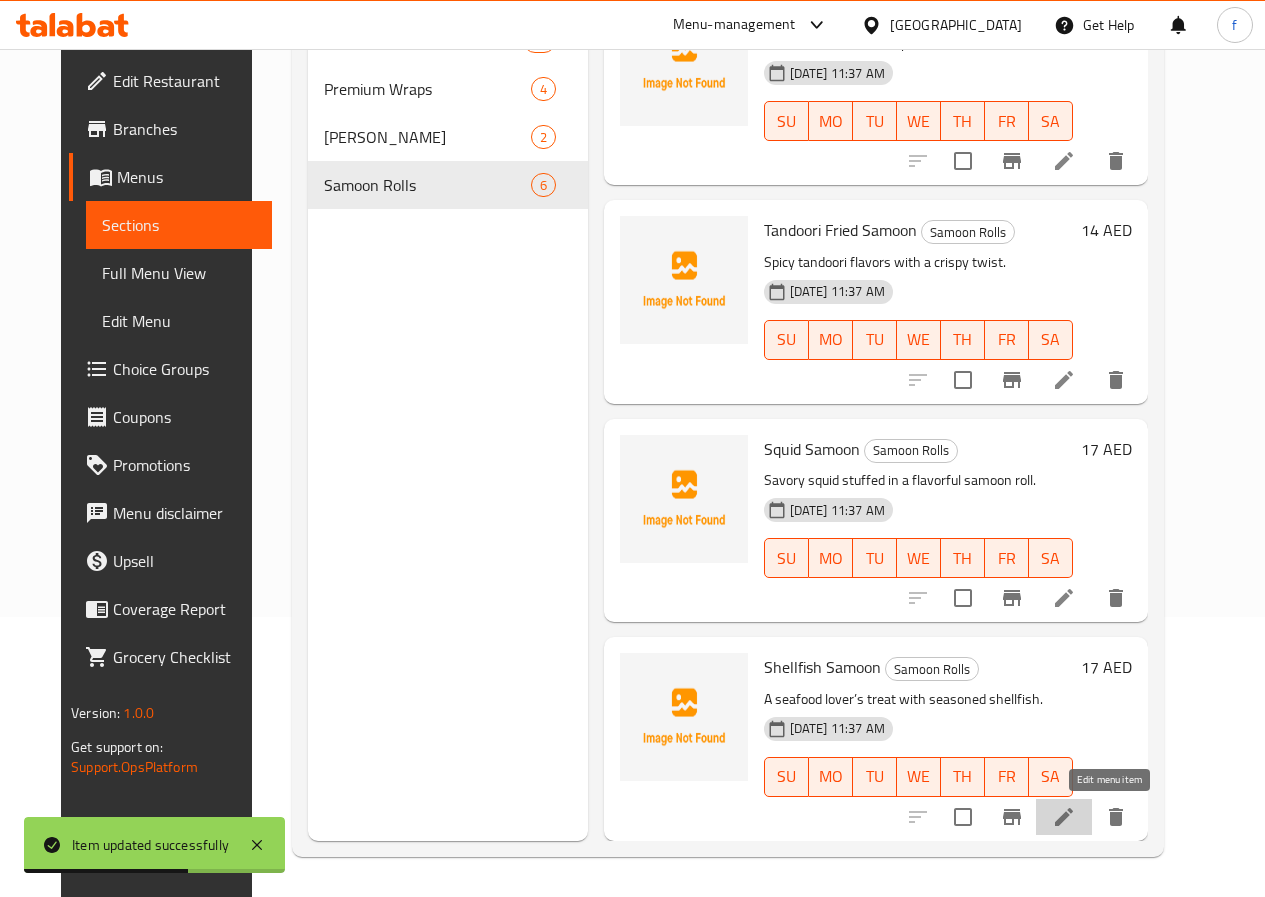 click 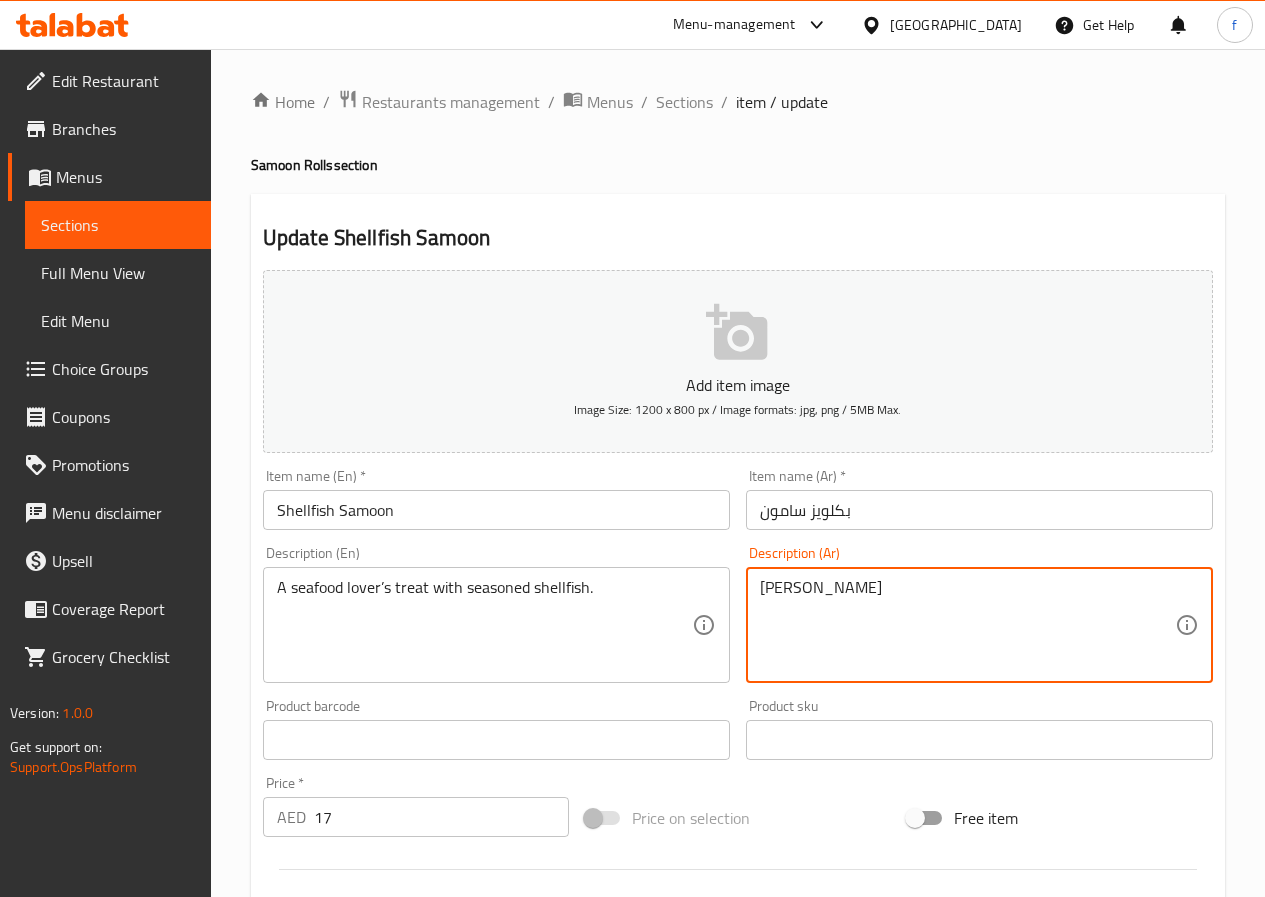 click on "[PERSON_NAME]" at bounding box center (967, 625) 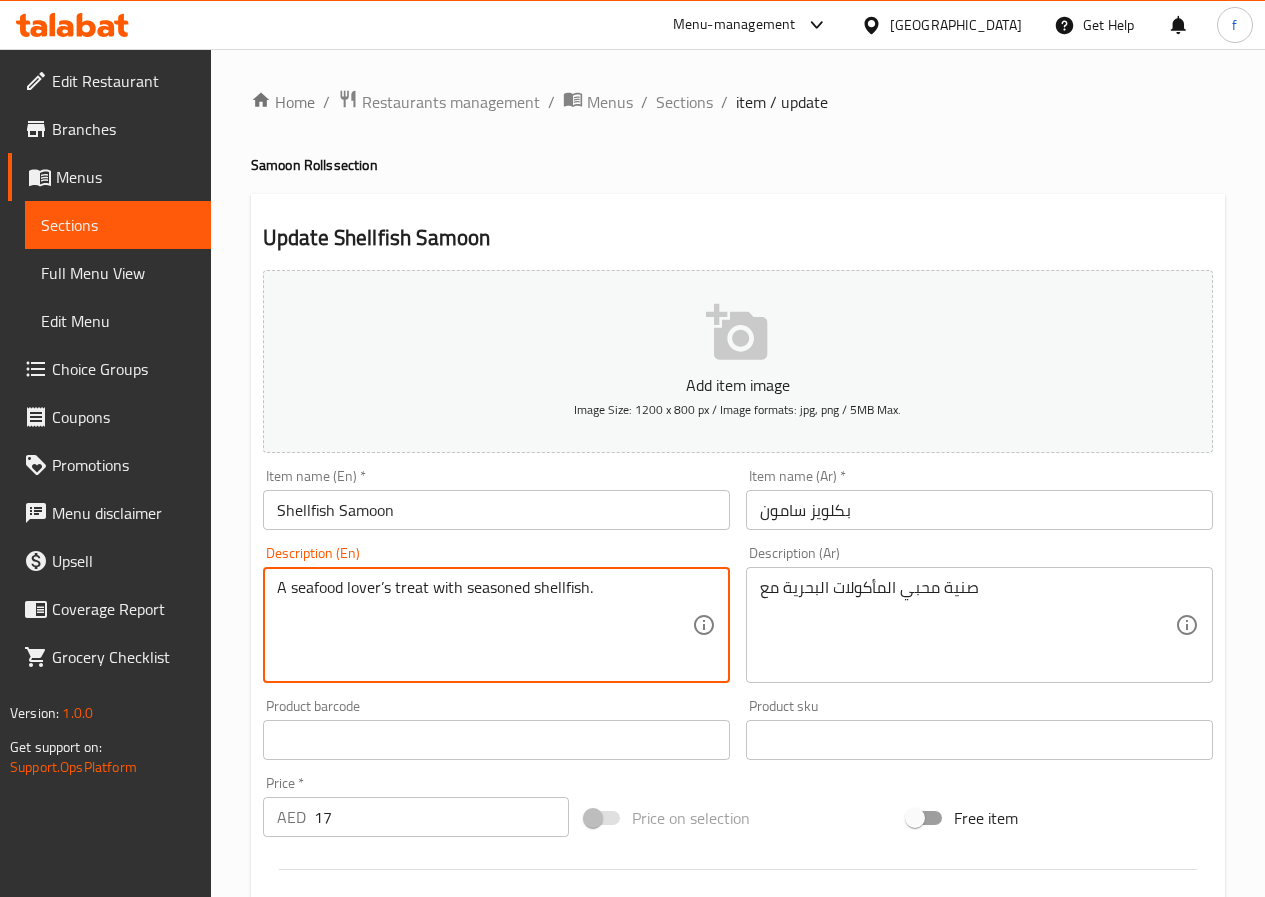 click on "A seafood lover’s treat with seasoned shellfish." at bounding box center [484, 625] 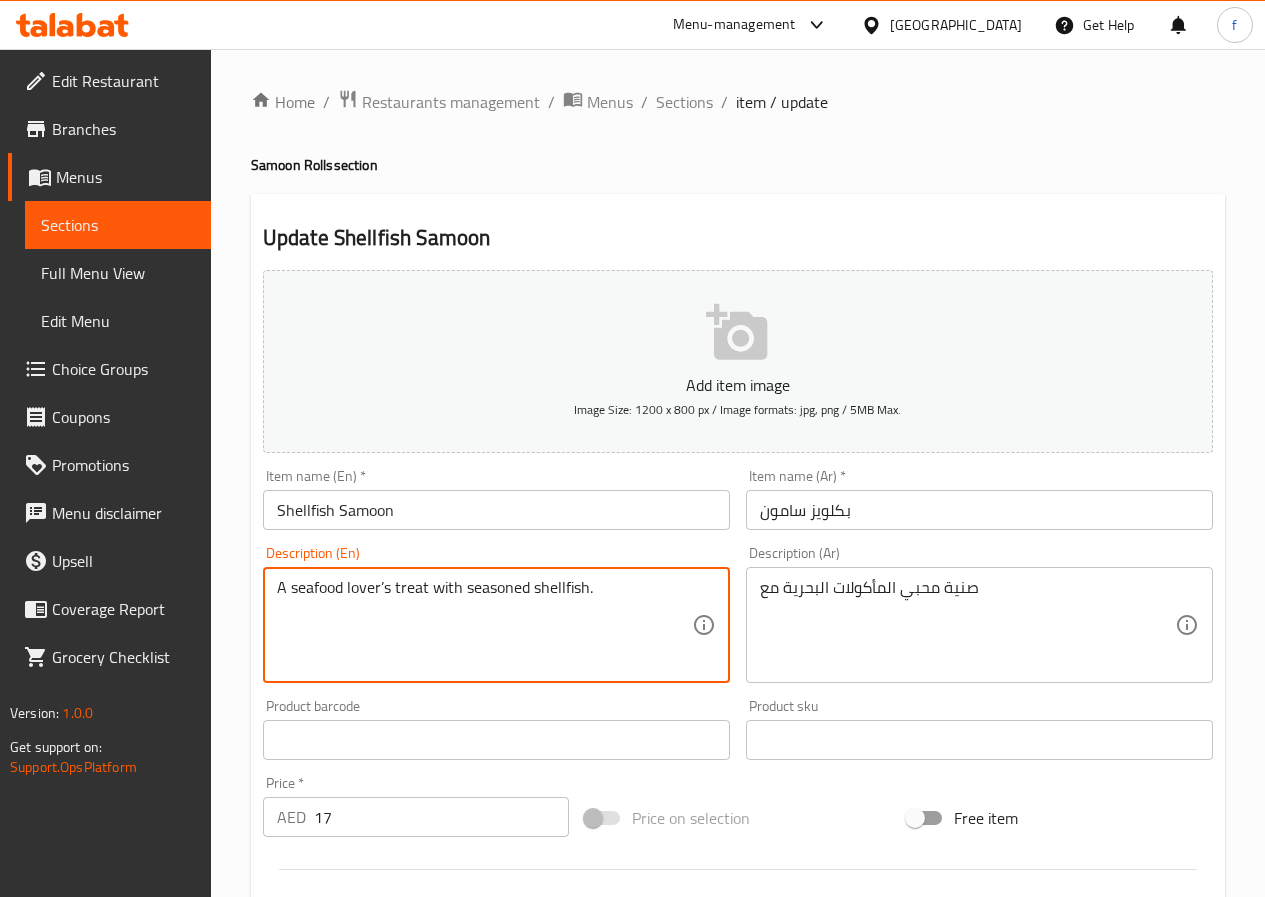 click on "صنية محبي المأكولات البحرية مع  Description (Ar)" at bounding box center [979, 625] 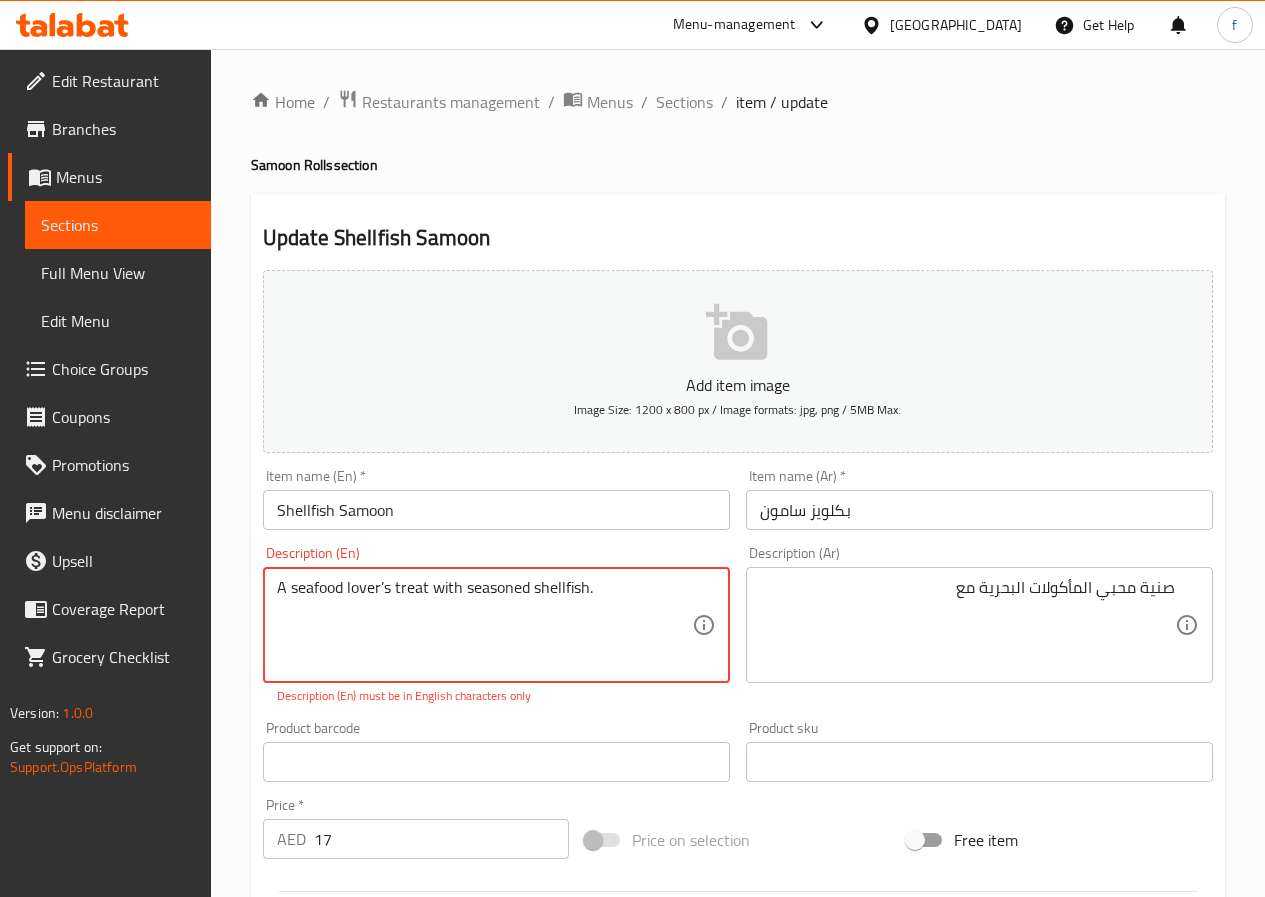 click on "A seafood lover’s treat with seasoned shellfish." at bounding box center (484, 625) 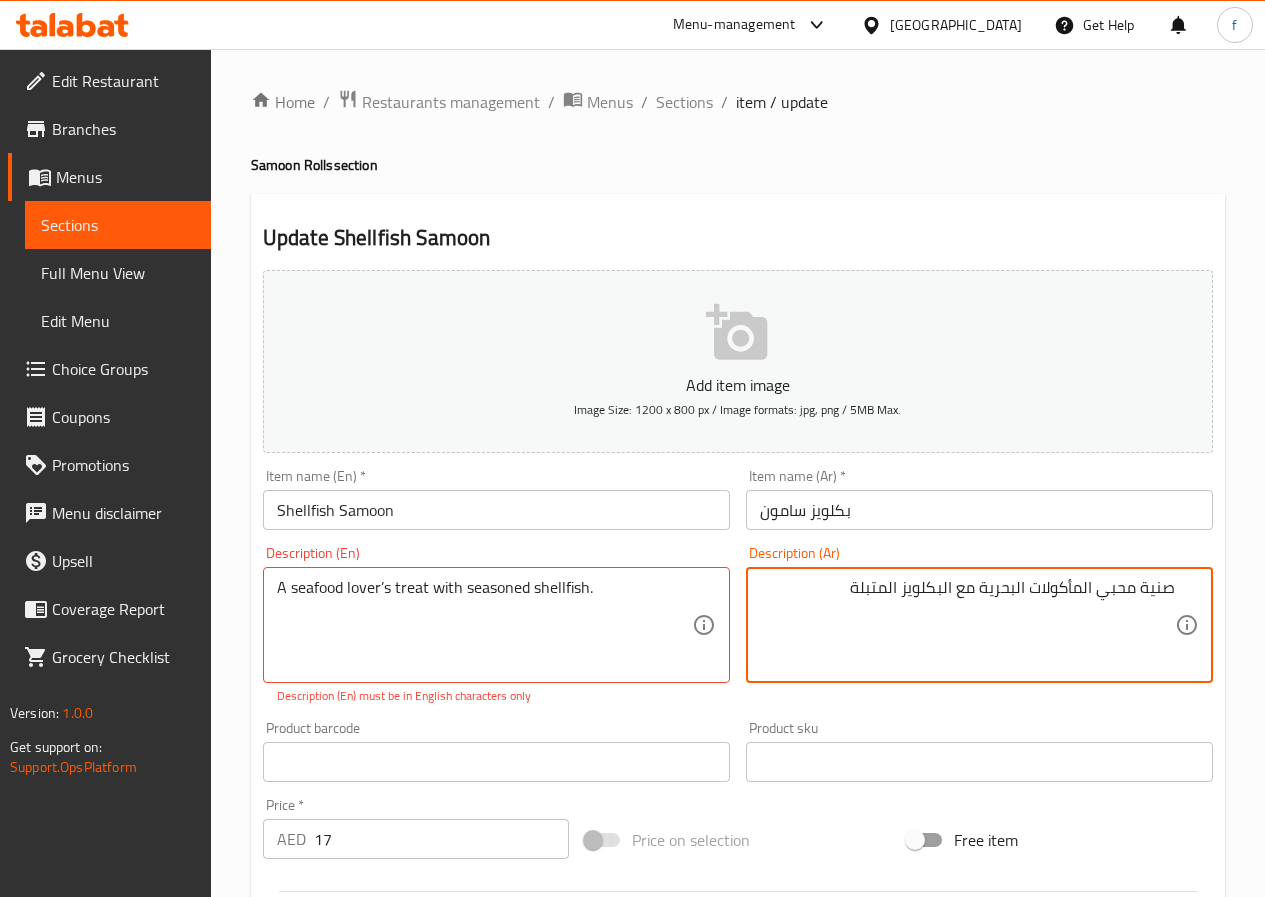 type on "صنية محبي المأكولات البحرية مع البكلويز المتبلة" 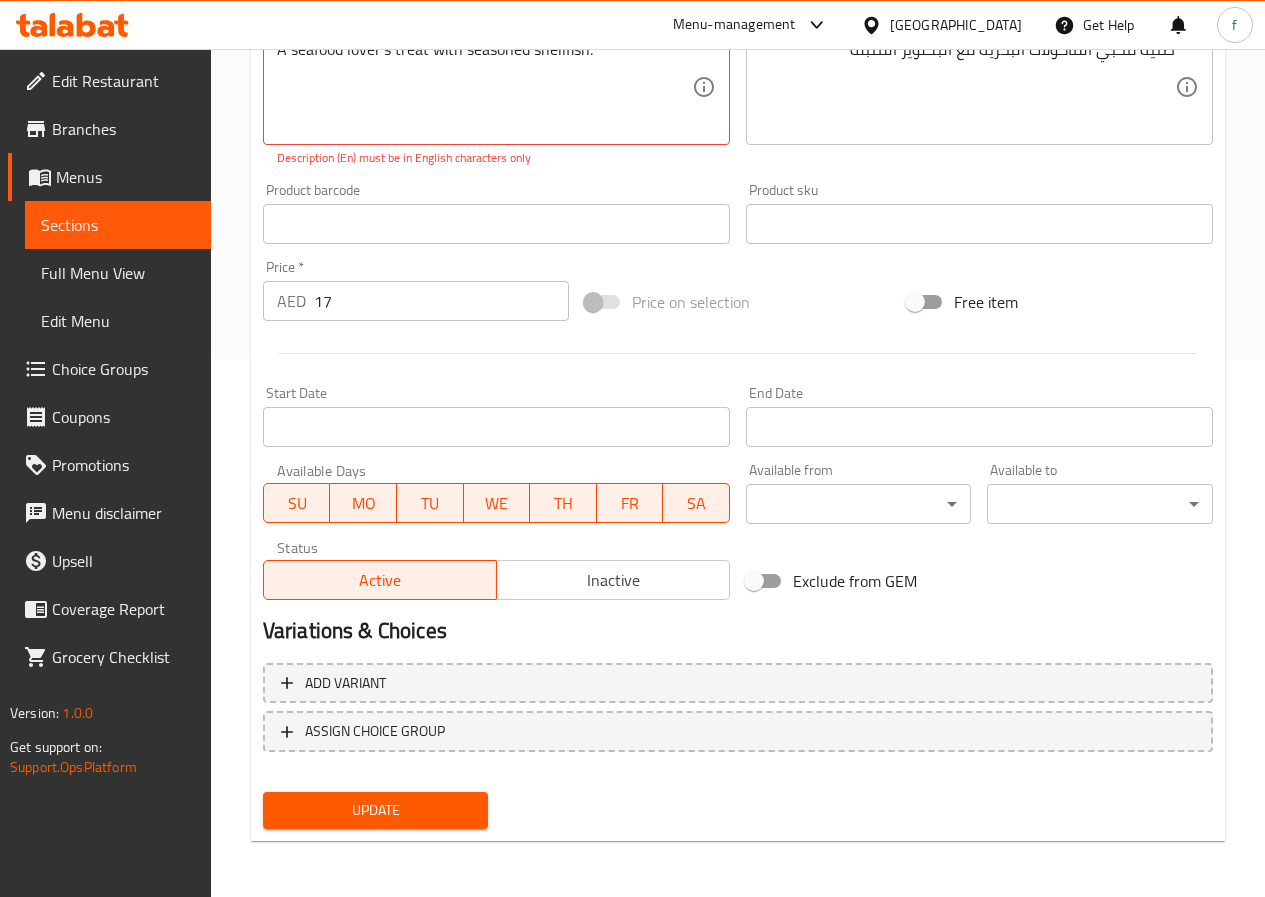 click on "Update" at bounding box center [376, 810] 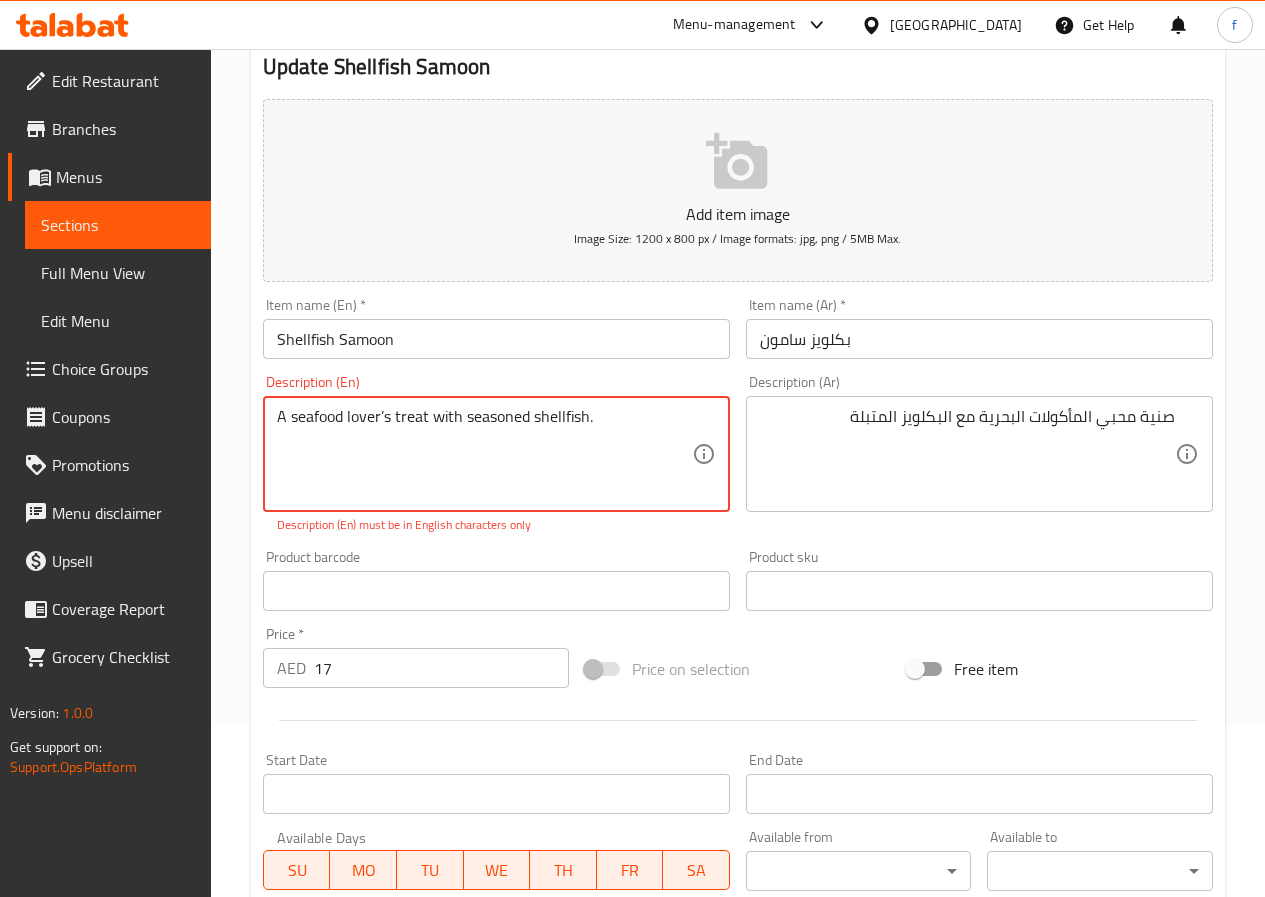 scroll, scrollTop: 0, scrollLeft: 0, axis: both 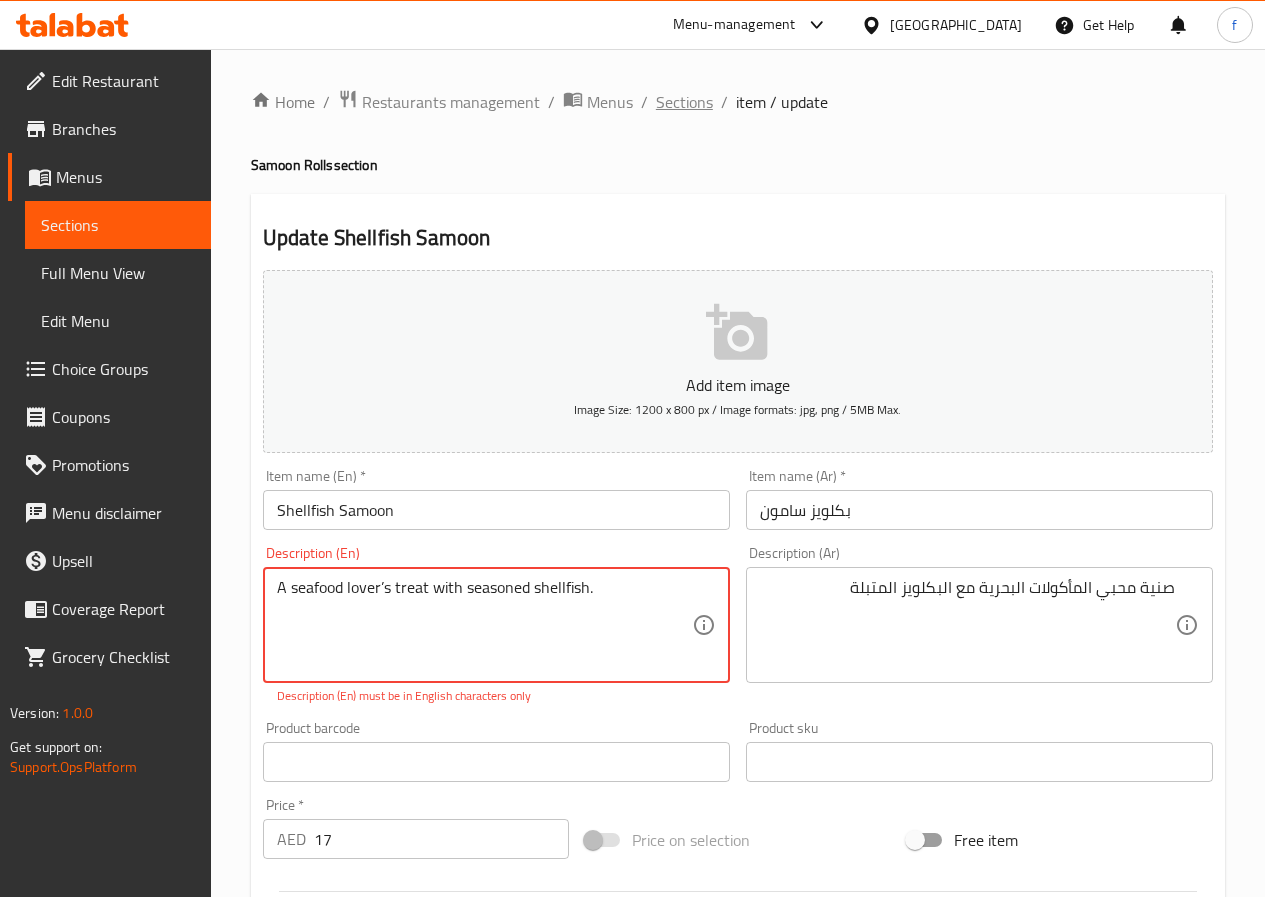click on "Sections" at bounding box center [684, 102] 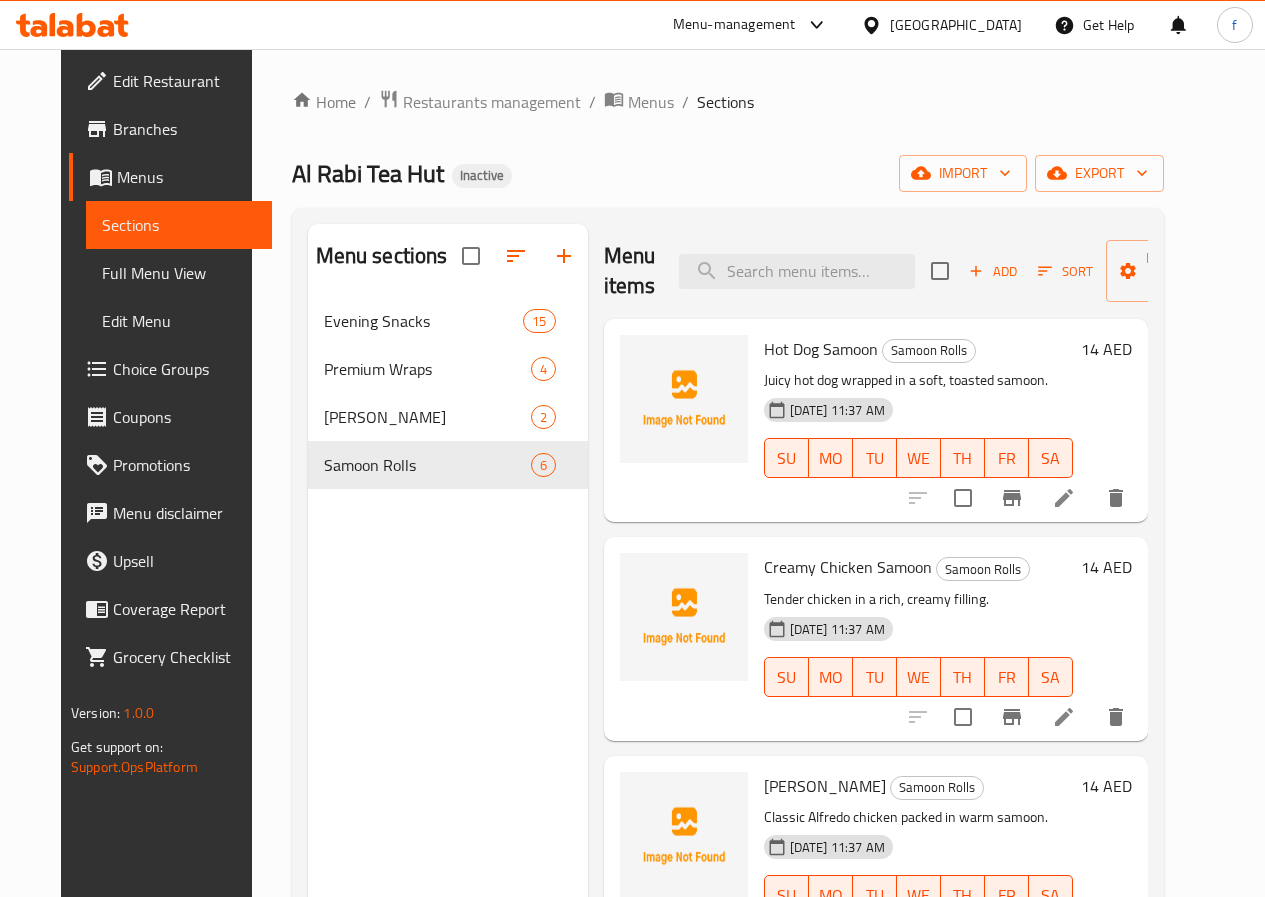 scroll, scrollTop: 494, scrollLeft: 0, axis: vertical 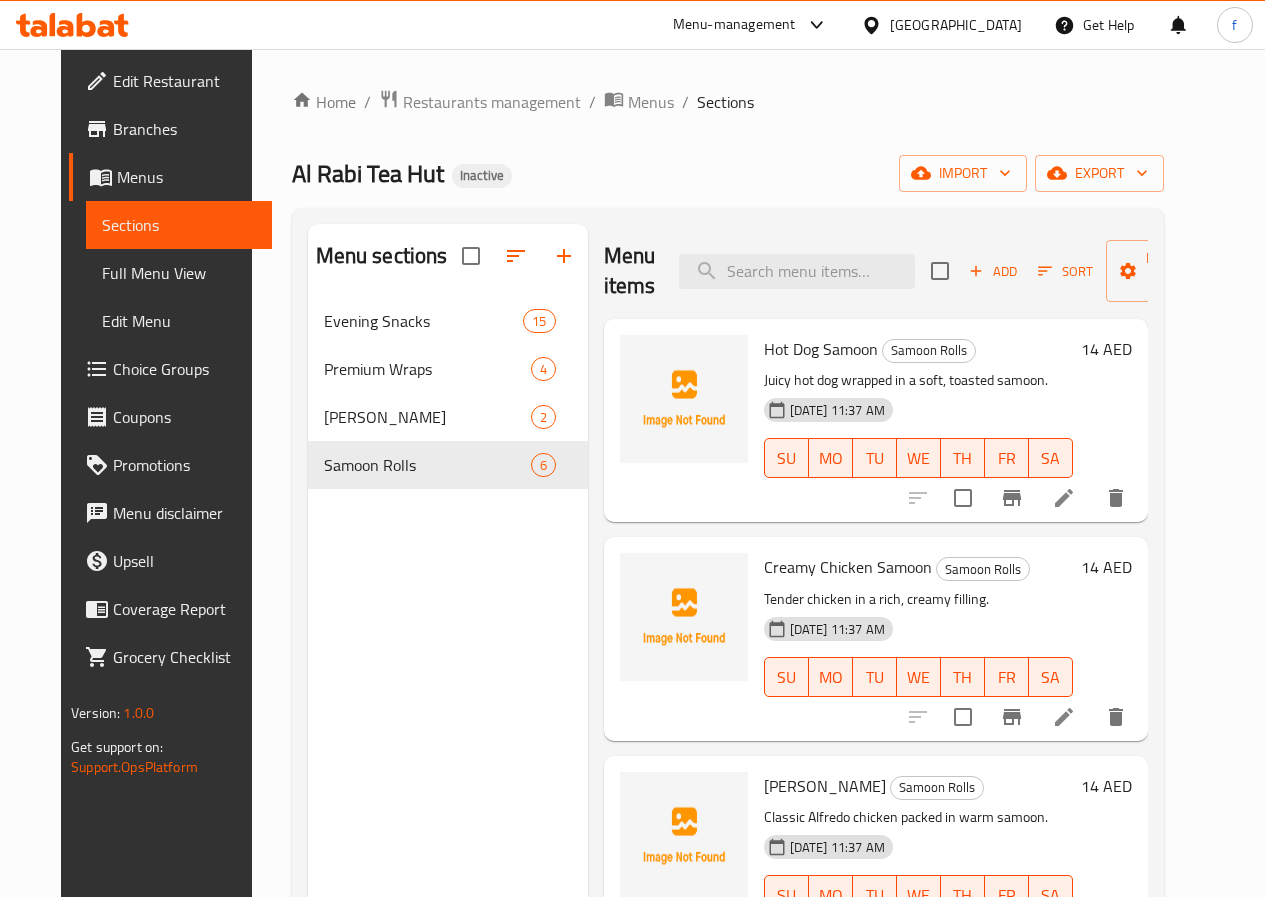 click on "Full Menu View" at bounding box center [179, 273] 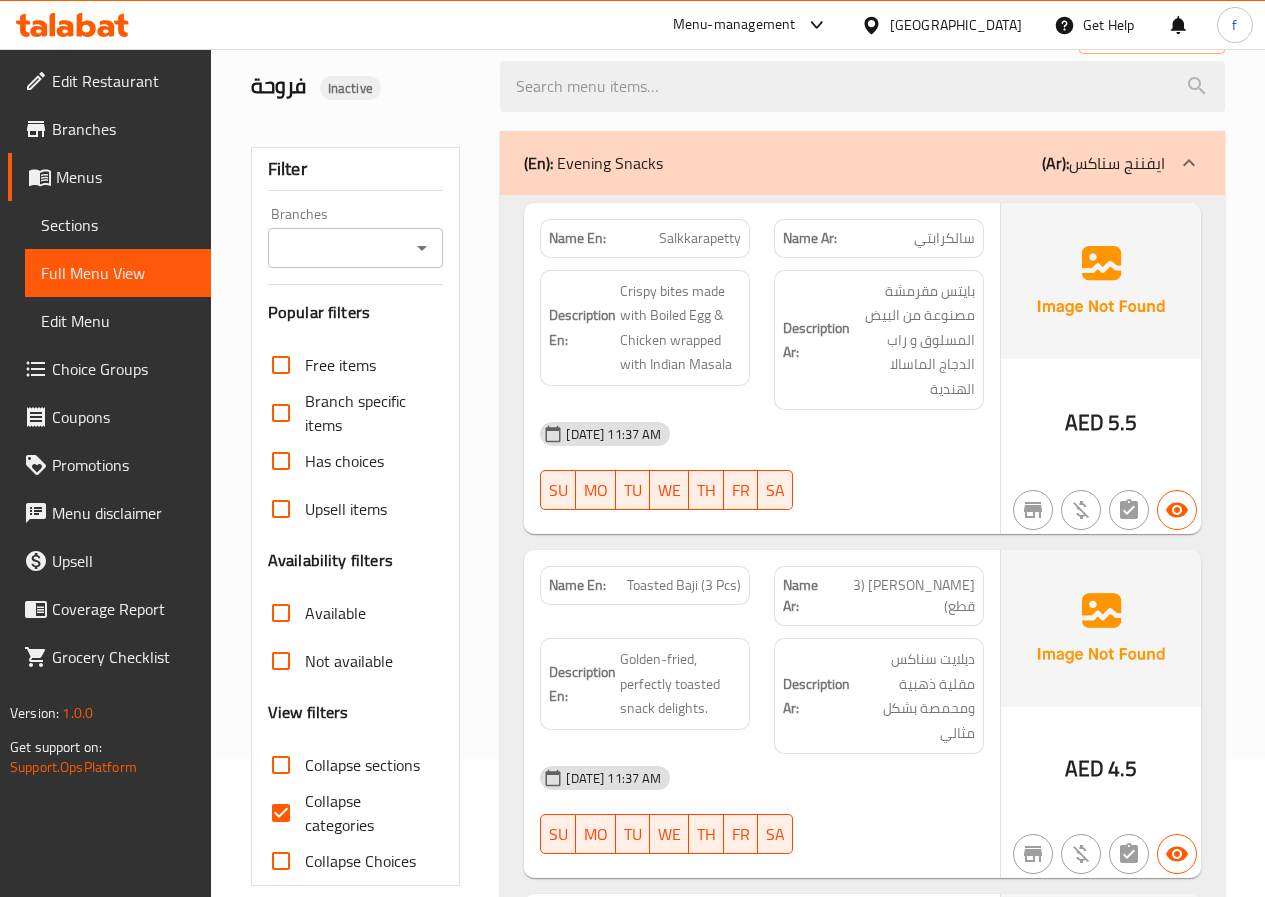 scroll, scrollTop: 100, scrollLeft: 0, axis: vertical 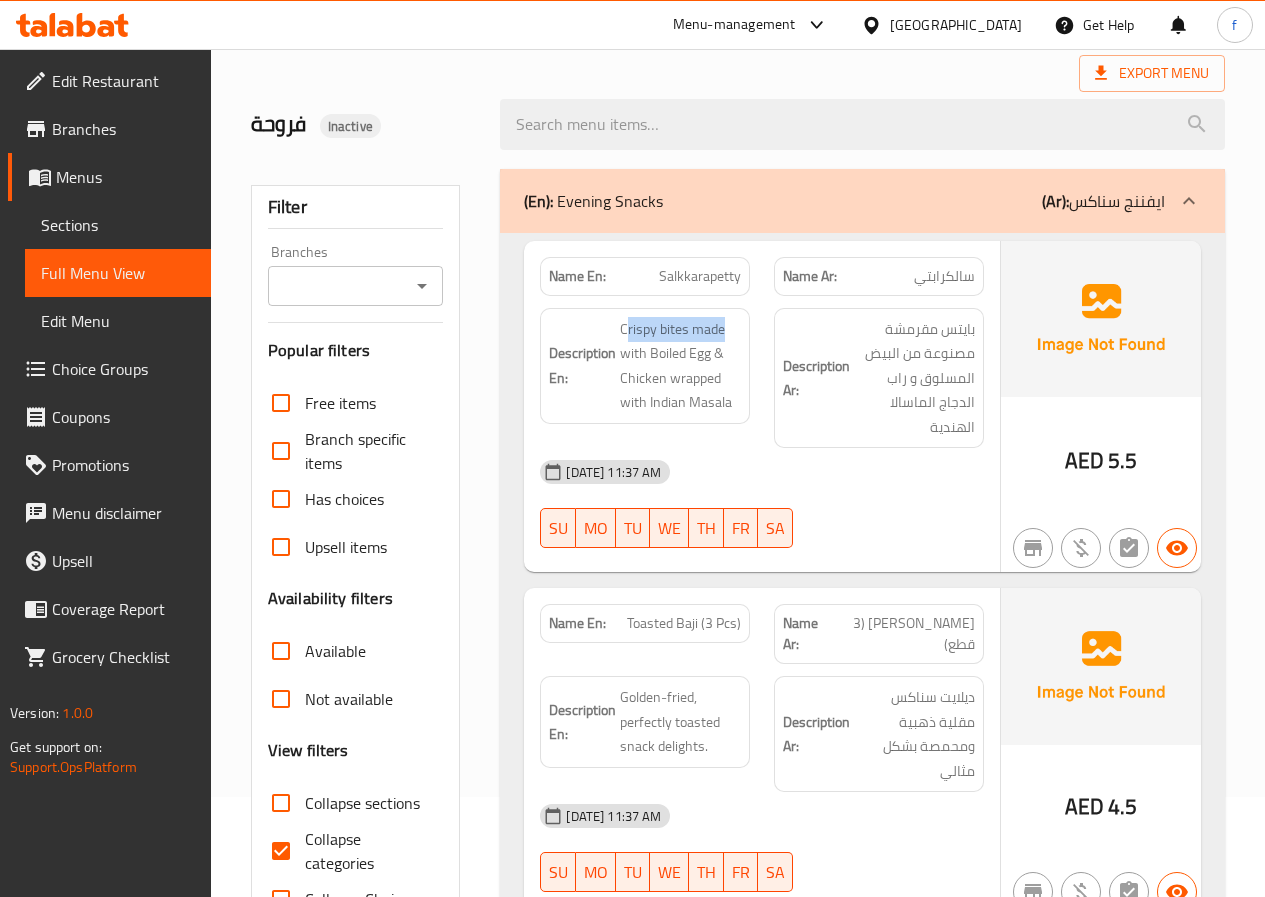 drag, startPoint x: 624, startPoint y: 328, endPoint x: 755, endPoint y: 334, distance: 131.13733 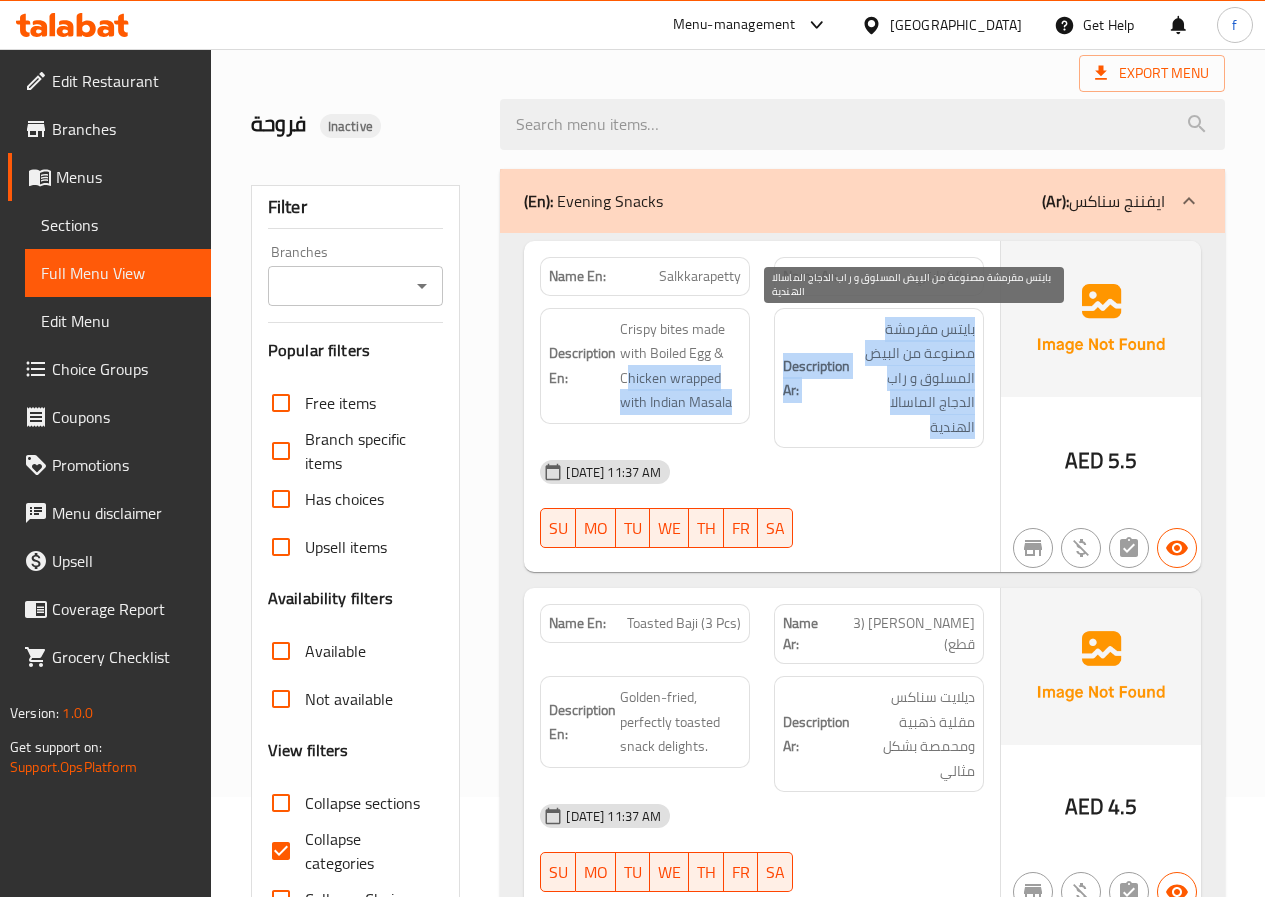 drag, startPoint x: 628, startPoint y: 381, endPoint x: 894, endPoint y: 436, distance: 271.6266 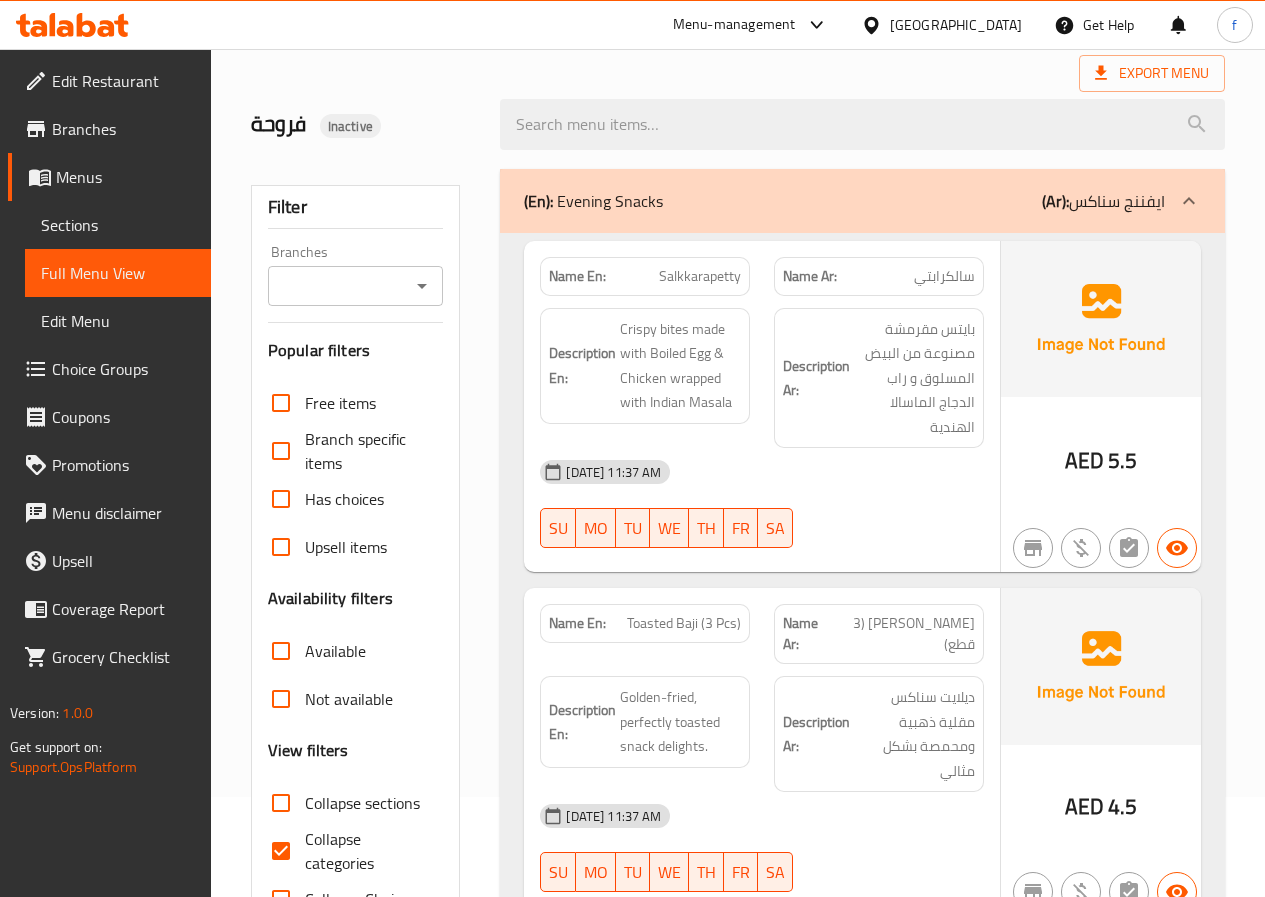 click on "[DATE] 11:37 AM" at bounding box center [762, 472] 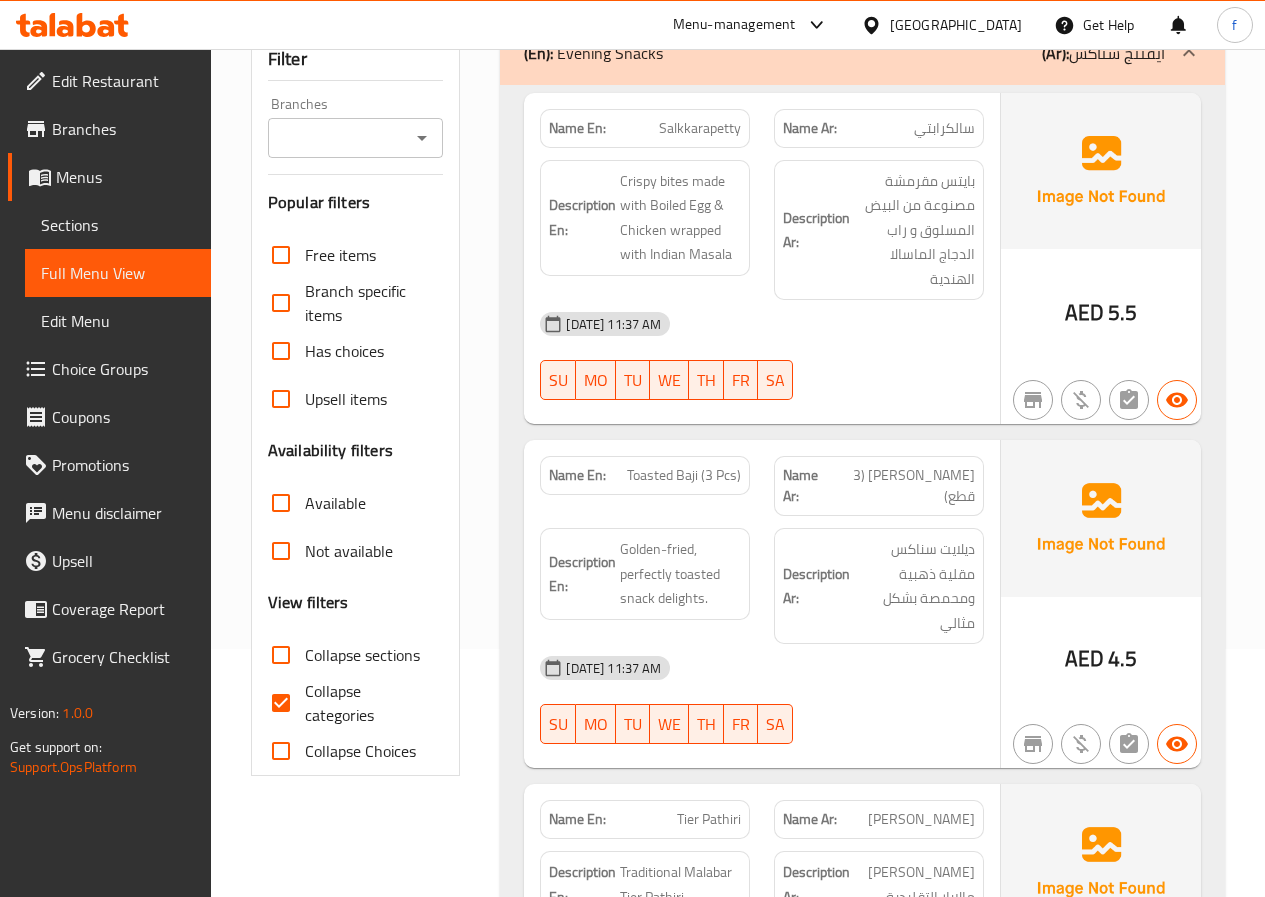 scroll, scrollTop: 0, scrollLeft: 0, axis: both 